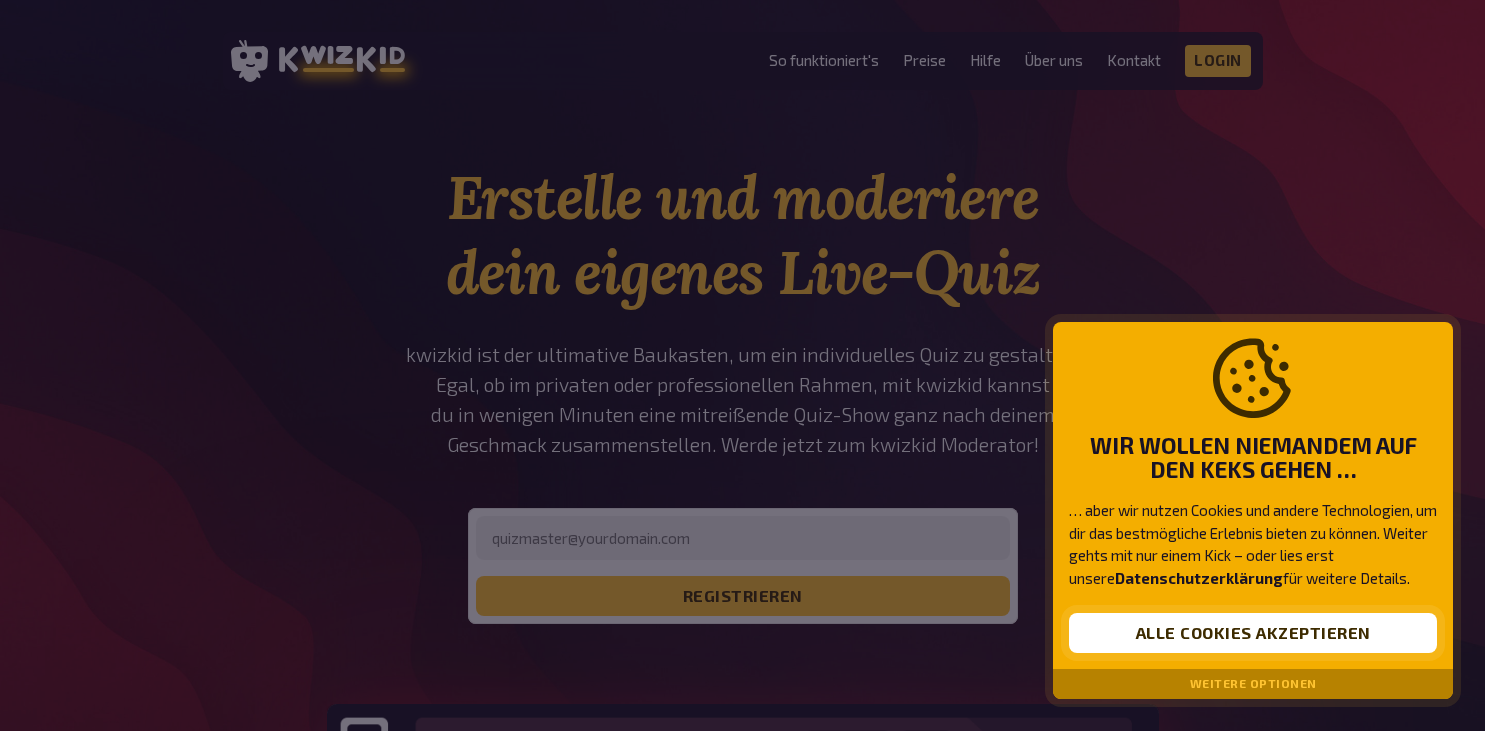 scroll, scrollTop: 0, scrollLeft: 0, axis: both 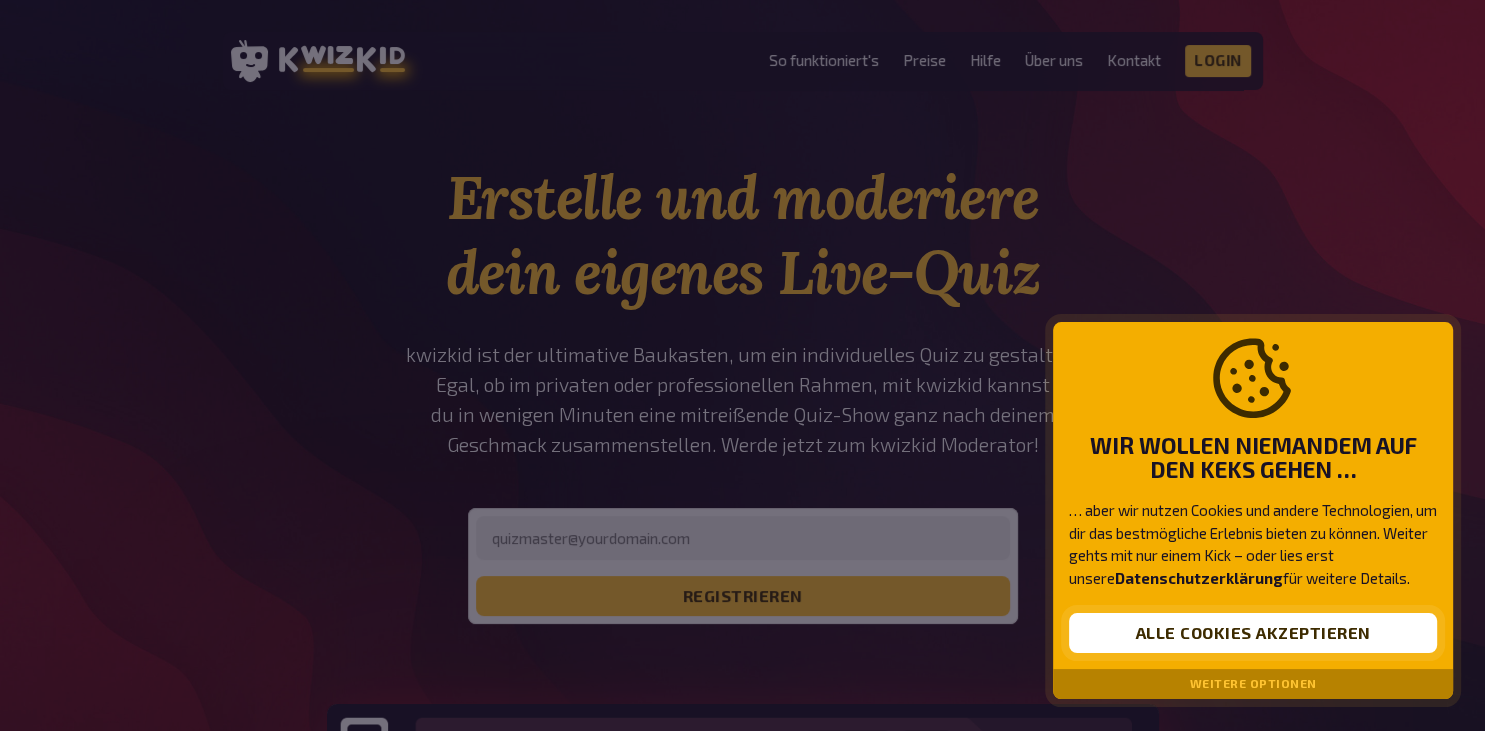 click on "Alle Cookies akzeptieren" at bounding box center (1253, 633) 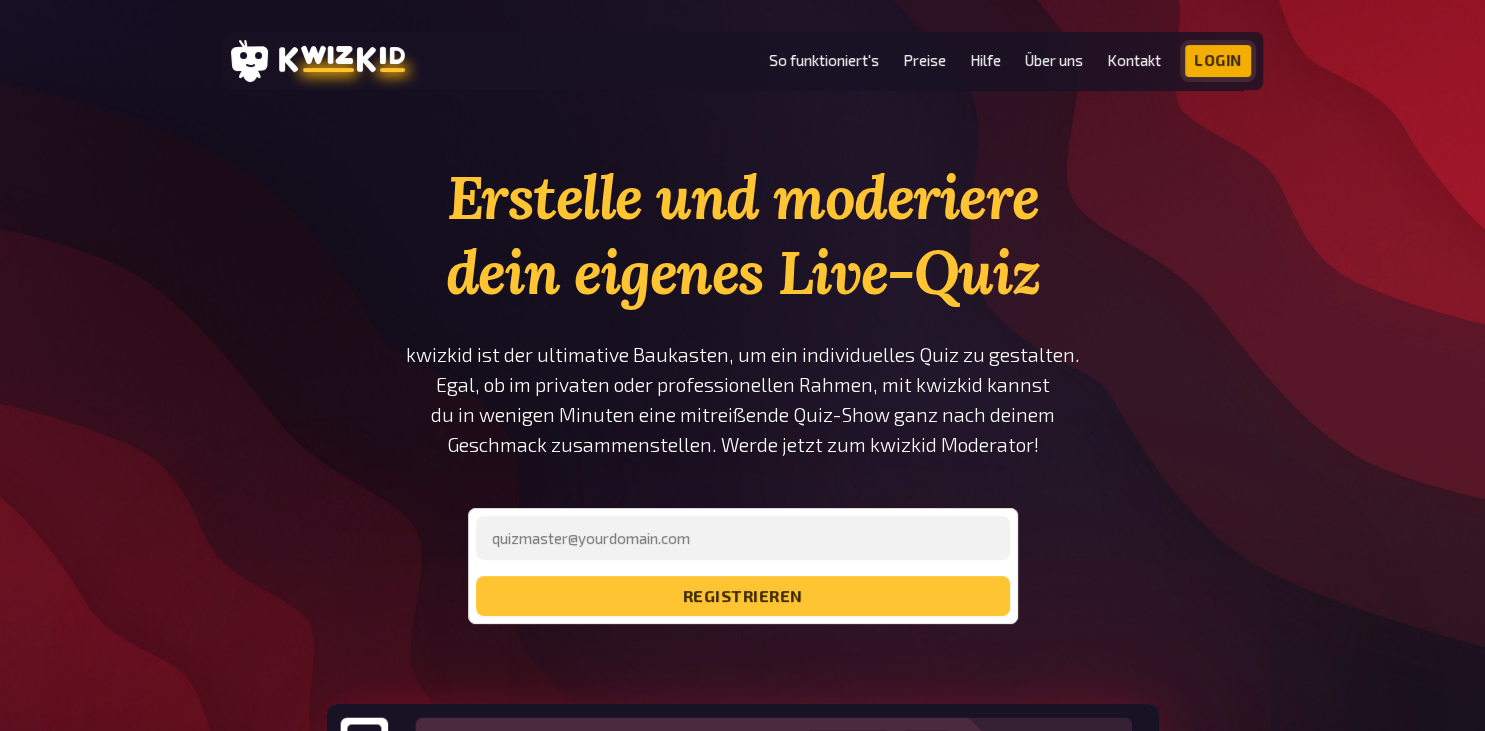 click on "Login" at bounding box center [1218, 61] 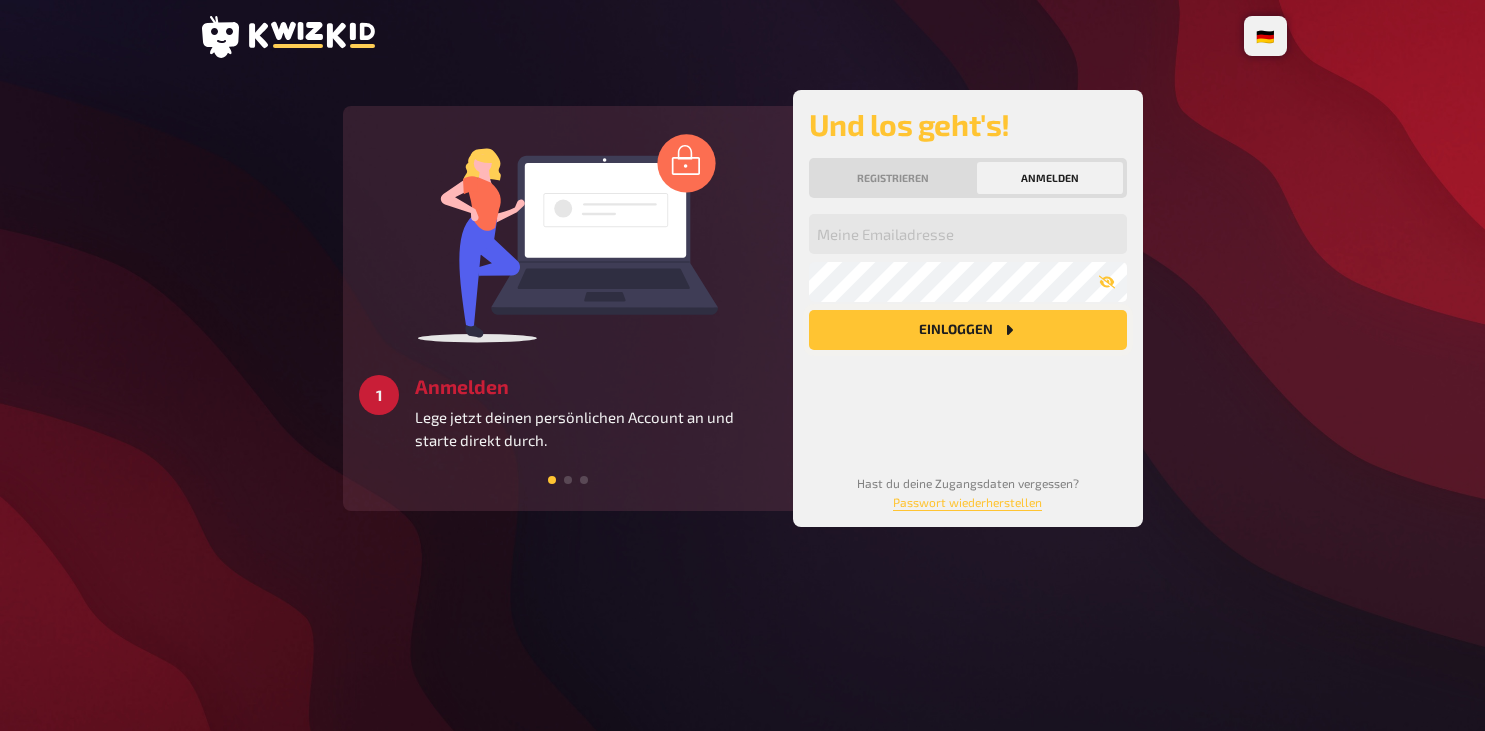 scroll, scrollTop: 0, scrollLeft: 0, axis: both 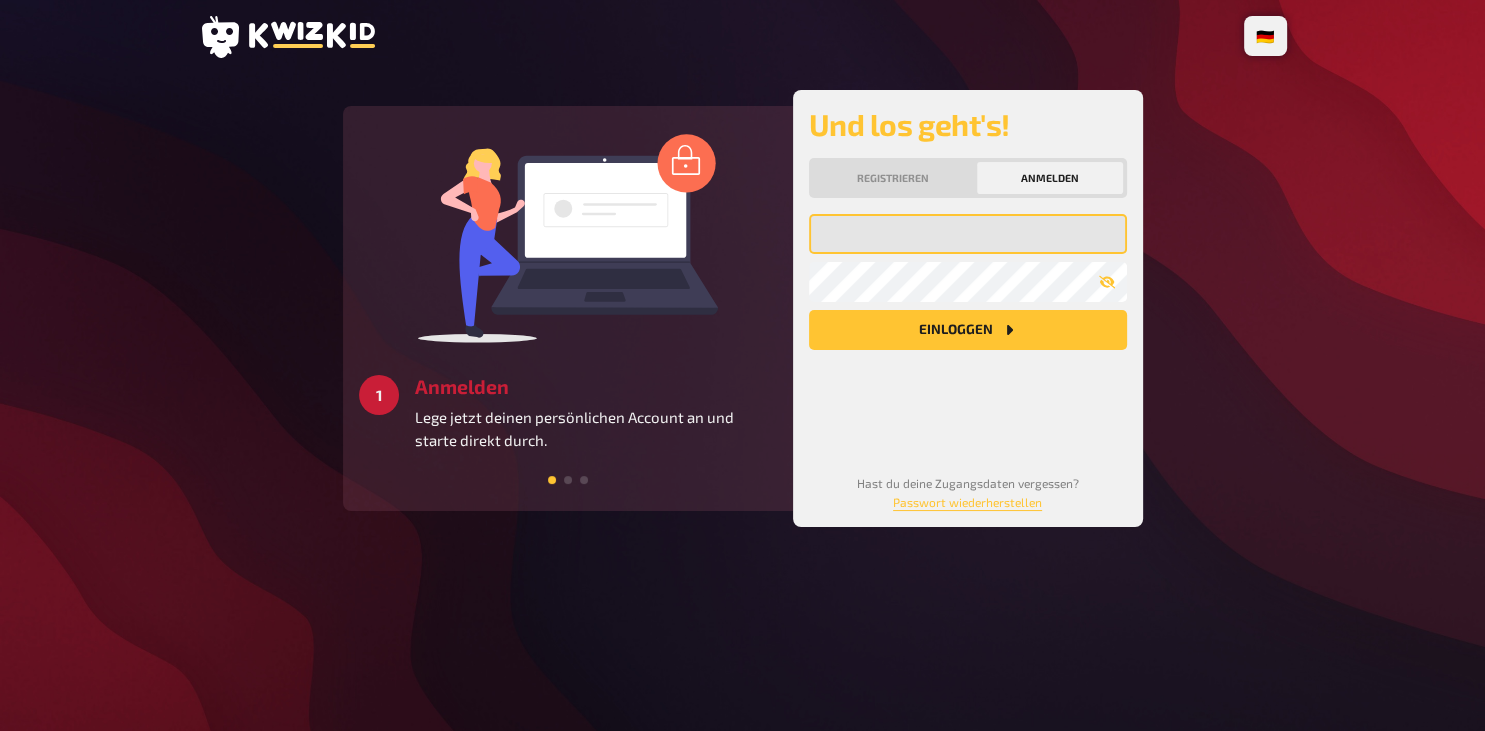 click at bounding box center (968, 234) 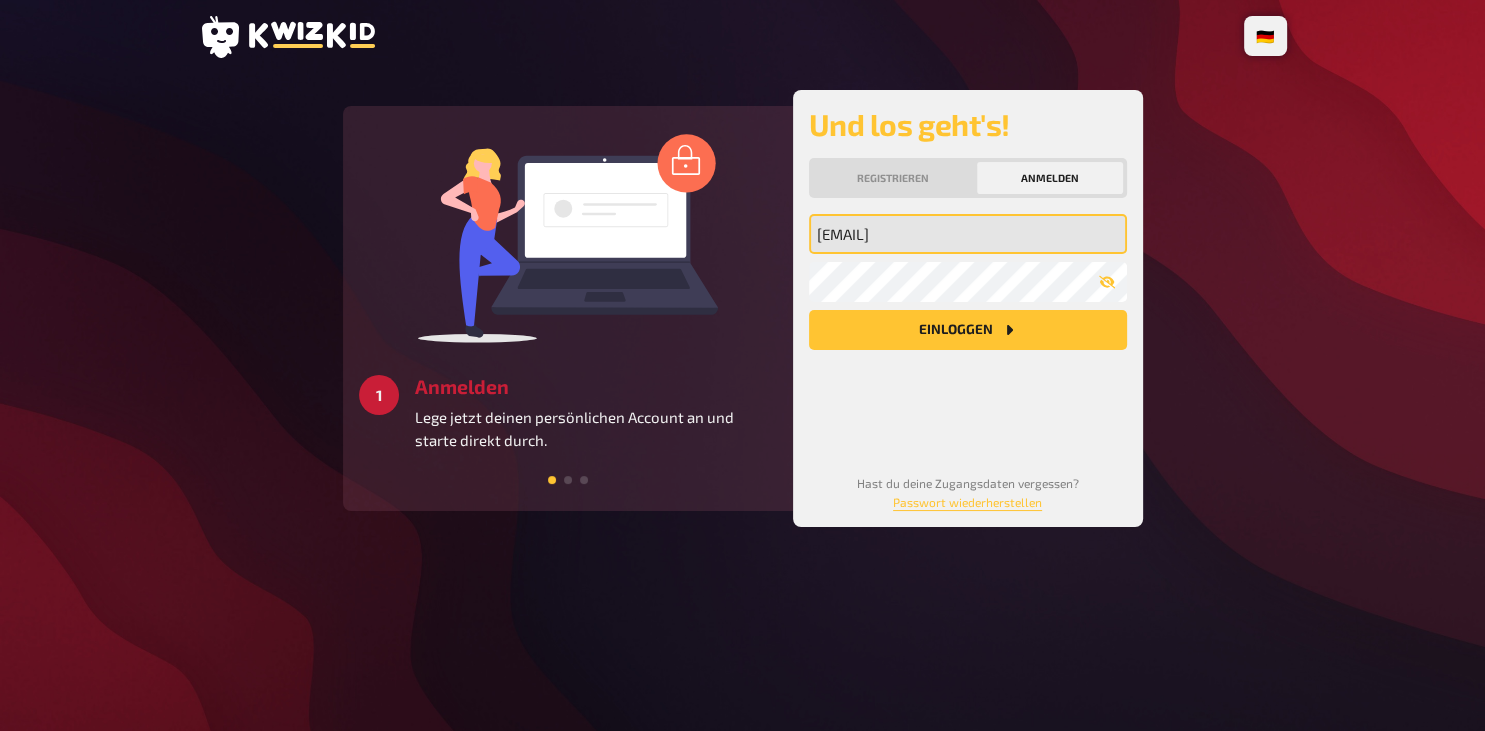 type on "[EMAIL]" 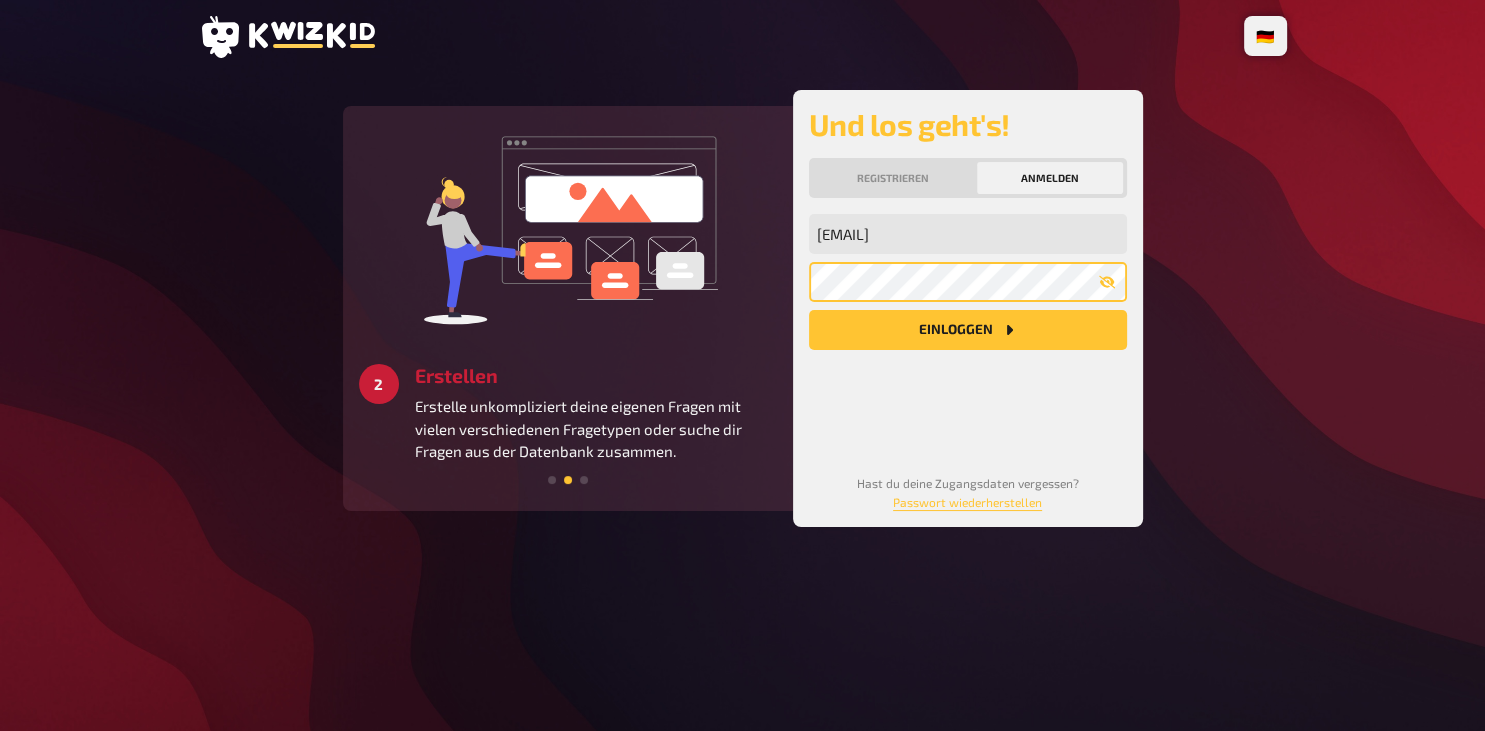 click on "Einloggen" at bounding box center (968, 330) 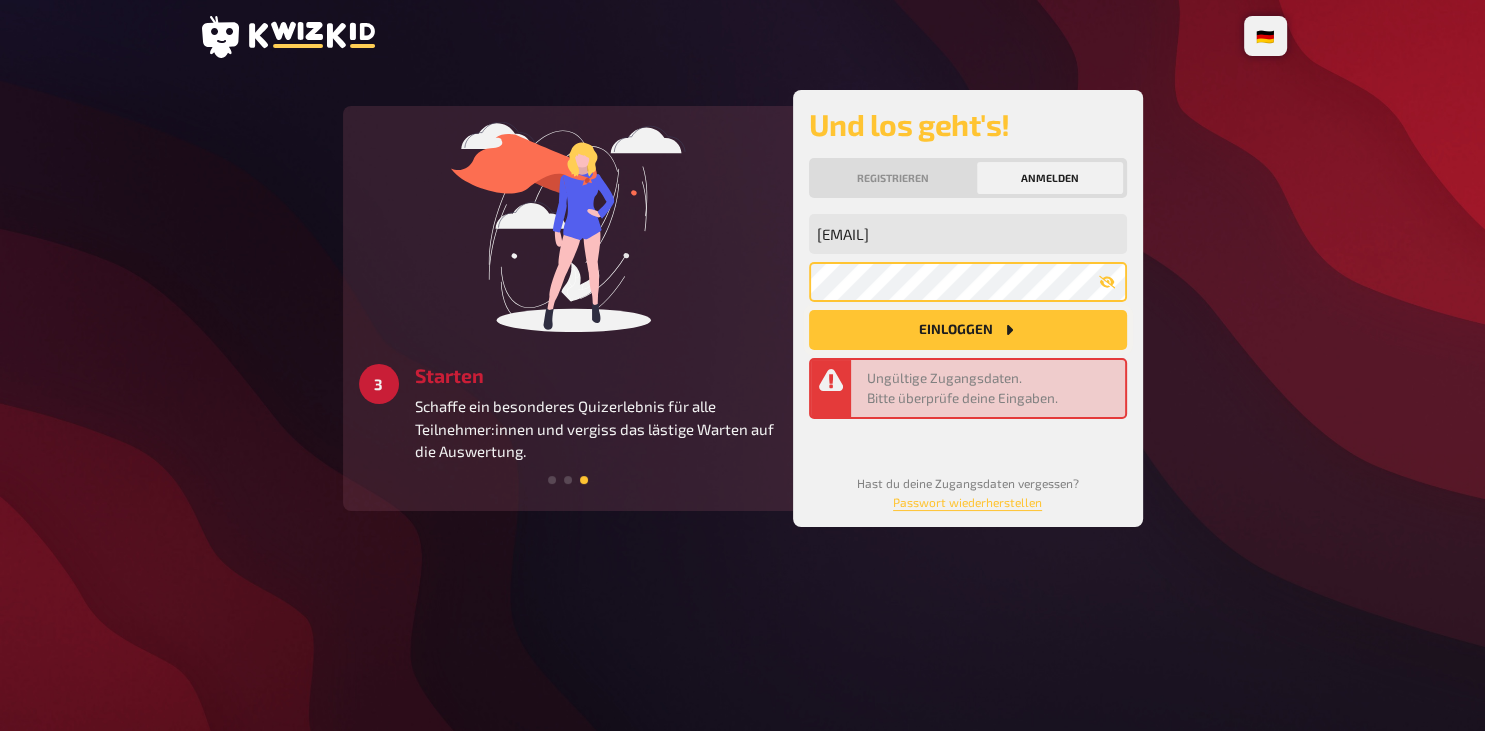 click on "Einloggen" at bounding box center [968, 330] 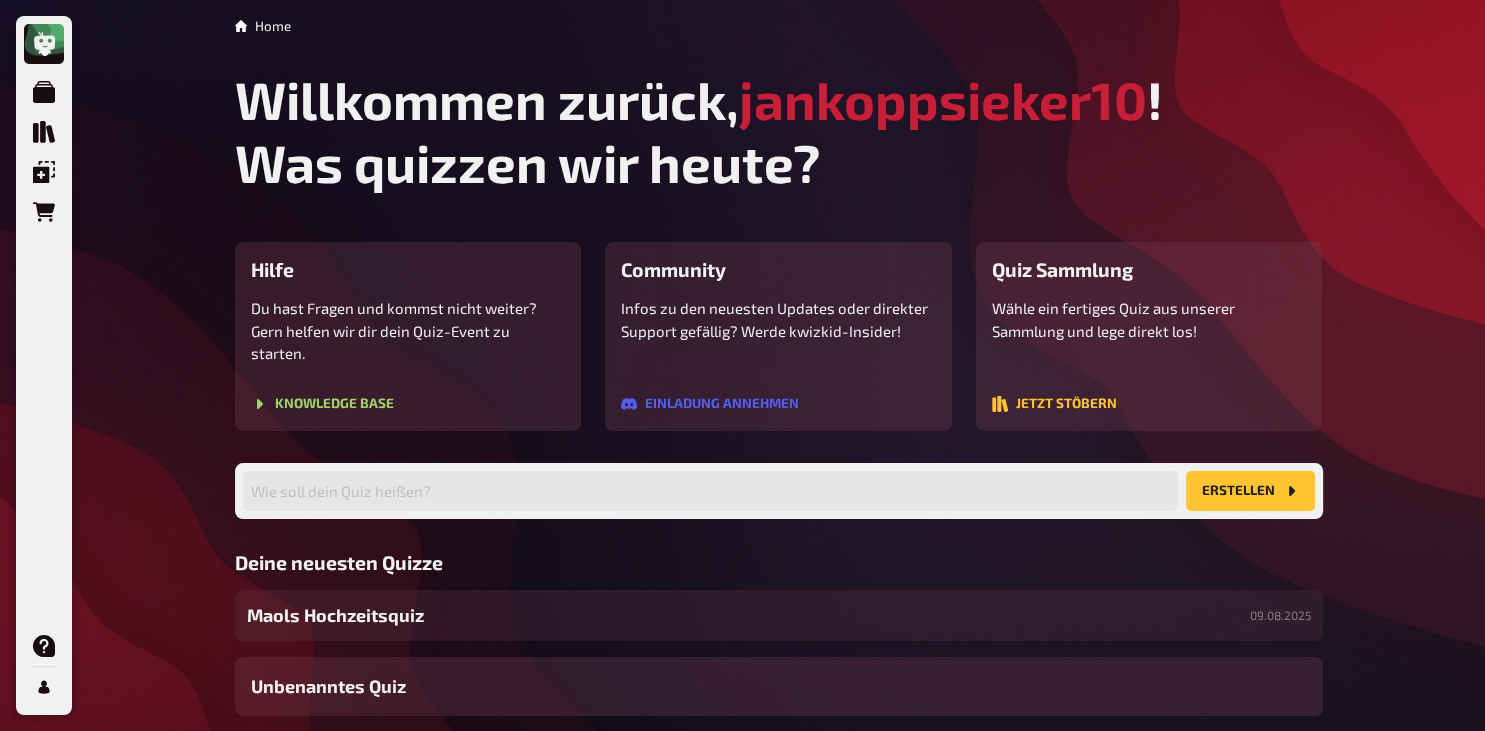 click on "Maols Hochzeitsquiz 09.08.2025" at bounding box center (779, 615) 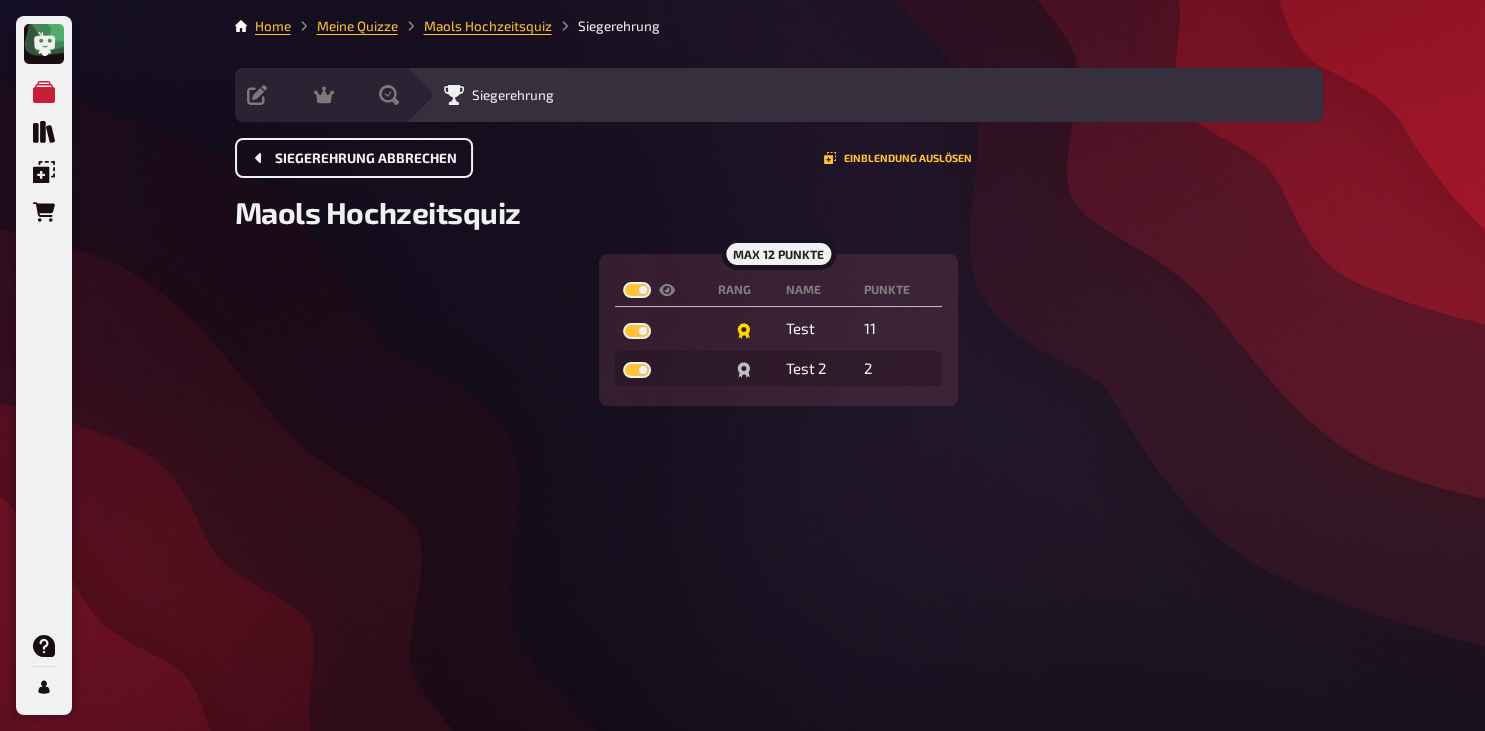 click on "Siegerehrung abbrechen" at bounding box center [366, 159] 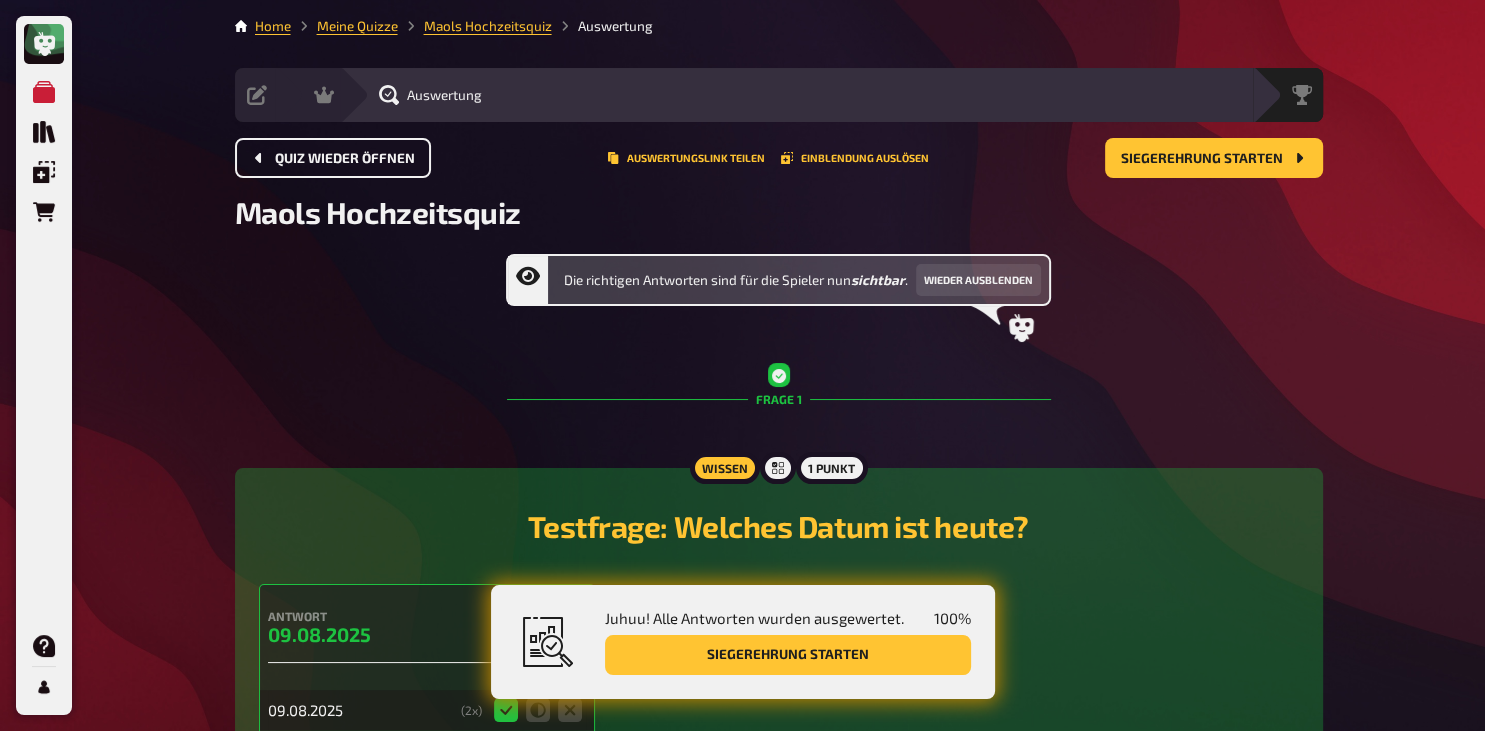 click on "Quiz wieder öffnen" at bounding box center [333, 158] 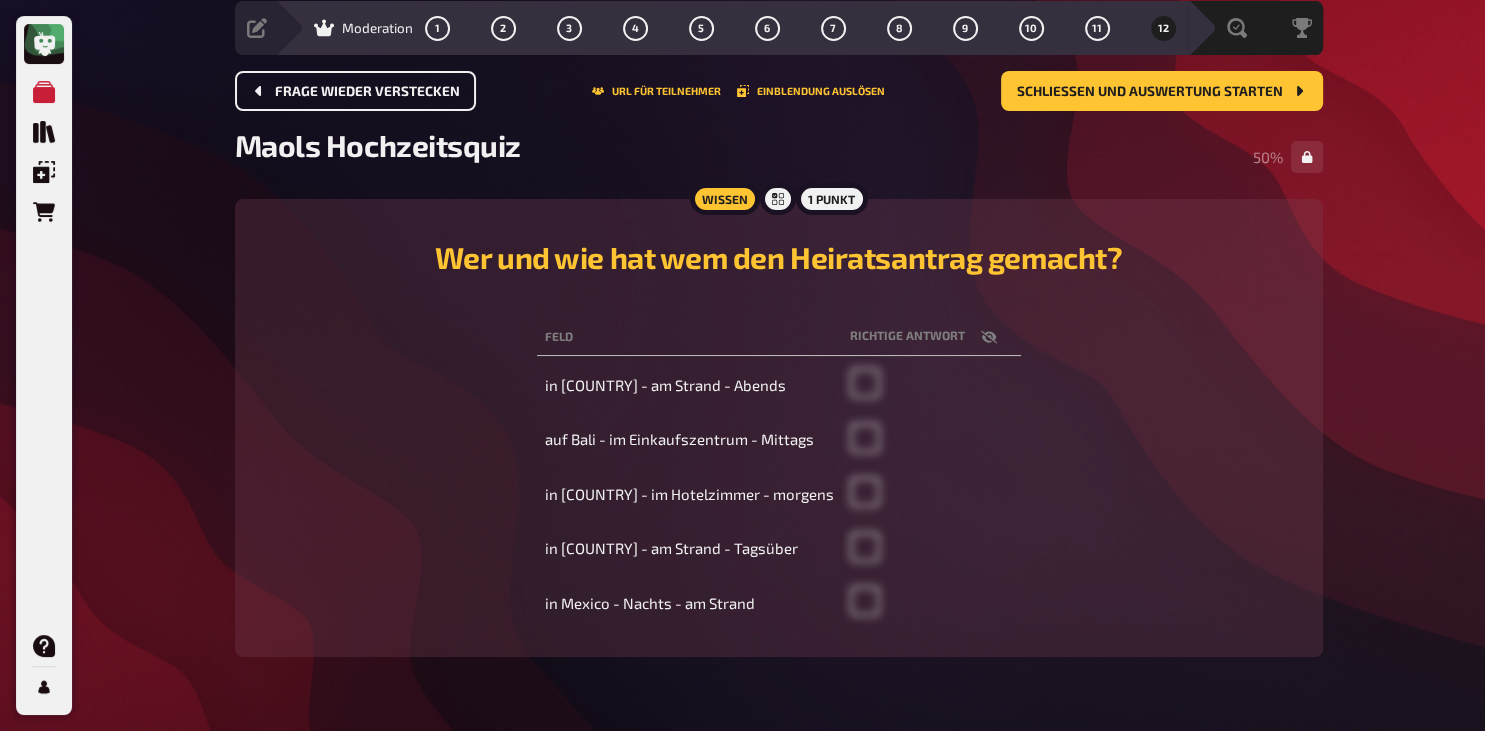 scroll, scrollTop: 65, scrollLeft: 0, axis: vertical 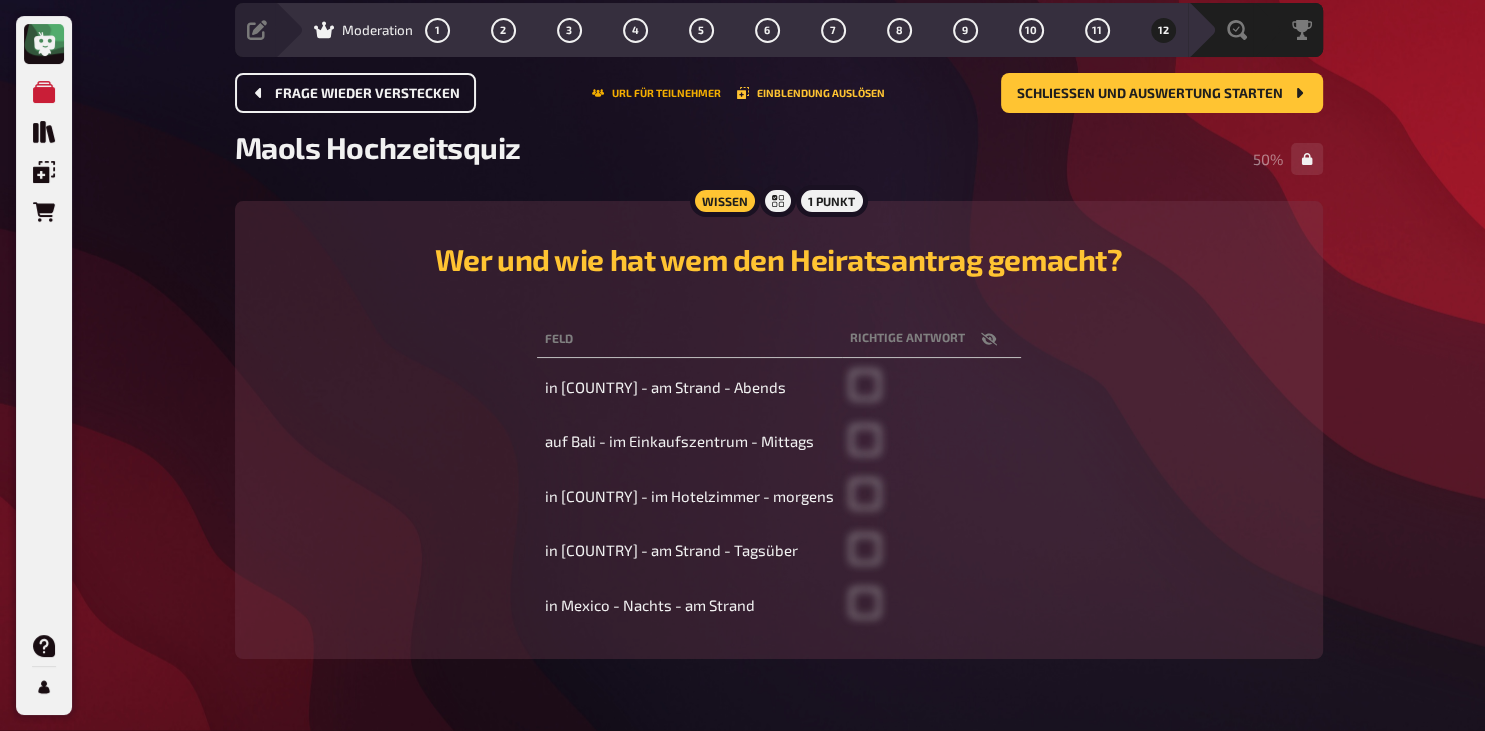 click on "URL für Teilnehmer" at bounding box center [656, 93] 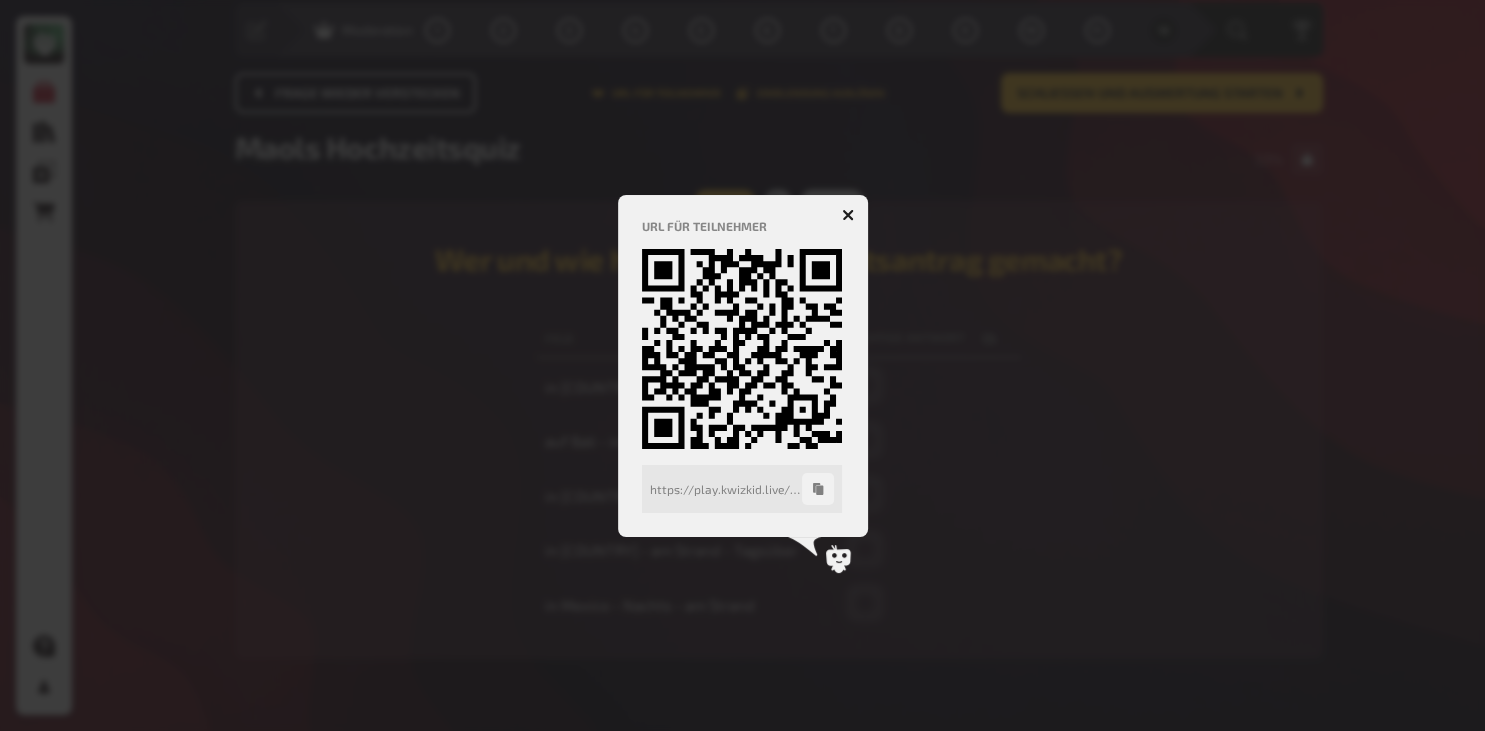 click 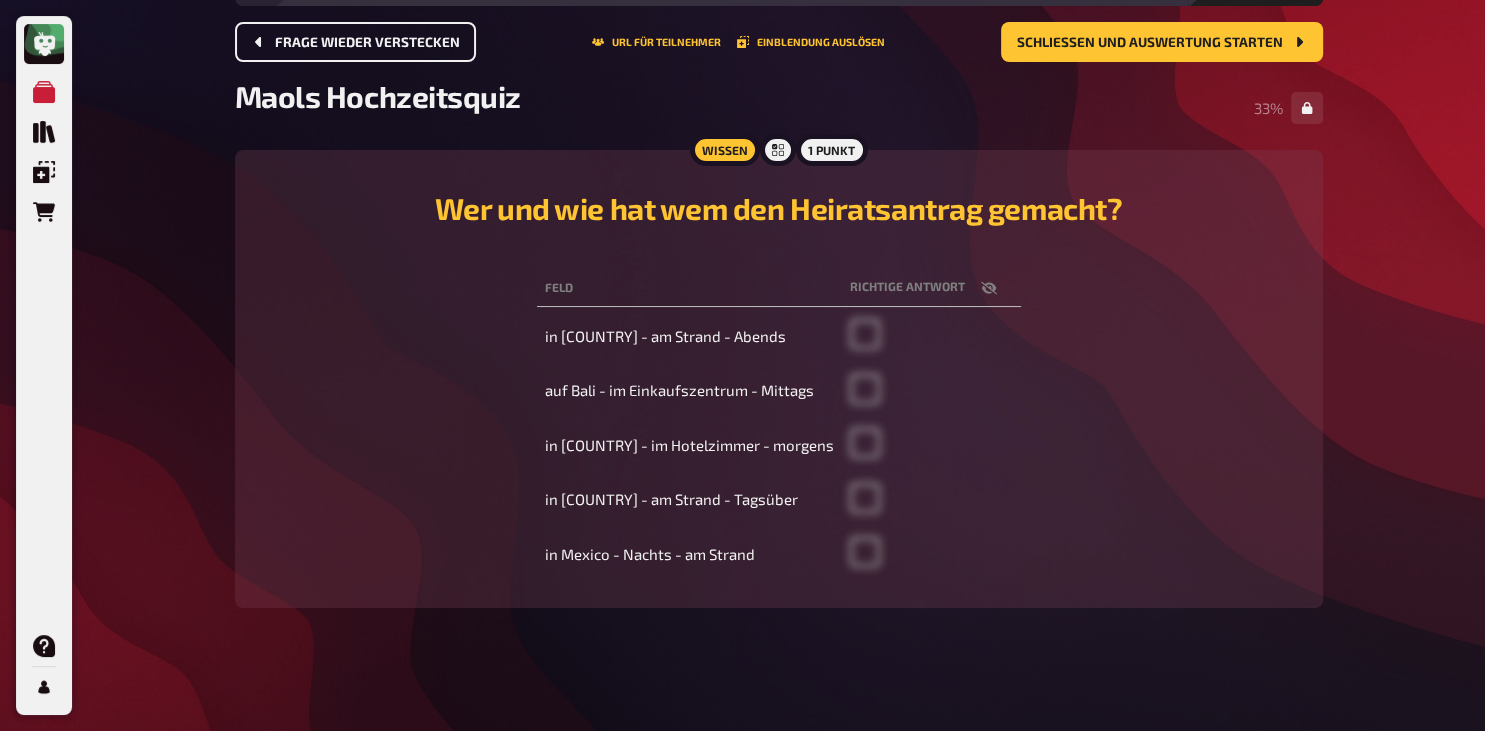 scroll, scrollTop: 0, scrollLeft: 0, axis: both 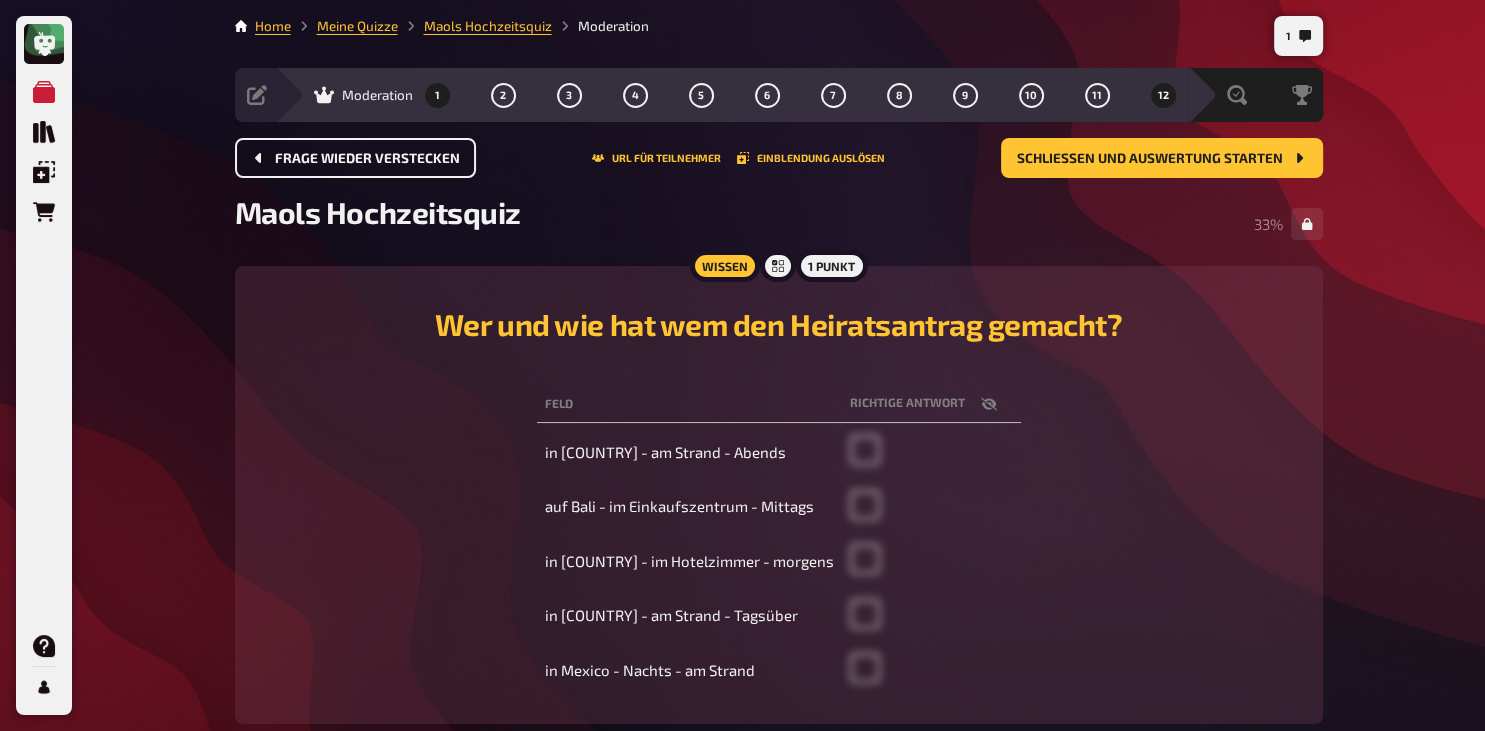 click on "1" at bounding box center [437, 95] 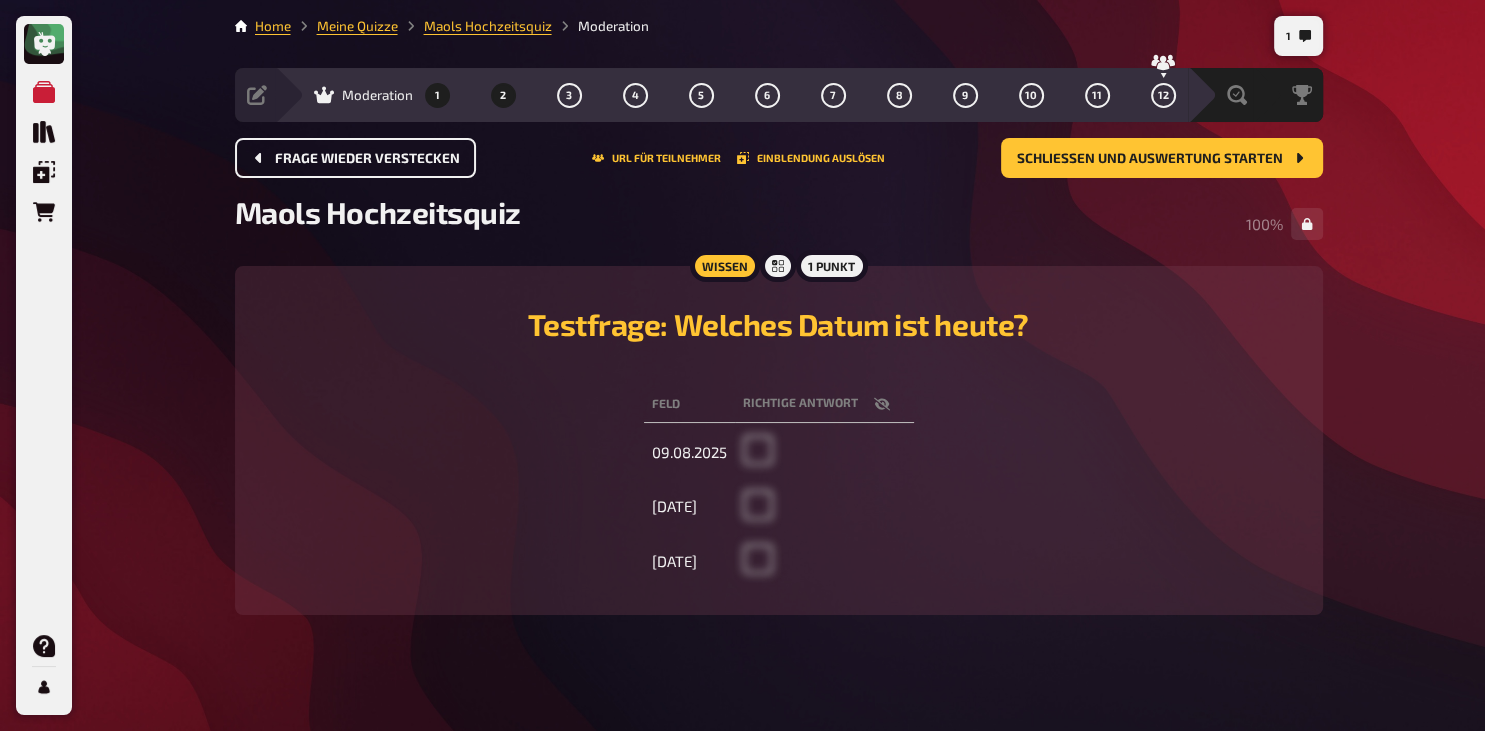 click on "2" at bounding box center (503, 95) 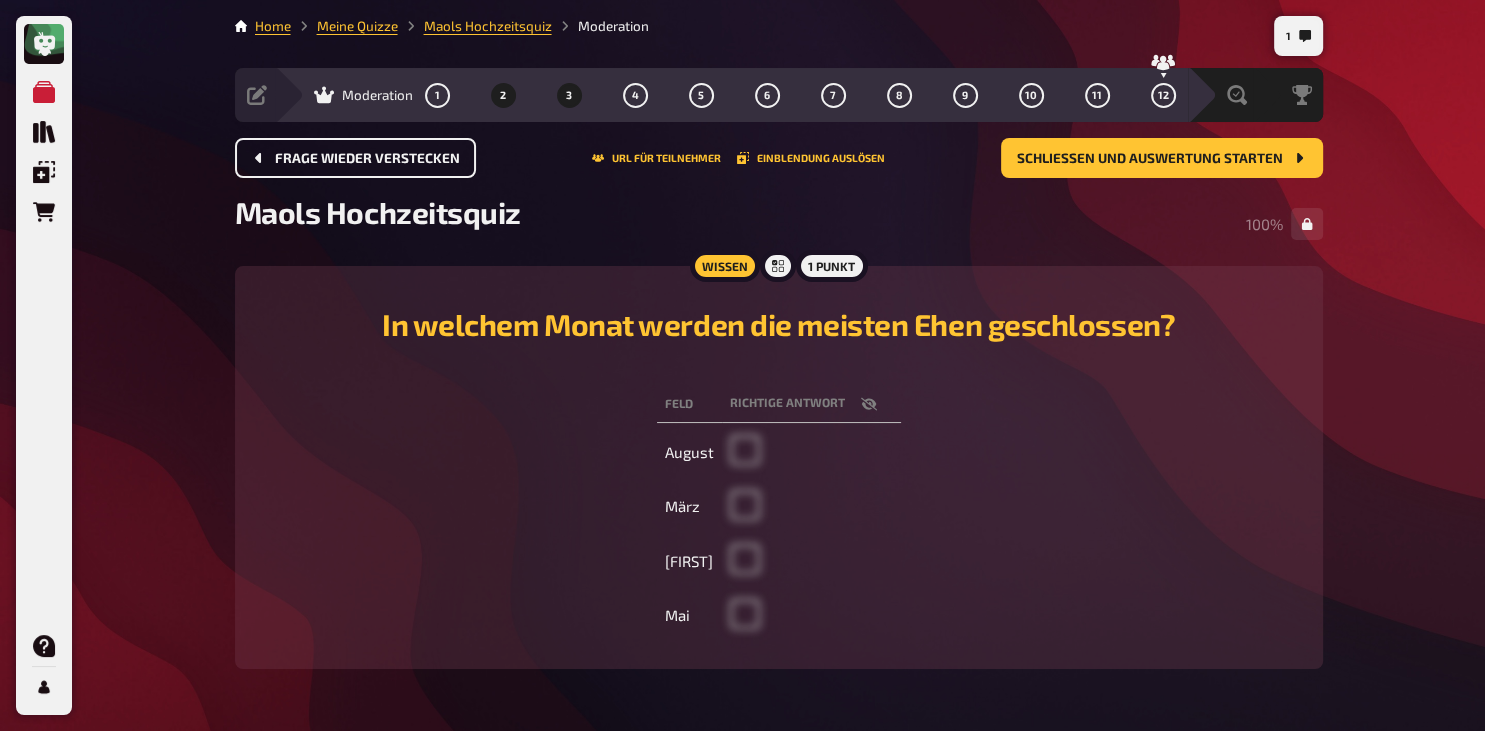 click on "3" at bounding box center (569, 95) 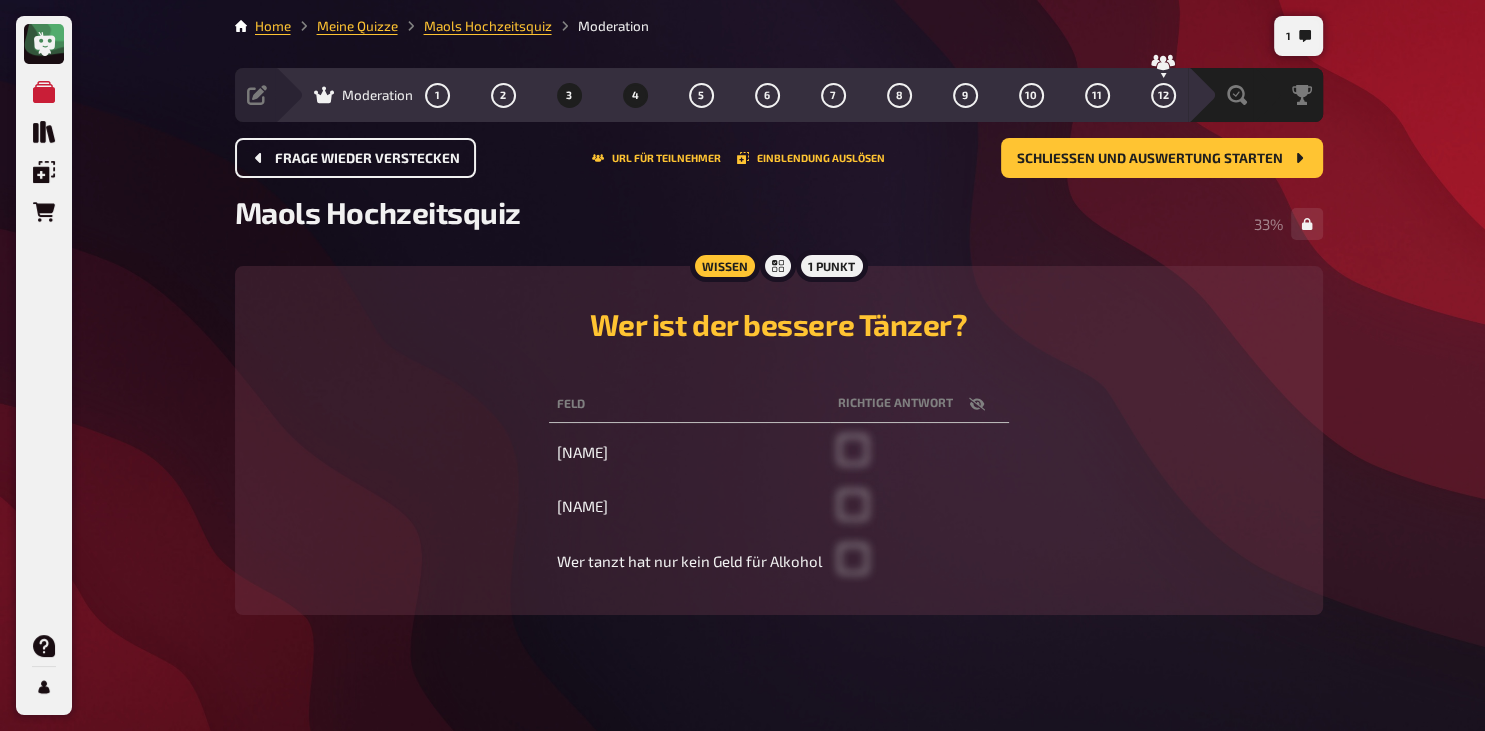 click on "4" at bounding box center [635, 95] 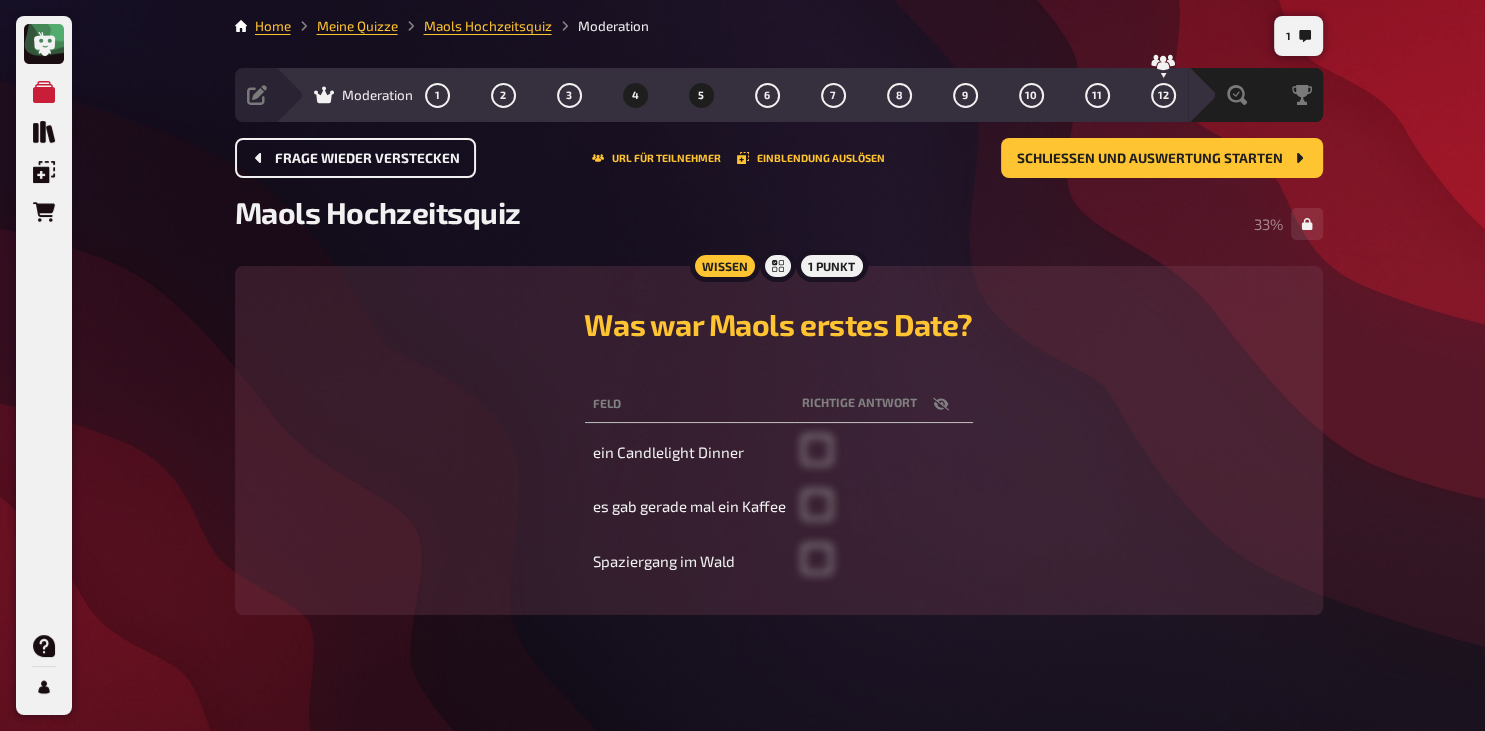 click on "5" at bounding box center [701, 95] 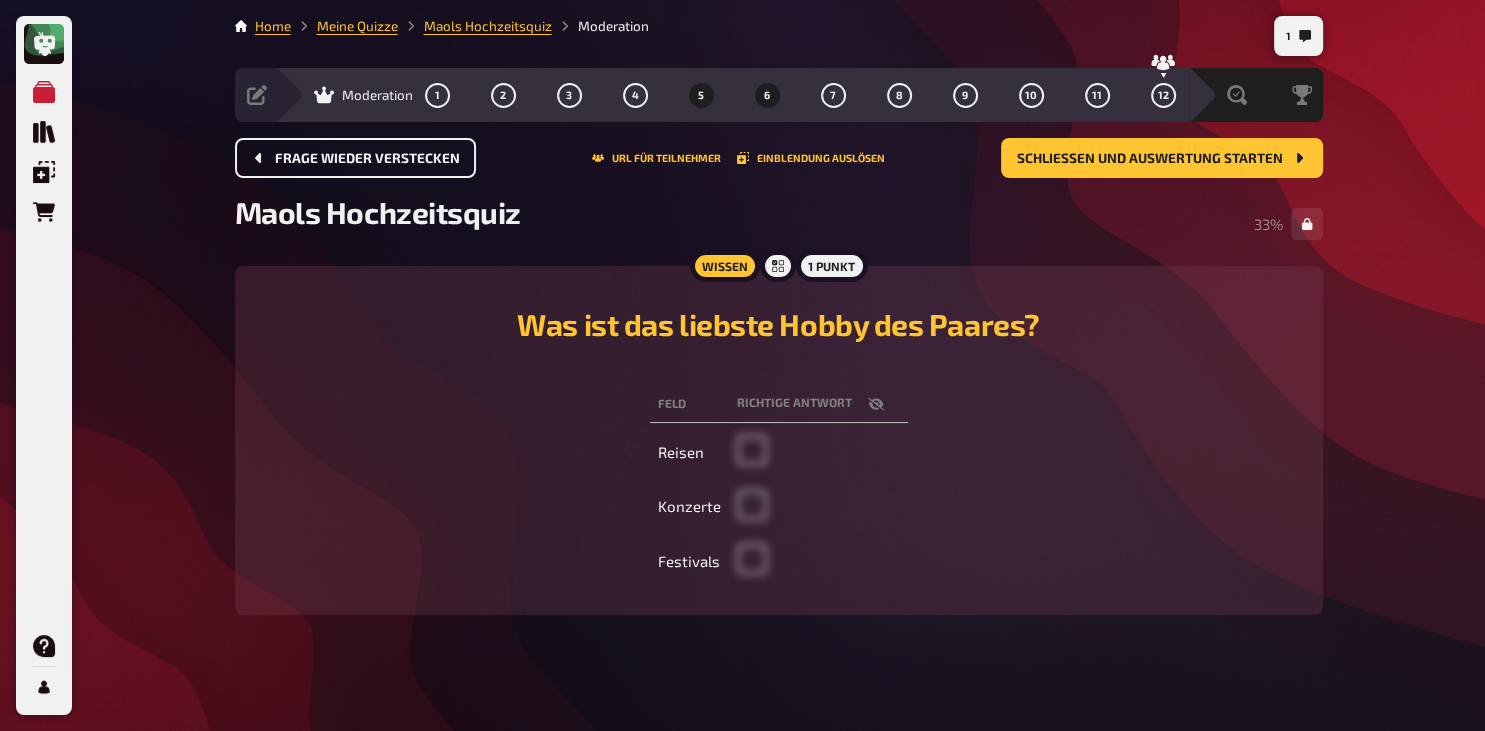 click on "6" at bounding box center (767, 95) 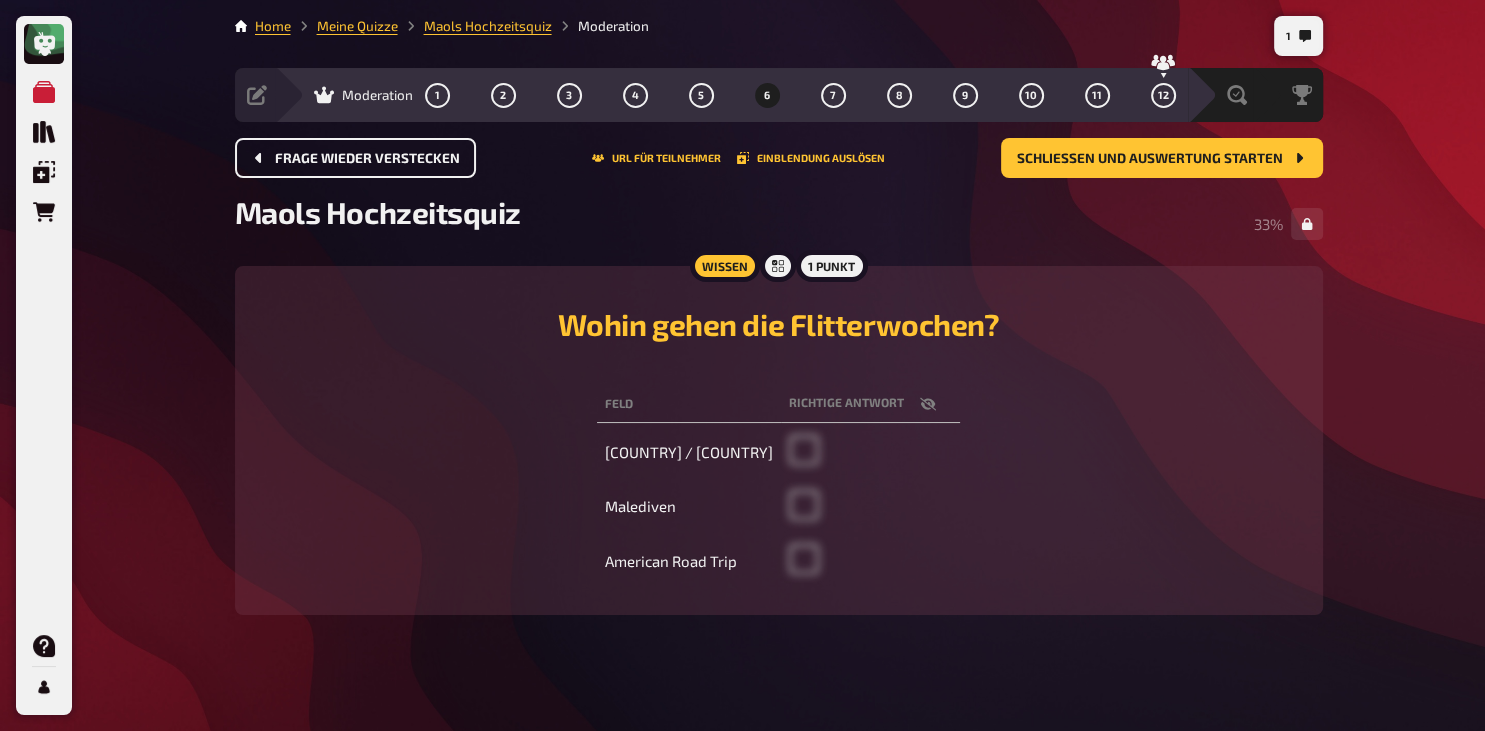 click on "1 2 3 4 5 6 7 8 9 10 11 12" at bounding box center [800, 95] 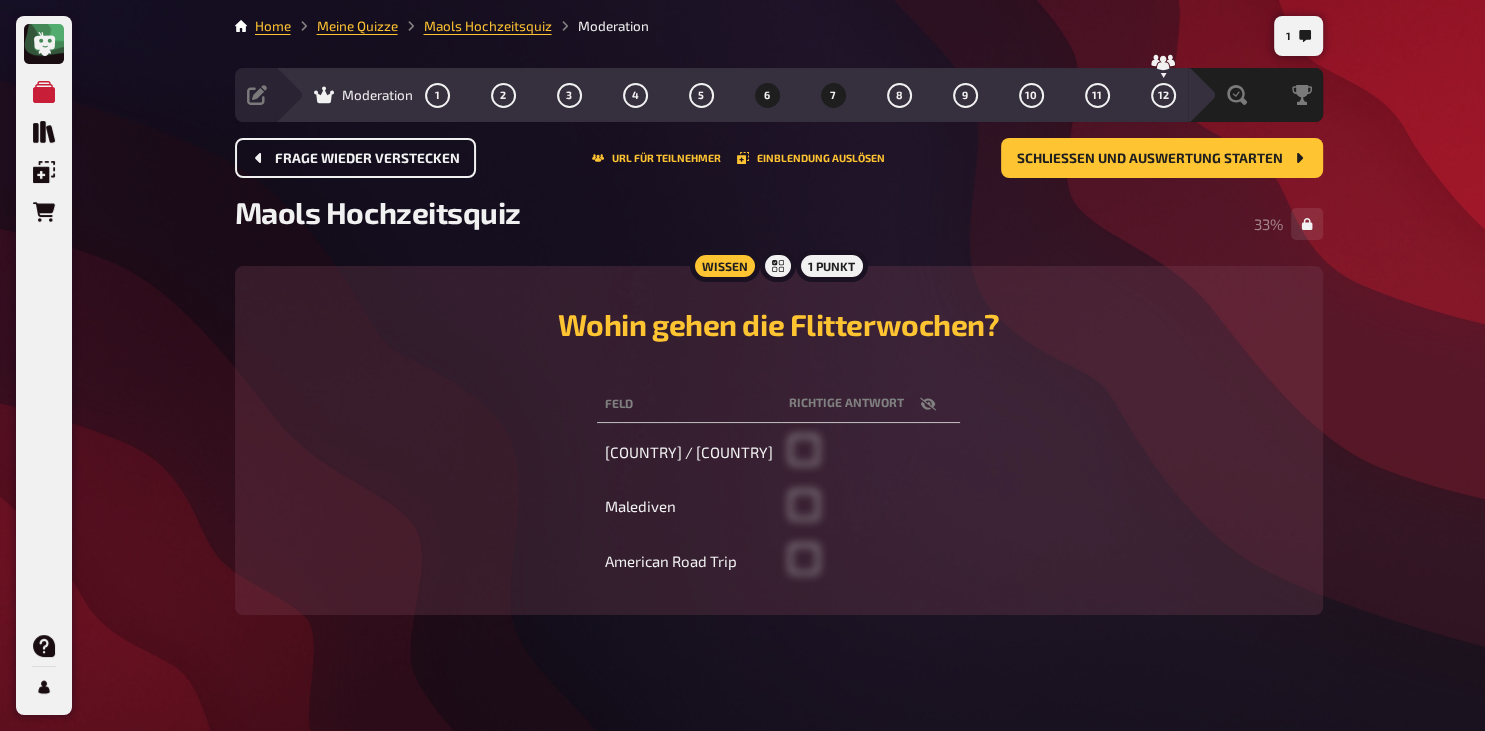 click on "7" at bounding box center [833, 95] 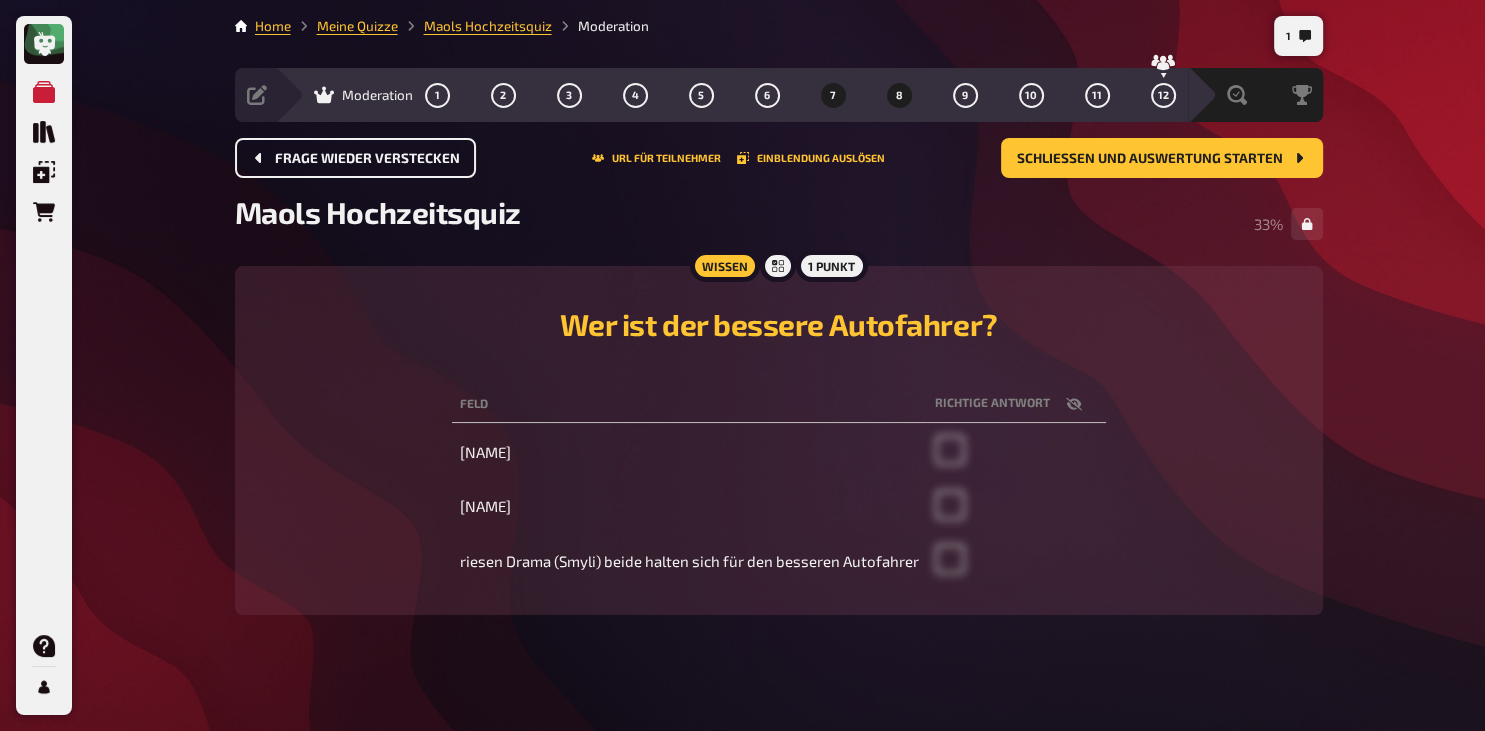 click on "8" at bounding box center (899, 95) 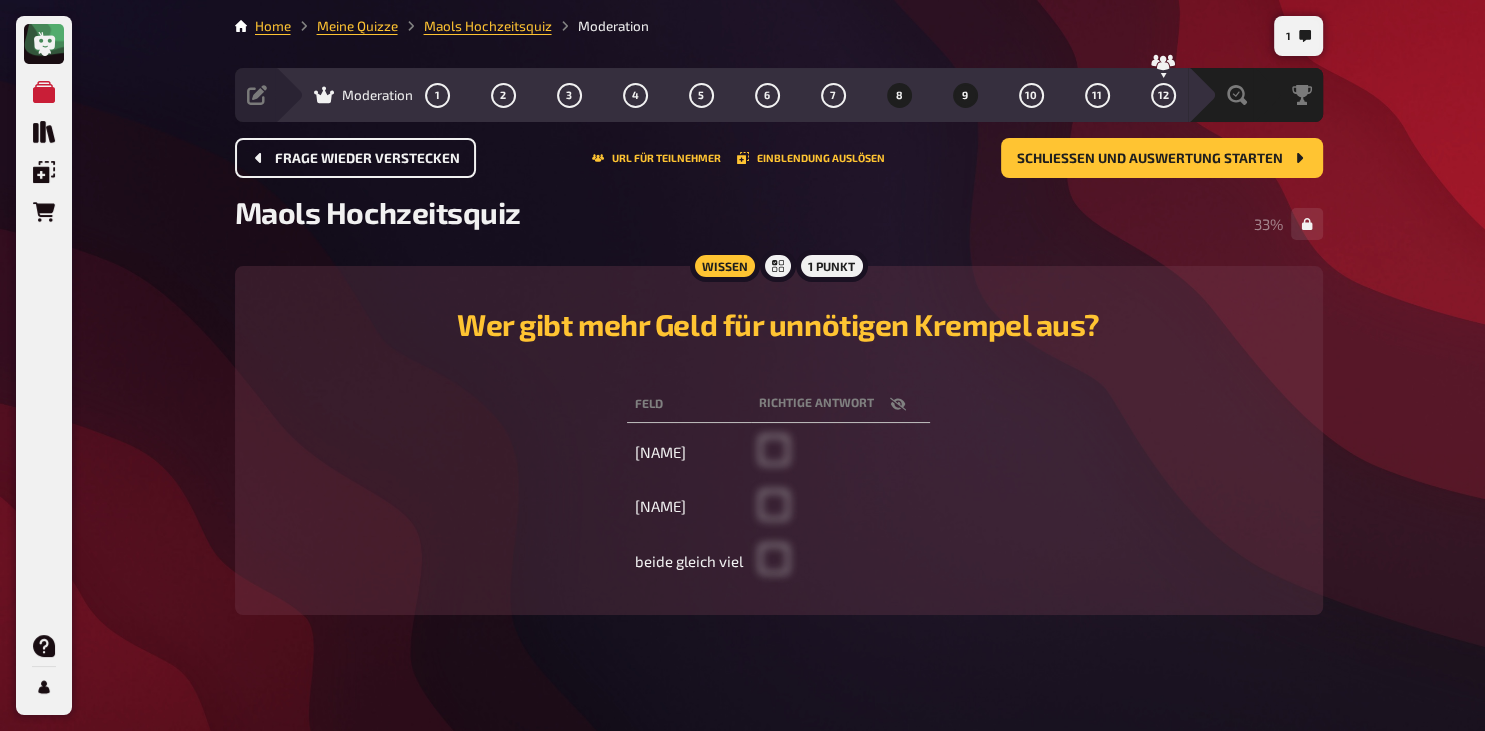 click on "9" at bounding box center (965, 95) 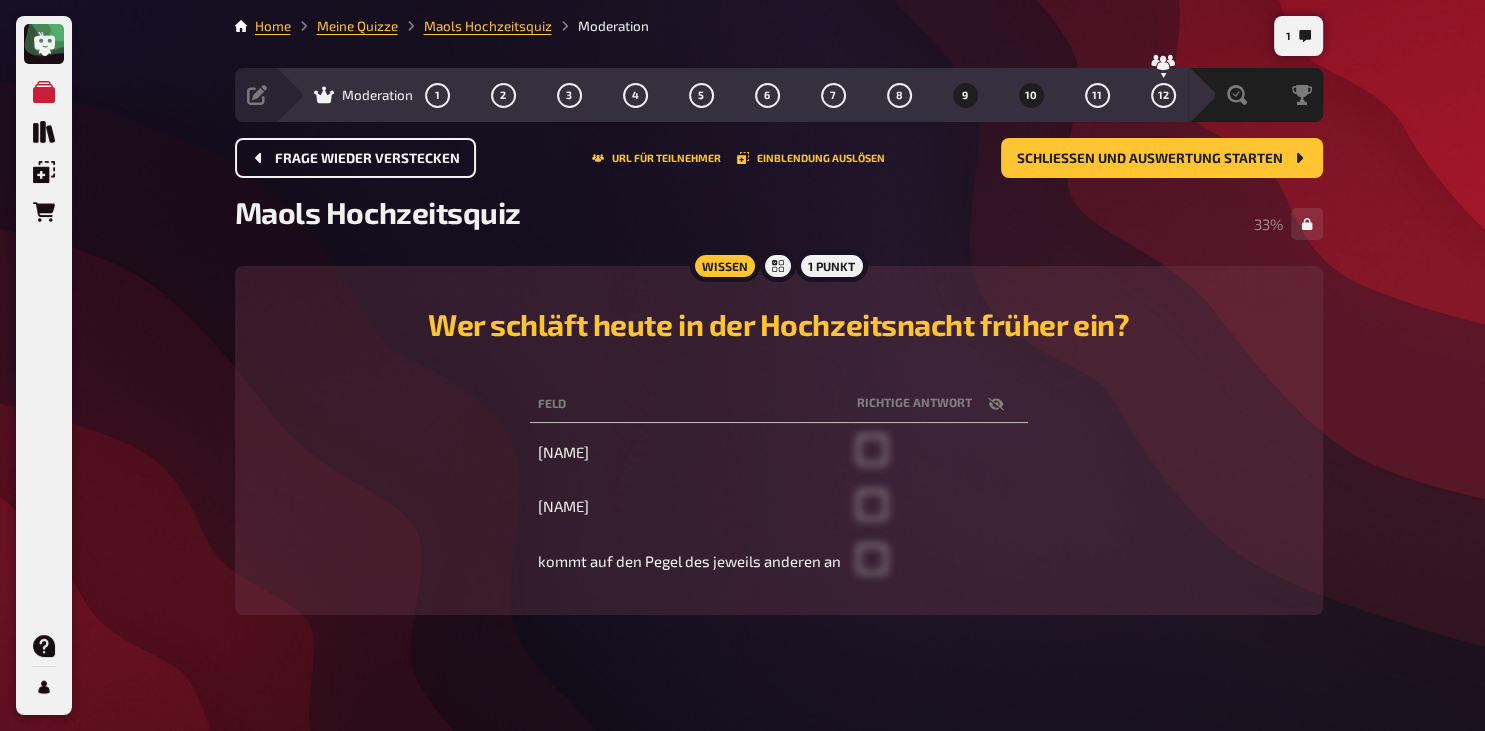 click on "10" at bounding box center (1031, 95) 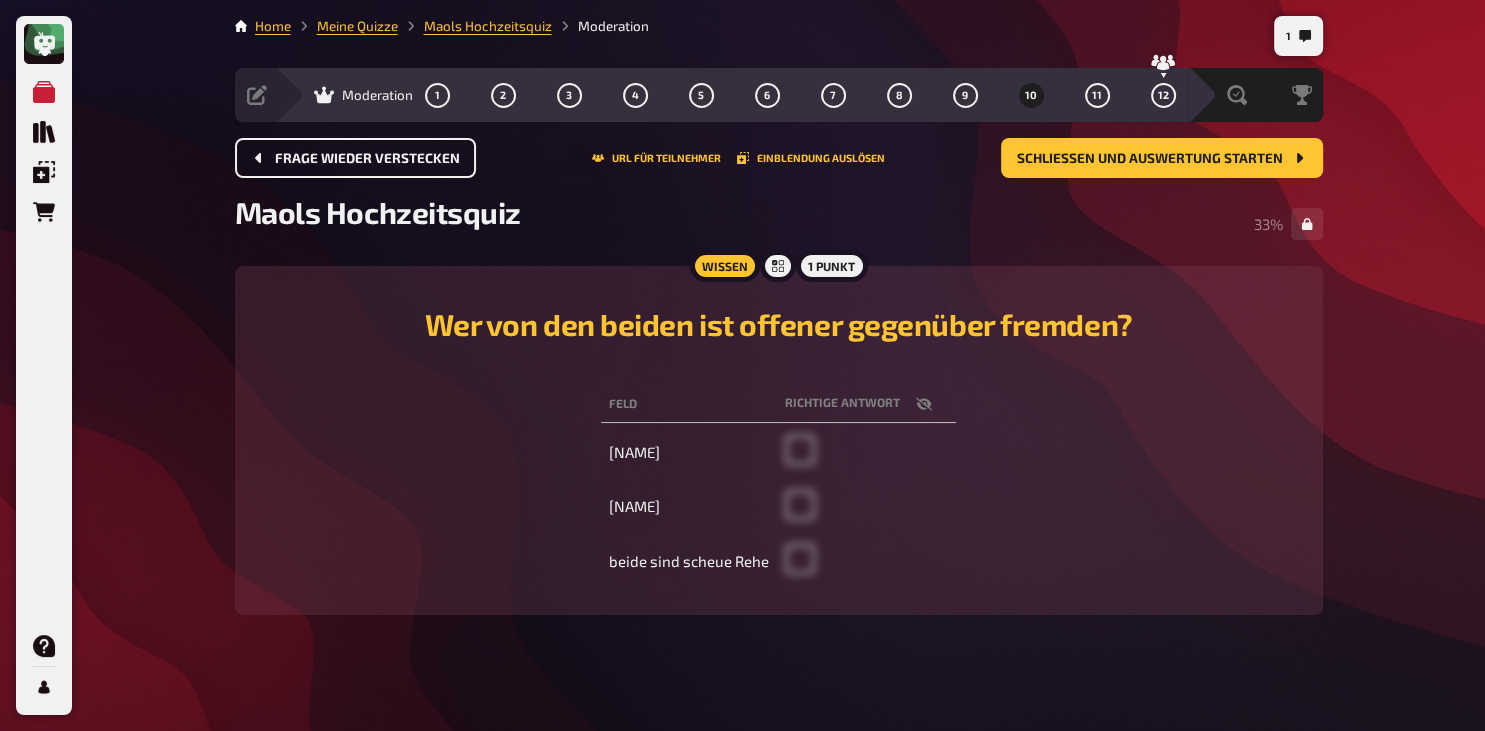 click on "Moderation 1 2 3 4 5 6 7 8 9 10 11 12" at bounding box center (731, 95) 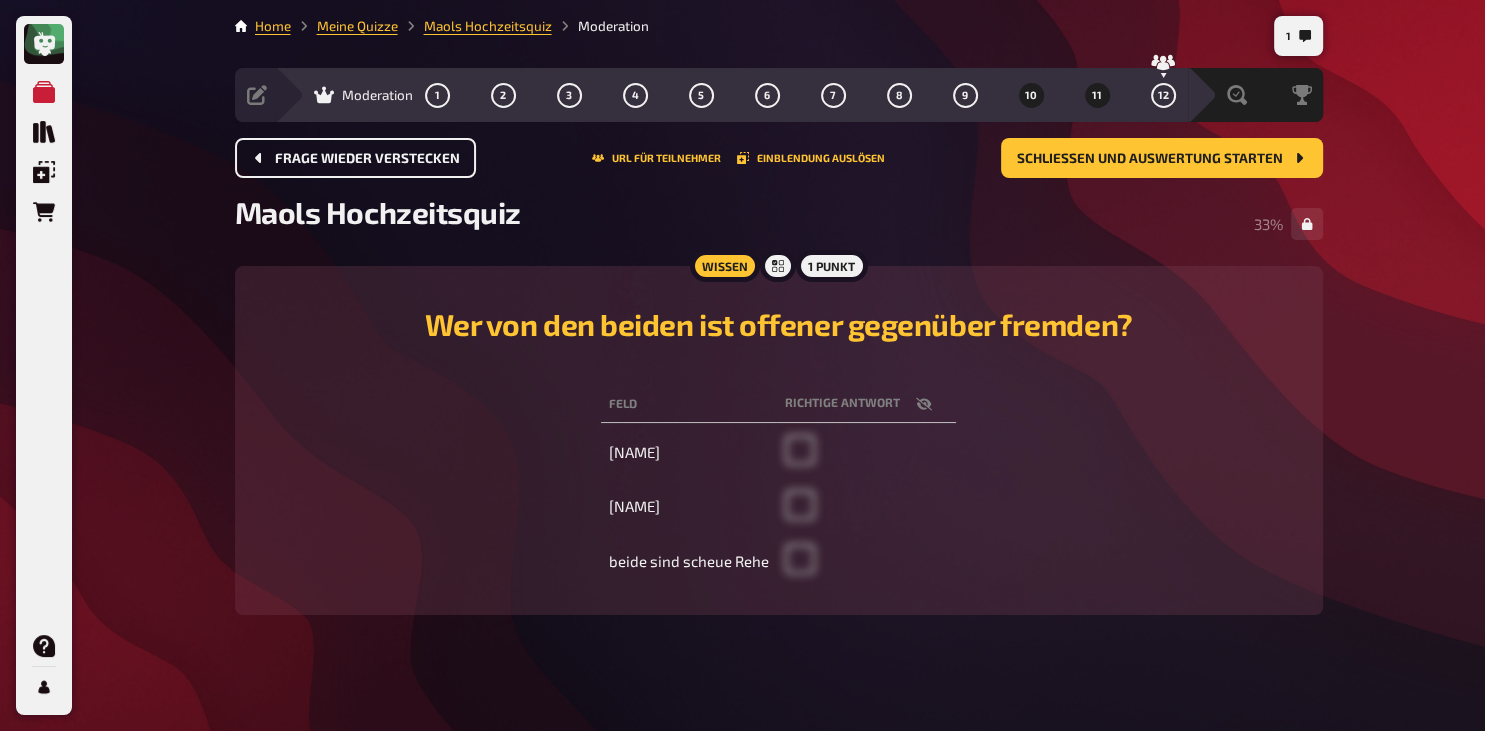 click on "11" at bounding box center (1097, 95) 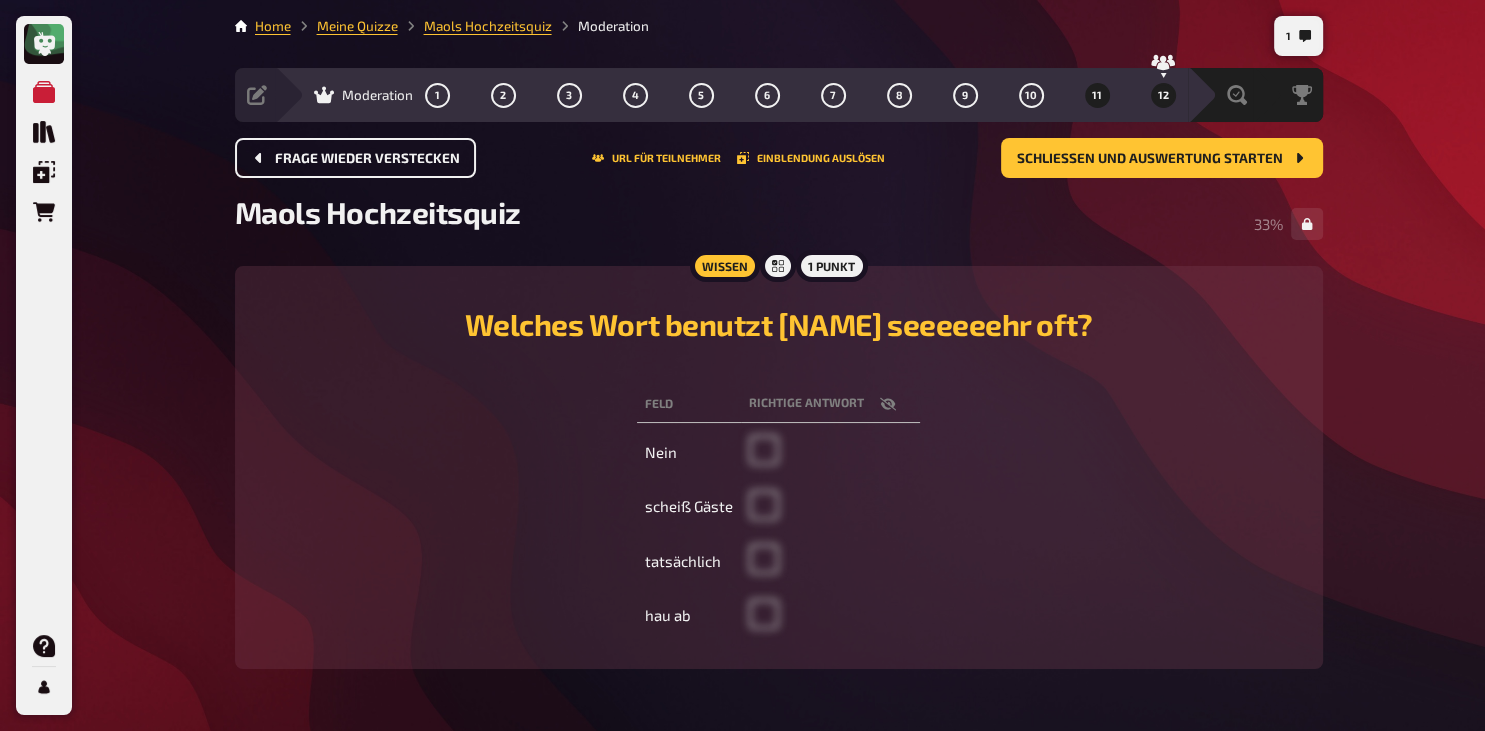 click on "12" at bounding box center (1163, 95) 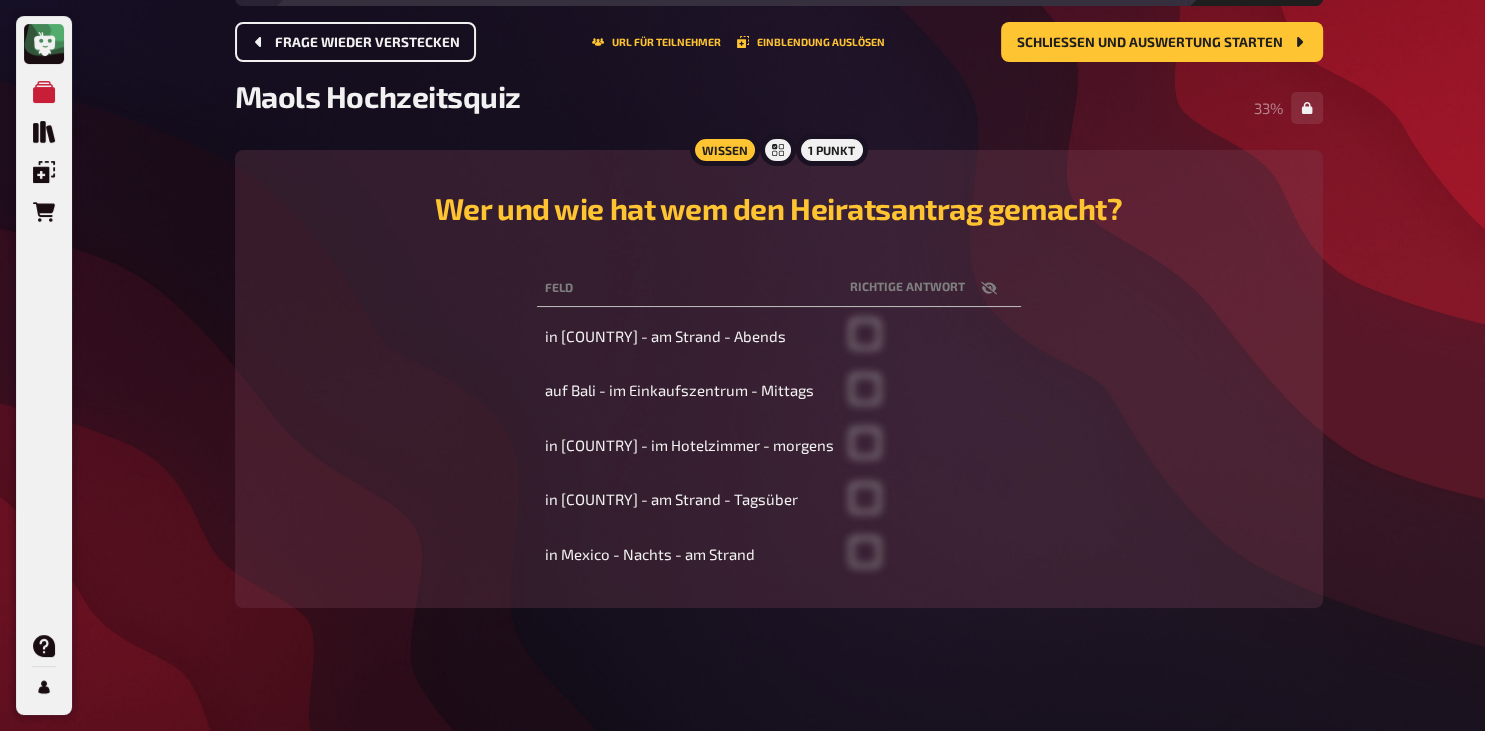 scroll, scrollTop: 0, scrollLeft: 0, axis: both 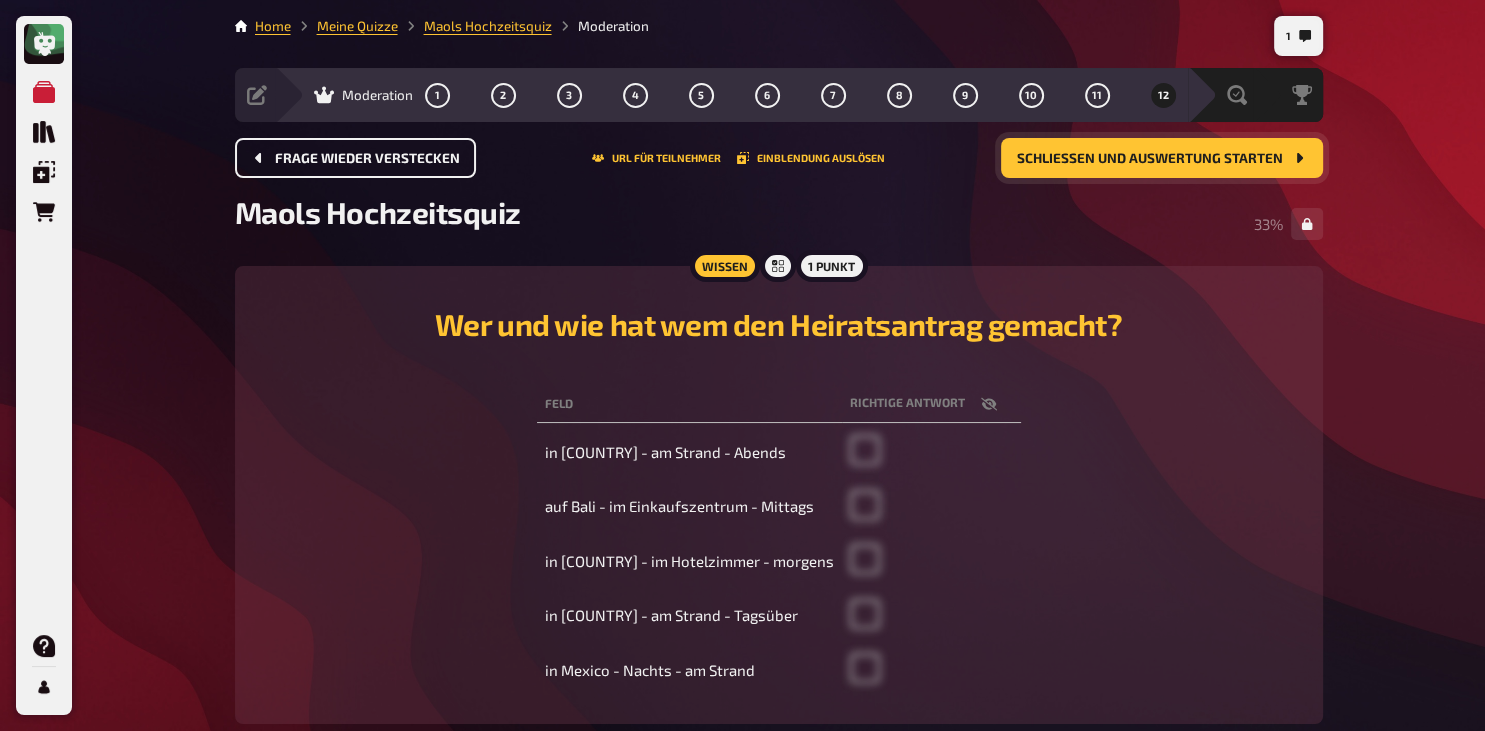 click on "Schließen und Auswertung starten" at bounding box center (1150, 159) 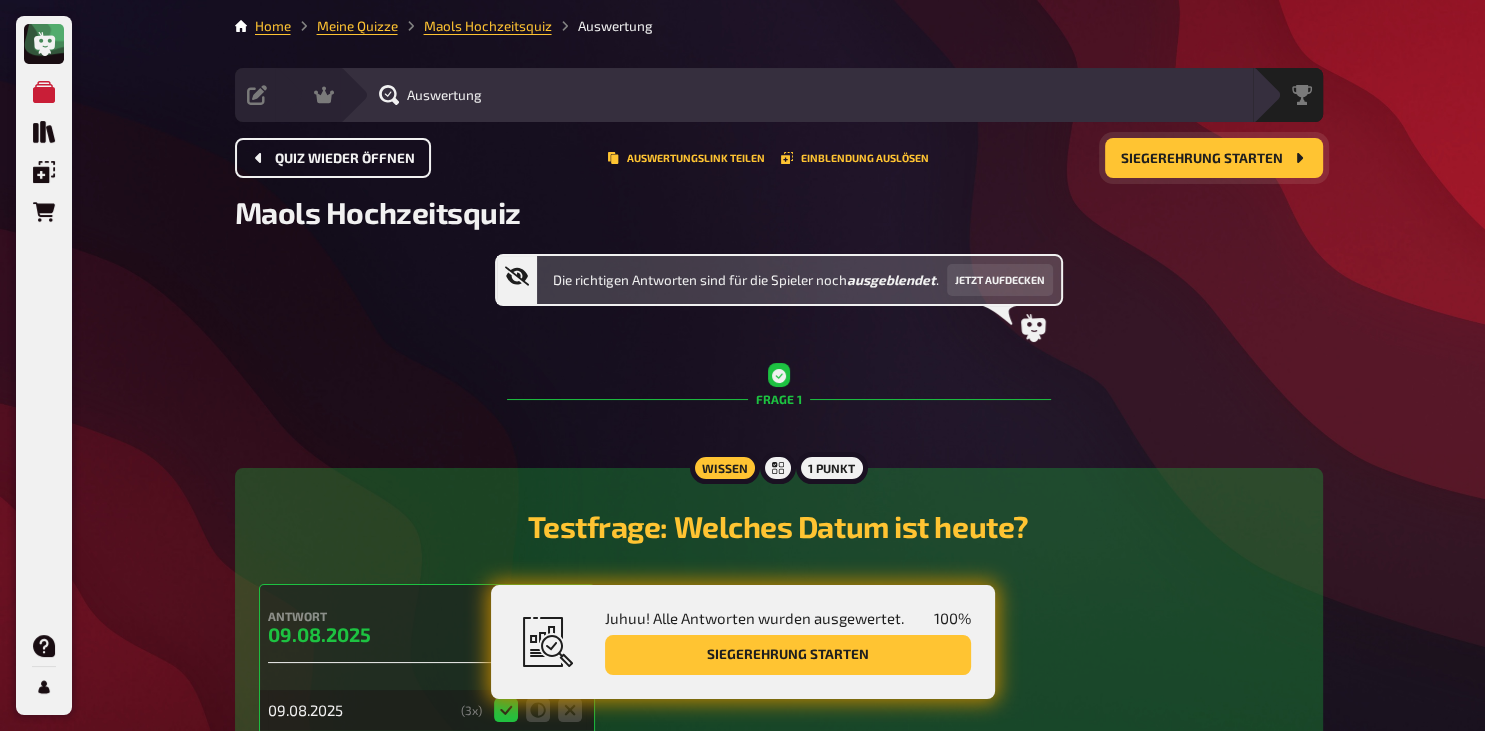 click on "Siegerehrung starten" at bounding box center (1202, 159) 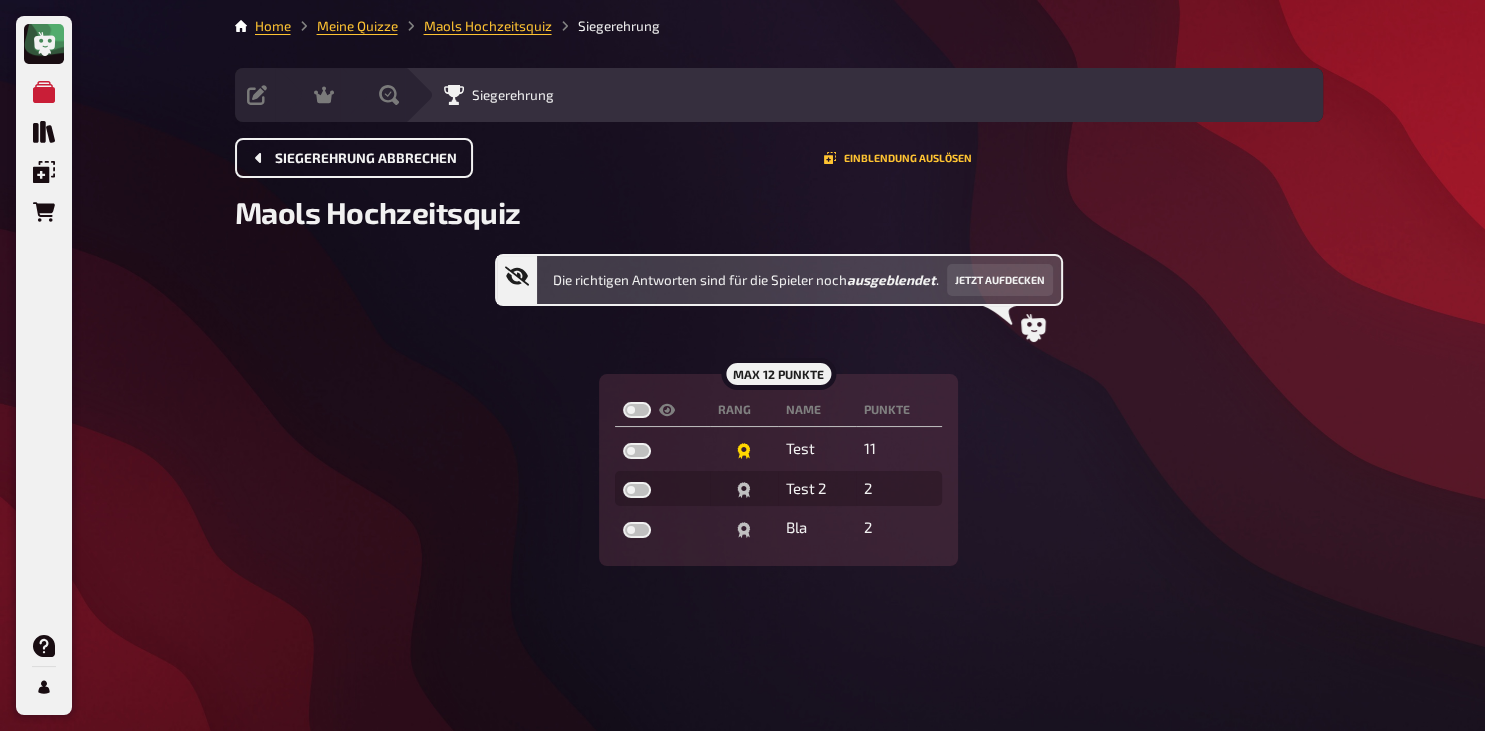 click on "Siegerehrung abbrechen" at bounding box center [366, 159] 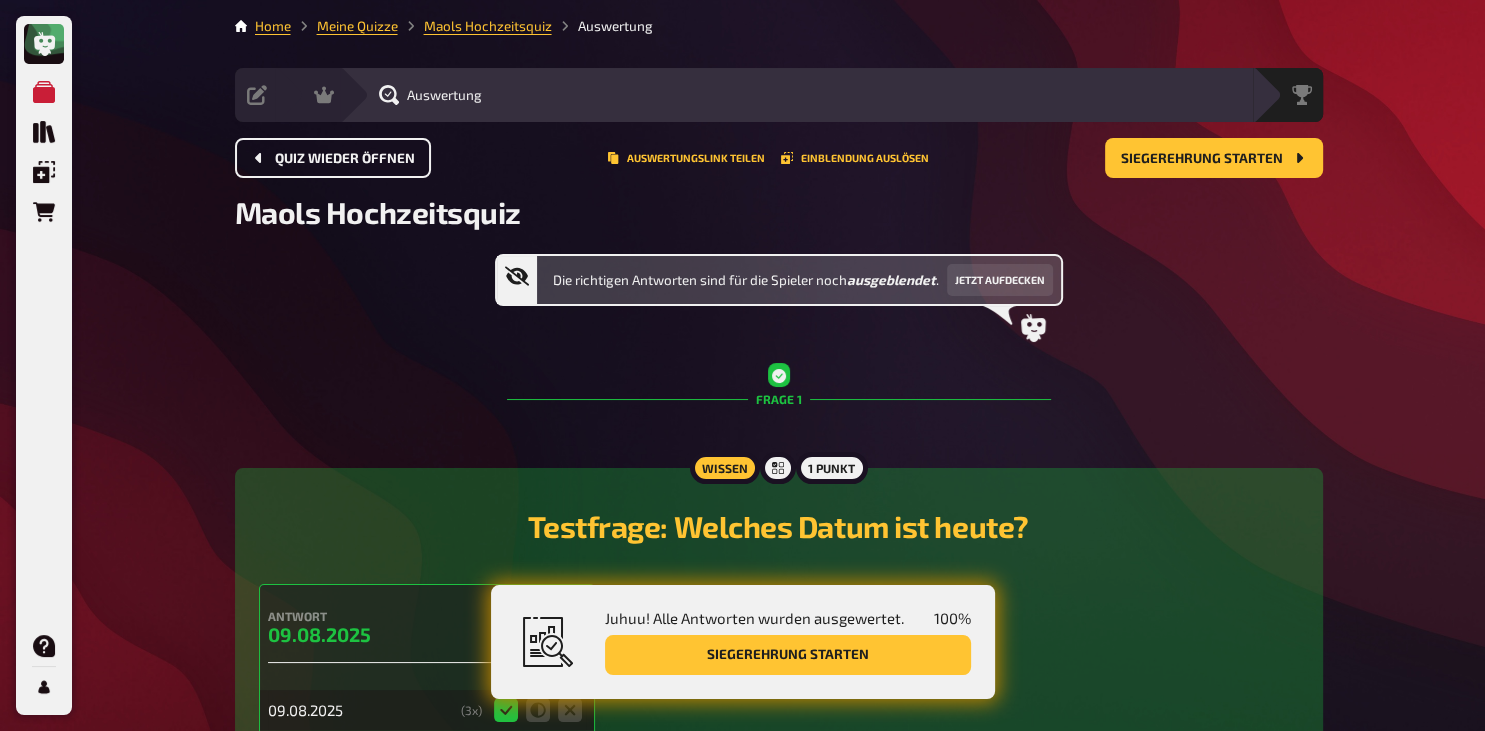 click on "Quiz wieder öffnen" at bounding box center (345, 159) 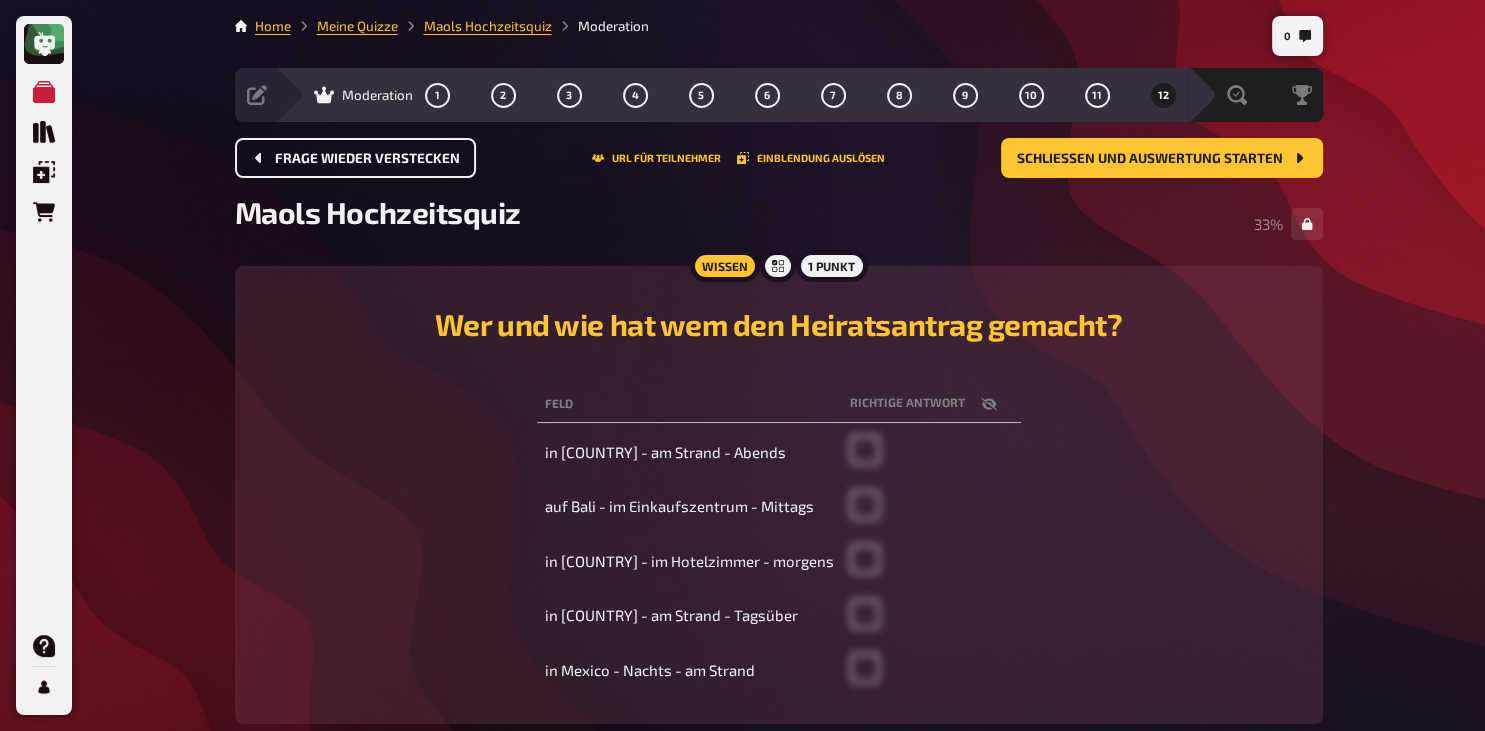 click on "Moderation" at bounding box center (377, 95) 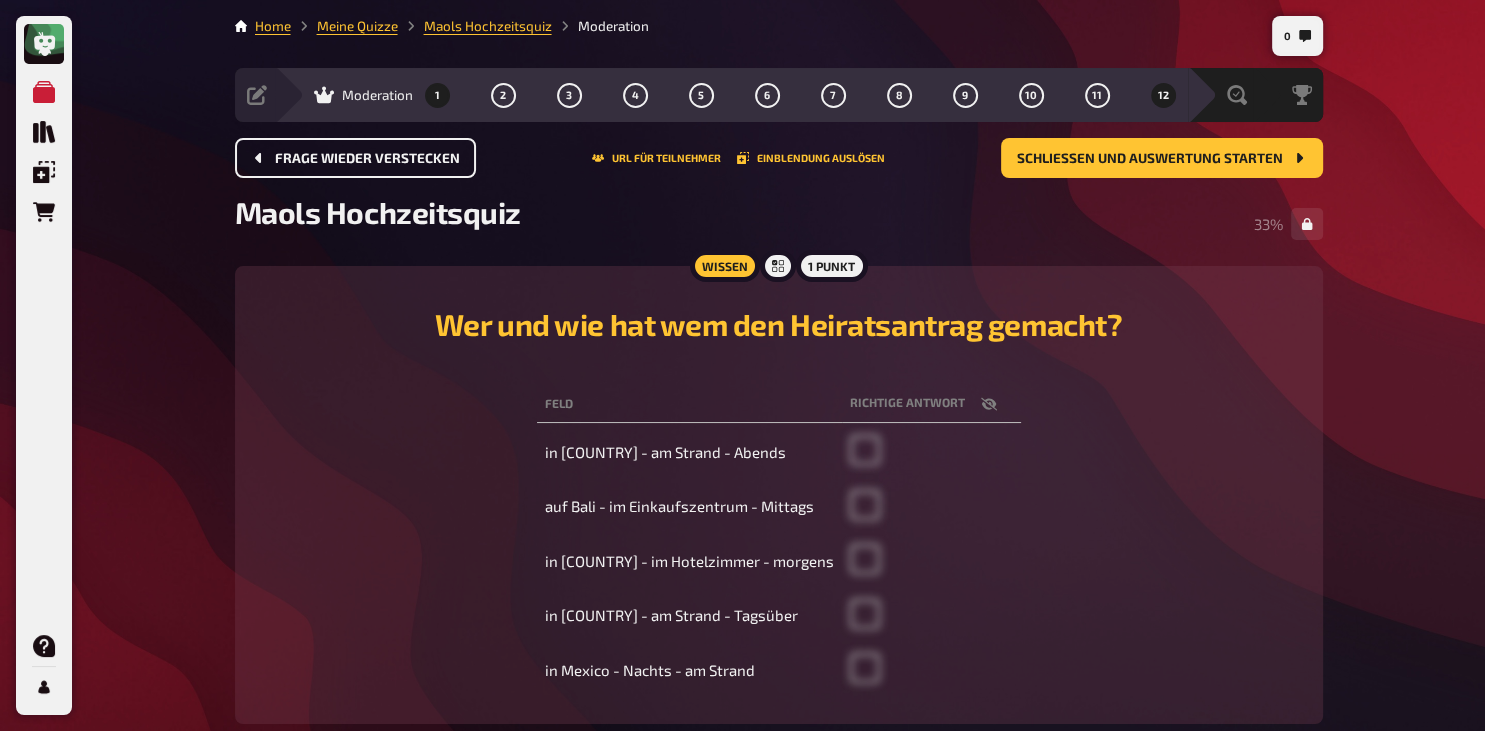 click on "1" at bounding box center (437, 95) 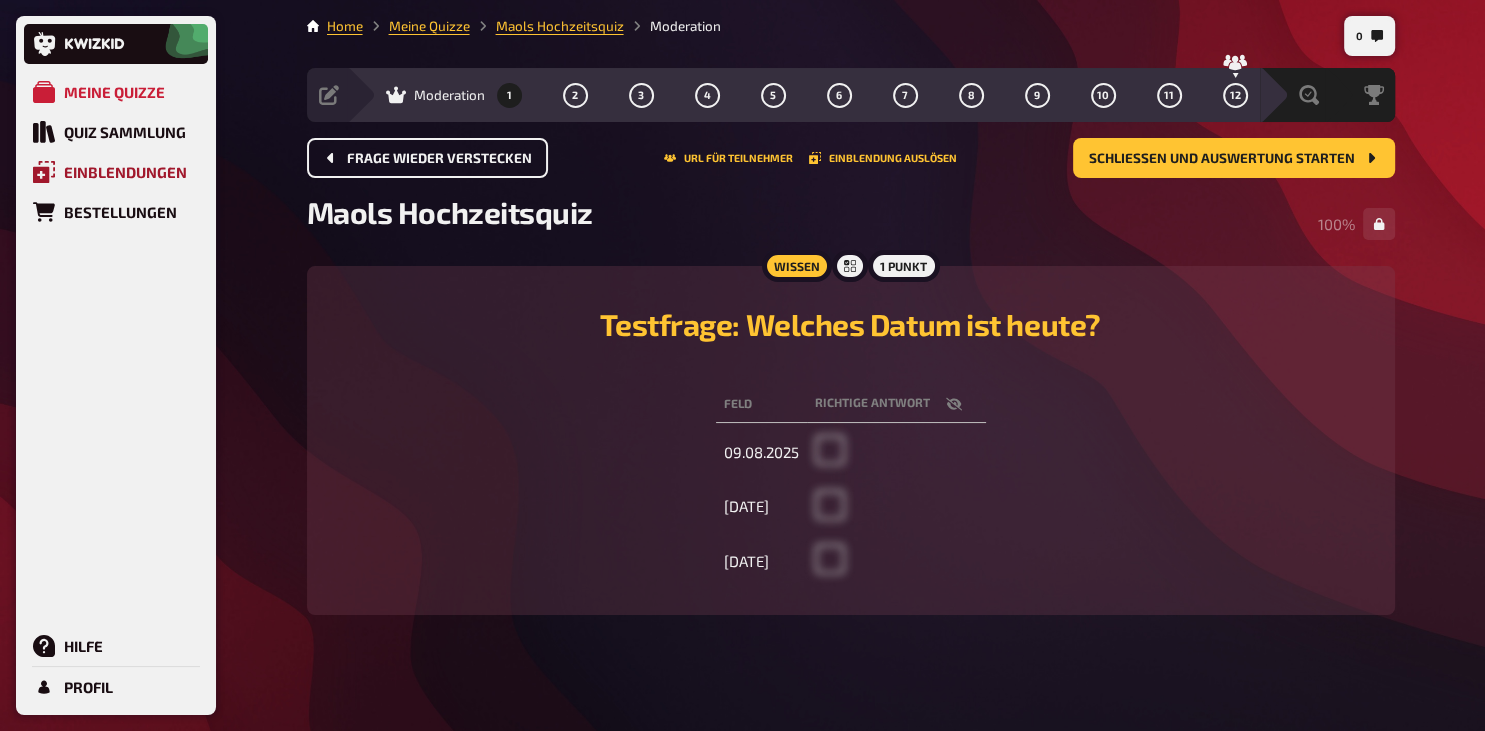 click on "Einblendungen" at bounding box center [116, 172] 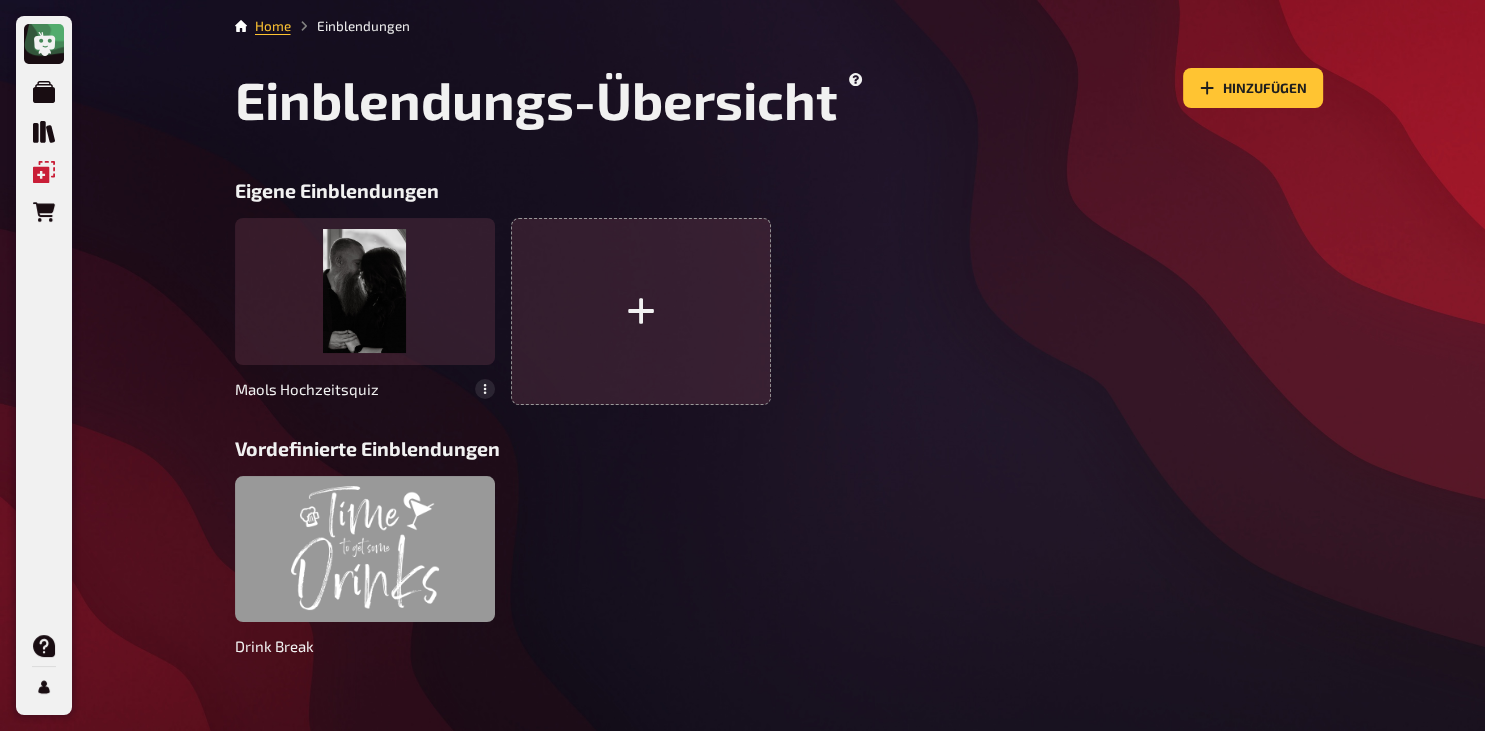 click at bounding box center (365, 549) 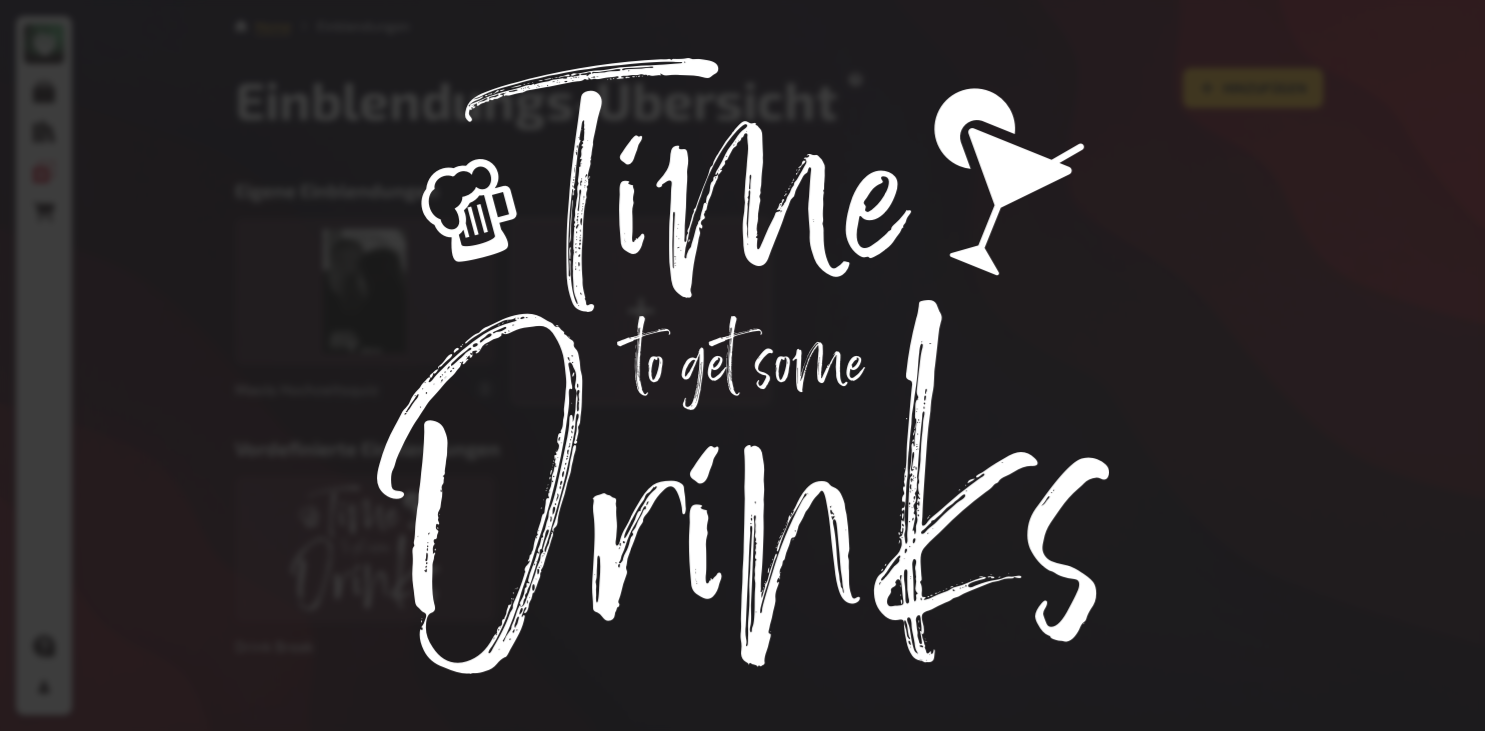 click at bounding box center [742, 365] 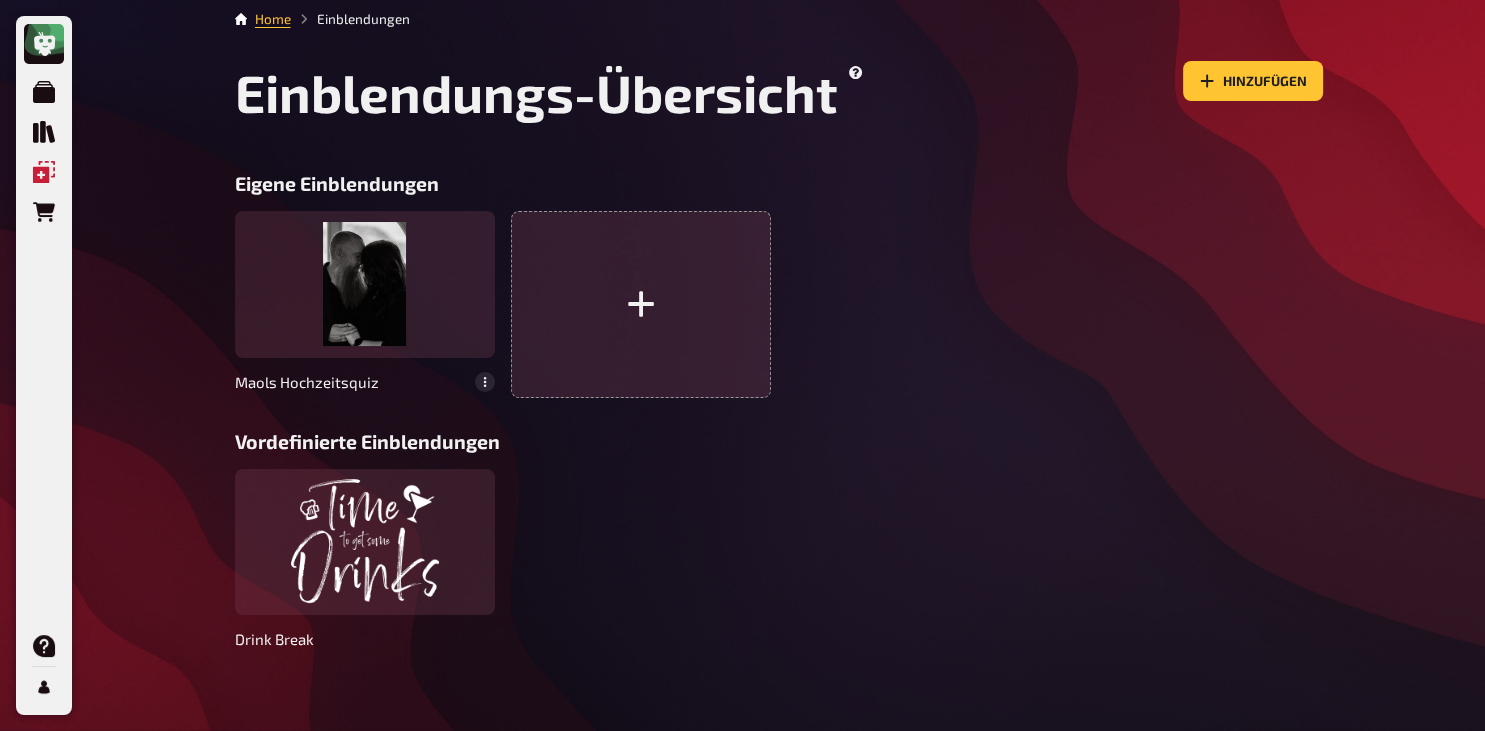 scroll, scrollTop: 0, scrollLeft: 0, axis: both 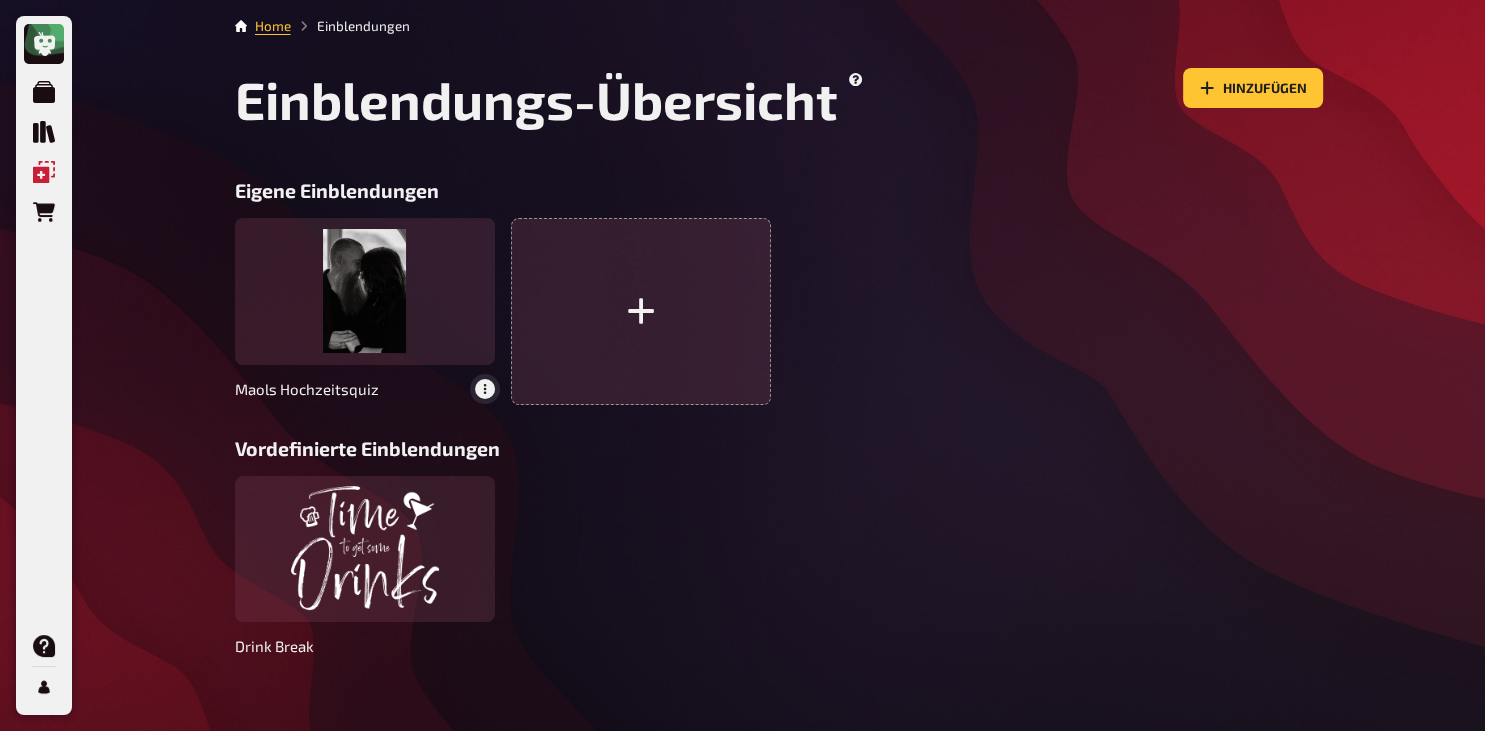 click 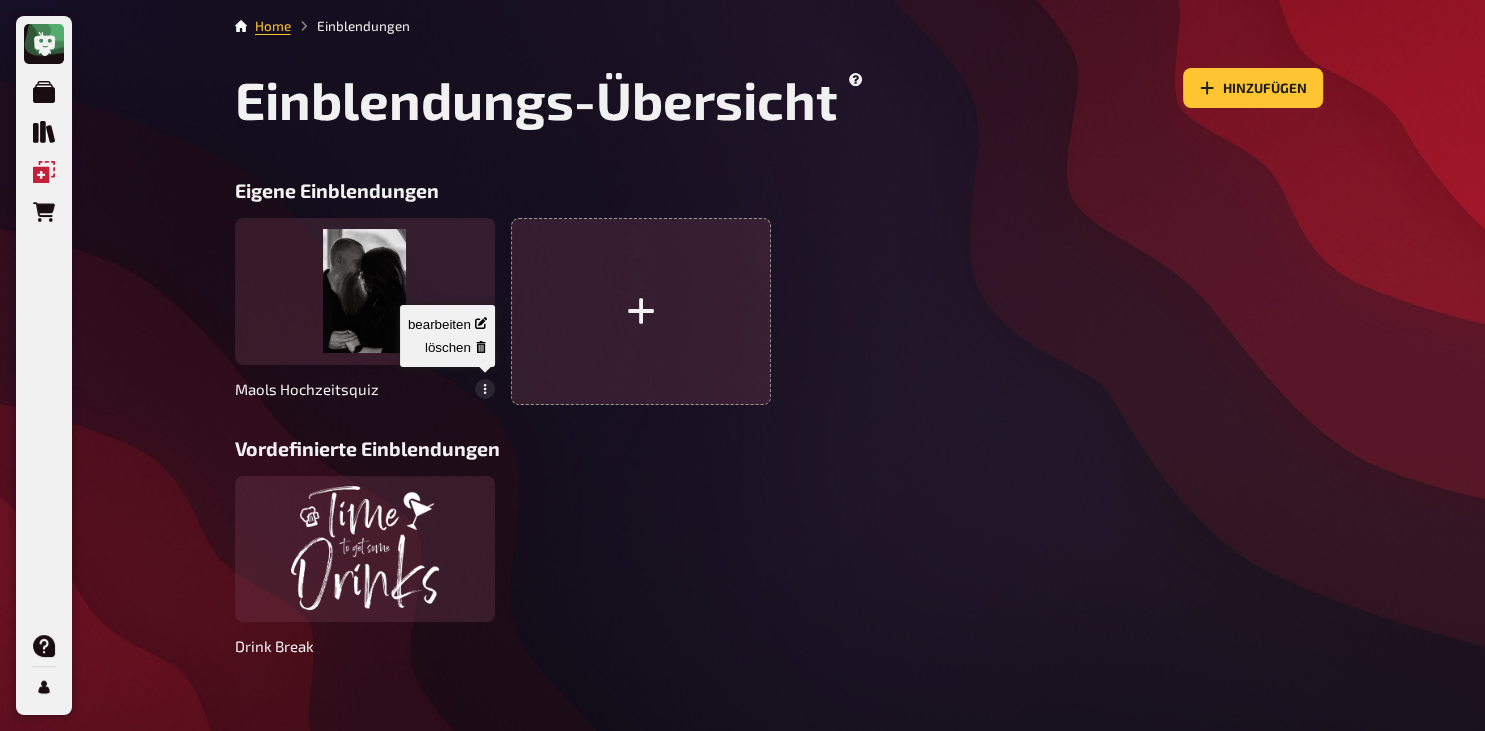 click on "Vordefinierte Einblendungen" at bounding box center [779, 448] 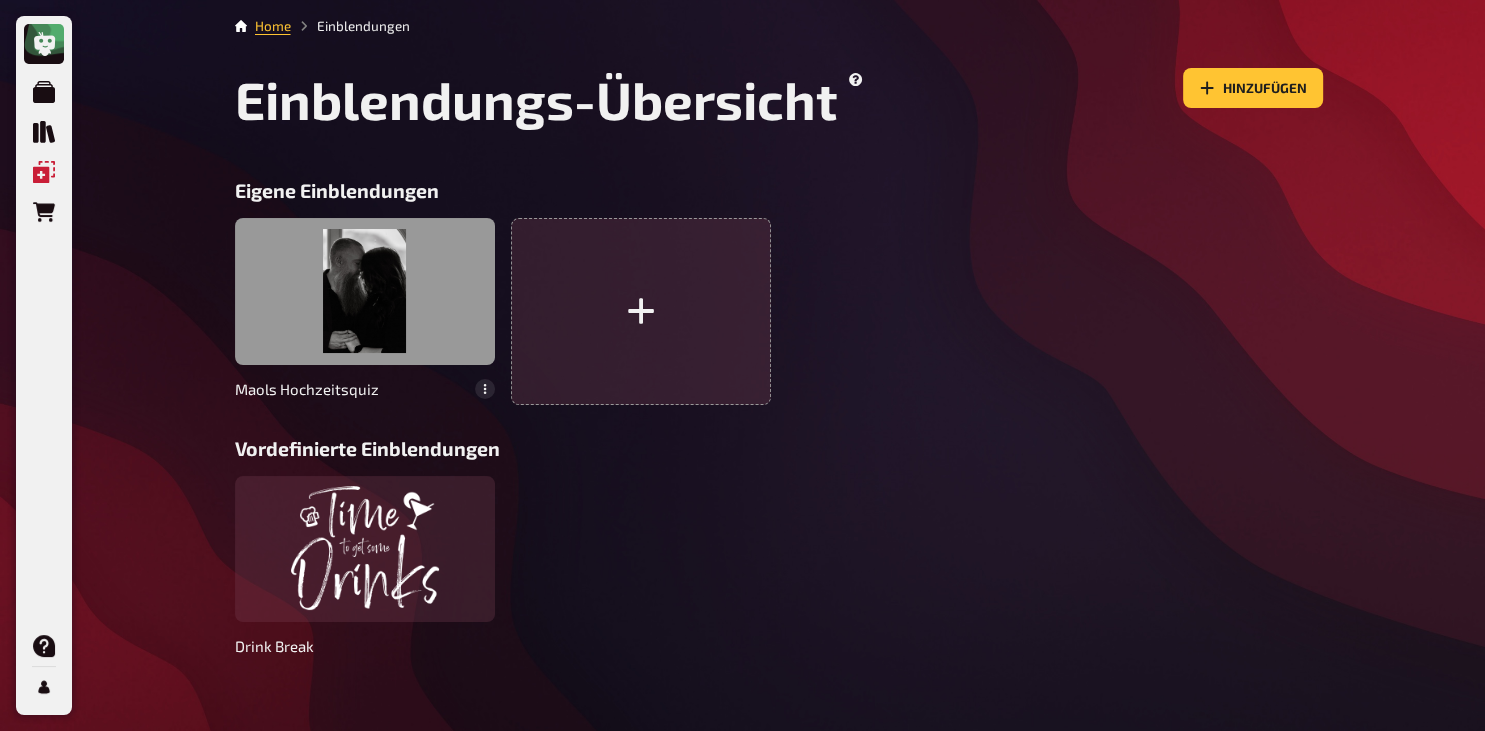 click at bounding box center (365, 291) 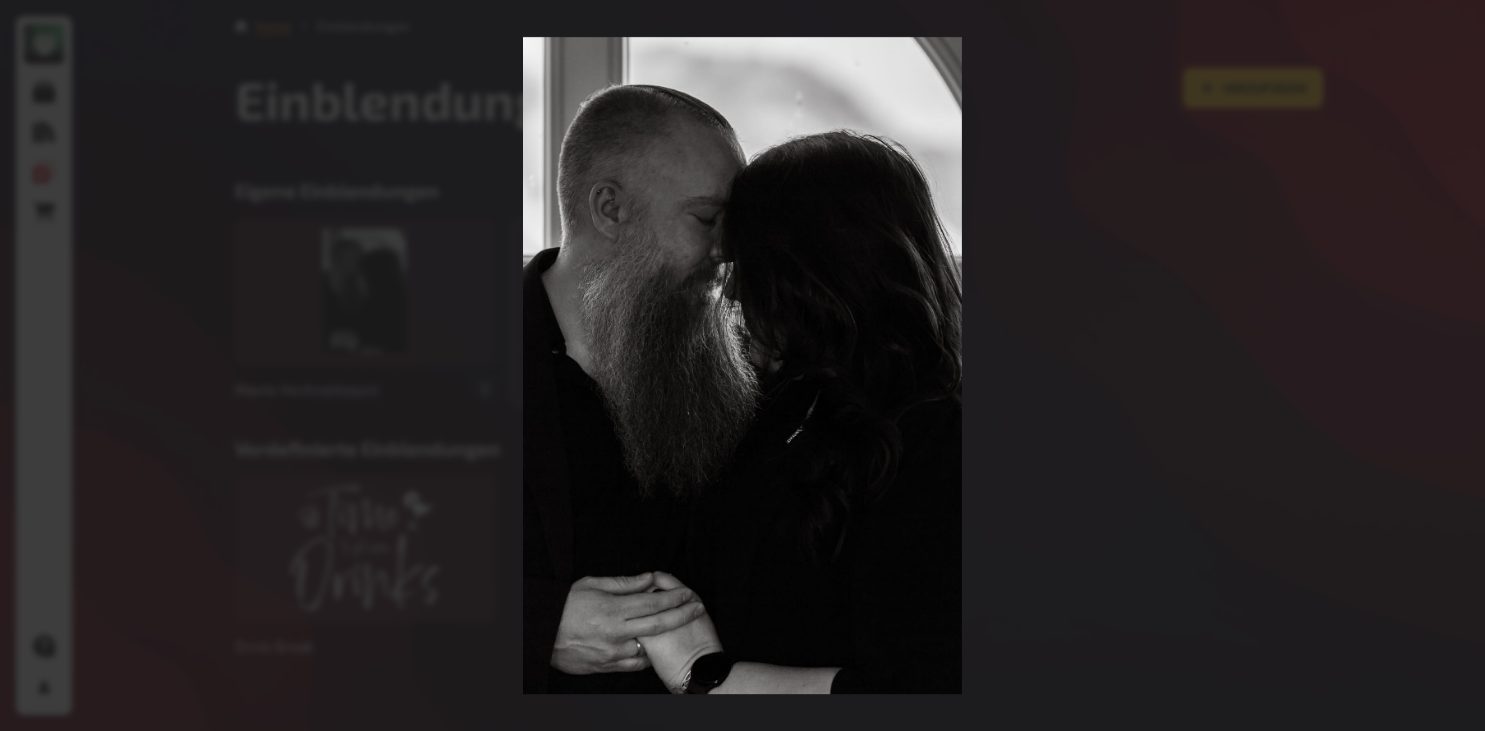 click at bounding box center (742, 365) 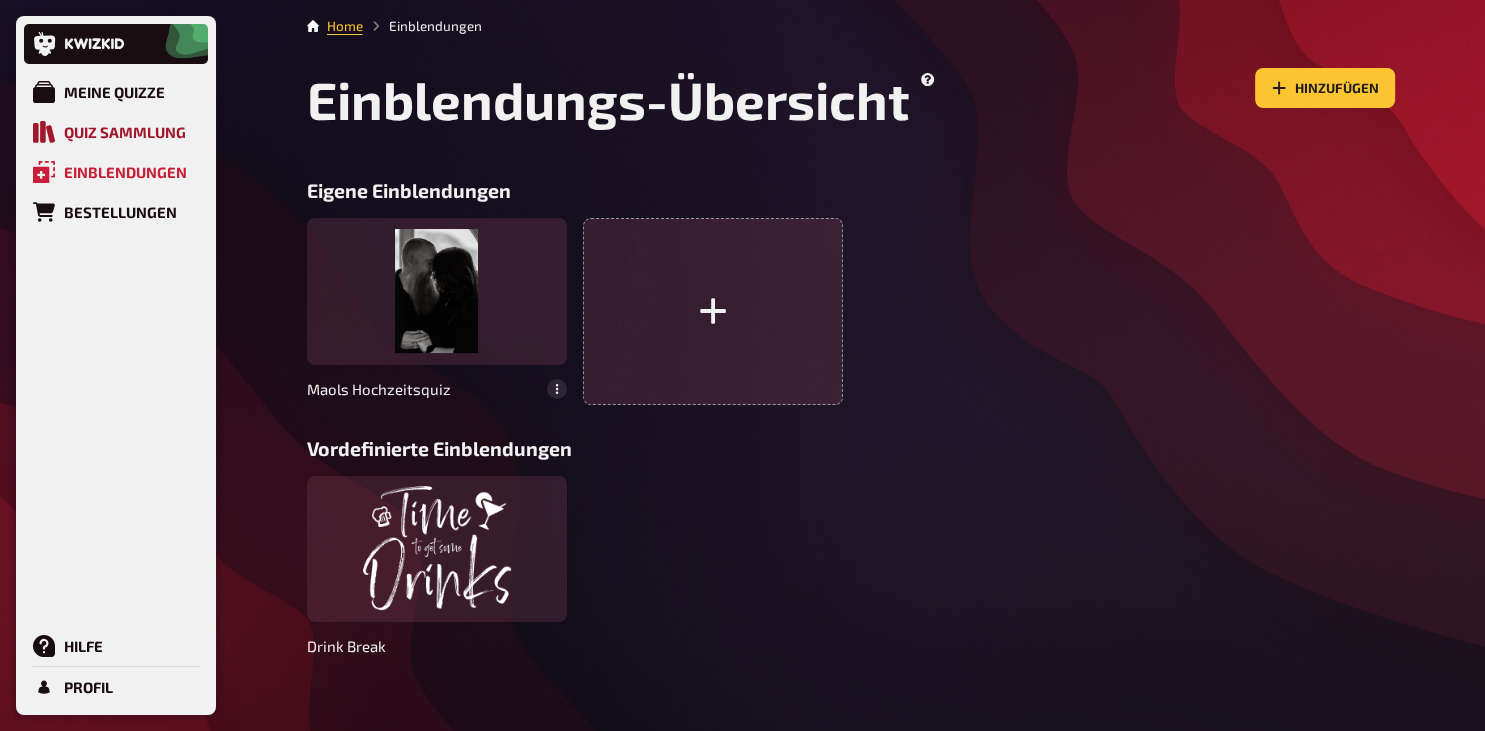 click on "Quiz Sammlung" at bounding box center (116, 132) 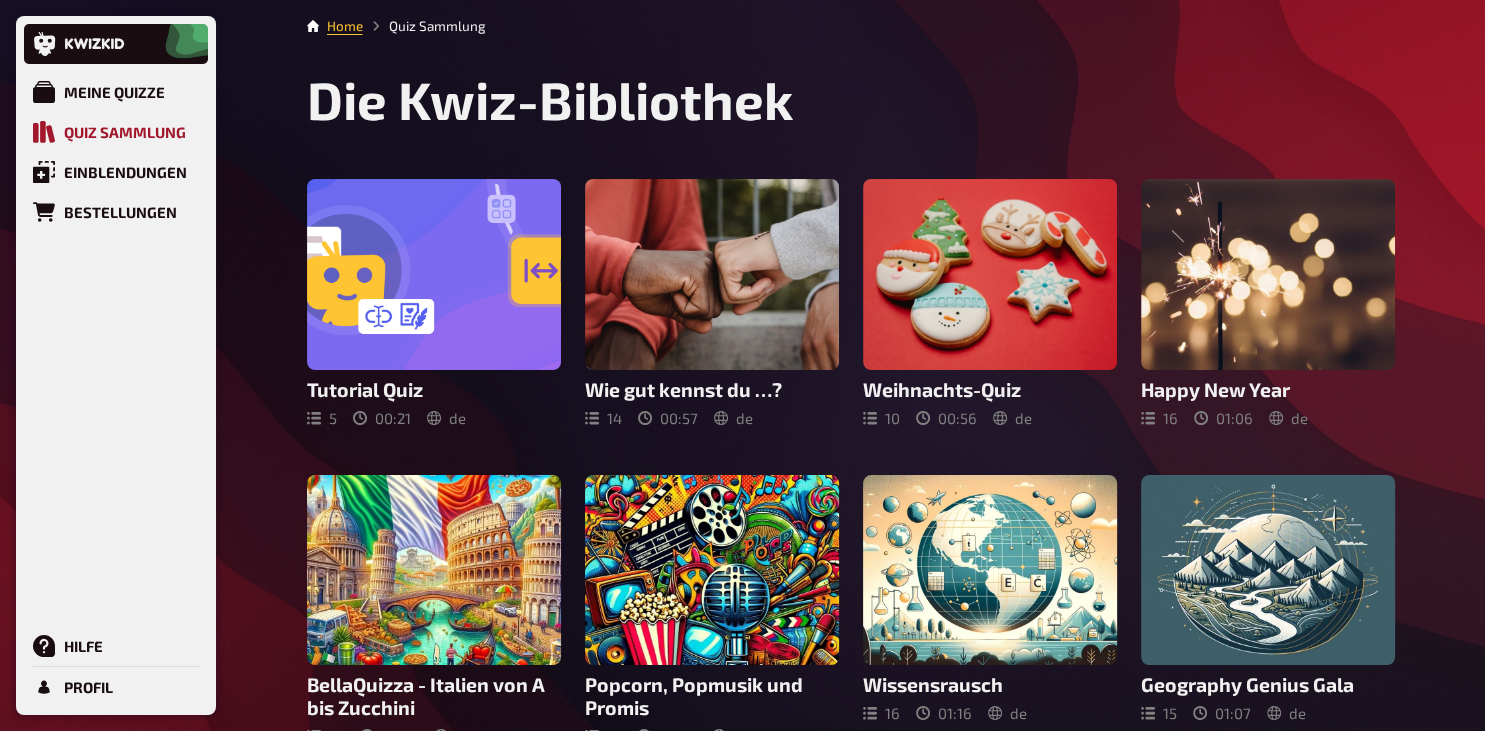 click on "Quiz Sammlung" at bounding box center [116, 132] 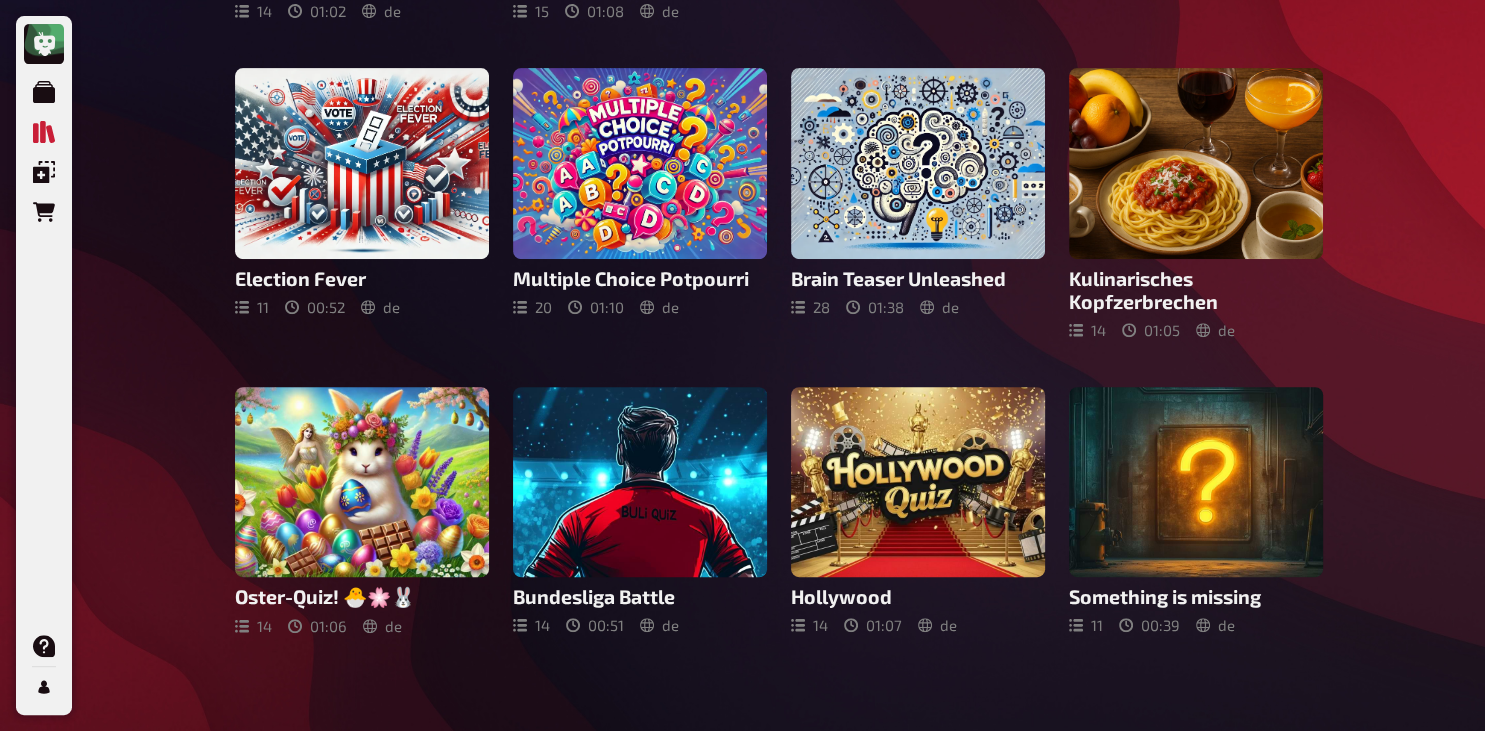 scroll, scrollTop: 0, scrollLeft: 0, axis: both 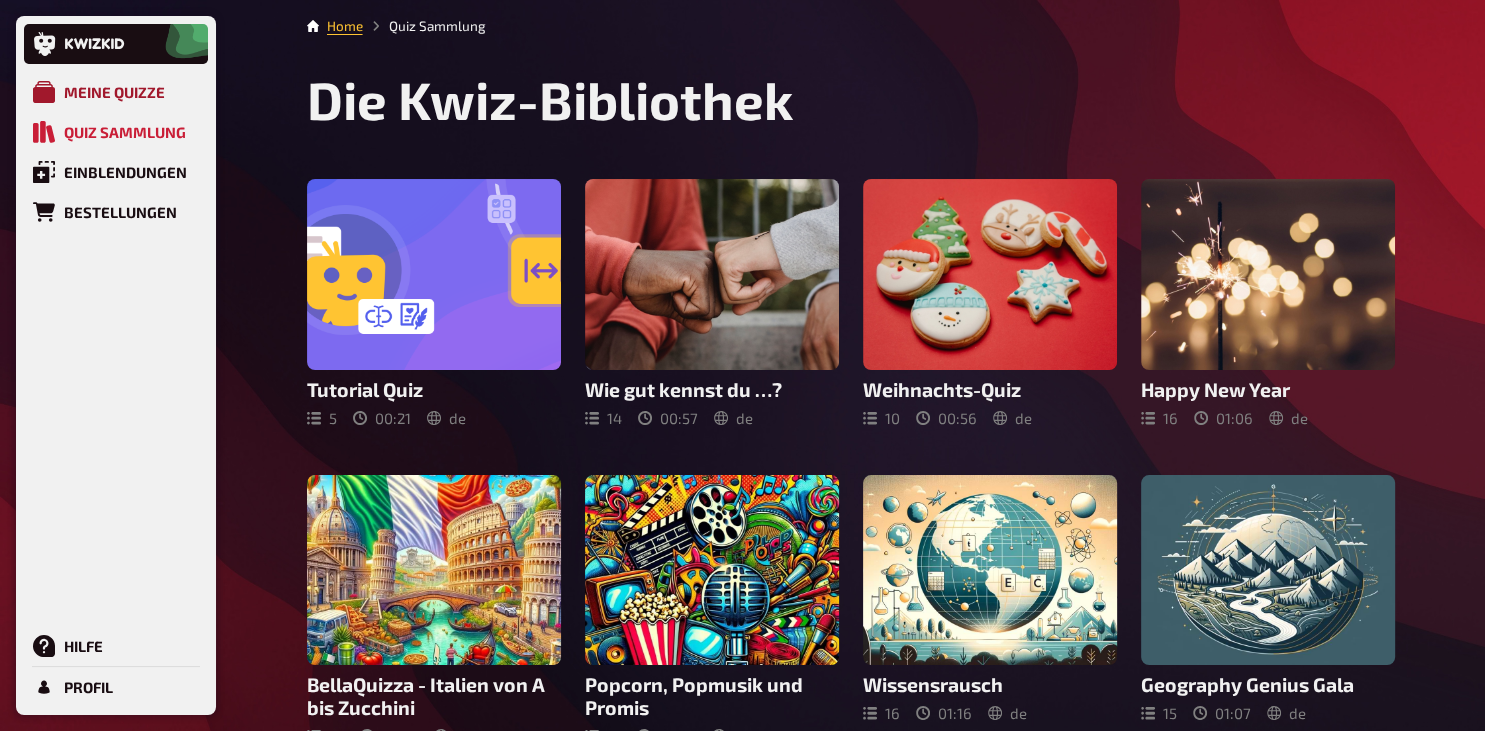 click 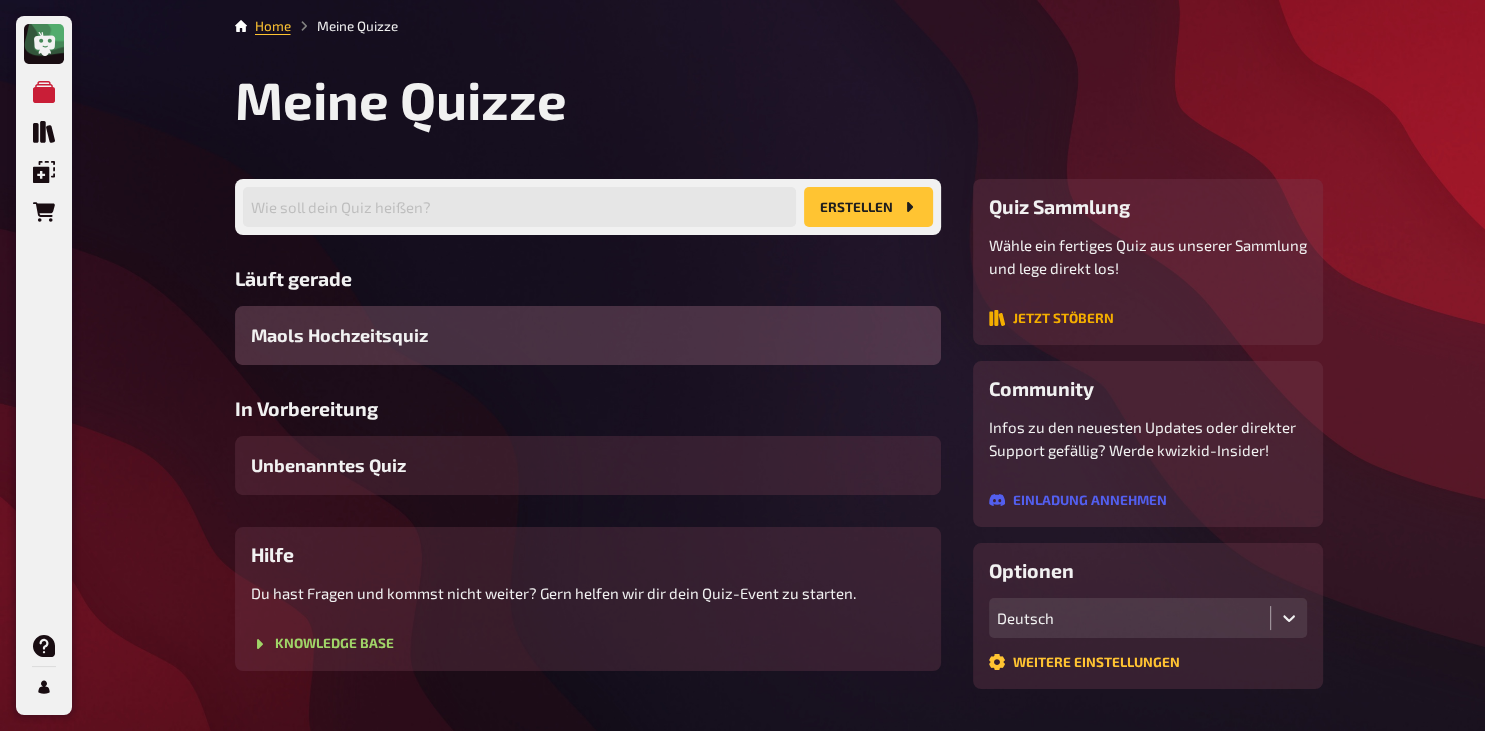 click on "Jetzt stöbern" at bounding box center [1051, 318] 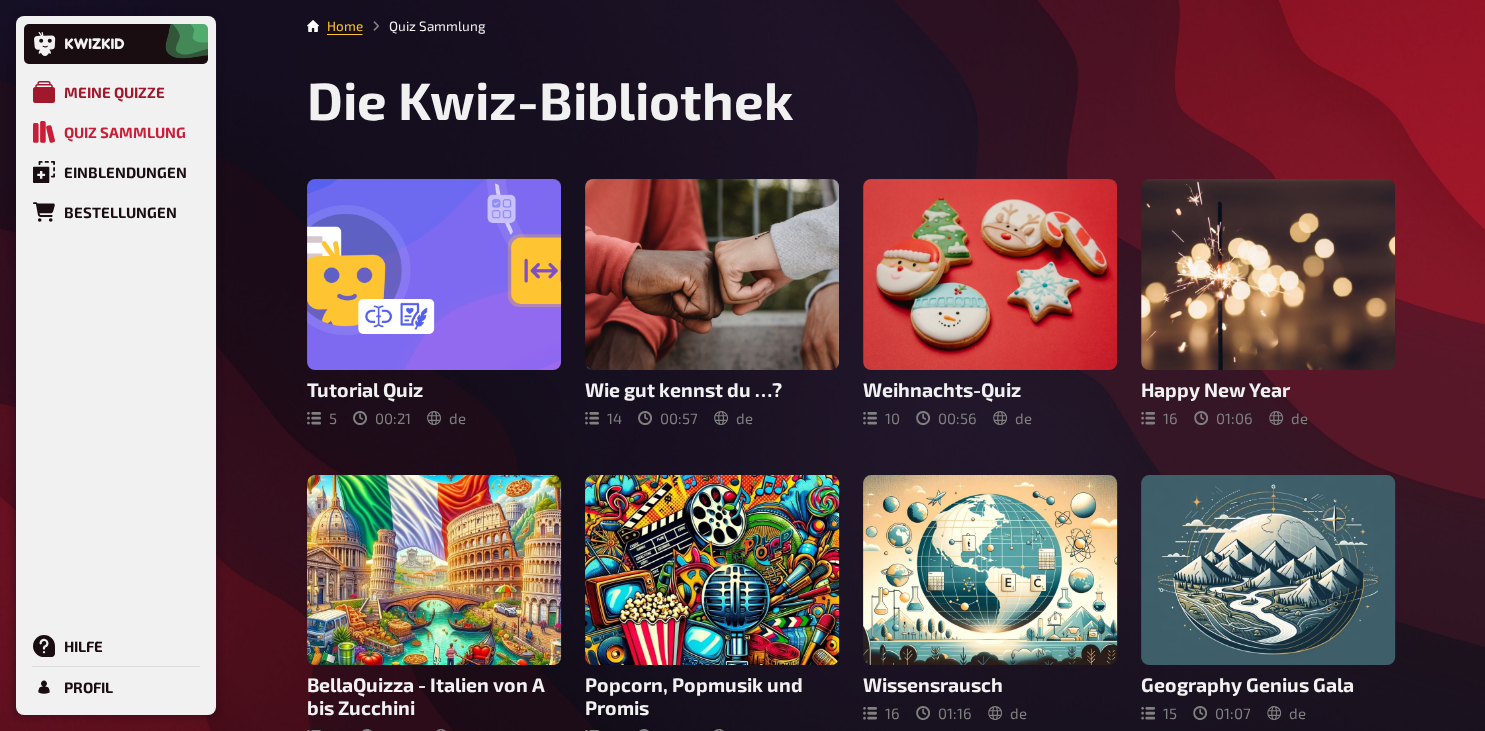 click on "Meine Quizze" at bounding box center (114, 92) 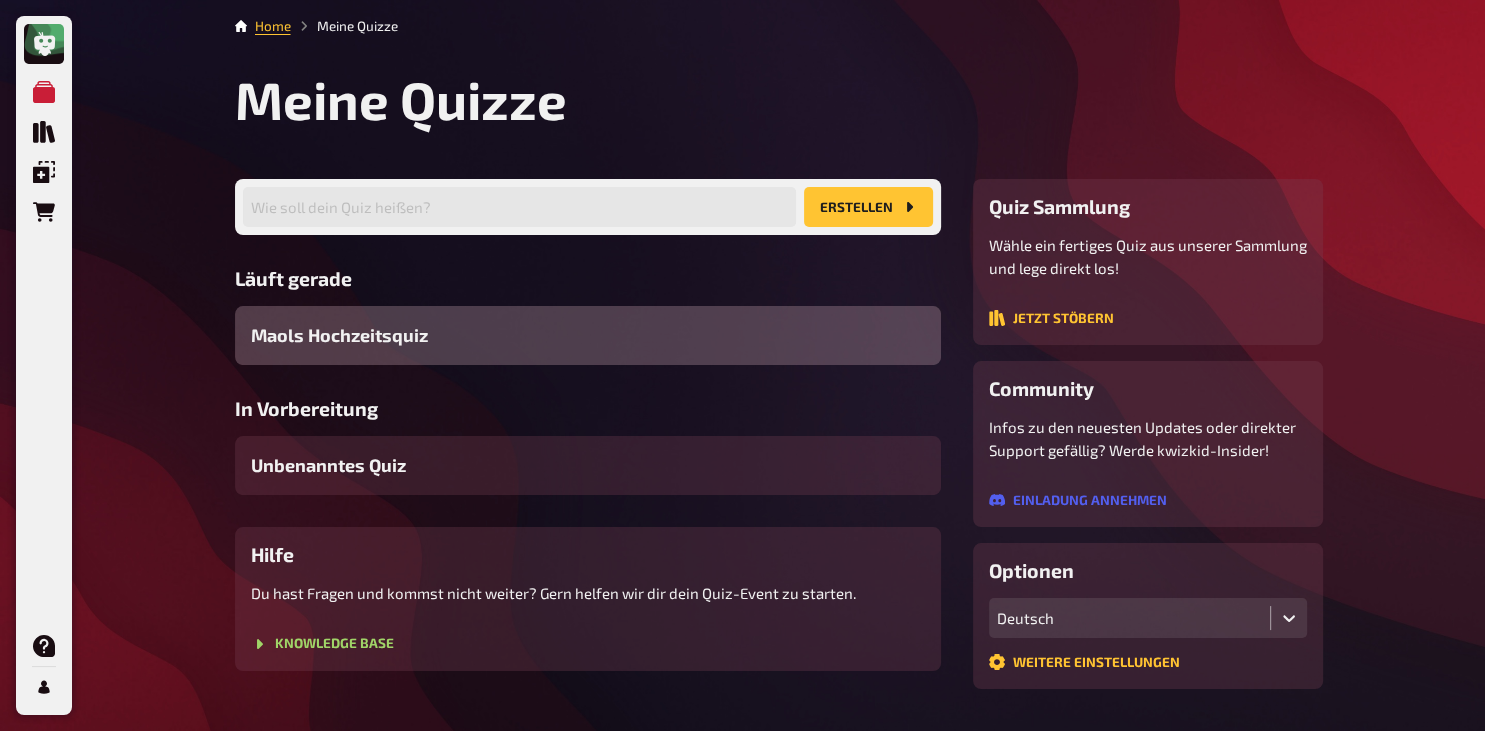 click on "Maols Hochzeitsquiz" at bounding box center [588, 335] 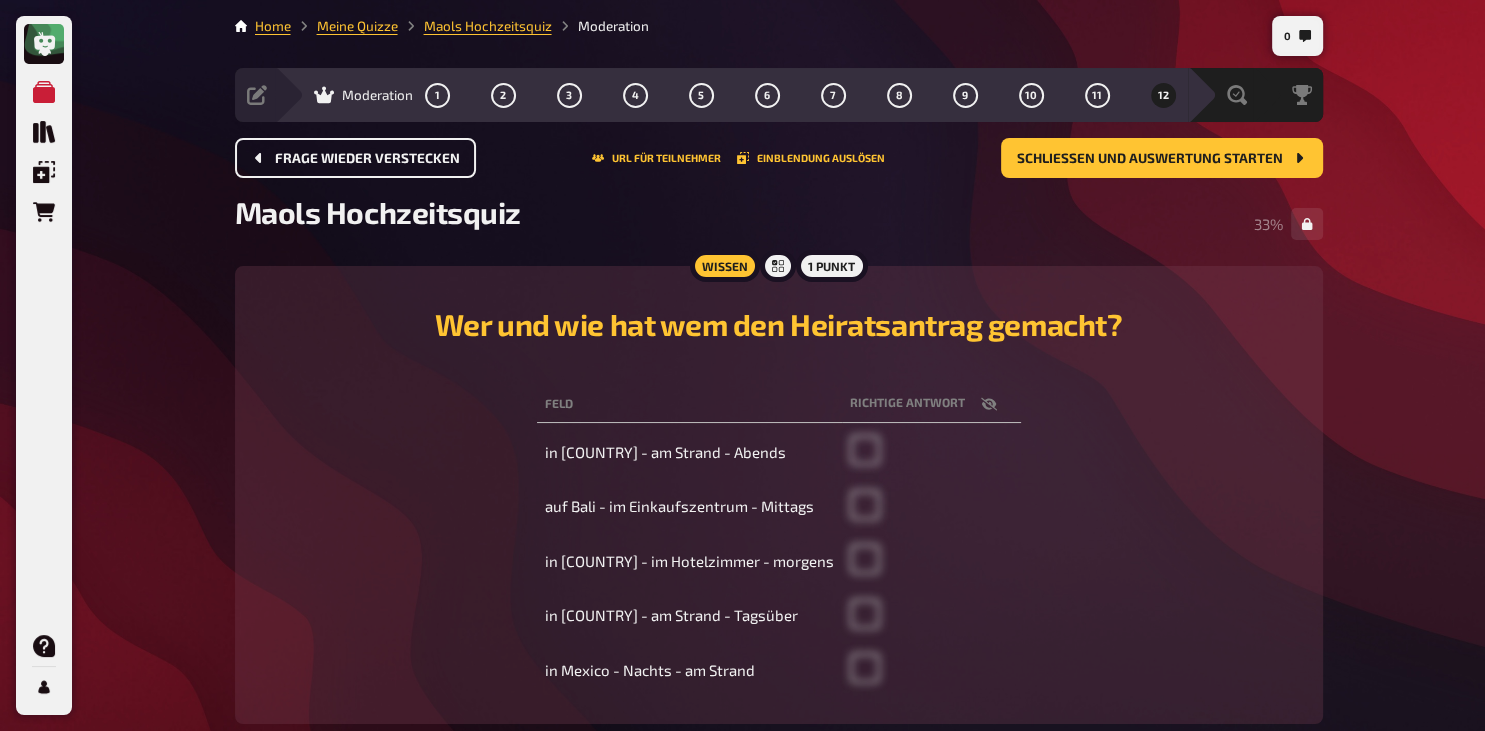 click on "Frage wieder verstecken" at bounding box center (367, 159) 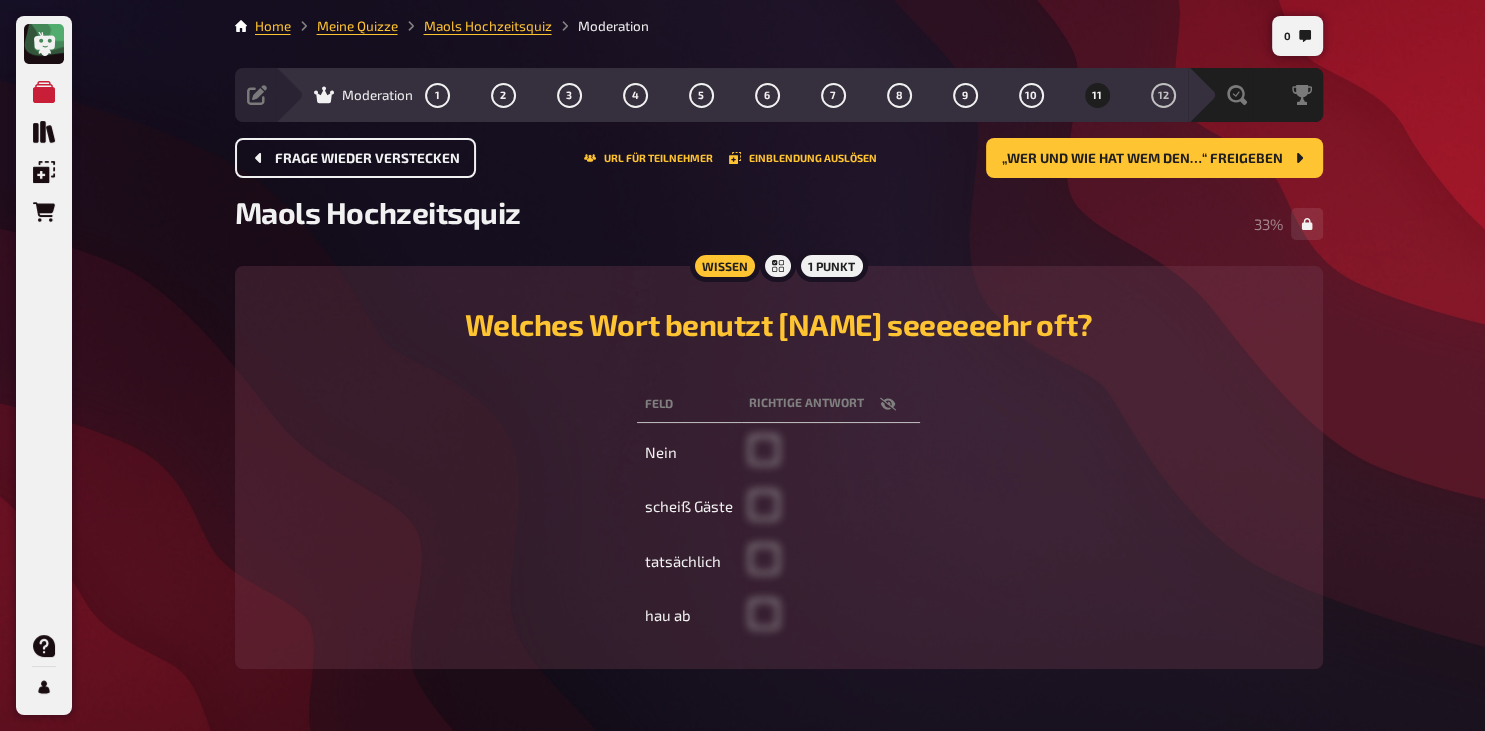 click on "Frage wieder verstecken" at bounding box center (367, 159) 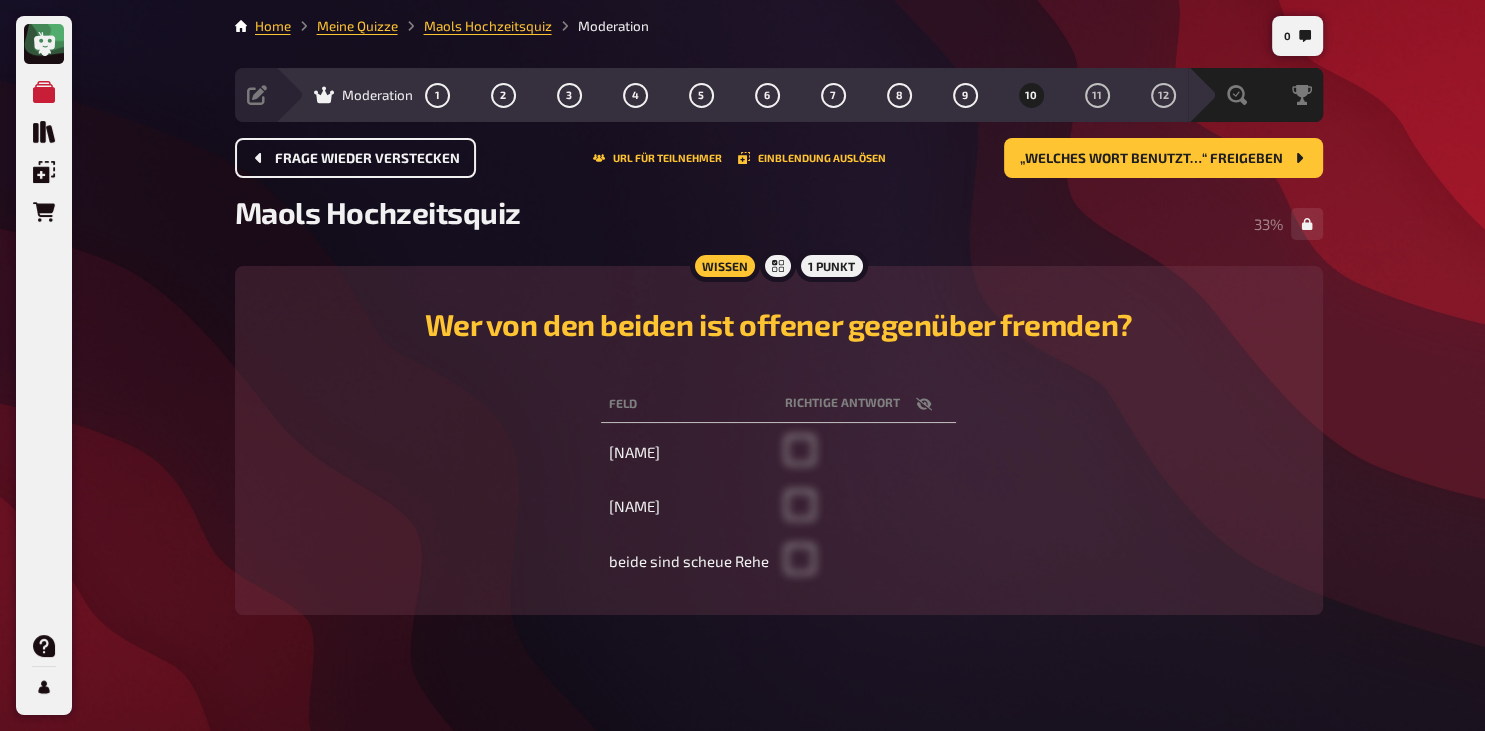 click on "Frage wieder verstecken" at bounding box center [367, 159] 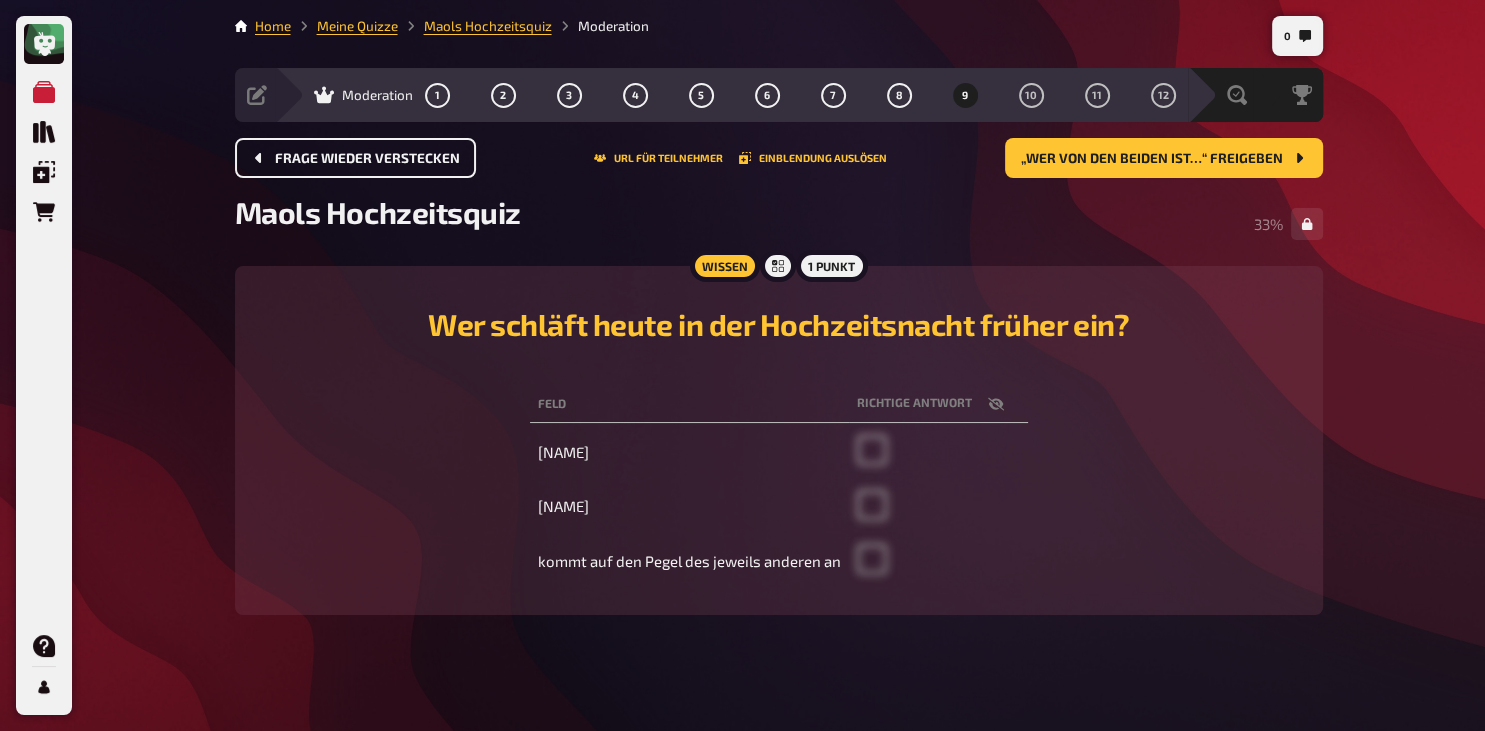 click on "Frage wieder verstecken" at bounding box center (367, 159) 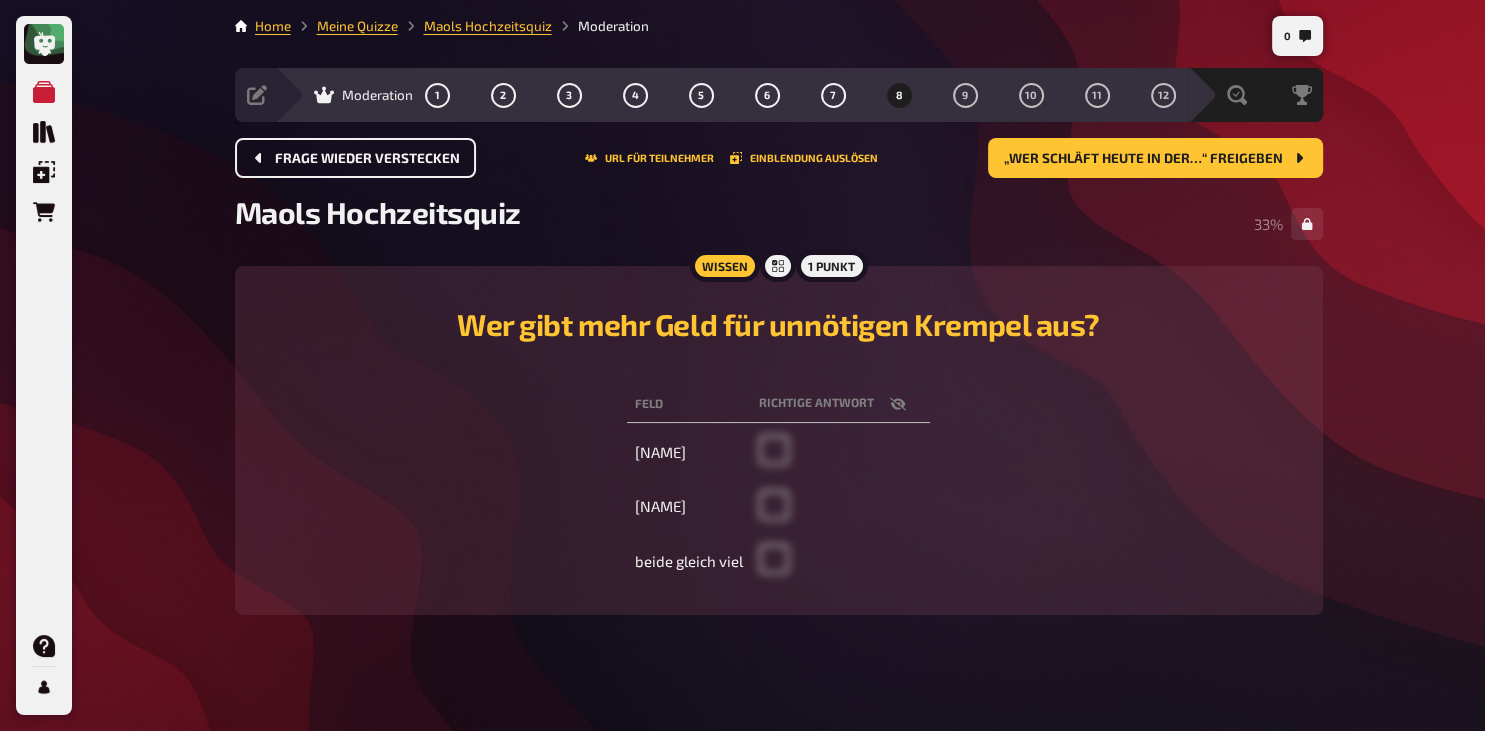 click on "Frage wieder verstecken" at bounding box center (367, 159) 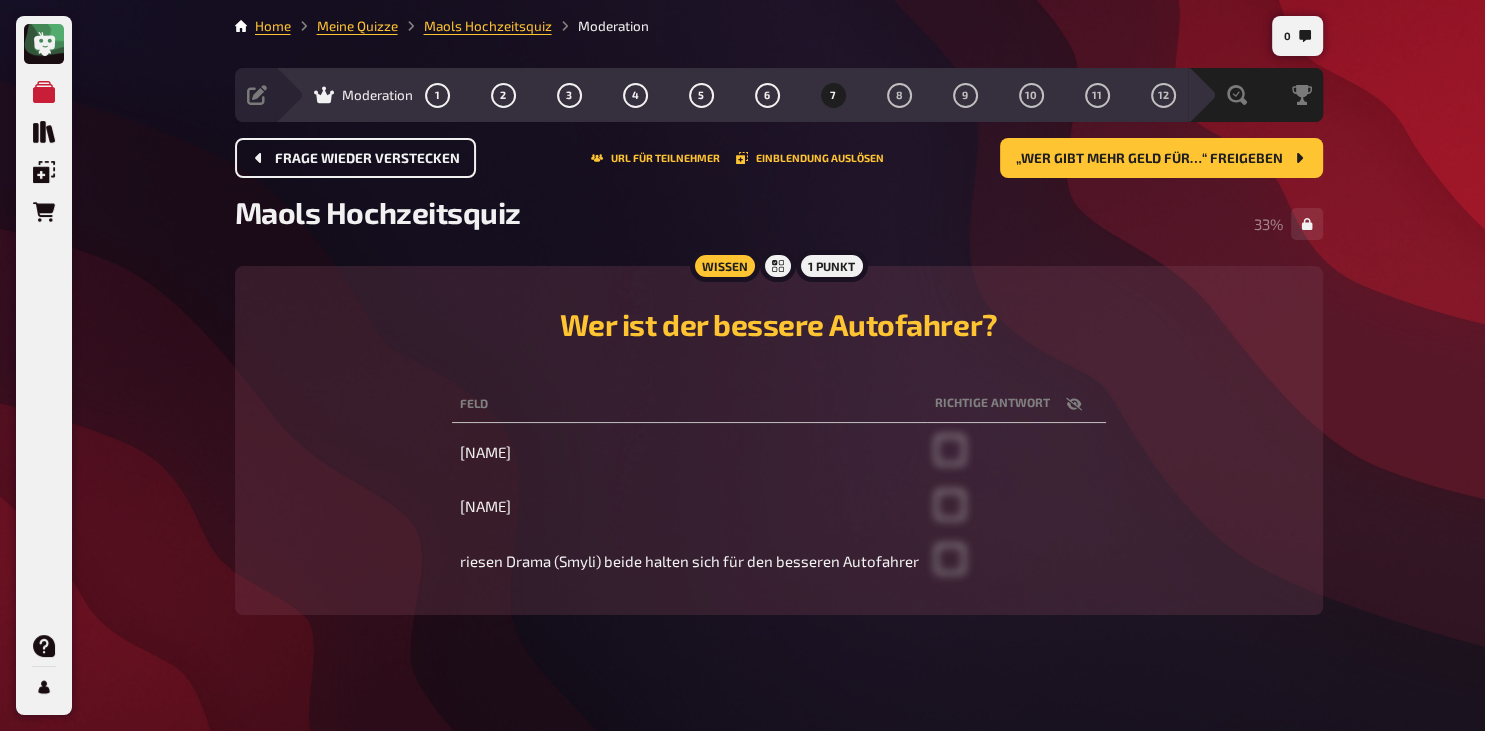 click on "Frage wieder verstecken" at bounding box center [367, 159] 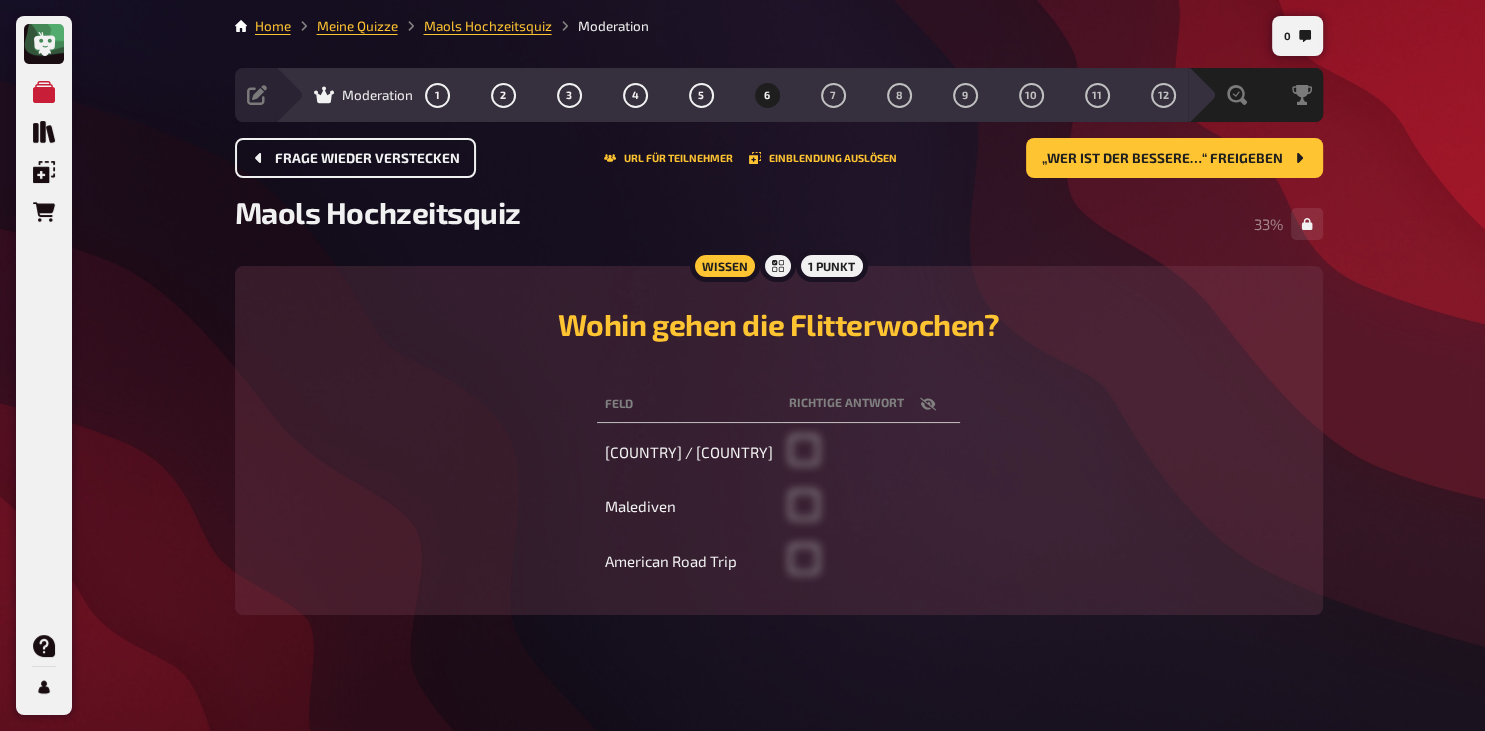 click on "Frage wieder verstecken" at bounding box center (367, 159) 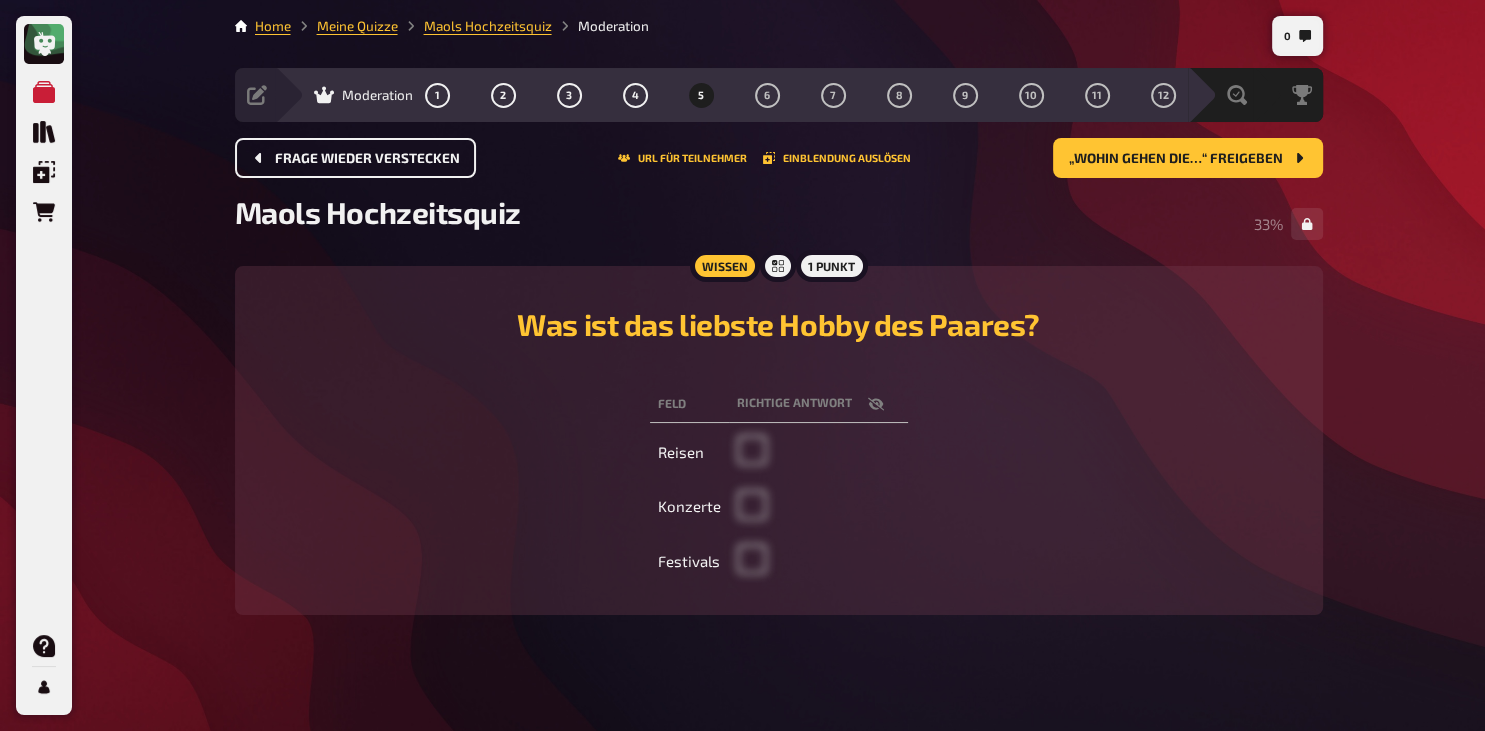 click on "Frage wieder verstecken" at bounding box center (367, 159) 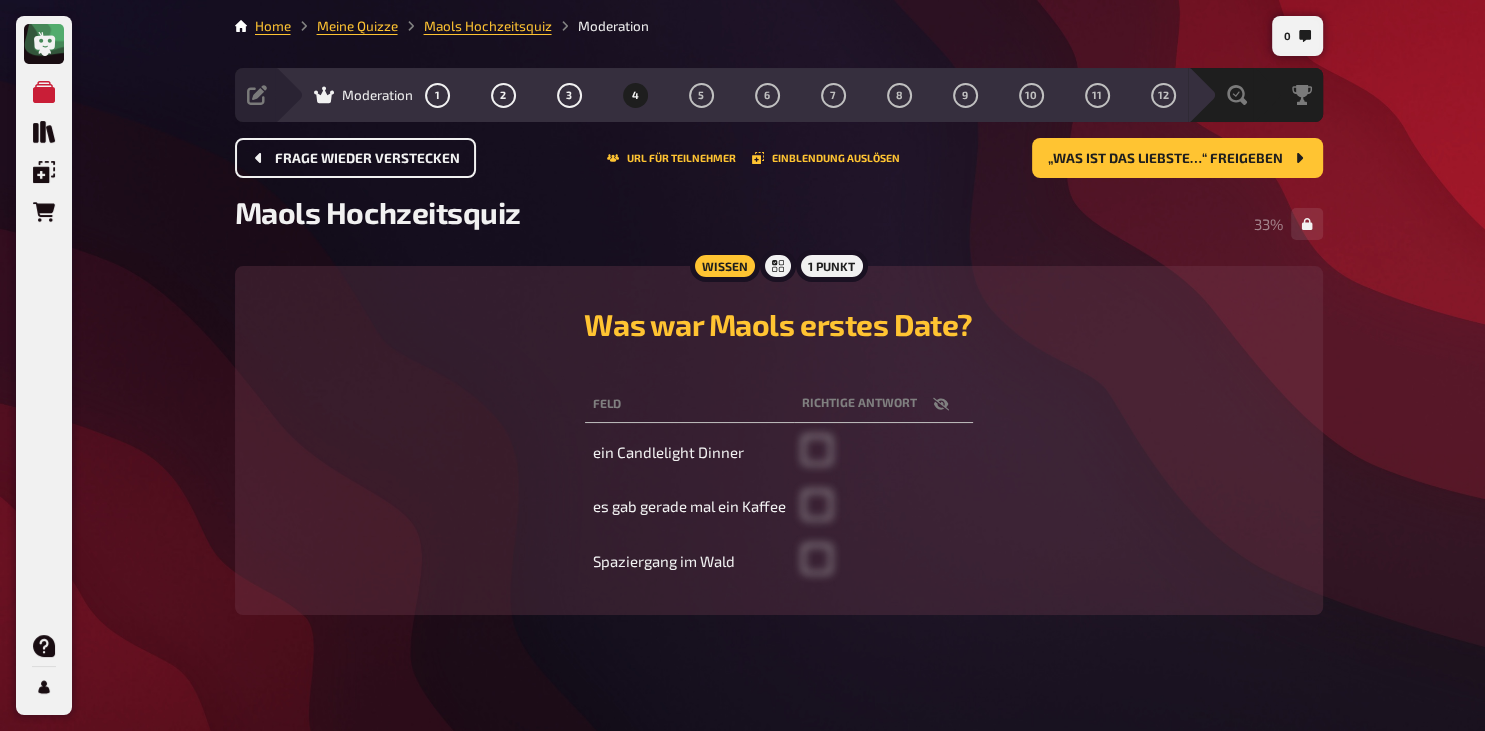 click on "Frage wieder verstecken" at bounding box center [367, 159] 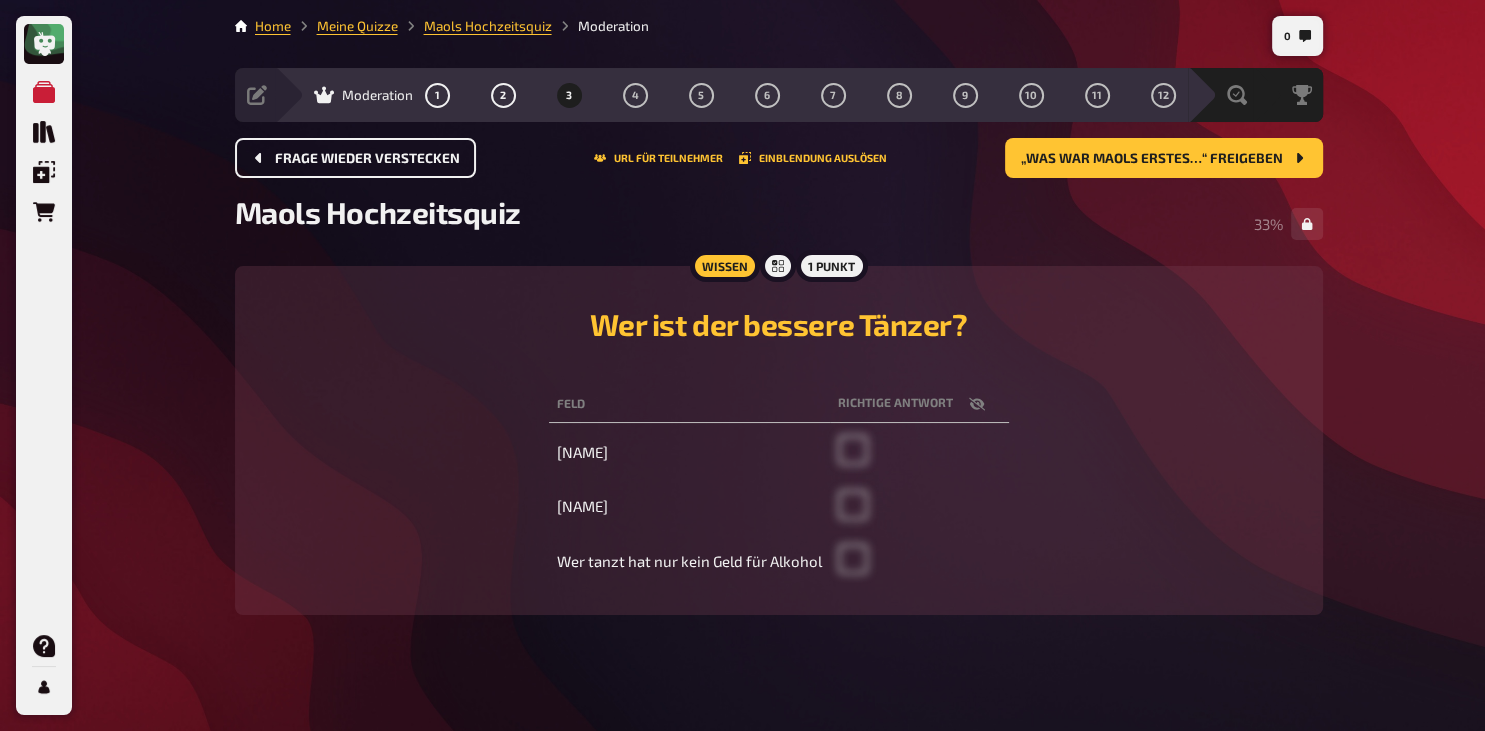 click on "Frage wieder verstecken" at bounding box center (367, 159) 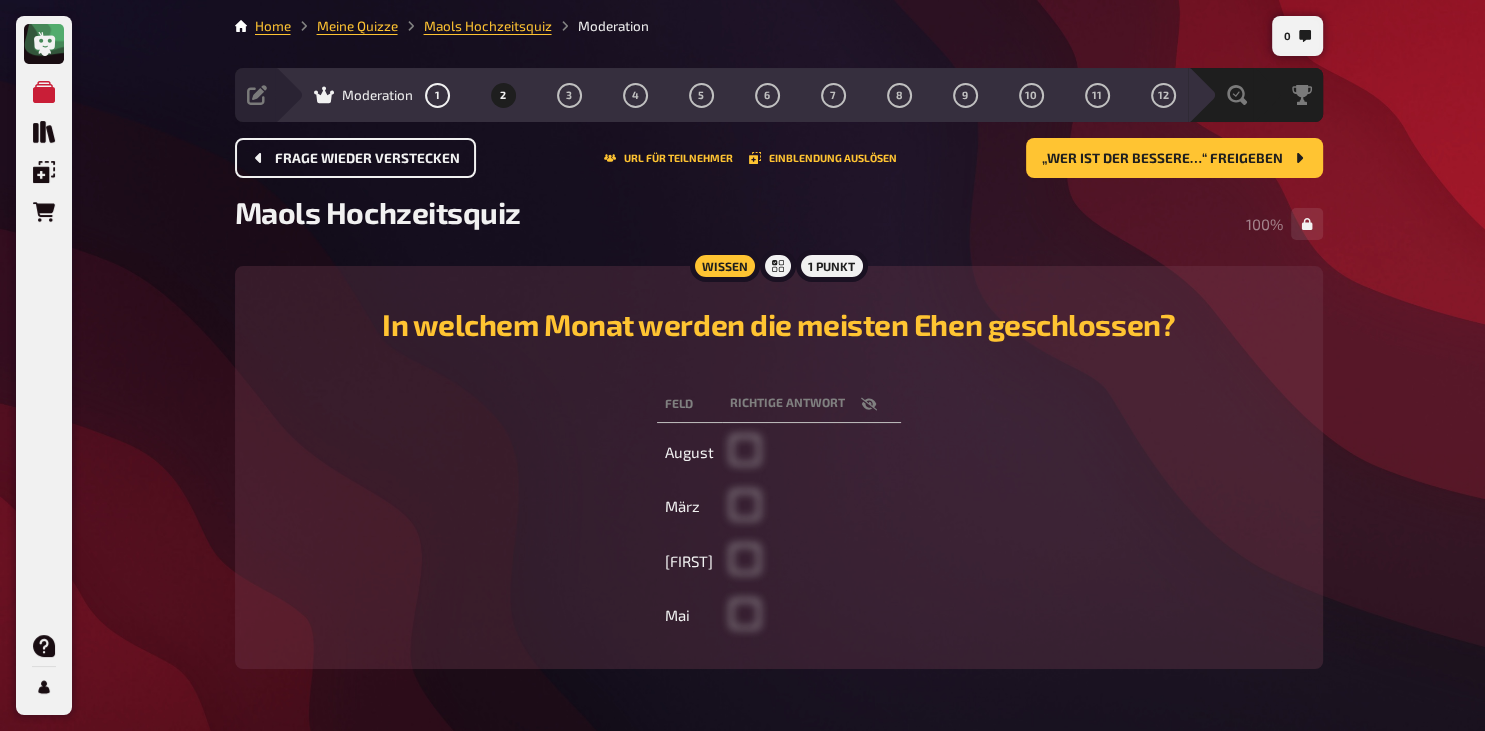 click on "Frage wieder verstecken" at bounding box center (367, 159) 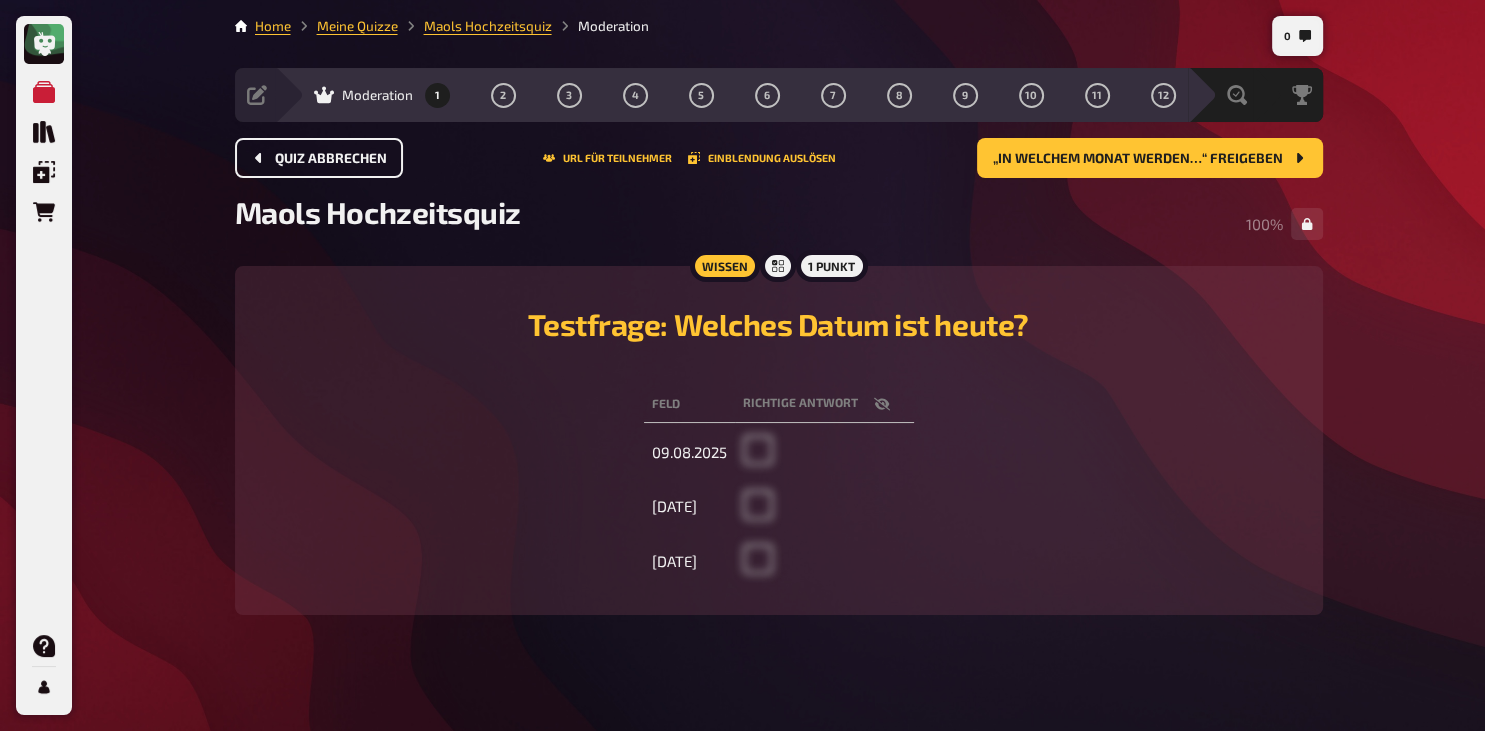 click on "Quiz abbrechen URL für Teilnehmer Einblendung auslösen „In welchem Monat werden…“ freigeben" at bounding box center [779, 158] 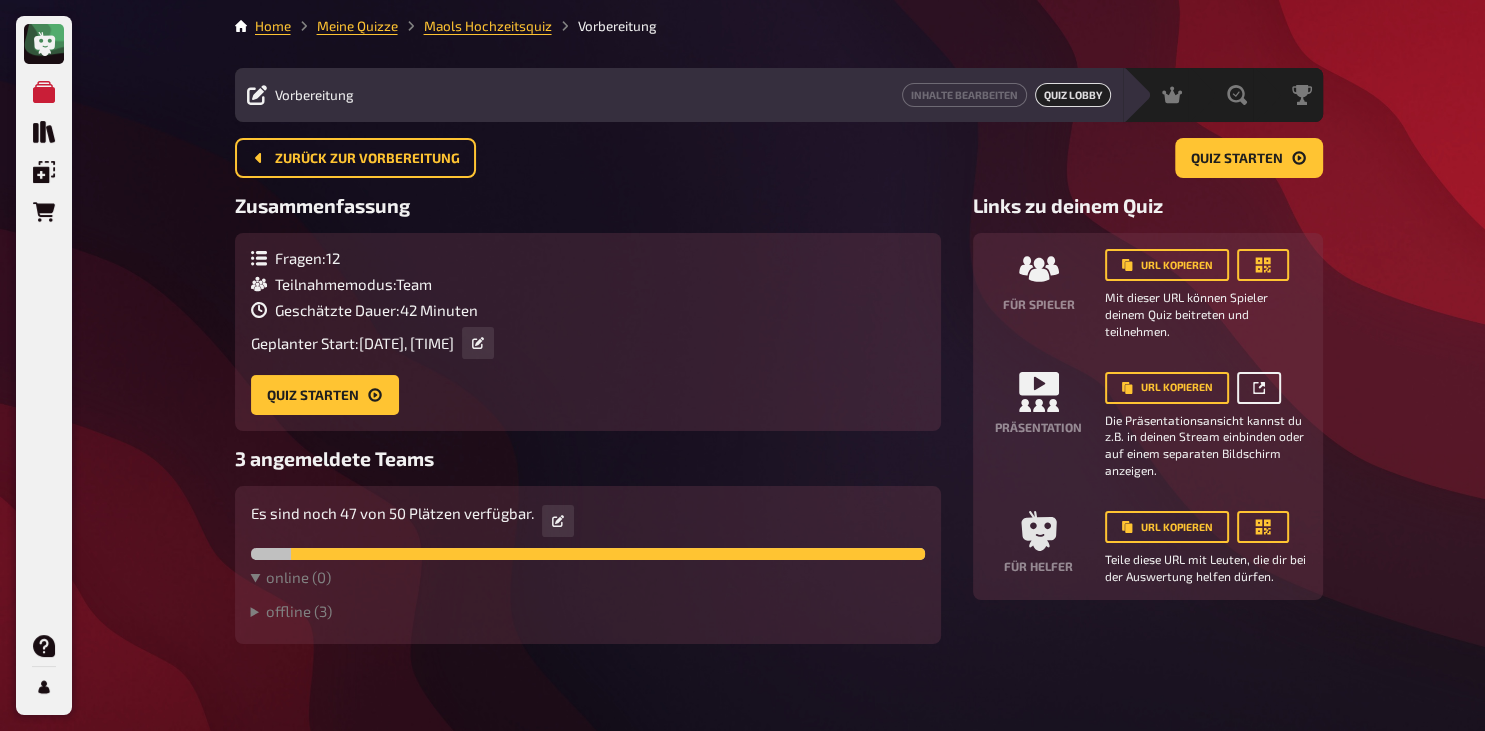 click 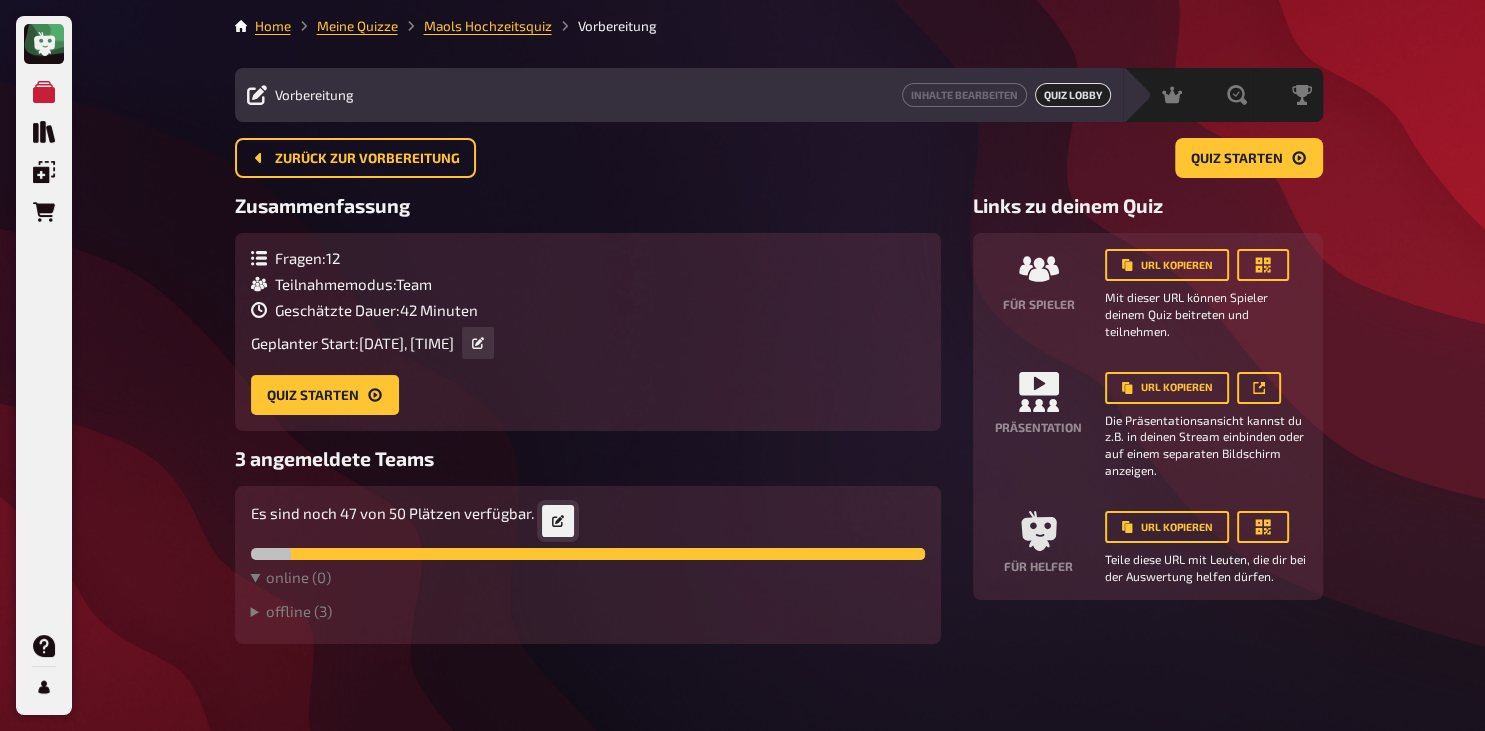 click 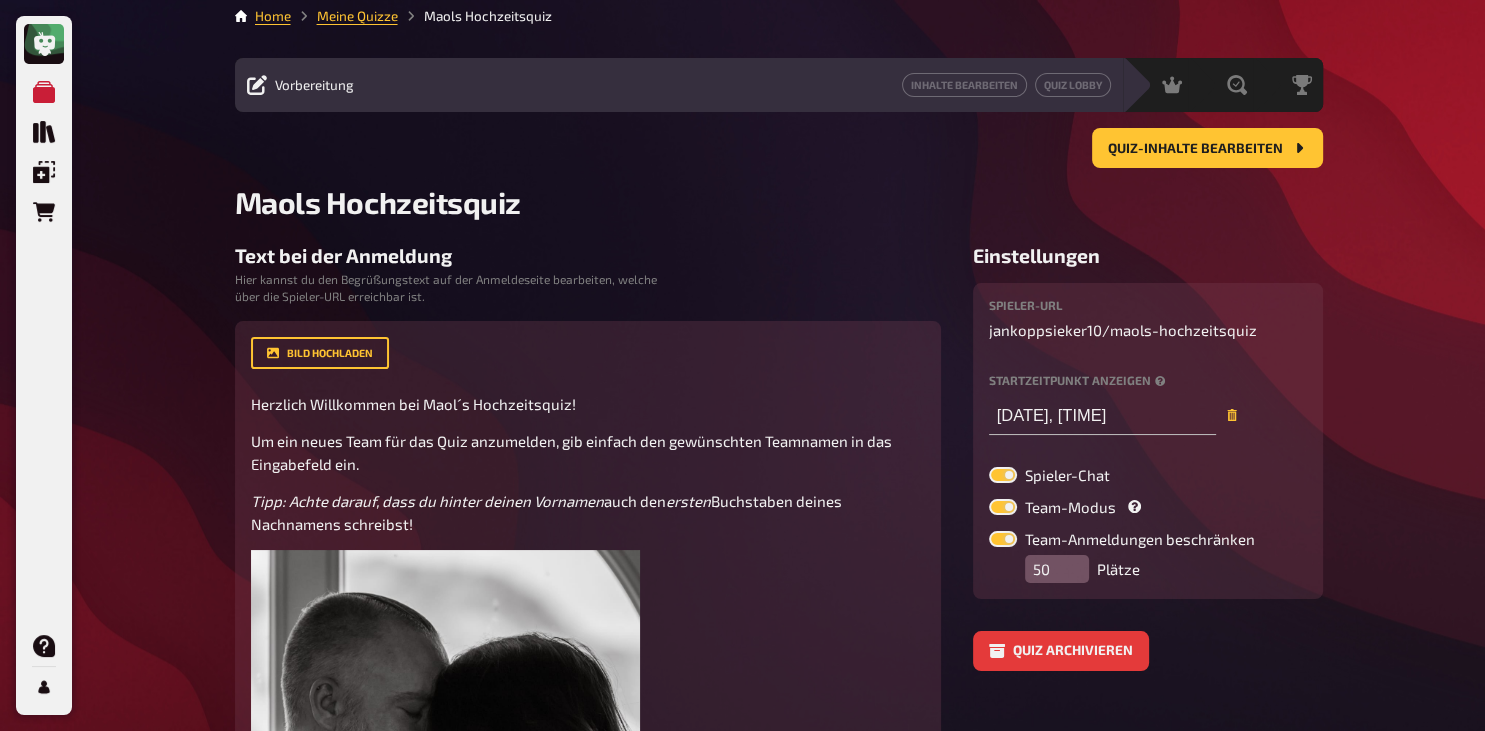 scroll, scrollTop: 0, scrollLeft: 0, axis: both 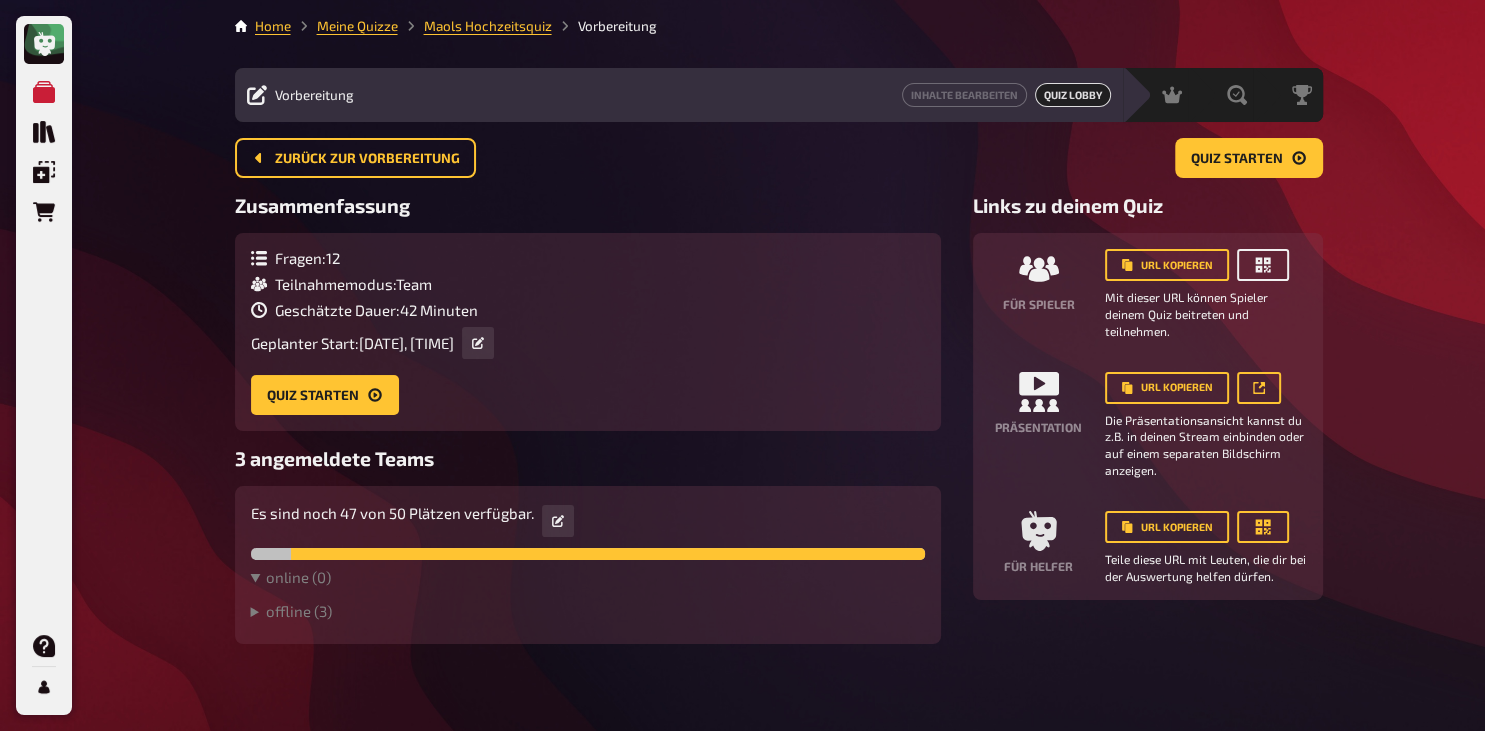 click at bounding box center [1263, 265] 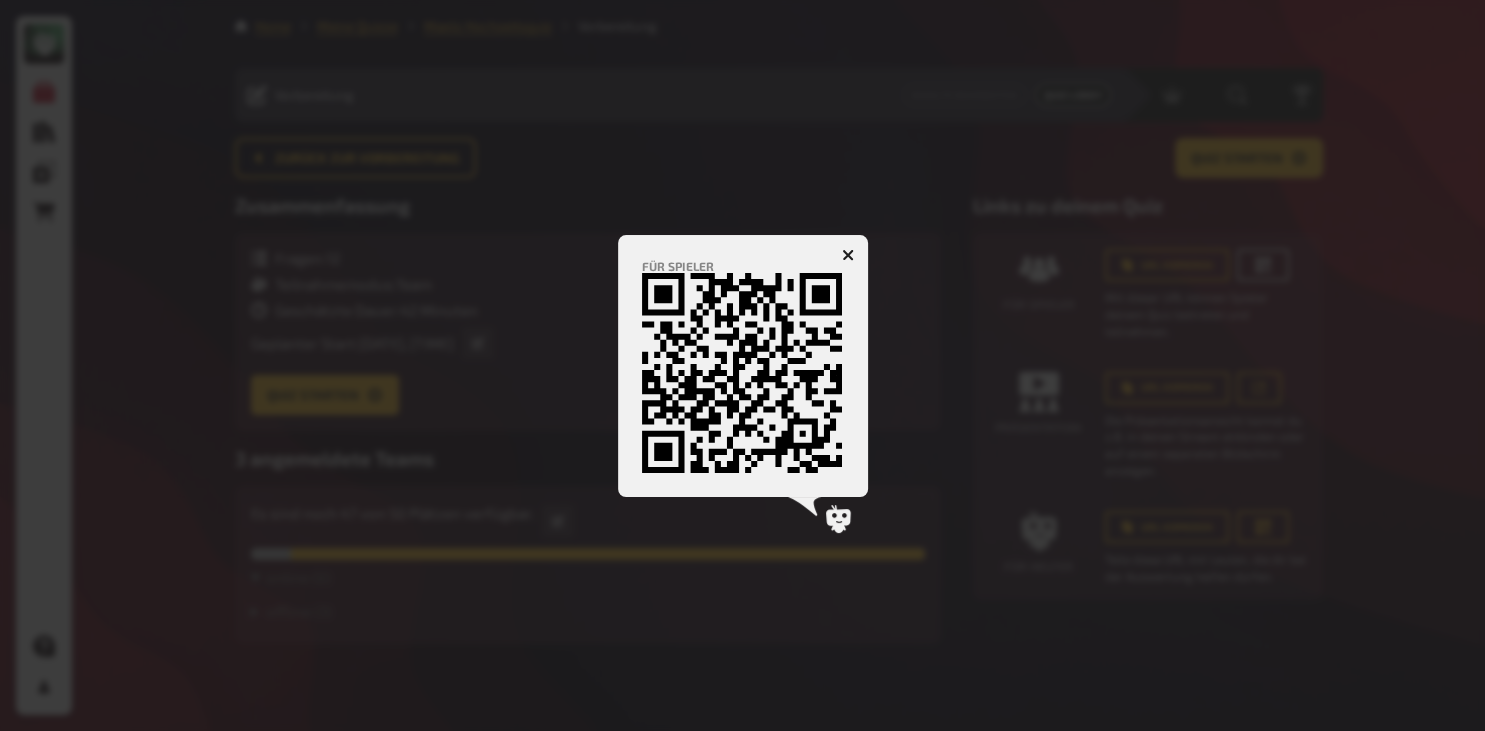 click at bounding box center (742, 365) 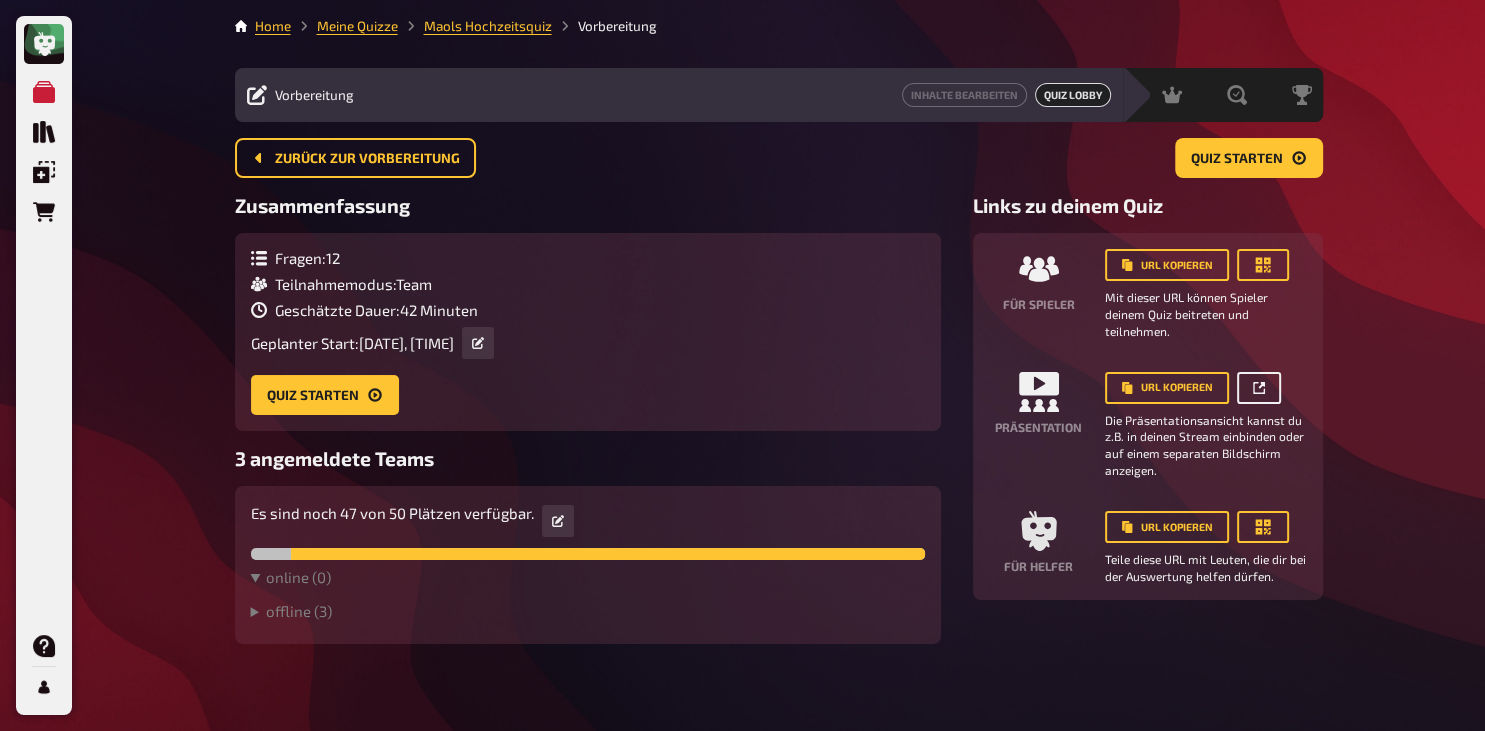 click at bounding box center (1259, 388) 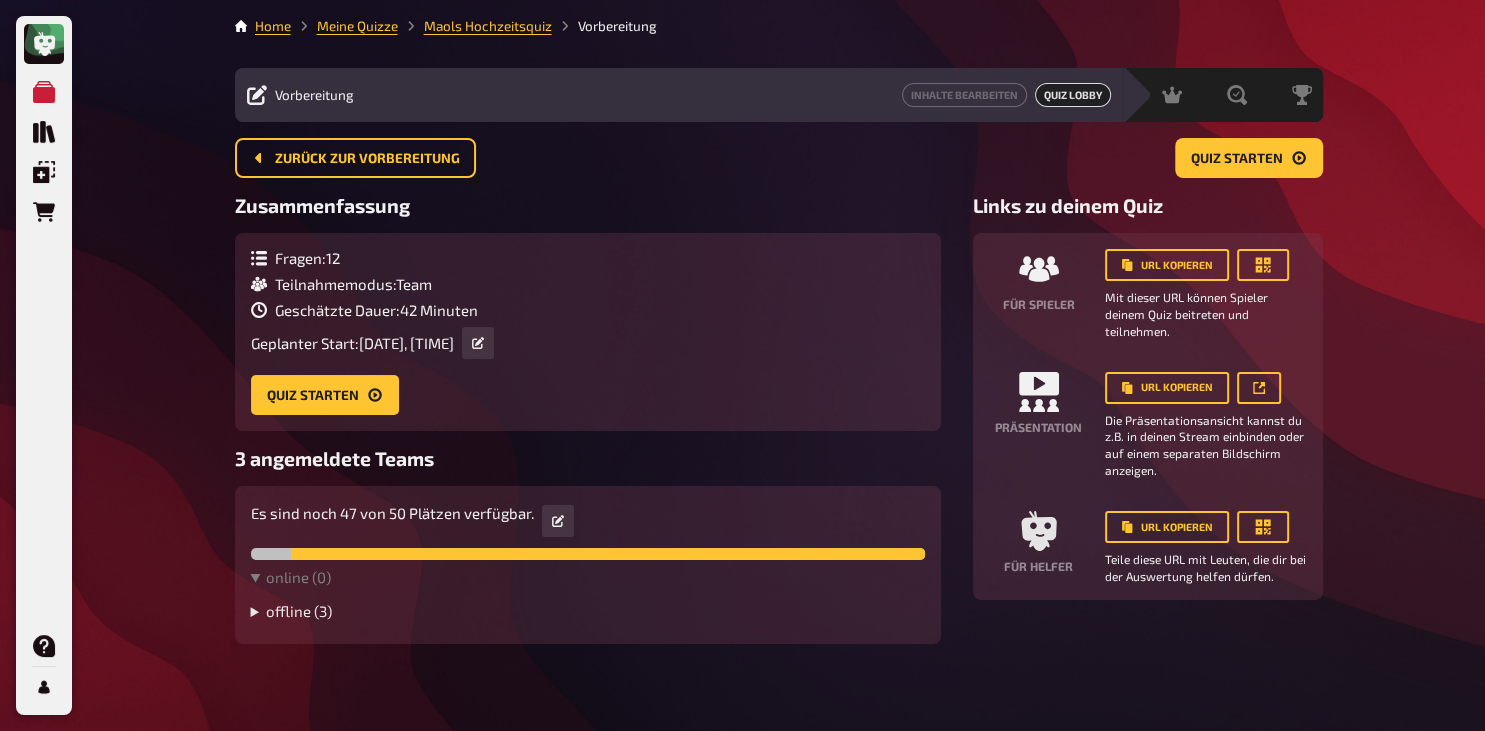 click on "offline ( 3 )" at bounding box center [588, 611] 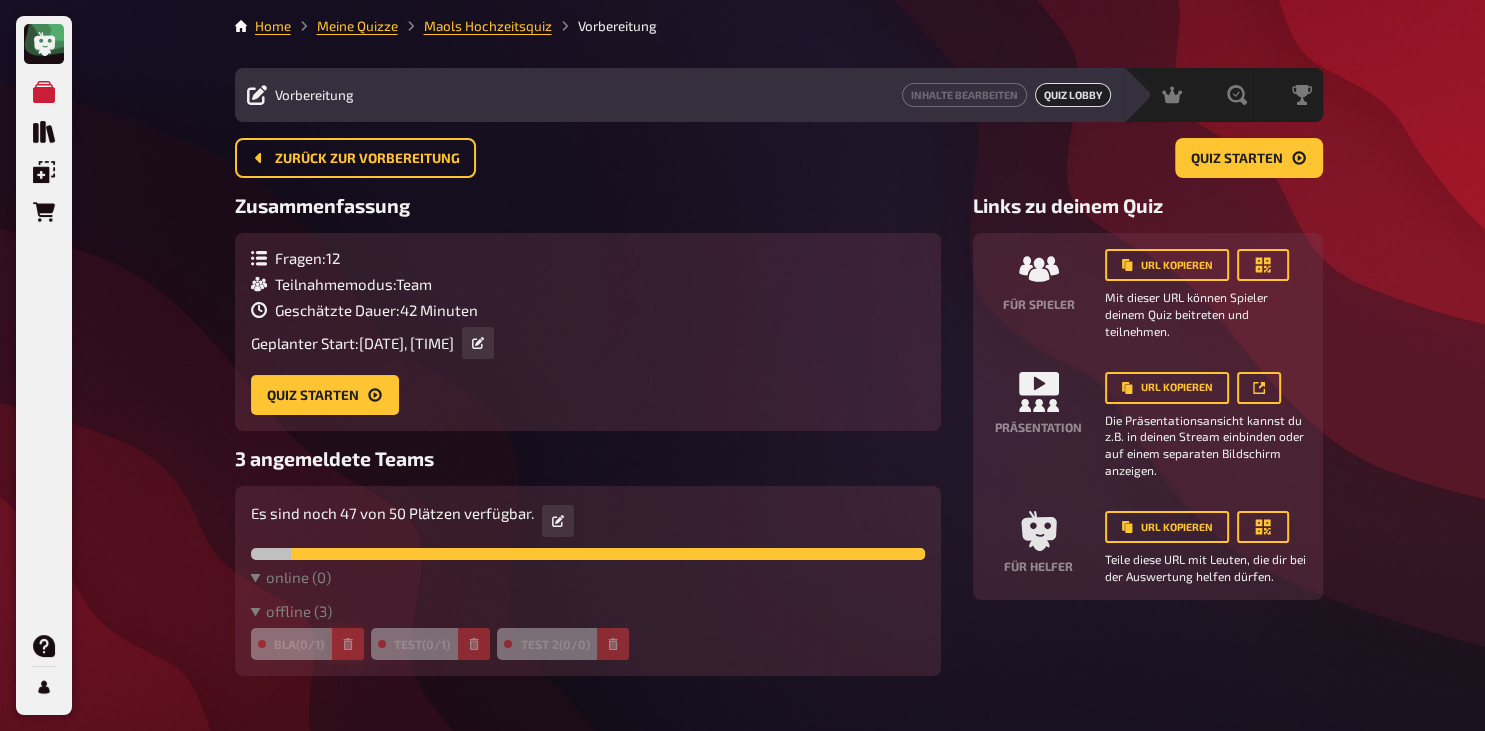 click at bounding box center (348, 644) 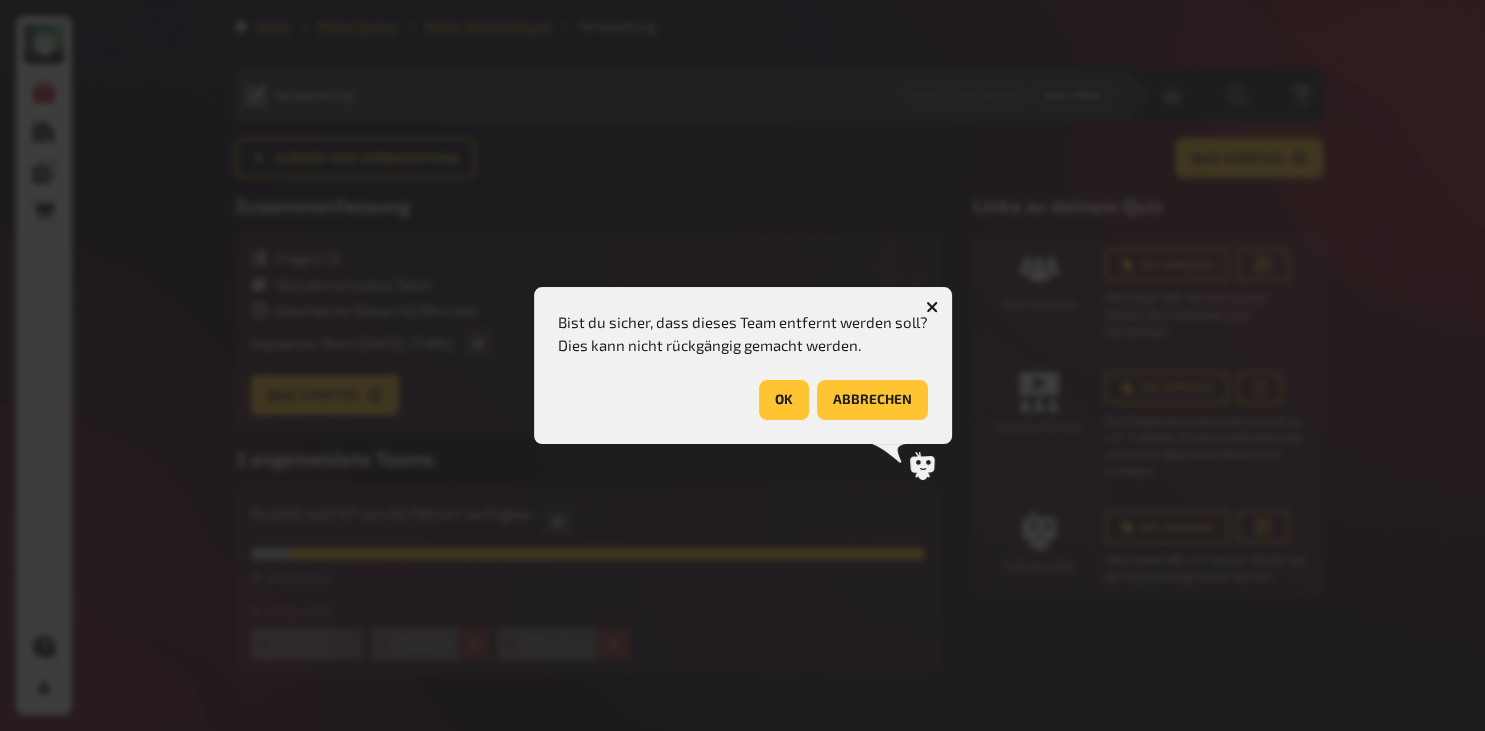 click on "OK" at bounding box center [784, 400] 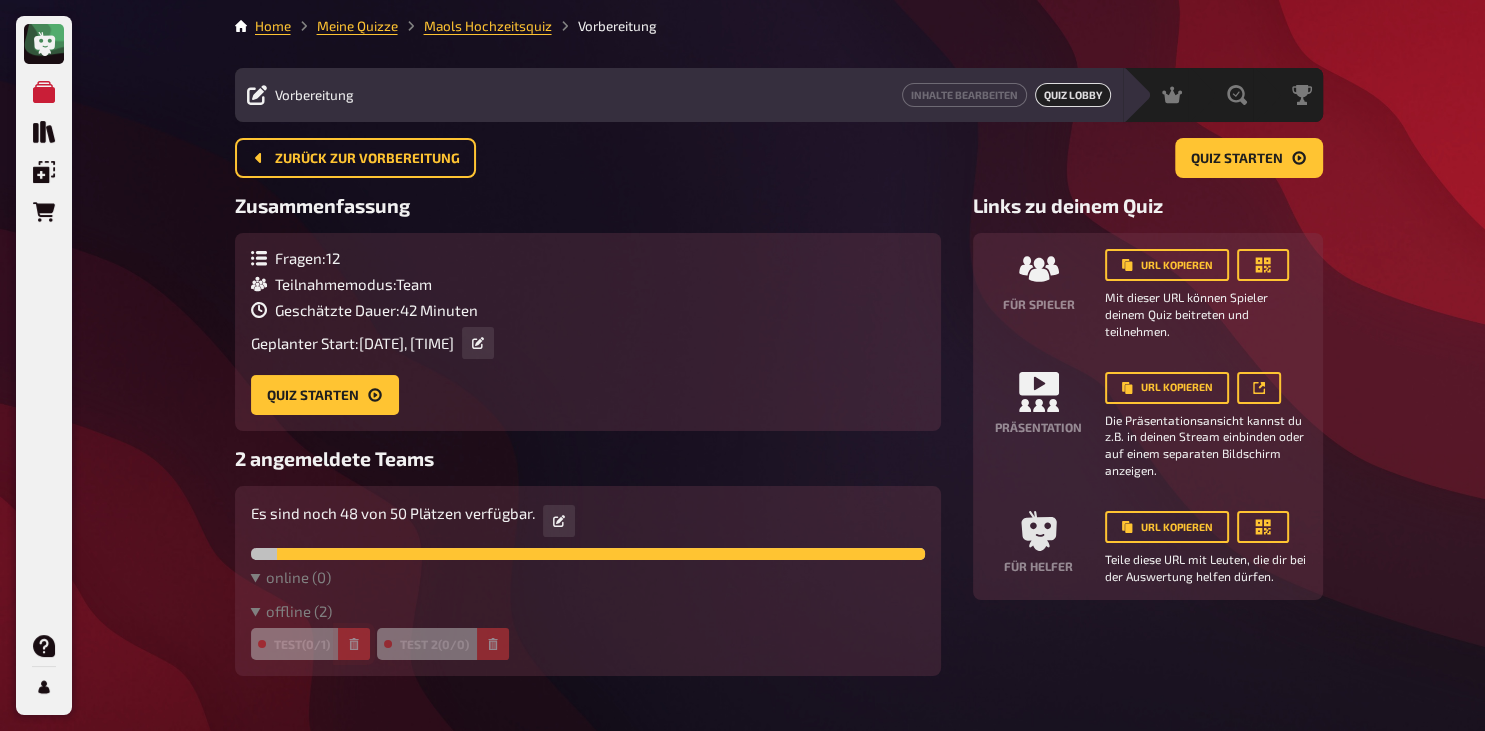 click at bounding box center [354, 644] 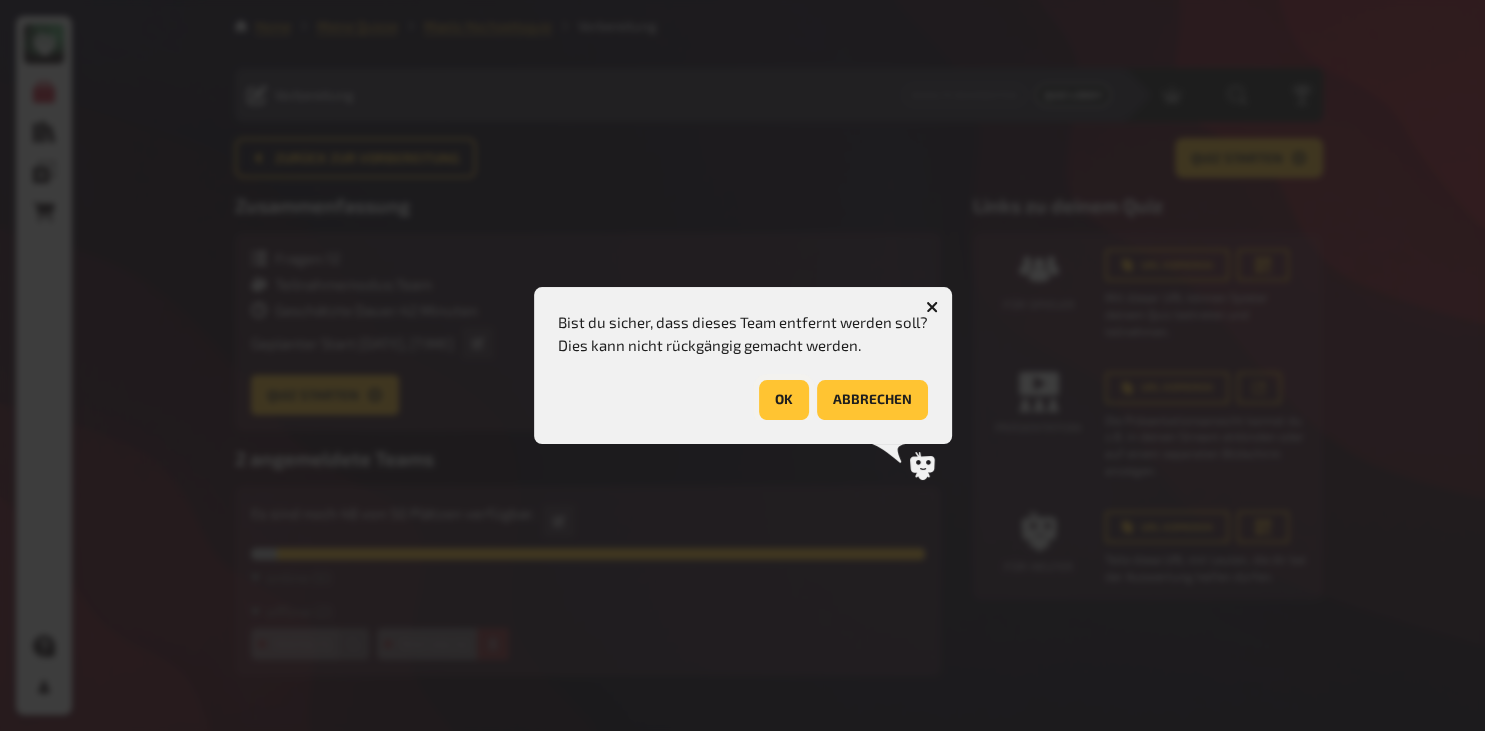 click on "OK" at bounding box center (784, 400) 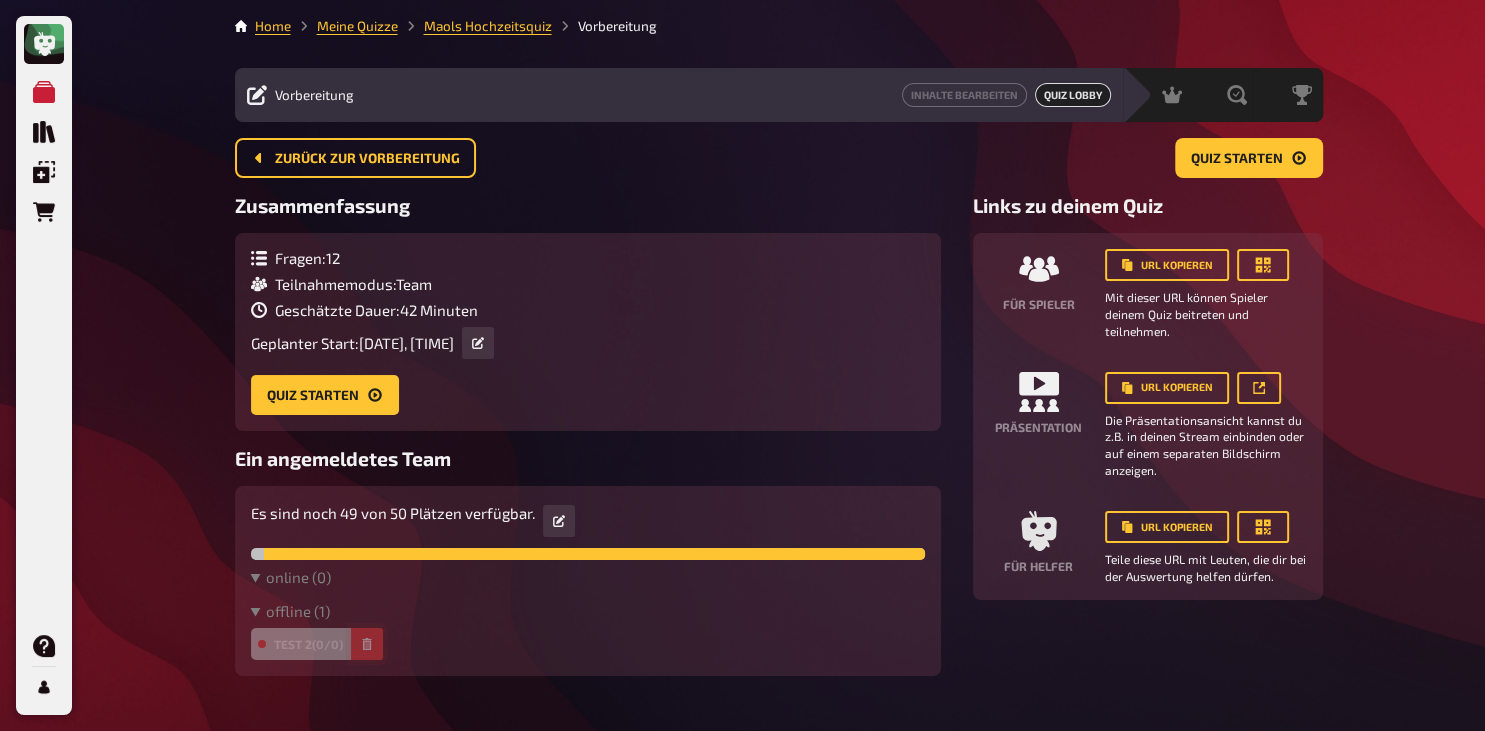 click at bounding box center (367, 644) 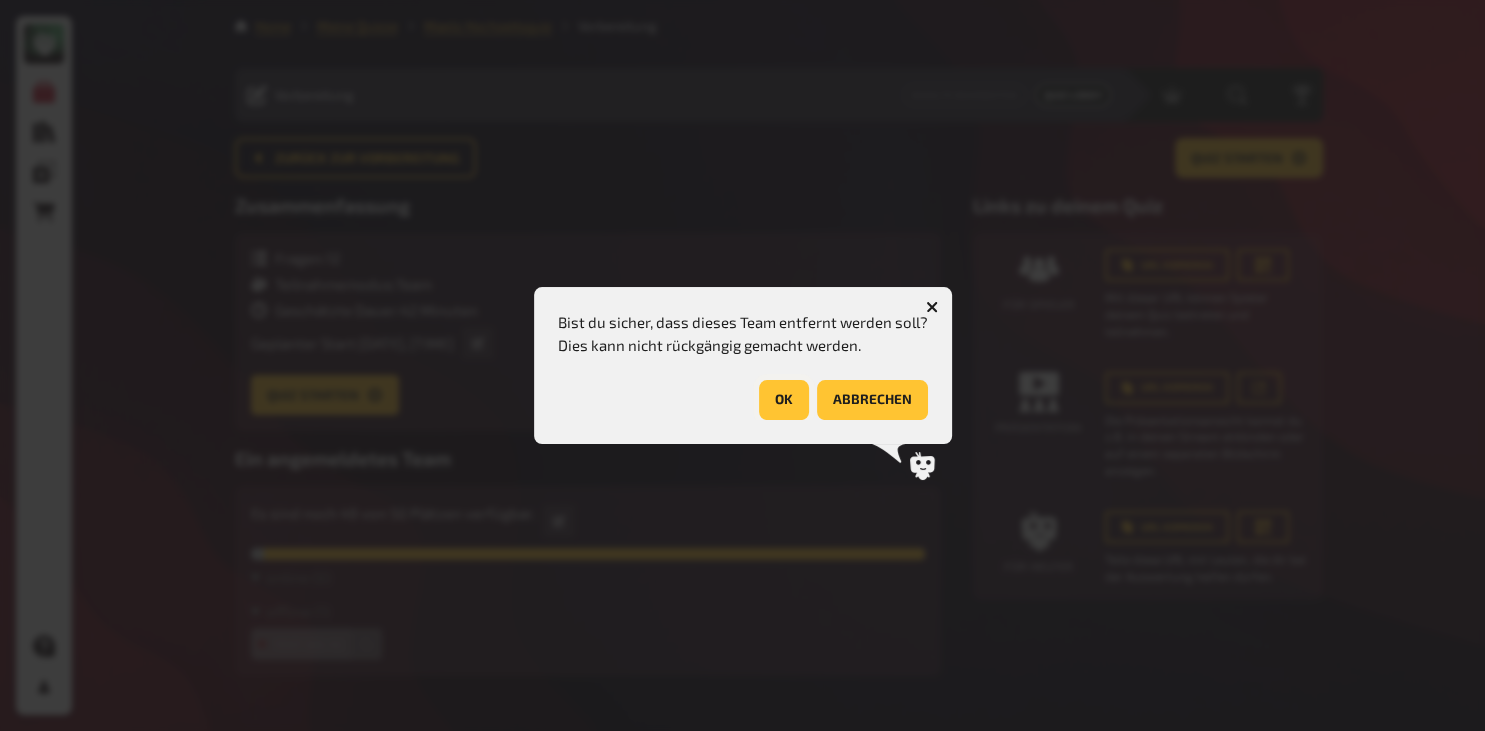 click on "OK" at bounding box center [784, 400] 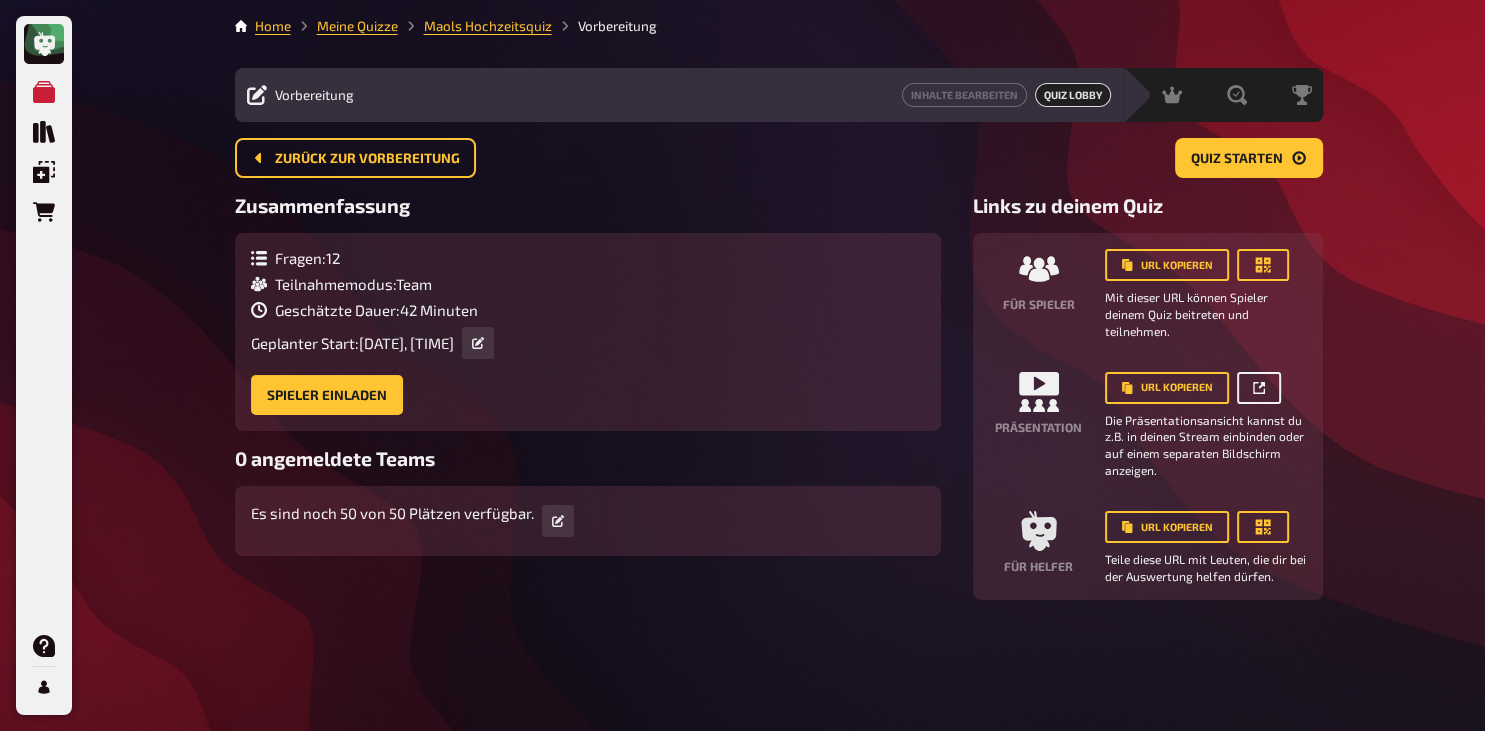click 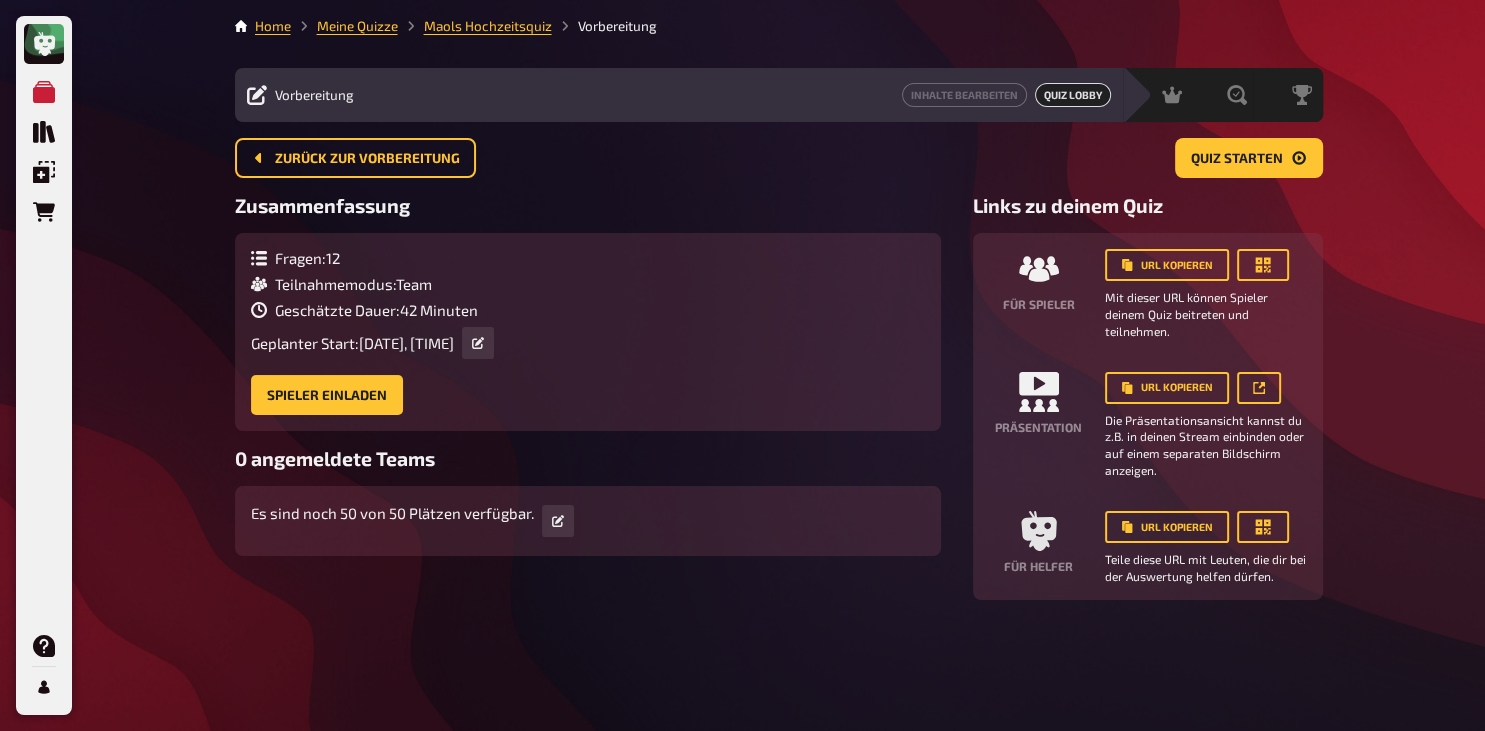 click on "Vorbereitung" at bounding box center [314, 95] 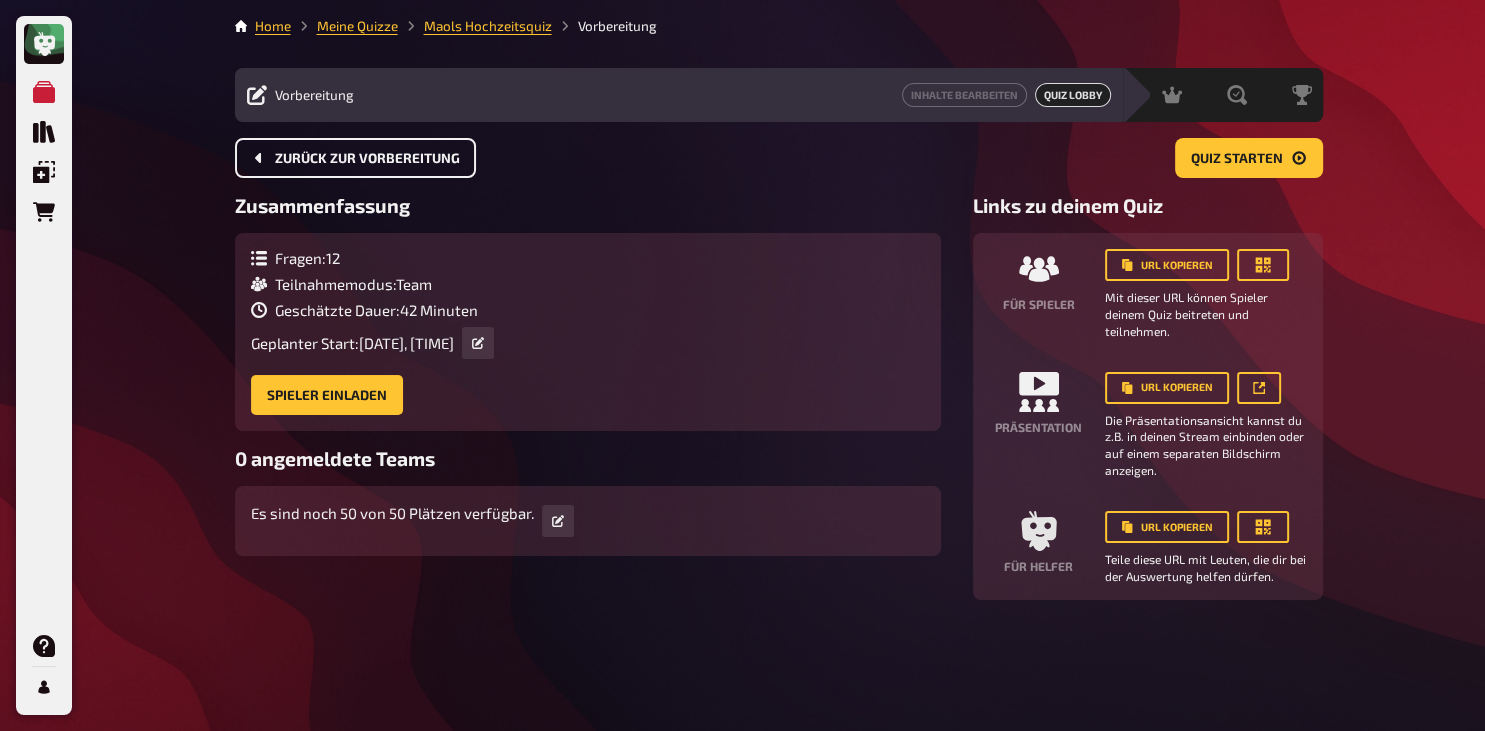 click on "Zurück zur Vorbereitung" at bounding box center [367, 159] 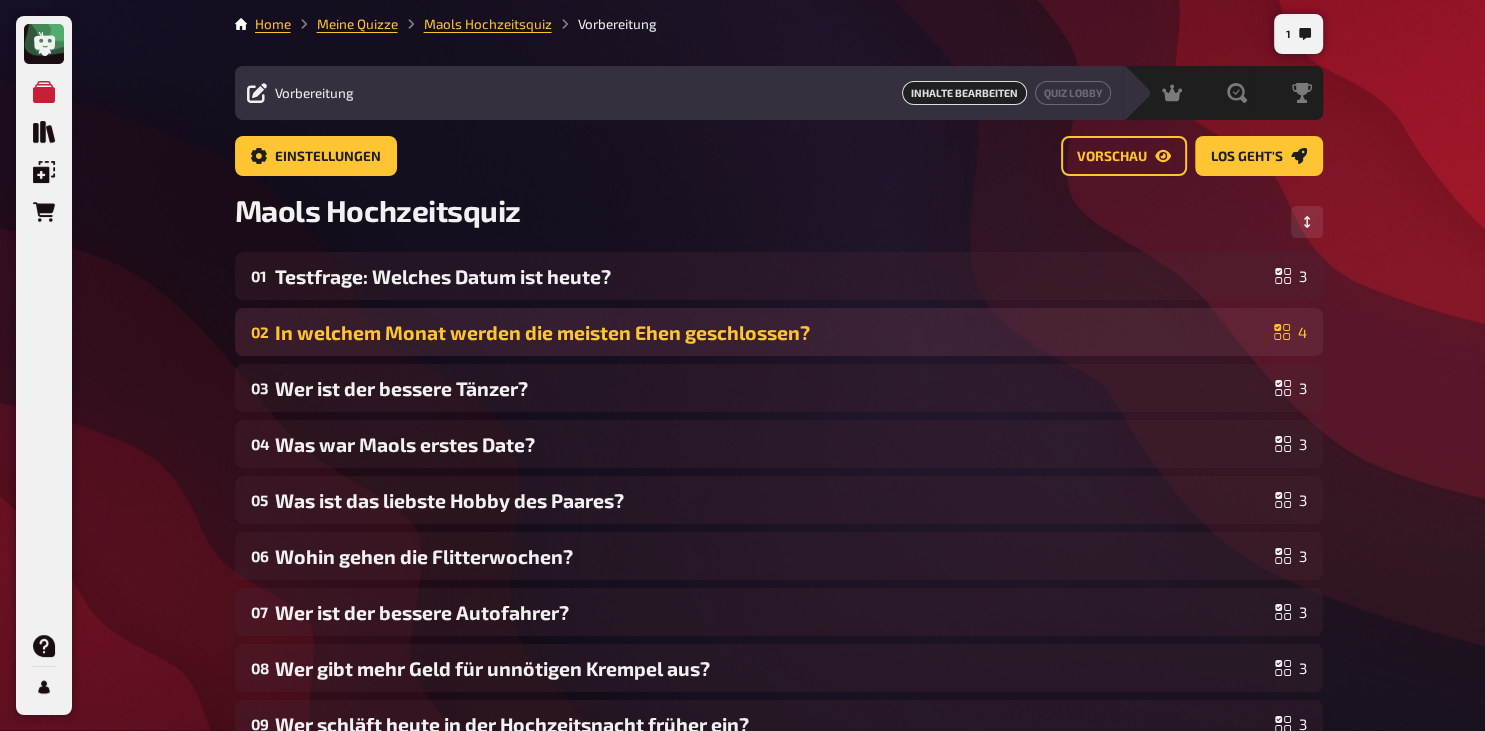 scroll, scrollTop: 0, scrollLeft: 0, axis: both 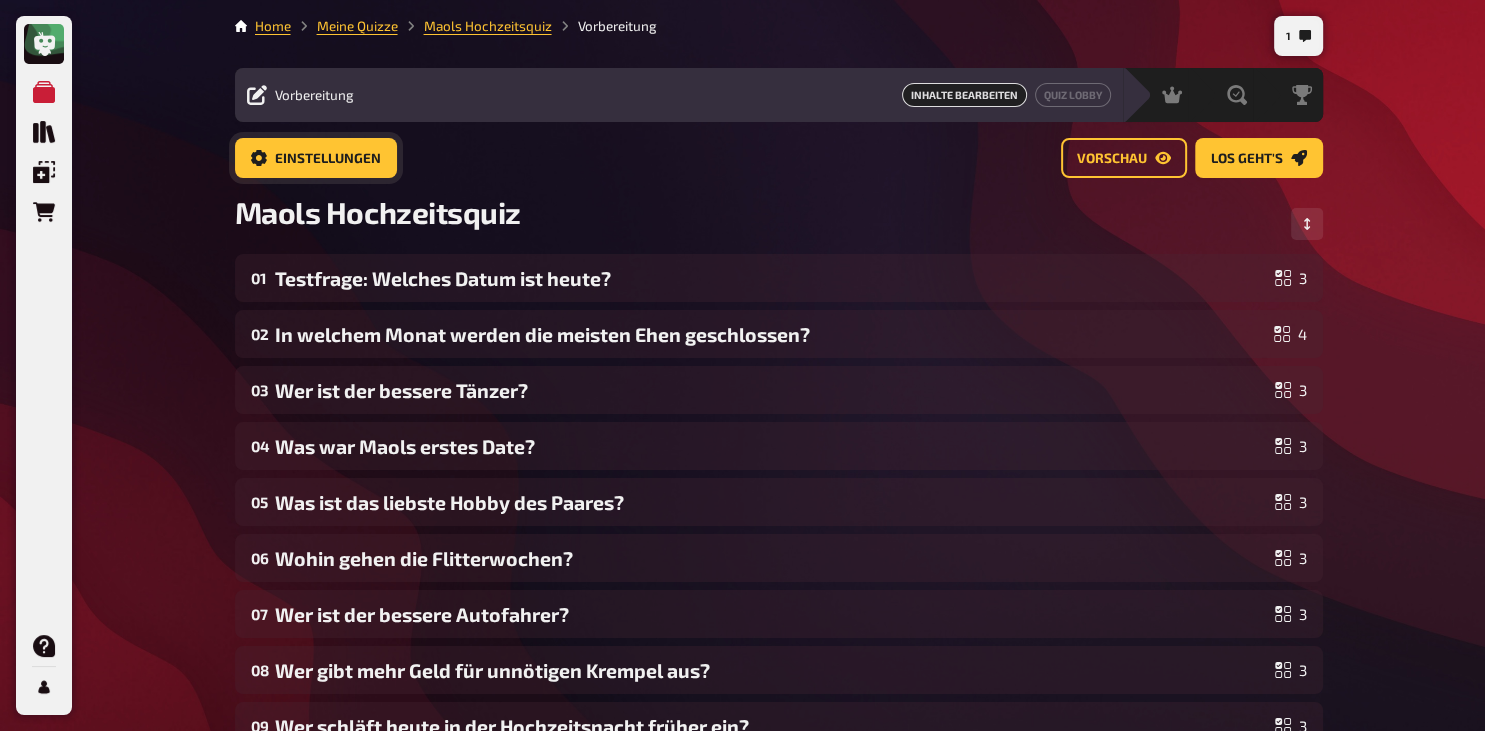 click on "Einstellungen" at bounding box center (328, 159) 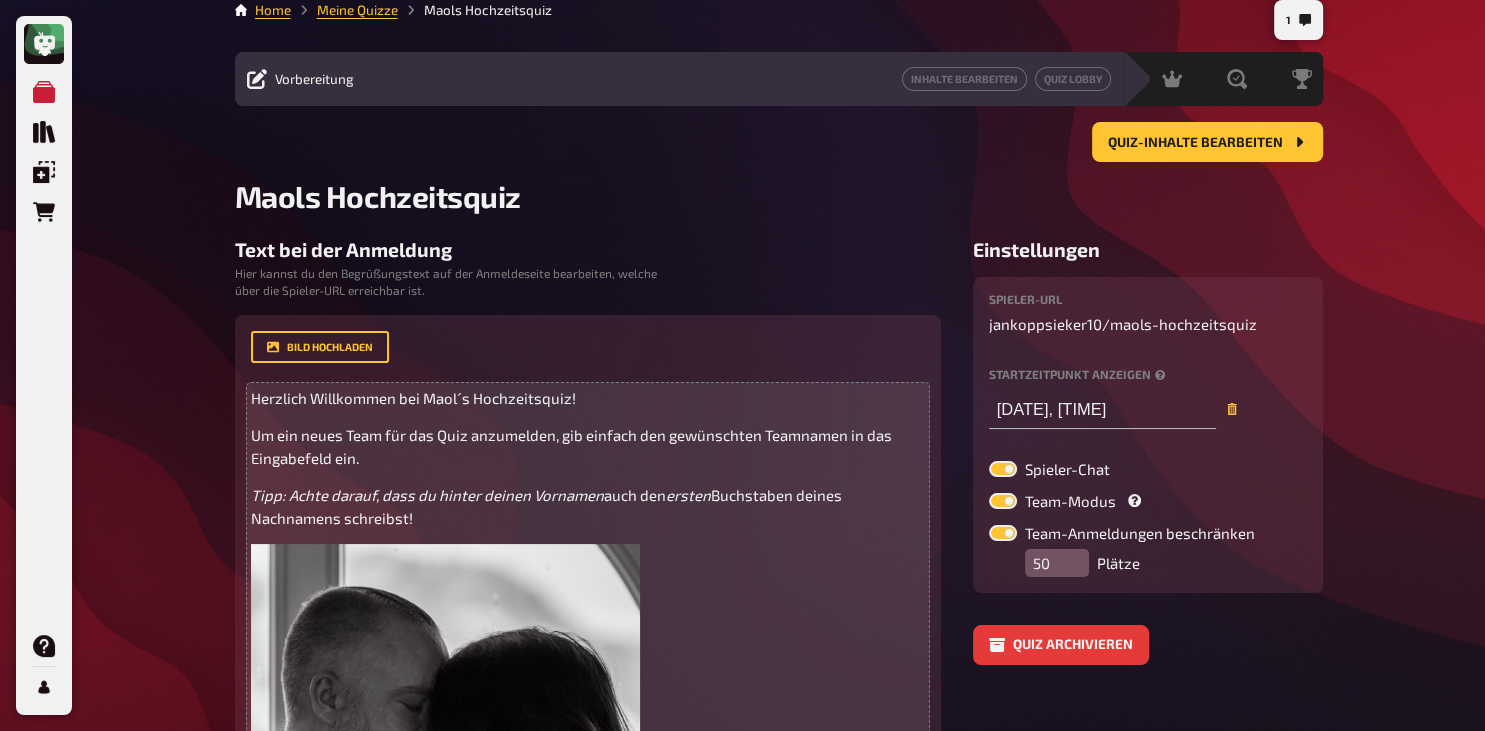 scroll, scrollTop: 15, scrollLeft: 0, axis: vertical 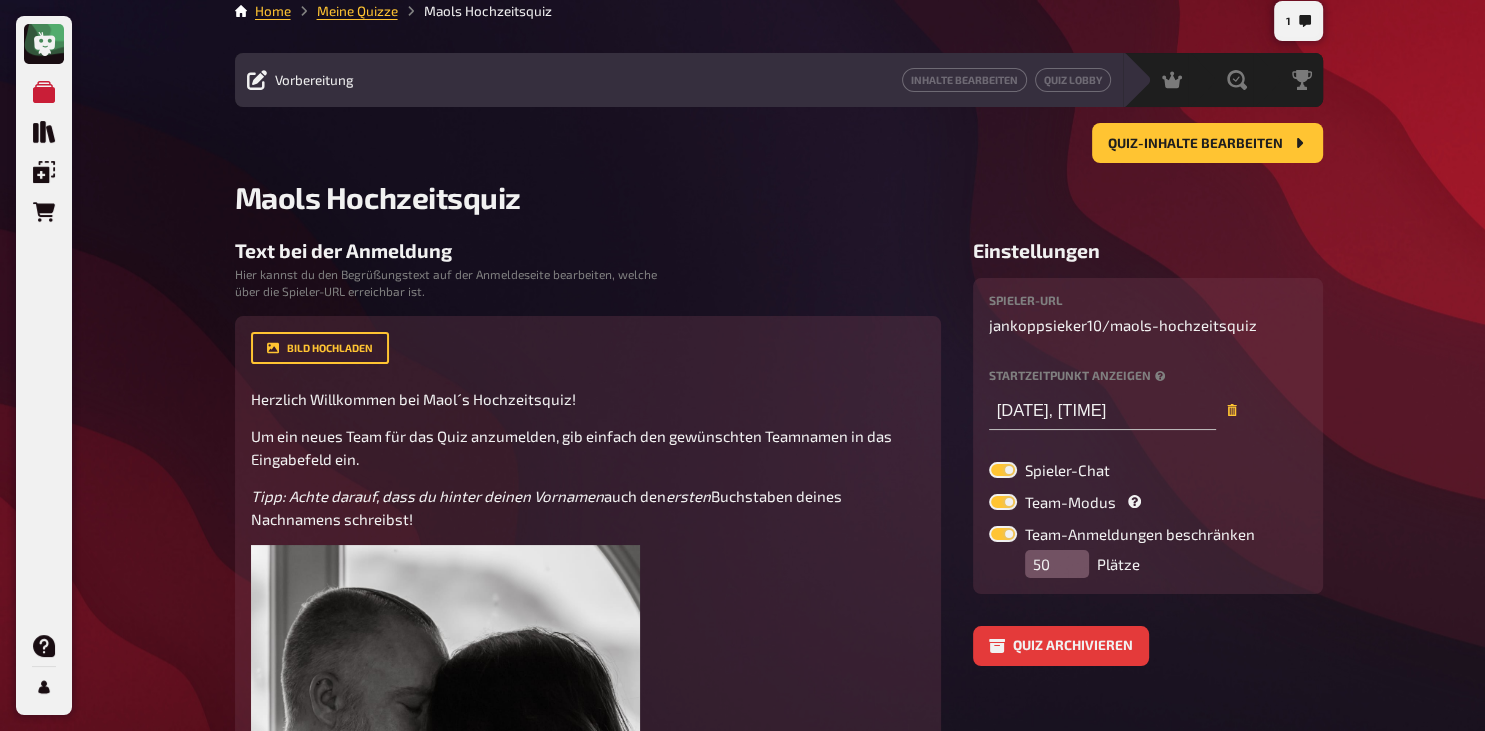 click at bounding box center [1003, 502] 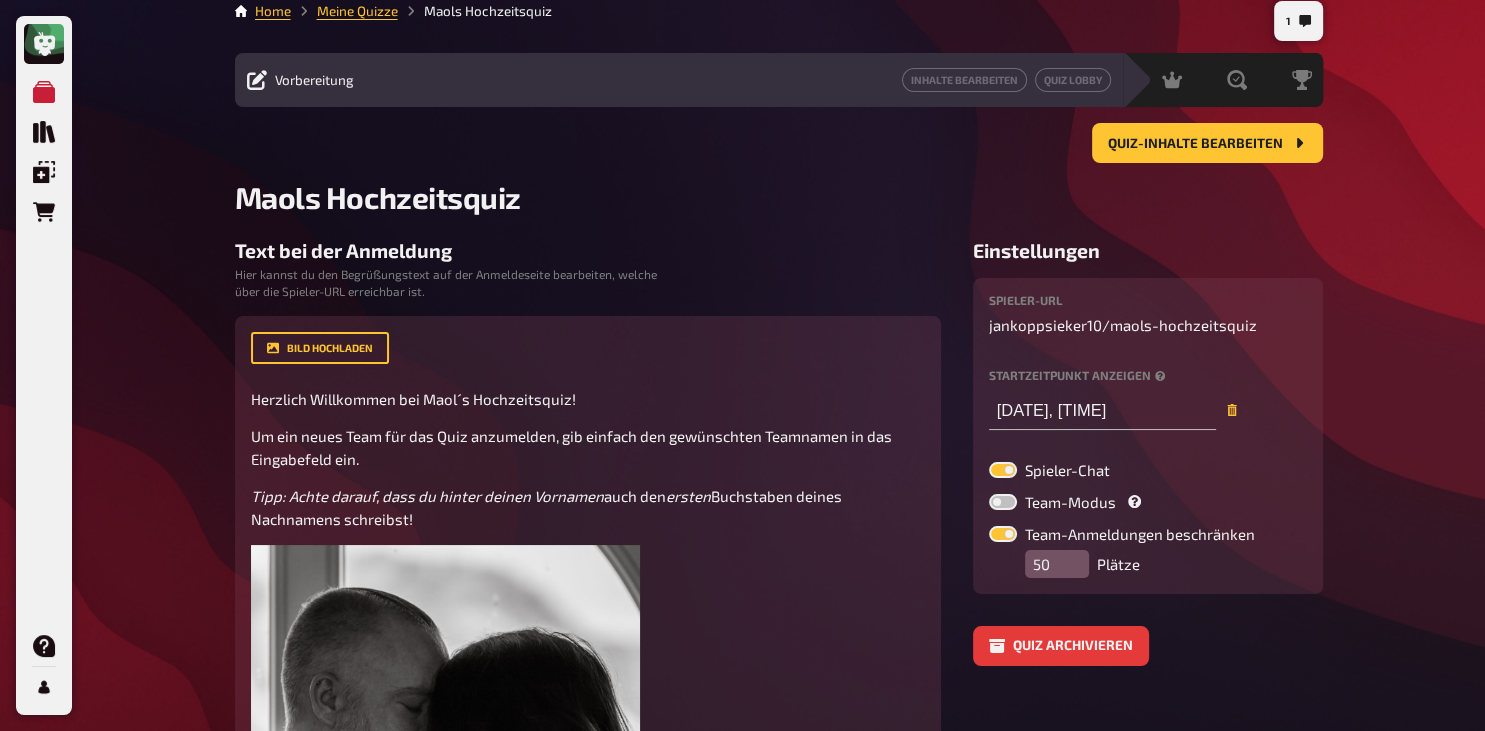checkbox on "false" 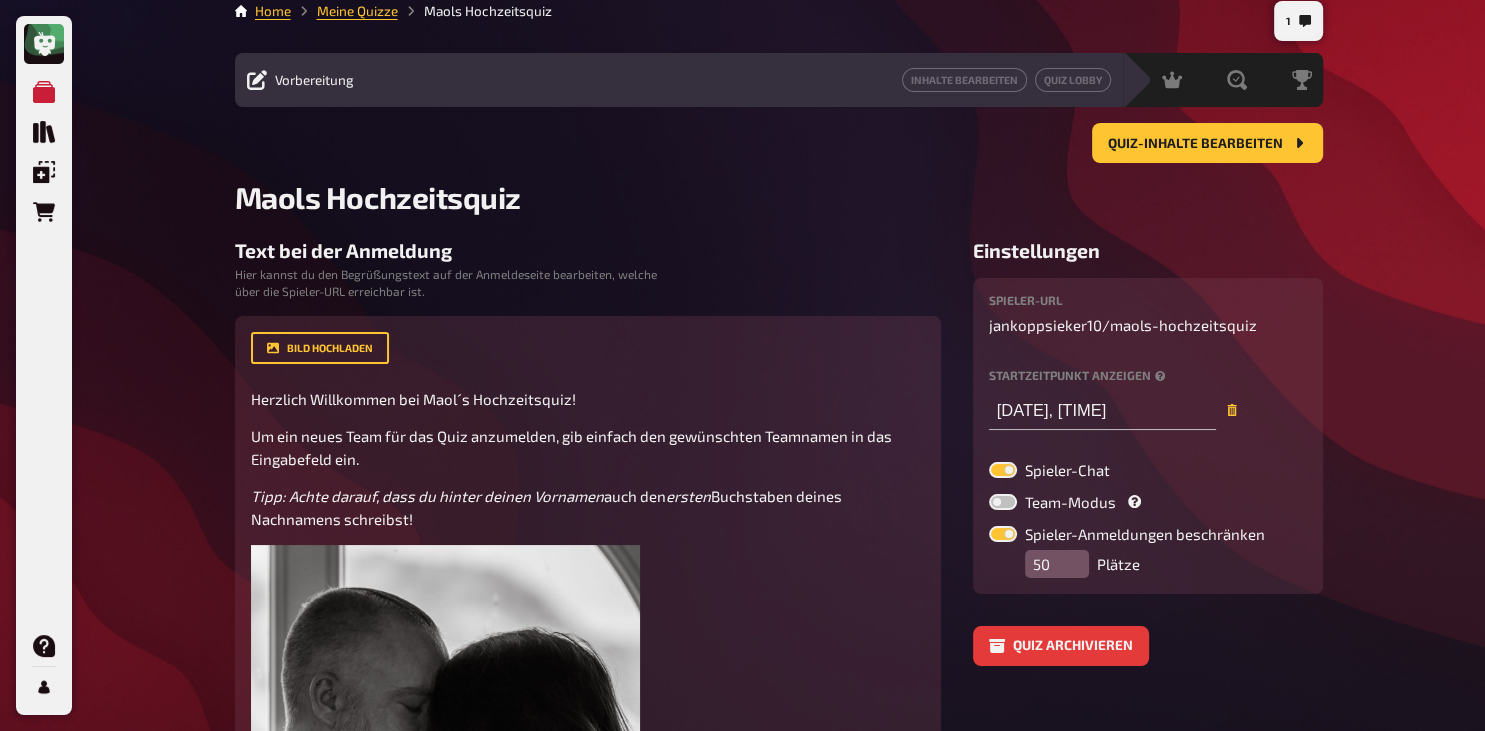 click at bounding box center (1003, 470) 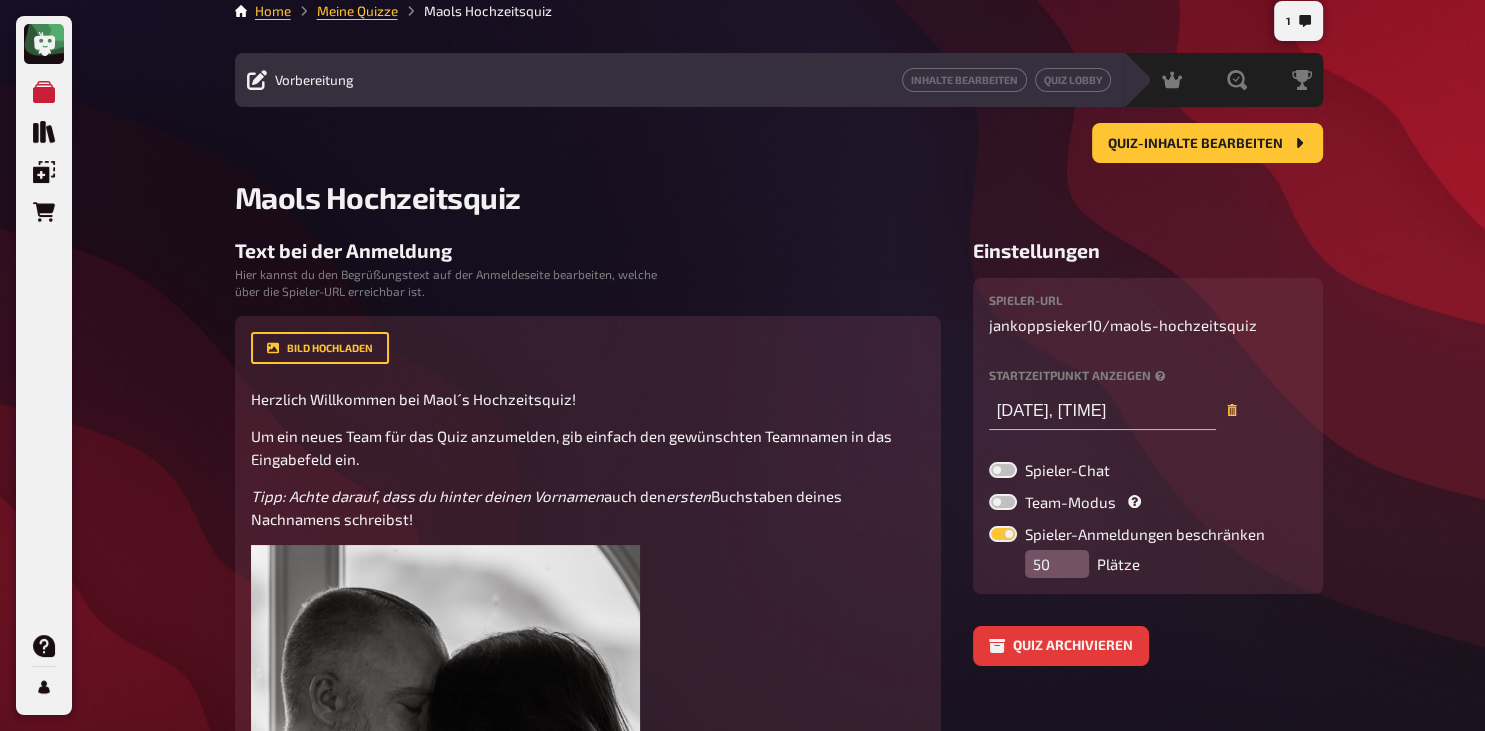 checkbox on "false" 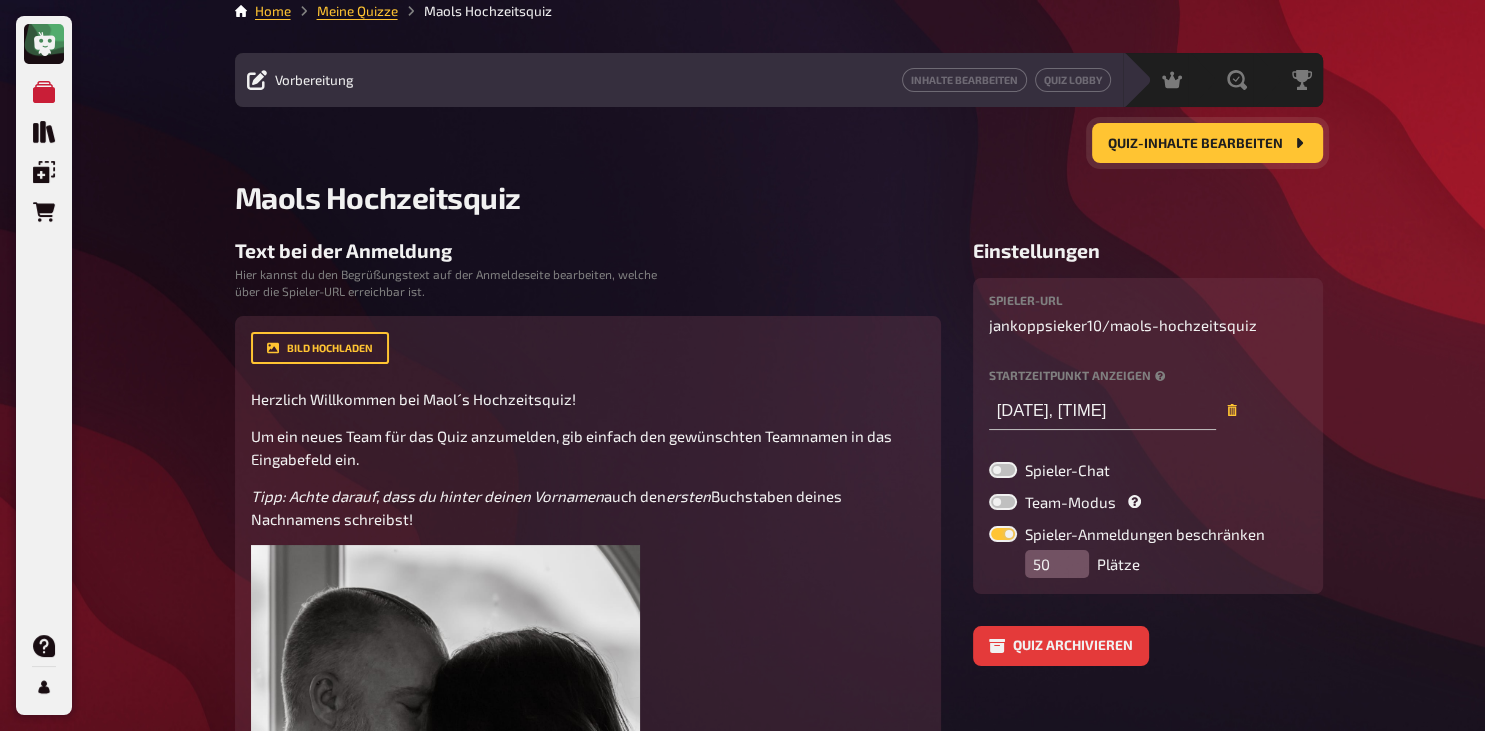 click on "Quiz-Inhalte bearbeiten" at bounding box center (1195, 144) 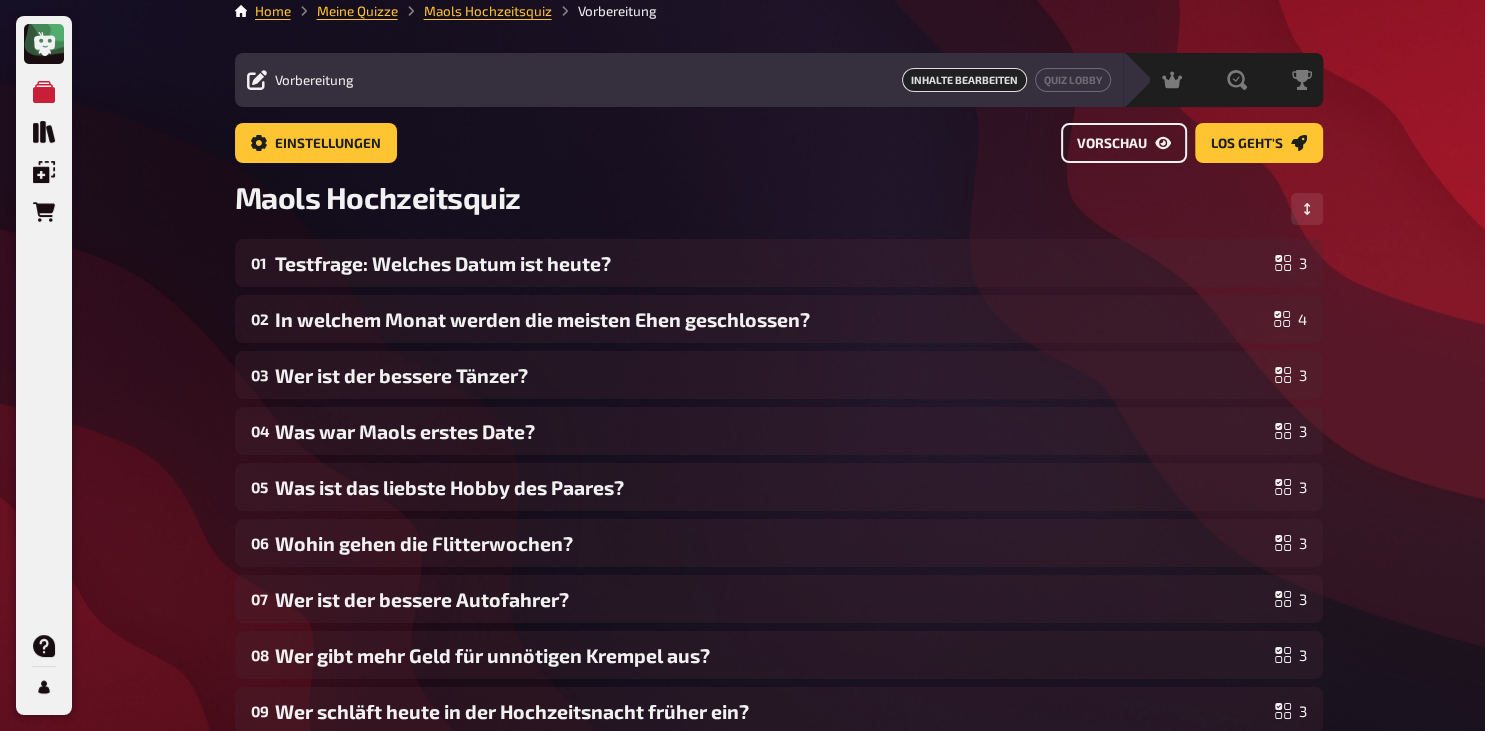 click on "Vorschau" at bounding box center [1112, 144] 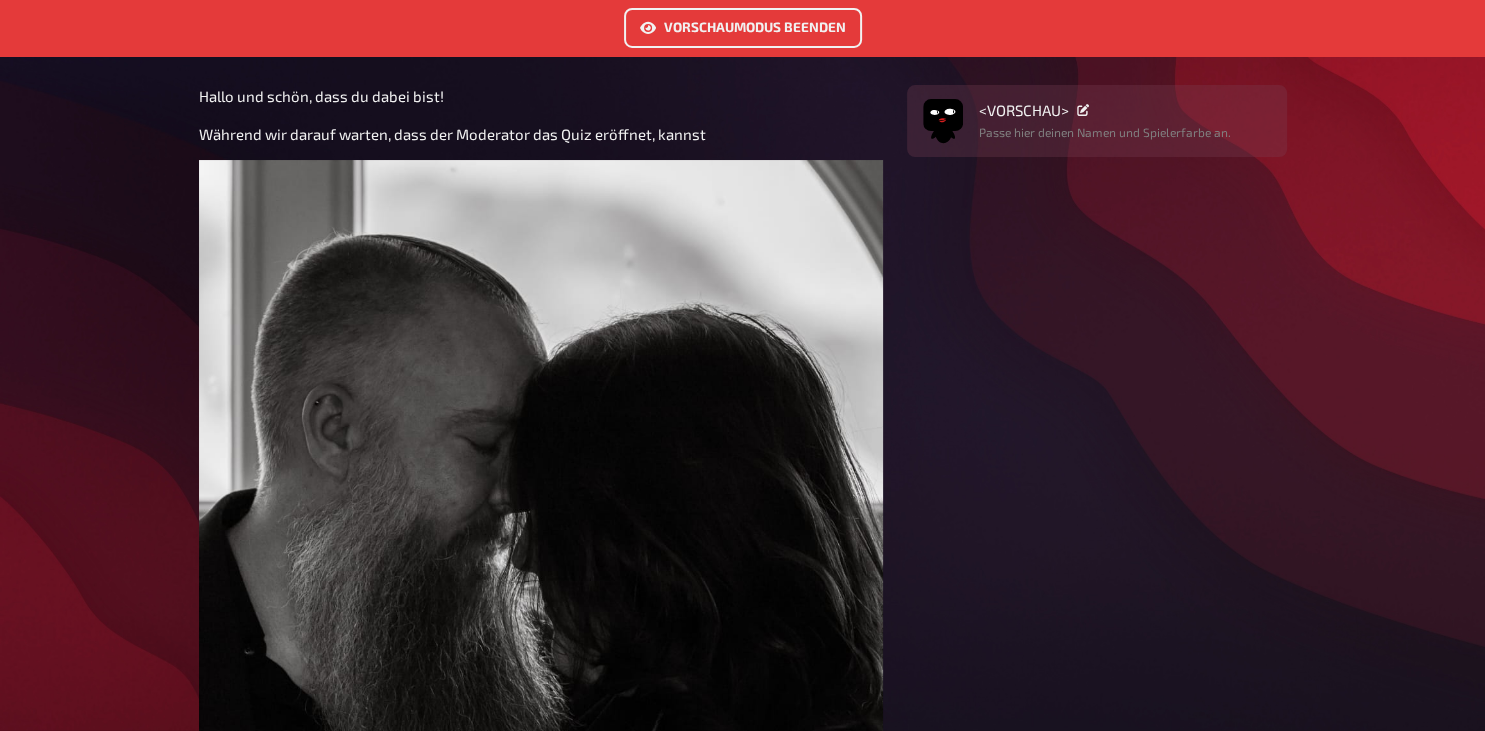 scroll, scrollTop: 0, scrollLeft: 0, axis: both 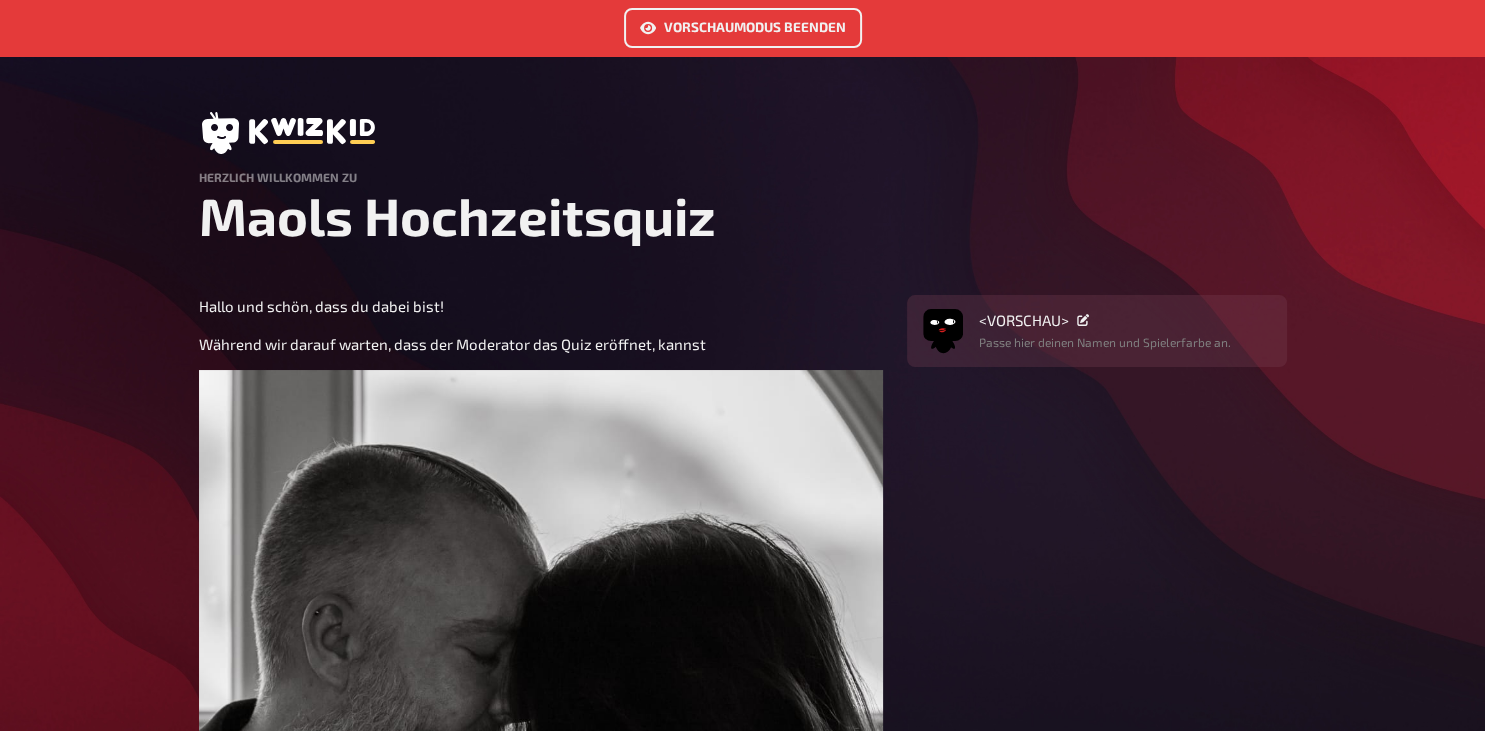 click on "Vorschaumodus beenden" at bounding box center [743, 28] 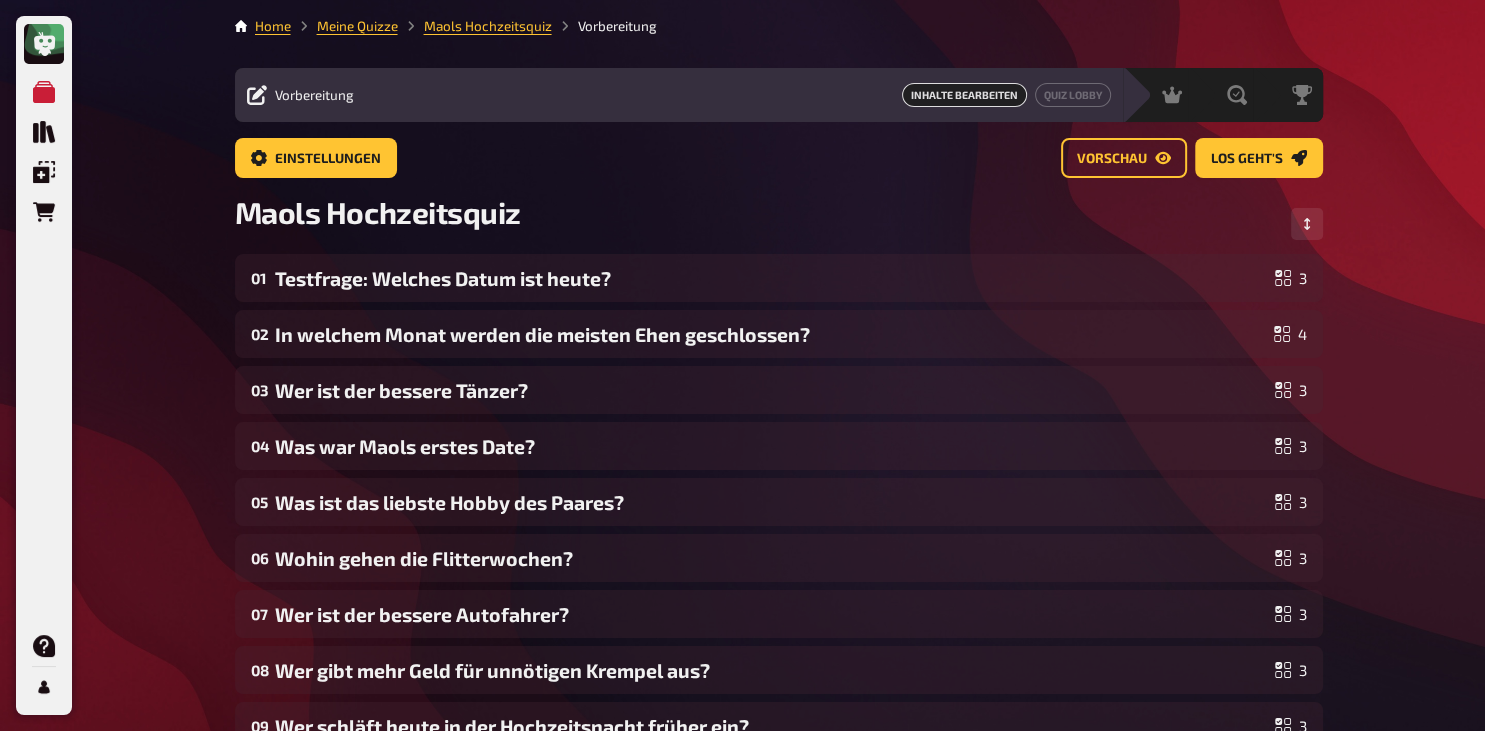 click on "Vorbereitung Inhalte Bearbeiten Quiz Lobby" at bounding box center [679, 95] 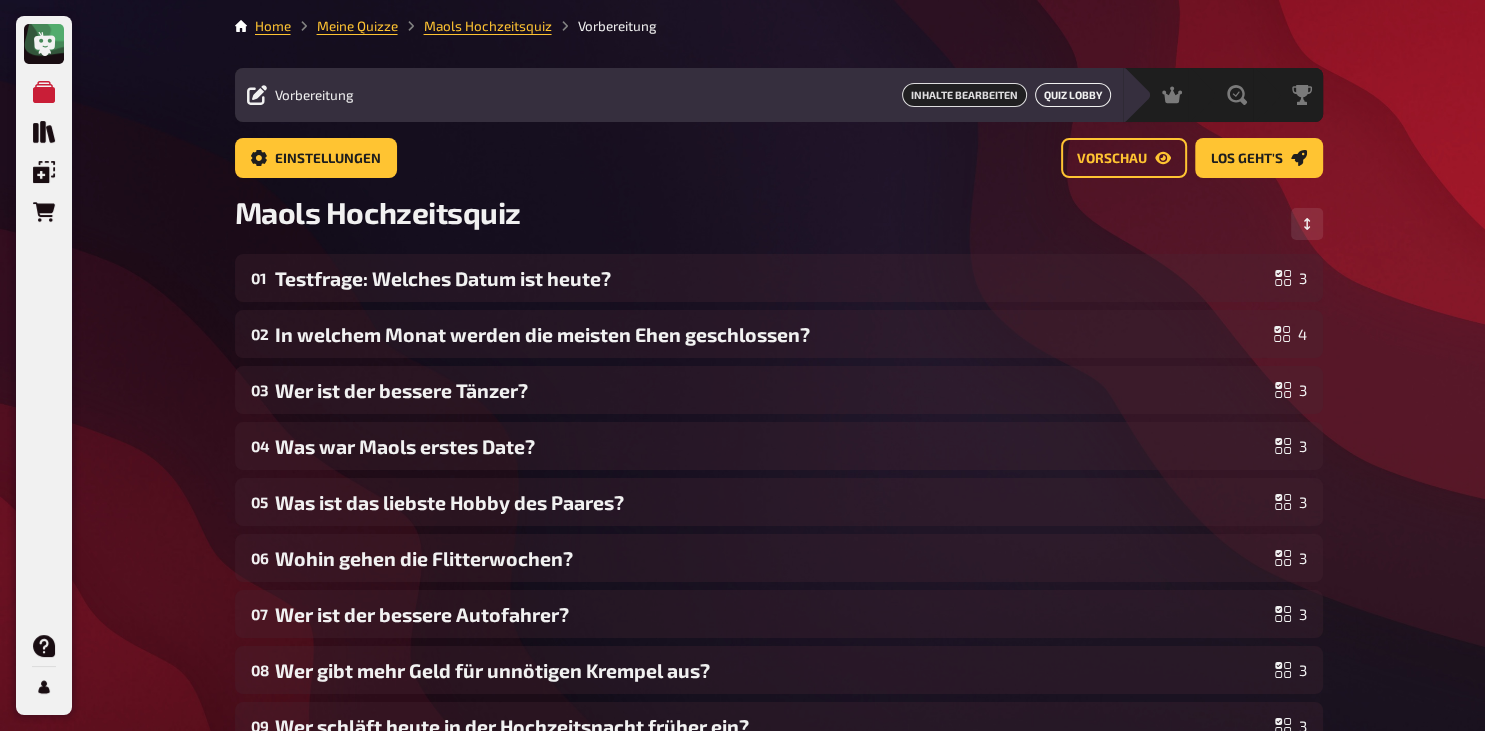 click on "Quiz Lobby" at bounding box center [1073, 95] 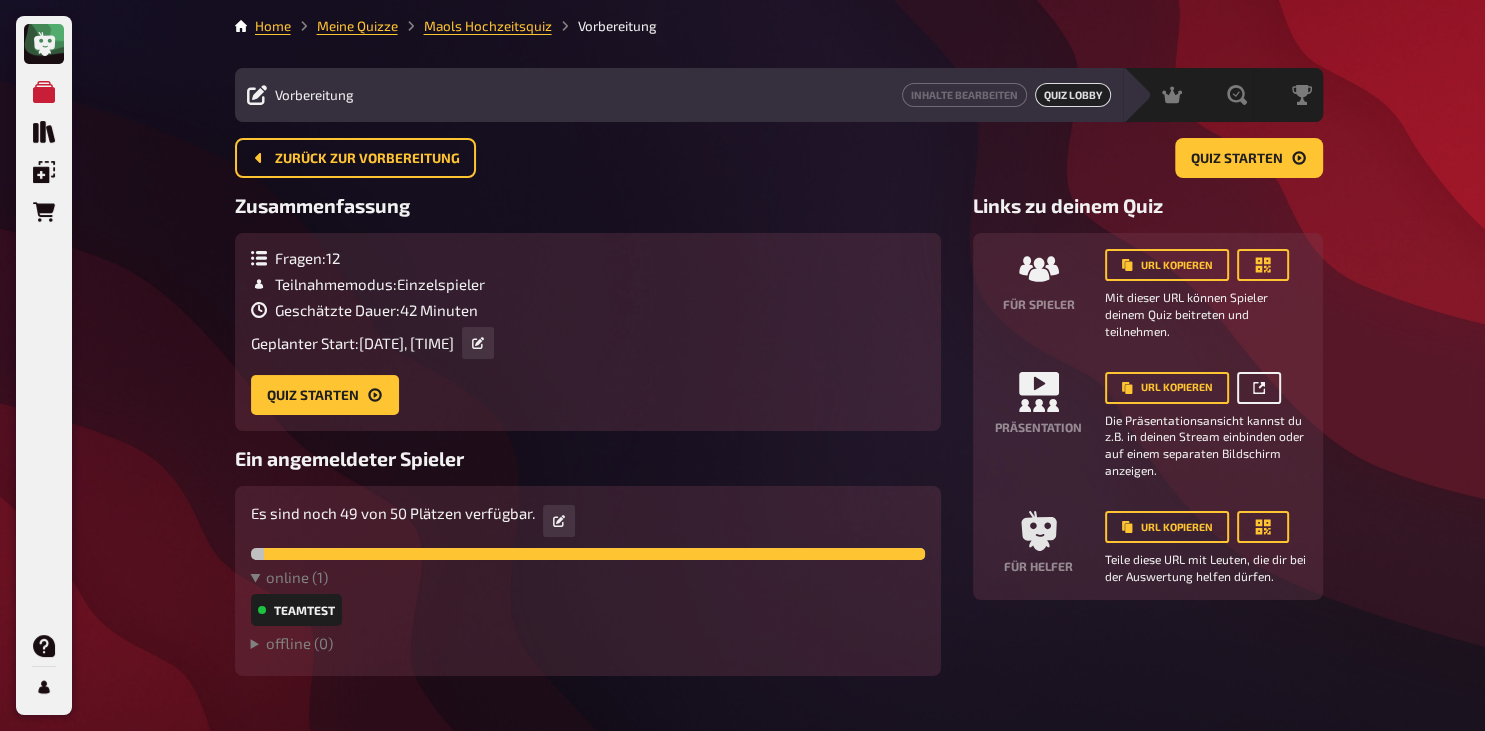 click at bounding box center (1259, 388) 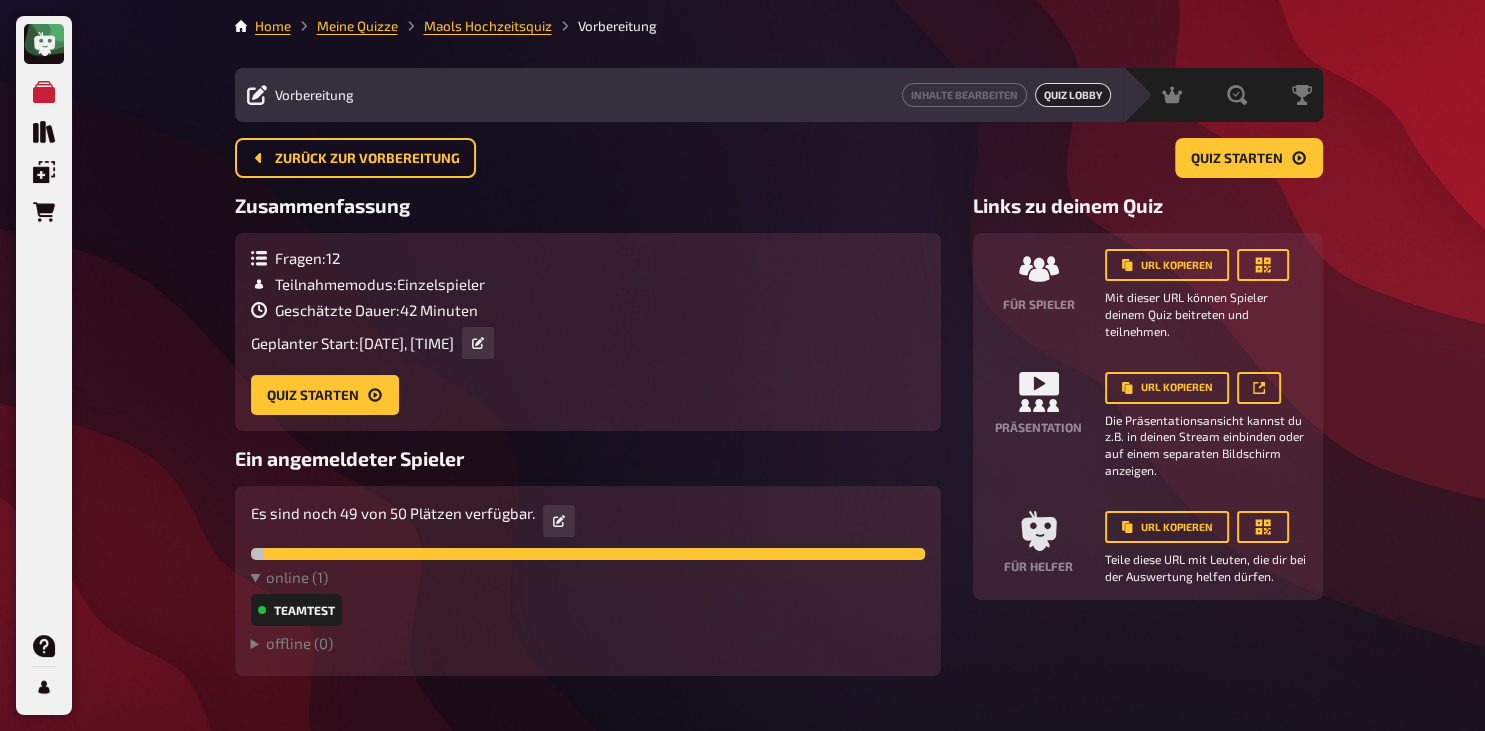 click on "TeamTest" at bounding box center (296, 610) 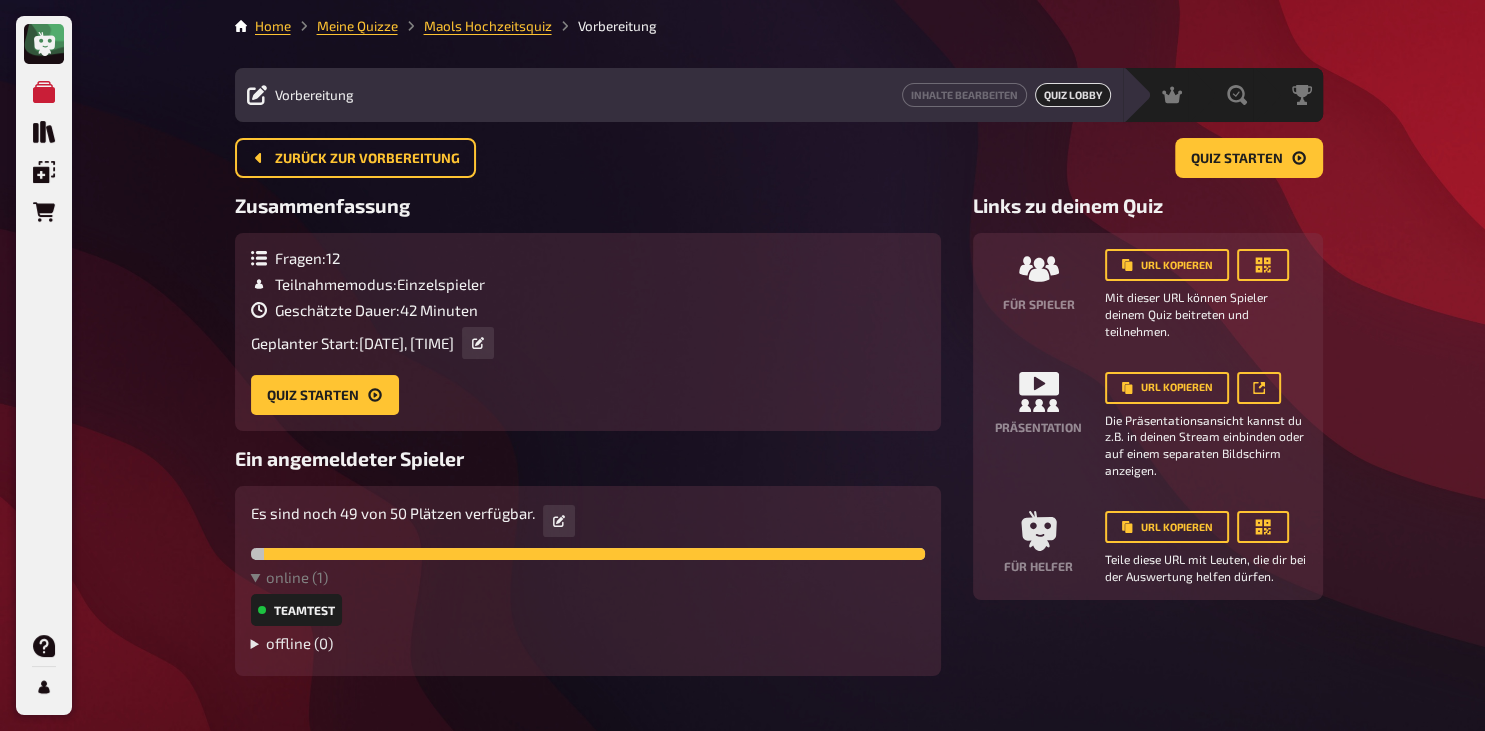 click on "offline ( 0 )" at bounding box center (588, 643) 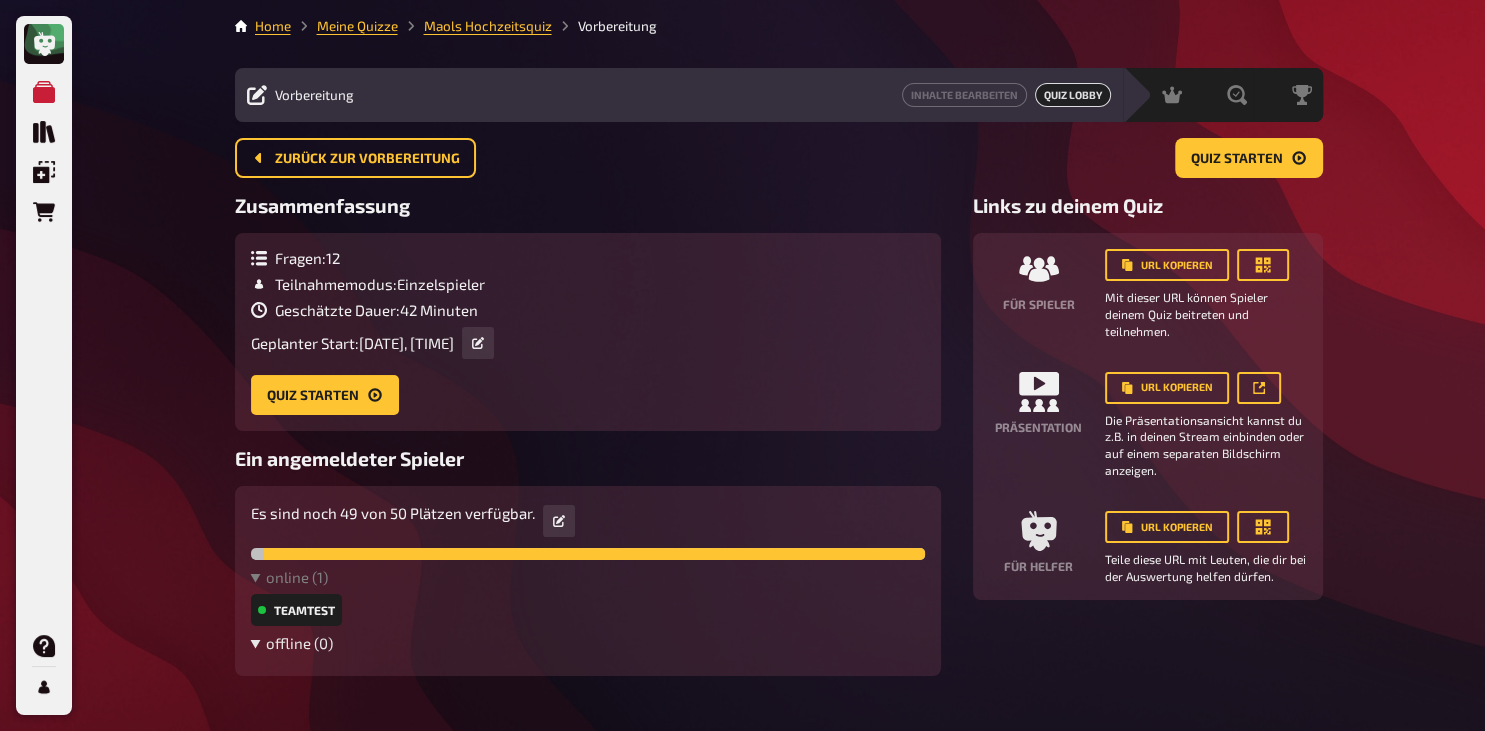 click on "offline ( 0 )" at bounding box center (588, 643) 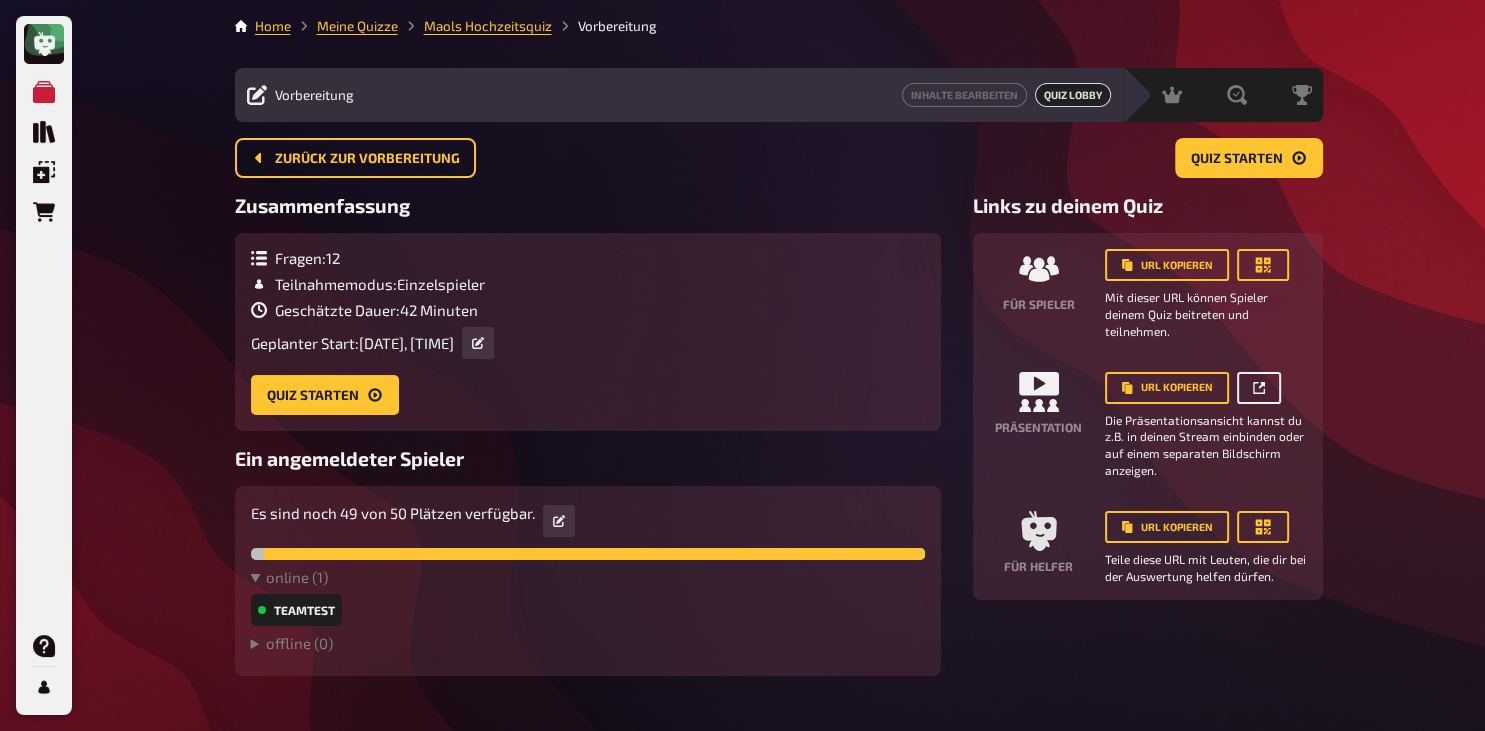 click 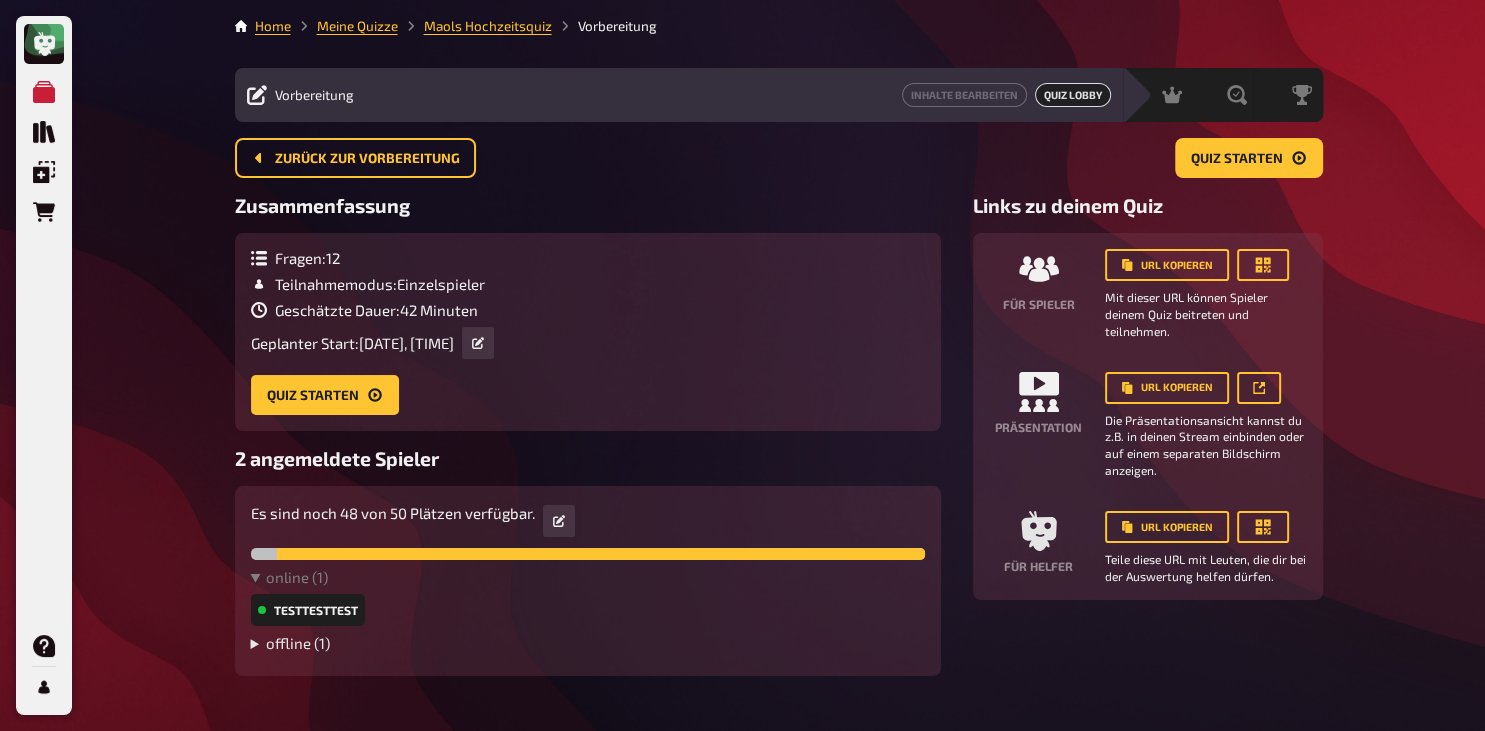 click on "offline ( 1 )" at bounding box center [588, 643] 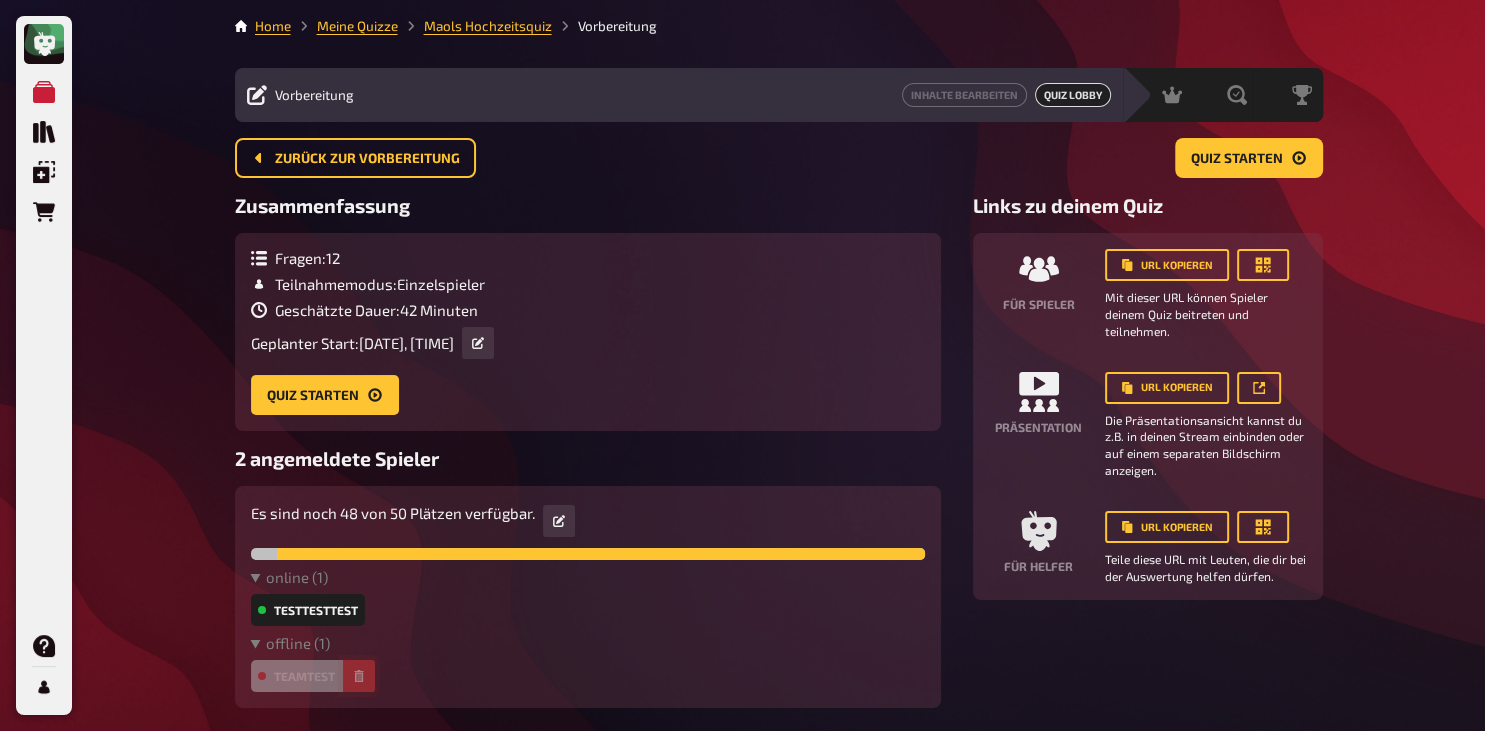 click at bounding box center (359, 676) 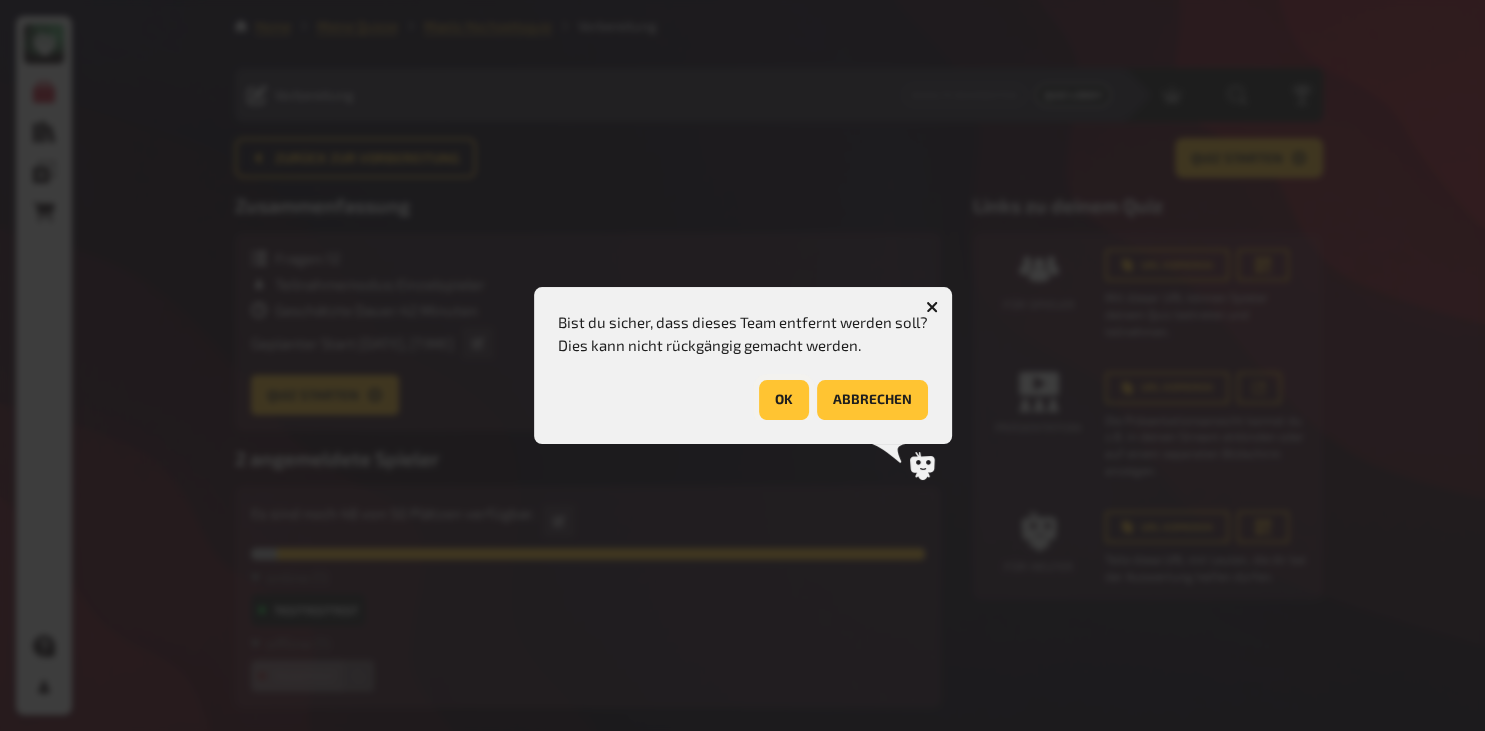 click on "OK" at bounding box center (784, 400) 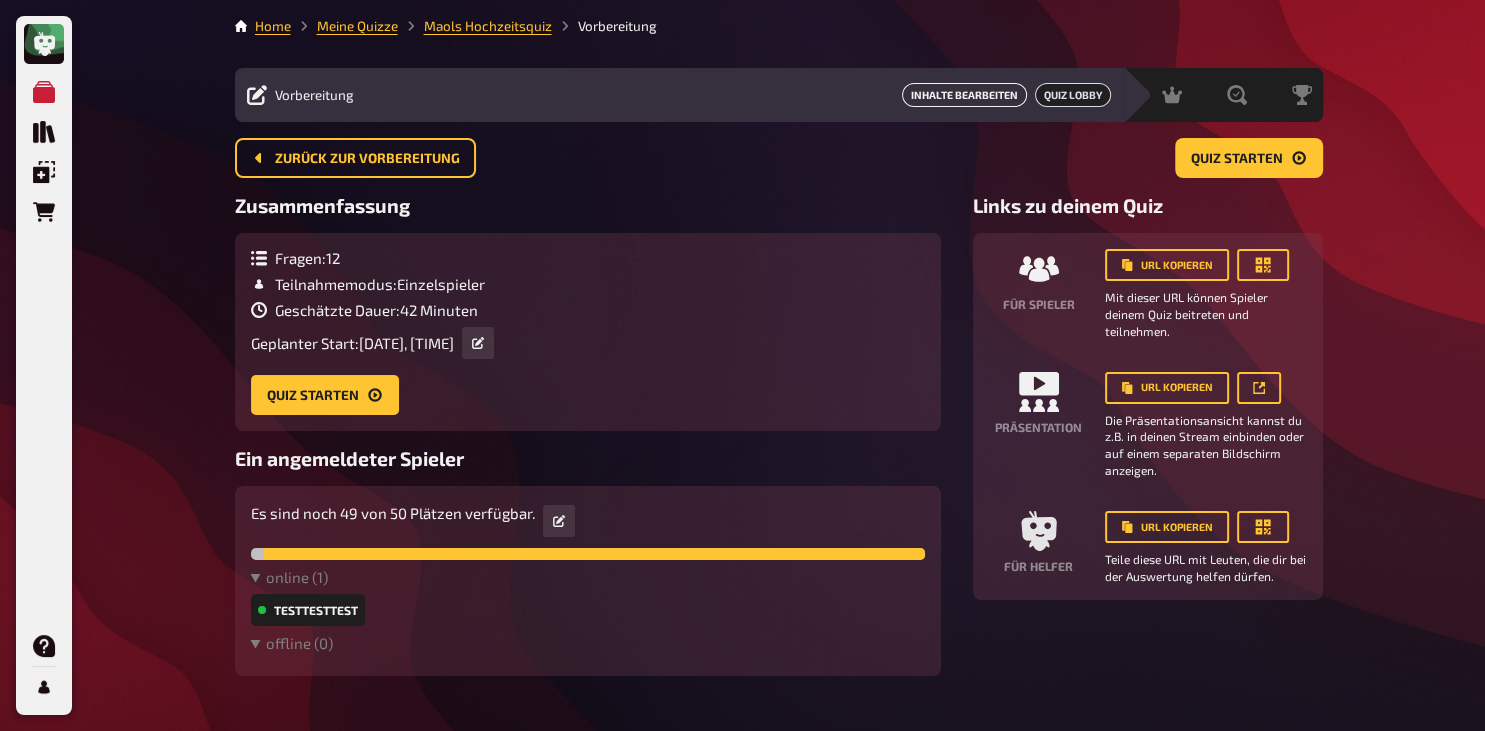 click on "Inhalte Bearbeiten" at bounding box center (964, 95) 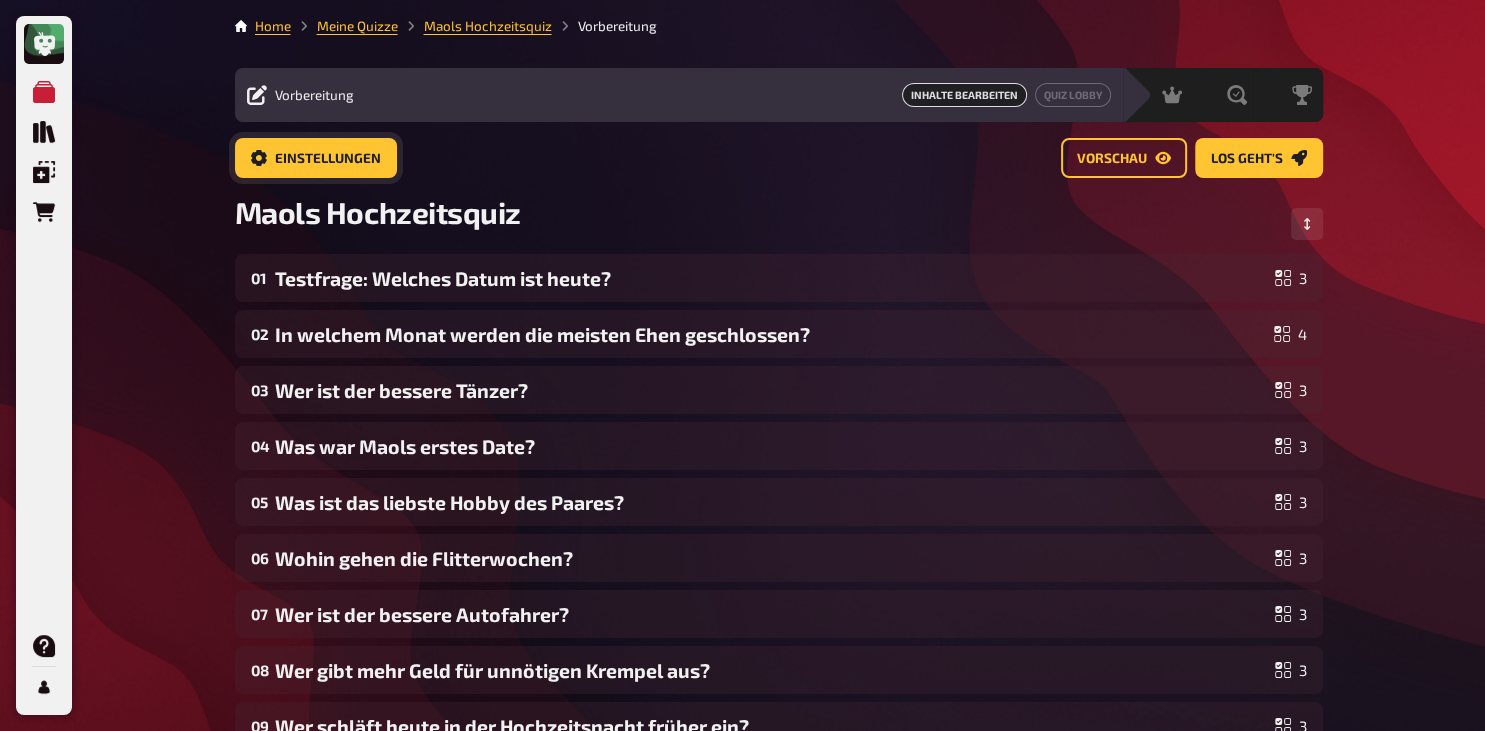 click on "Einstellungen" at bounding box center (328, 159) 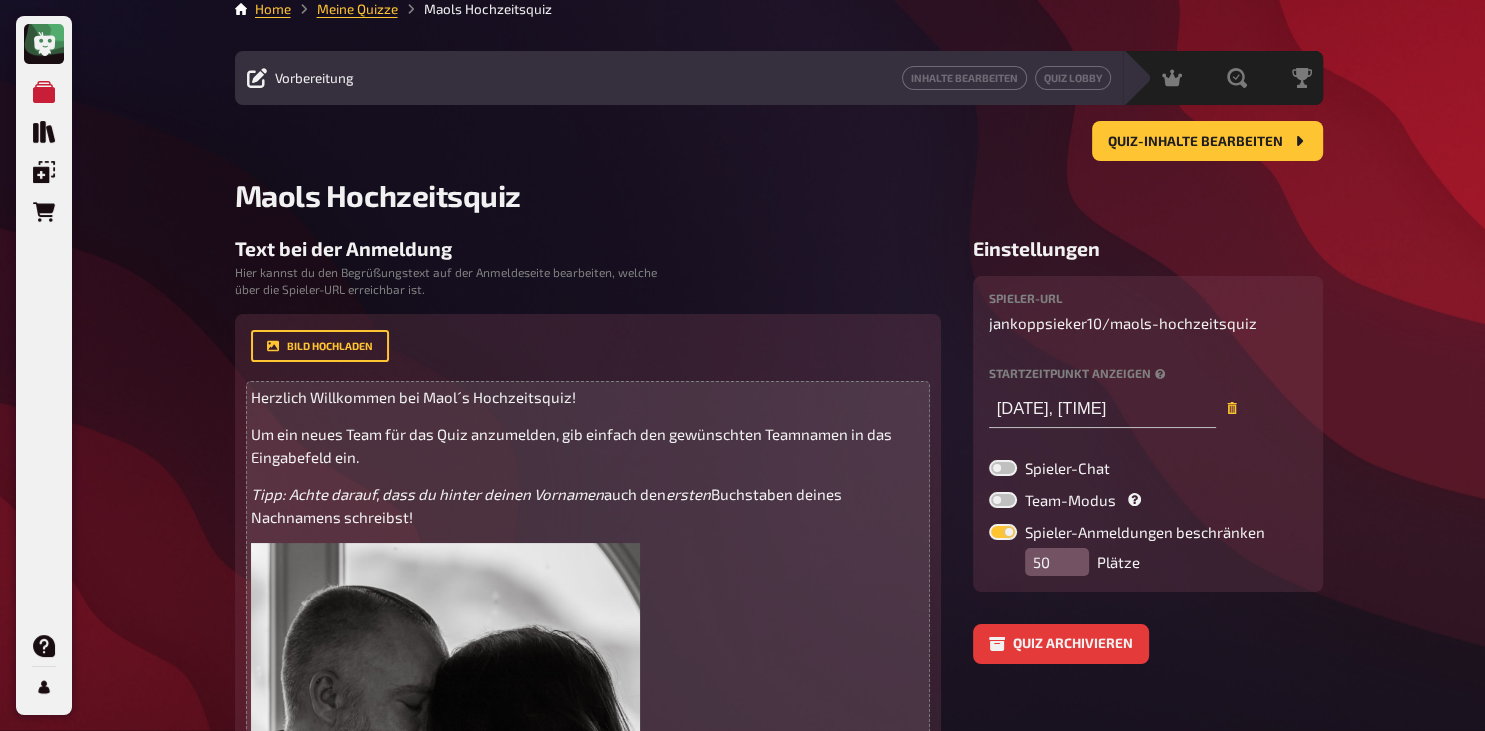 scroll, scrollTop: 18, scrollLeft: 0, axis: vertical 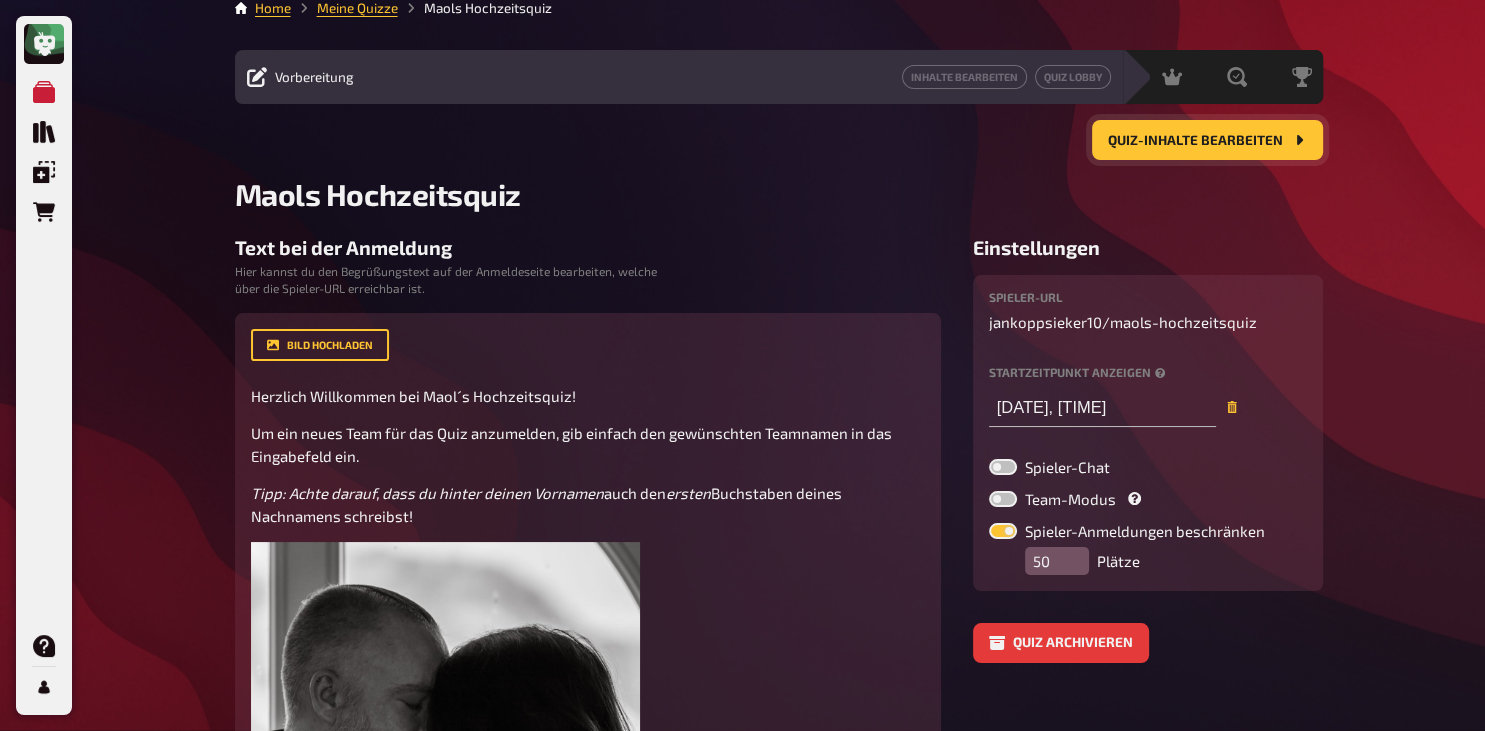 click on "Quiz-Inhalte bearbeiten" at bounding box center [1207, 140] 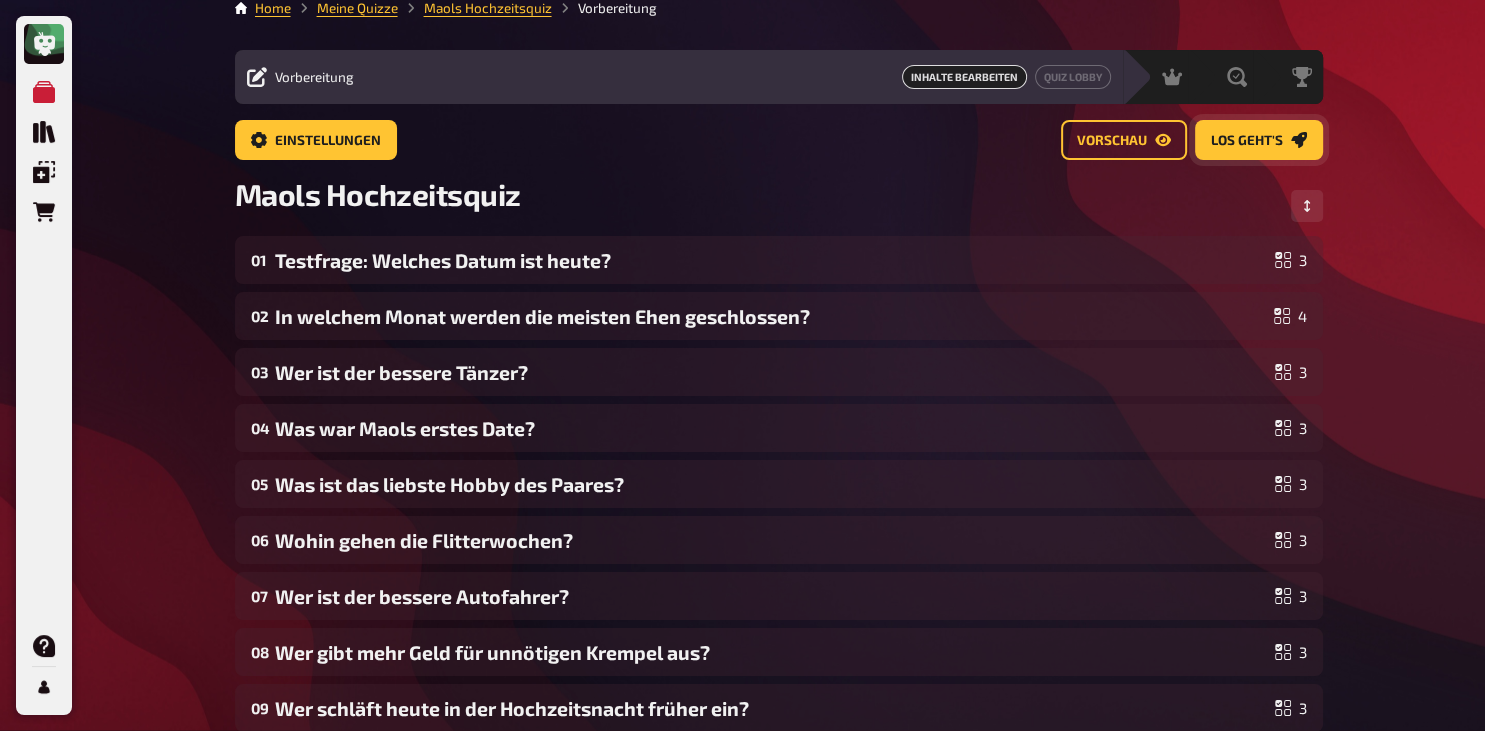 click on "Los geht's" at bounding box center (1247, 141) 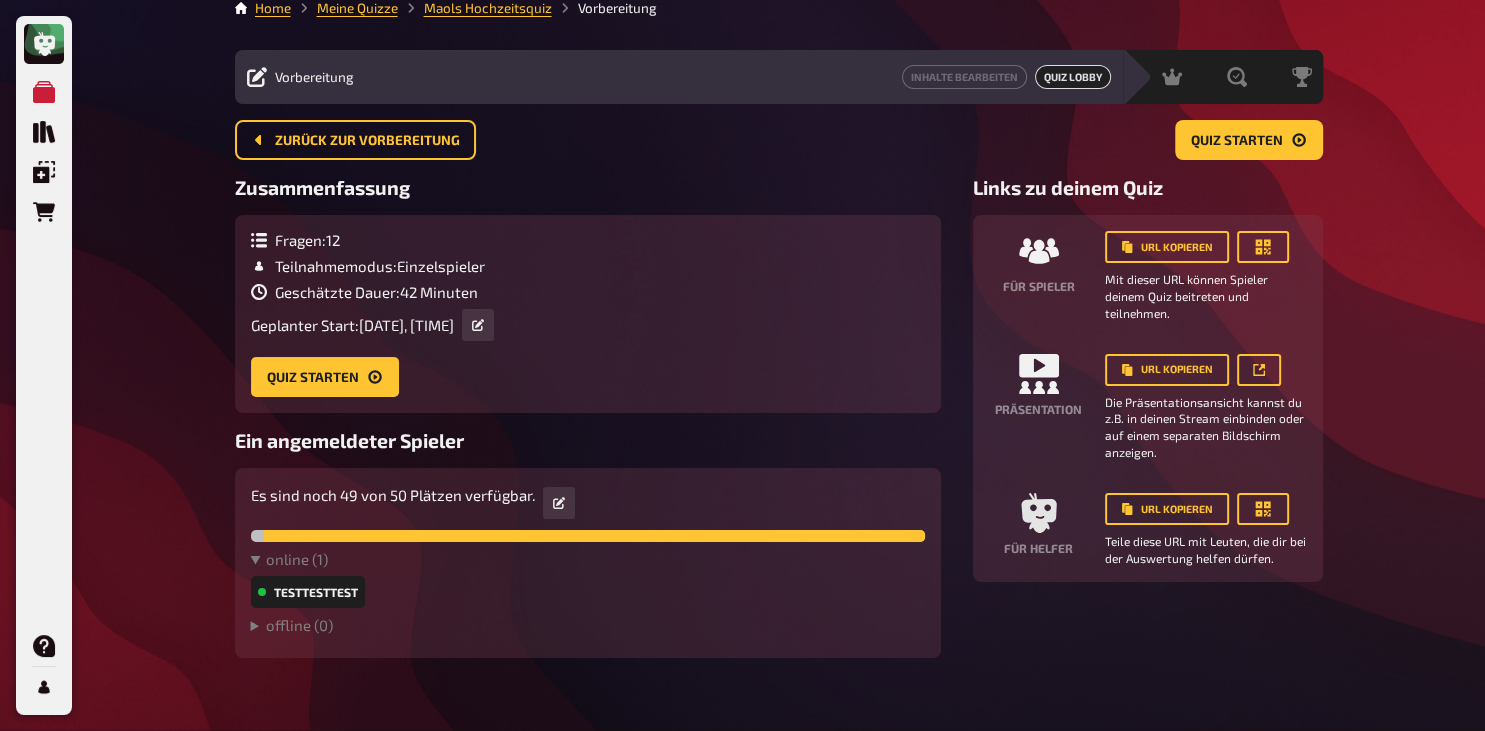 scroll, scrollTop: 0, scrollLeft: 0, axis: both 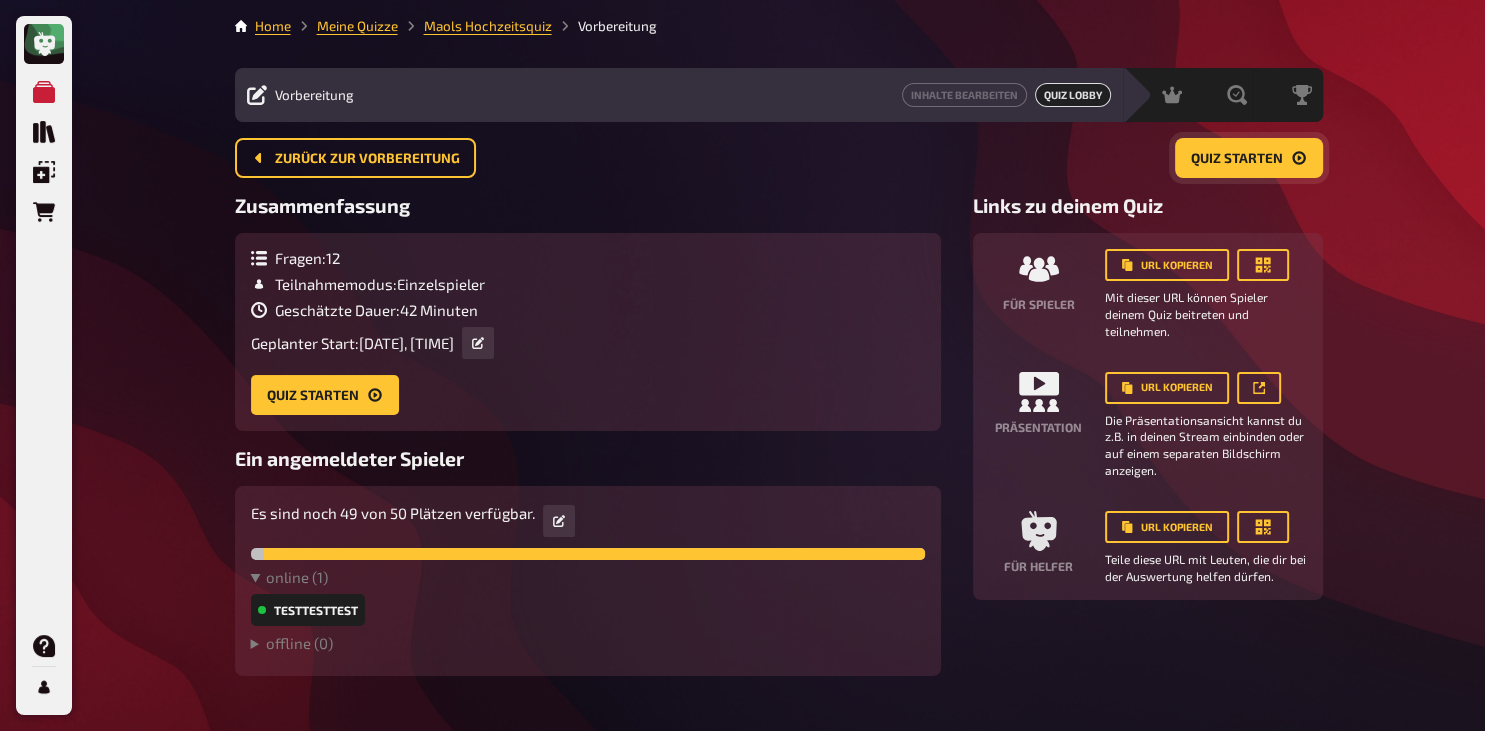 click on "Quiz starten" at bounding box center [1249, 158] 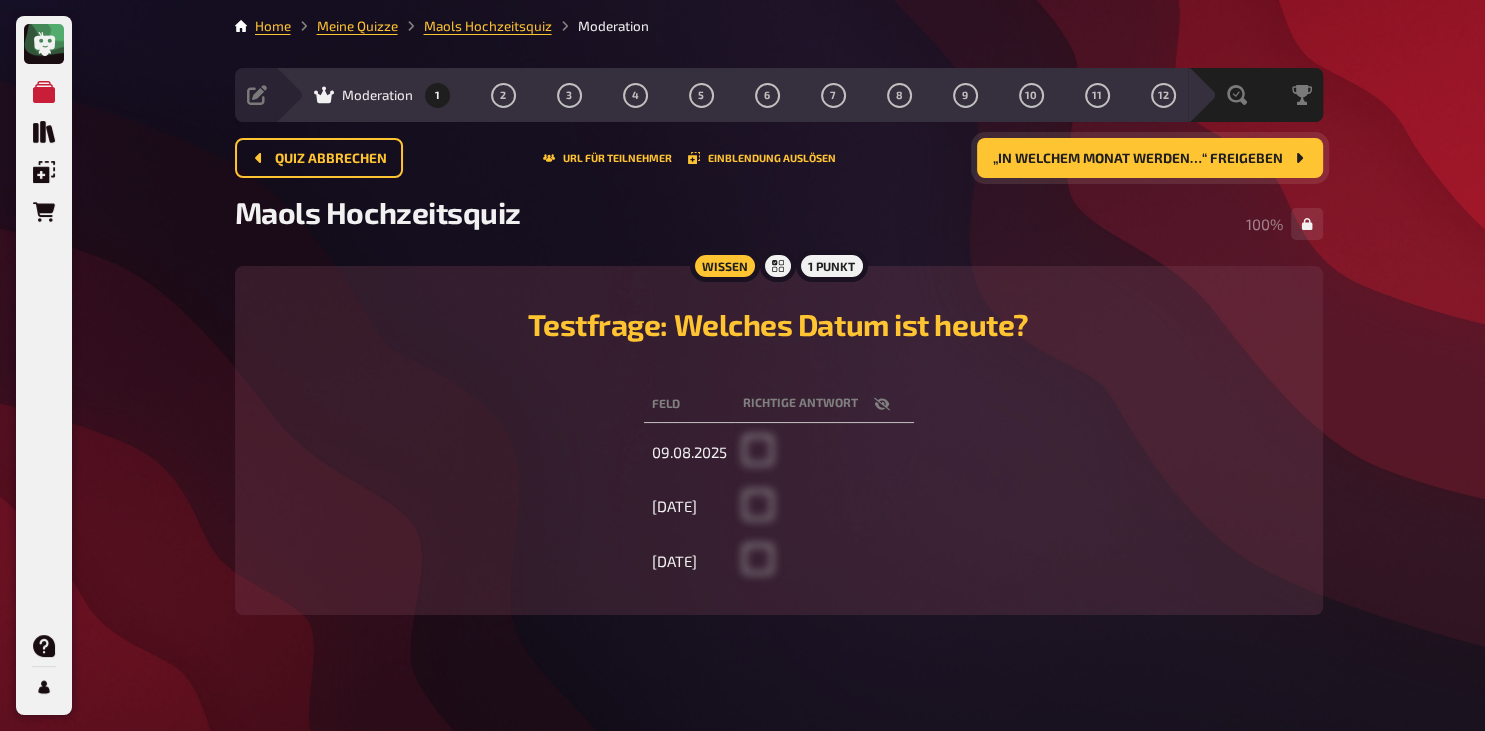 click on "„In welchem Monat werden…“ freigeben" at bounding box center (1138, 159) 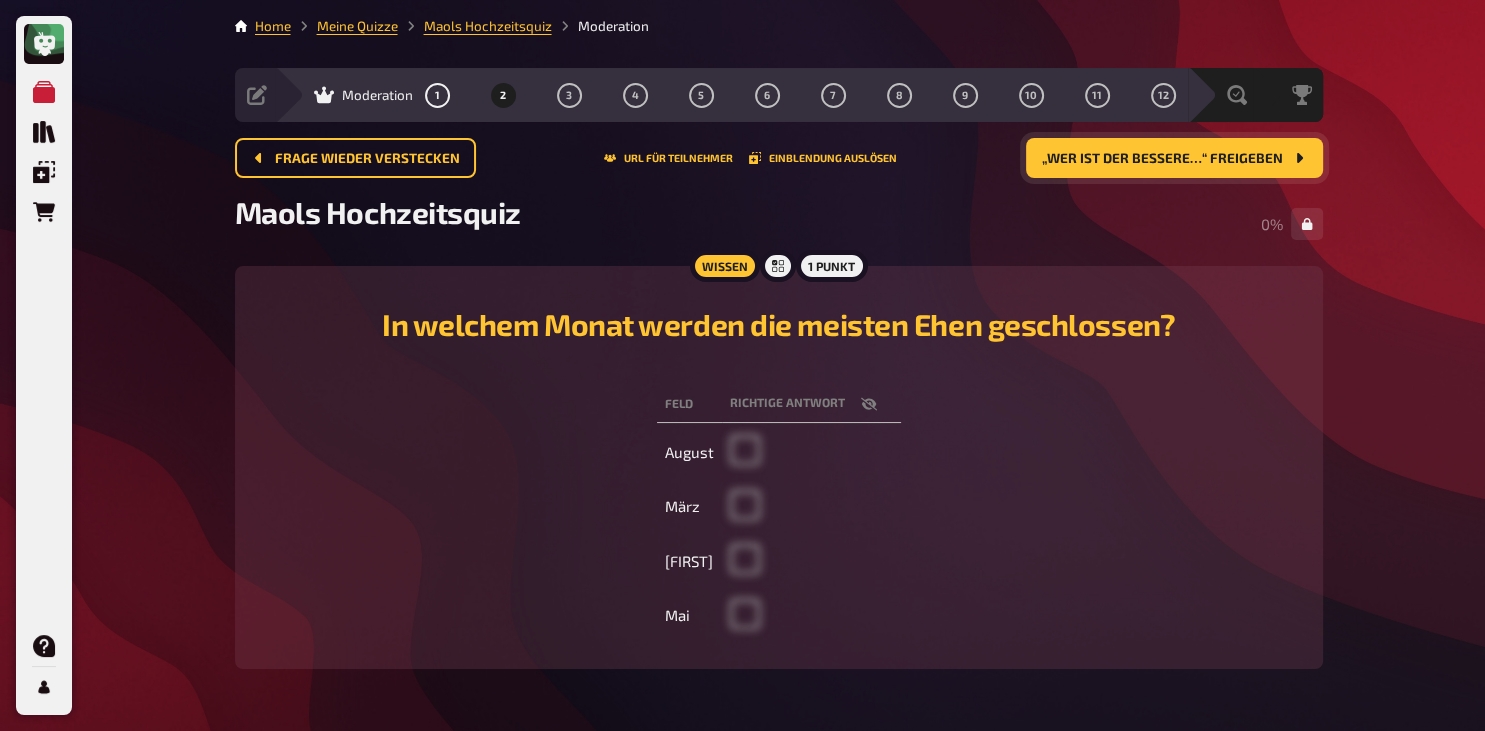 click on "„Wer ist der bessere…“ freigeben" at bounding box center (1162, 159) 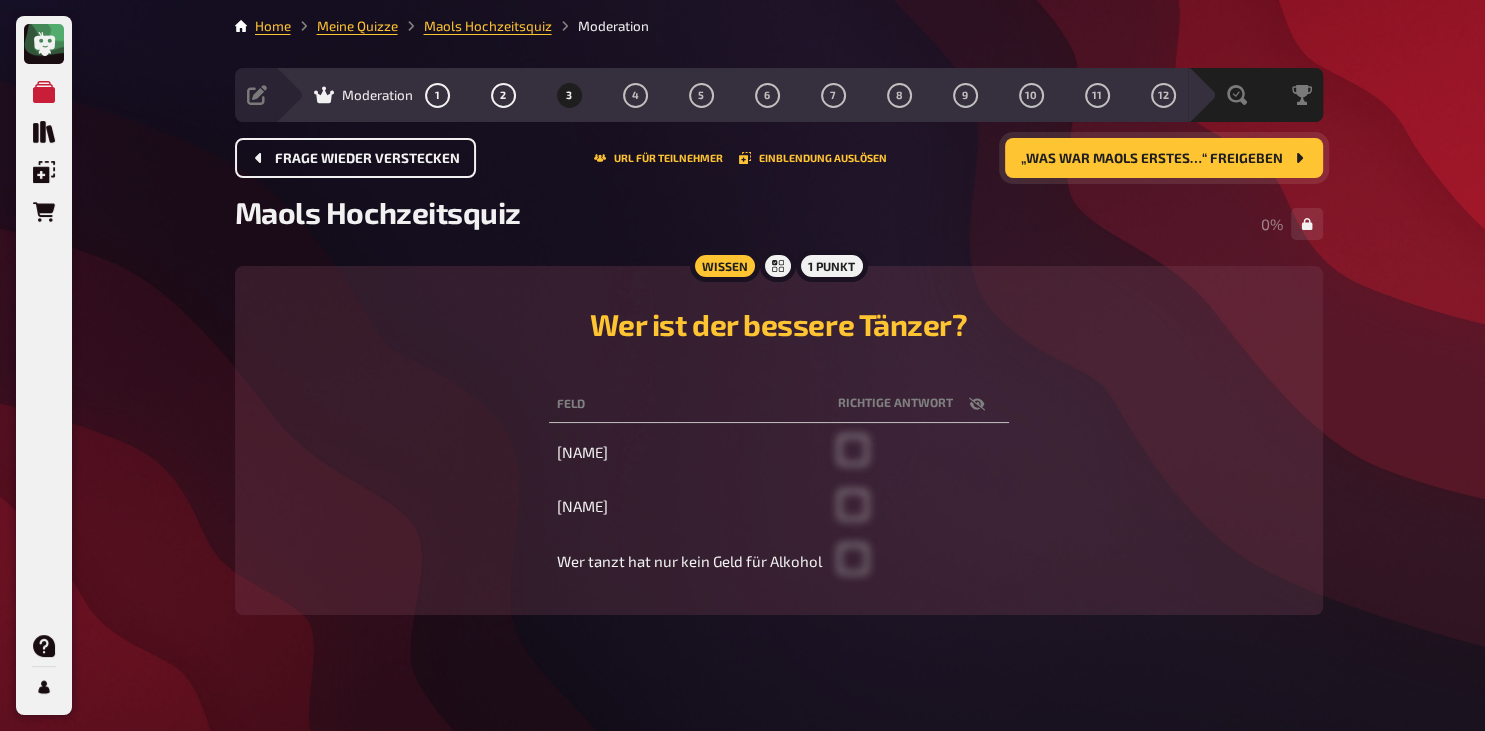 click on "Frage wieder verstecken" at bounding box center (355, 158) 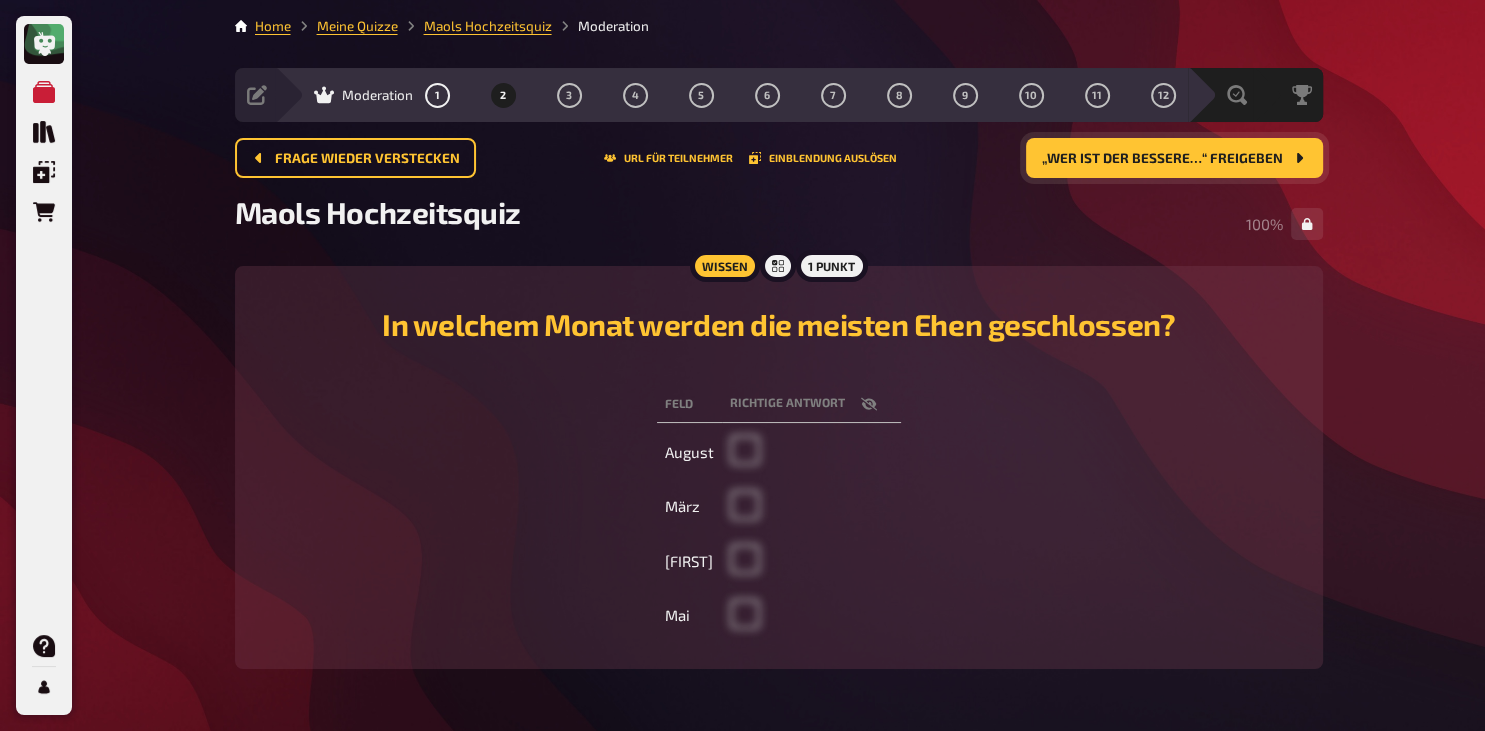 click on "„Wer ist der bessere…“ freigeben" at bounding box center (1162, 159) 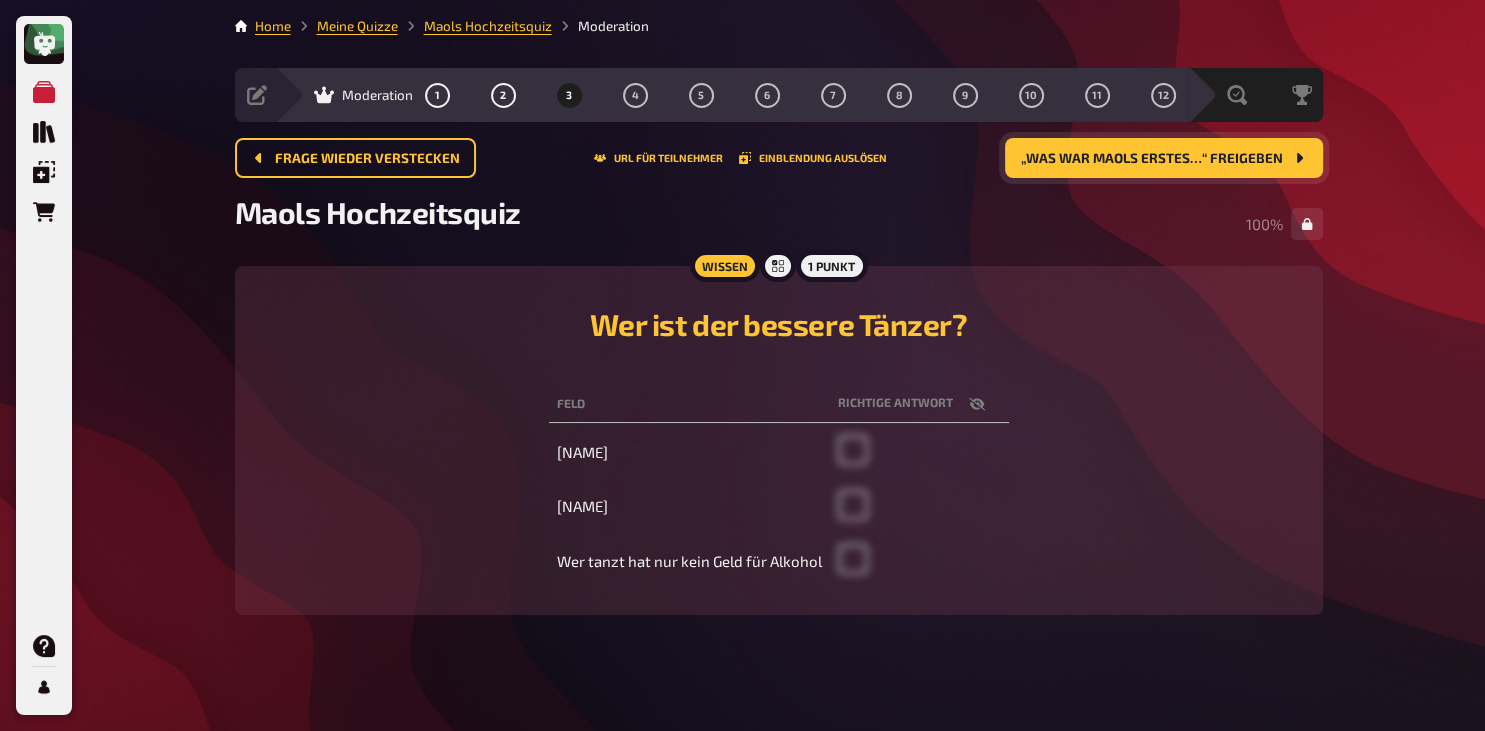 click on "„Was war Maols erstes…“ freigeben" at bounding box center (1152, 159) 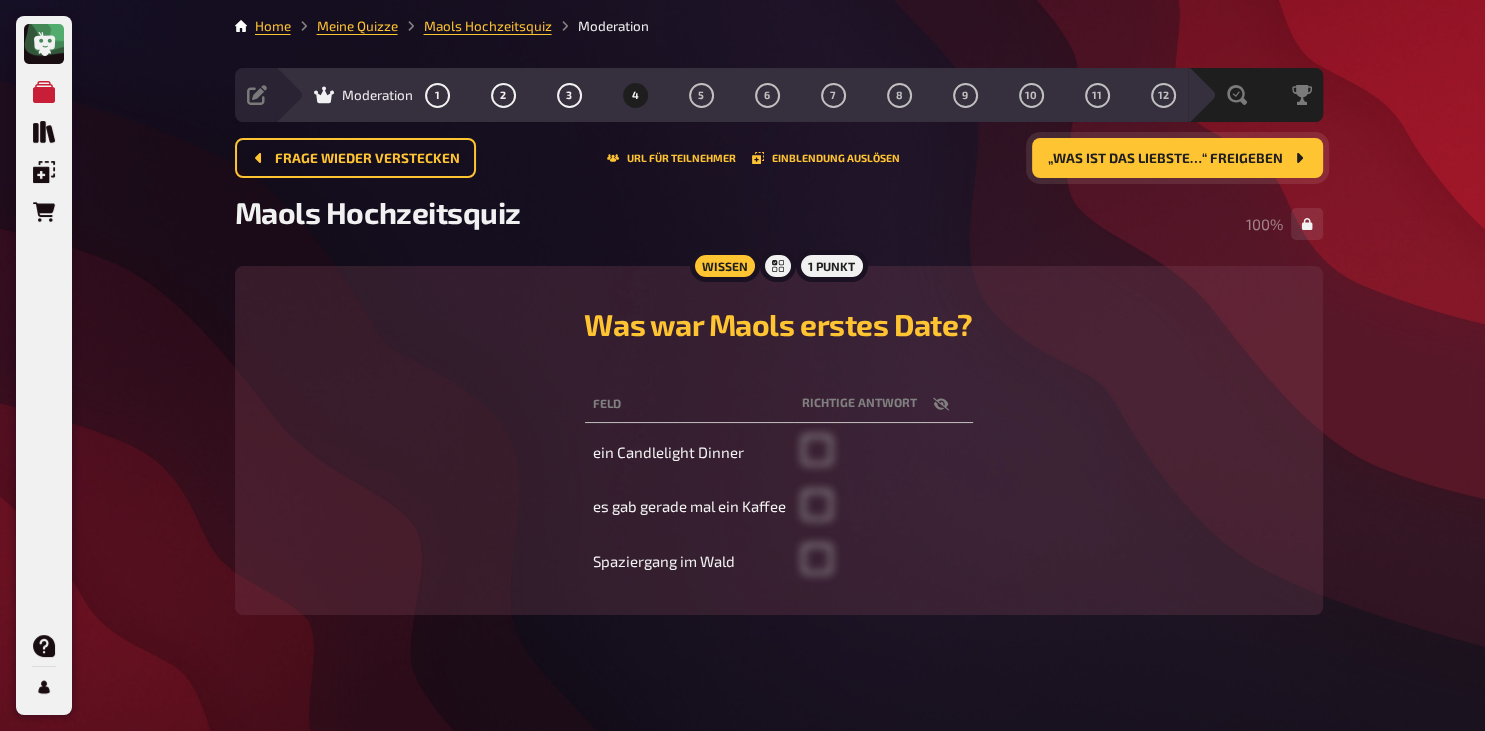 click on "„Was ist das liebste…“ freigeben" at bounding box center [1165, 159] 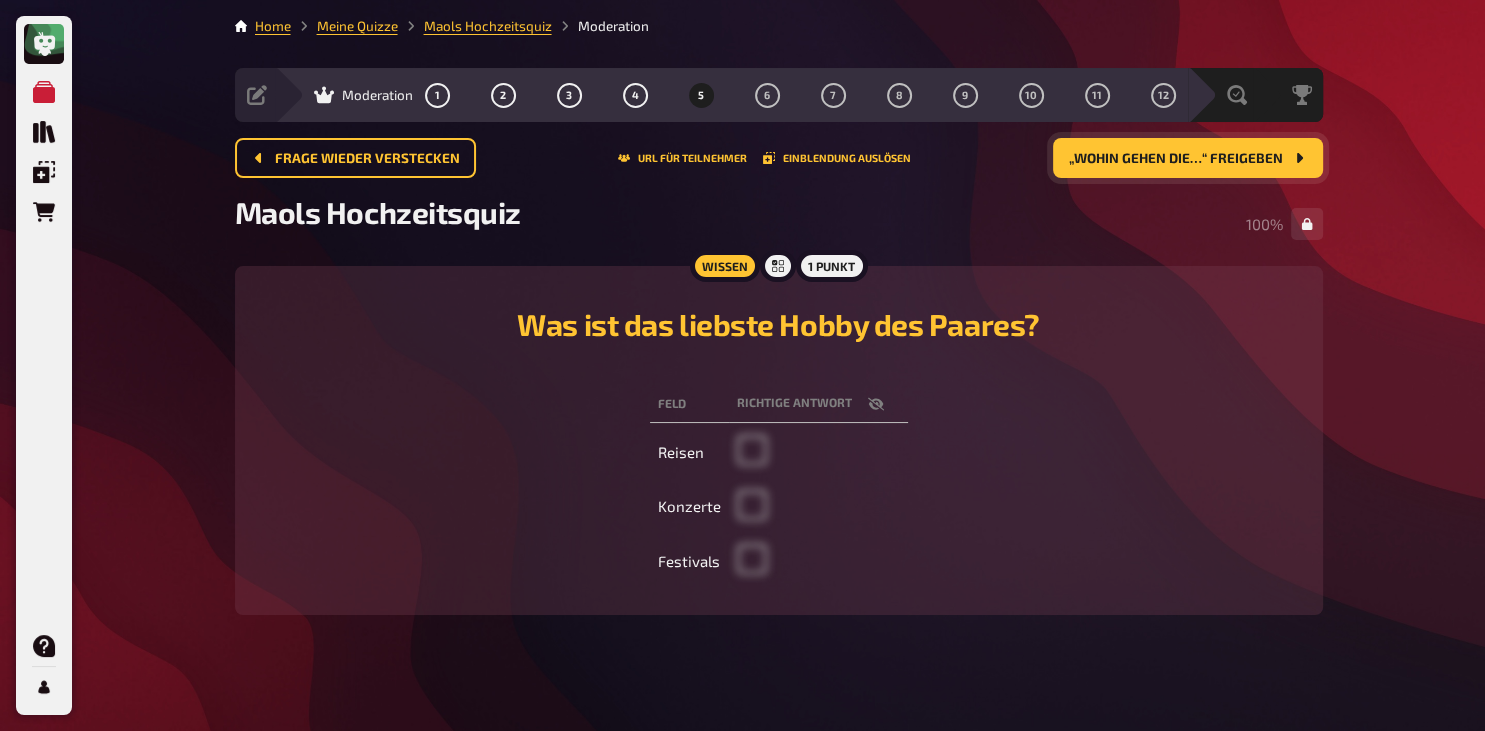 click on "„Wohin gehen die…“ freigeben" at bounding box center (1176, 159) 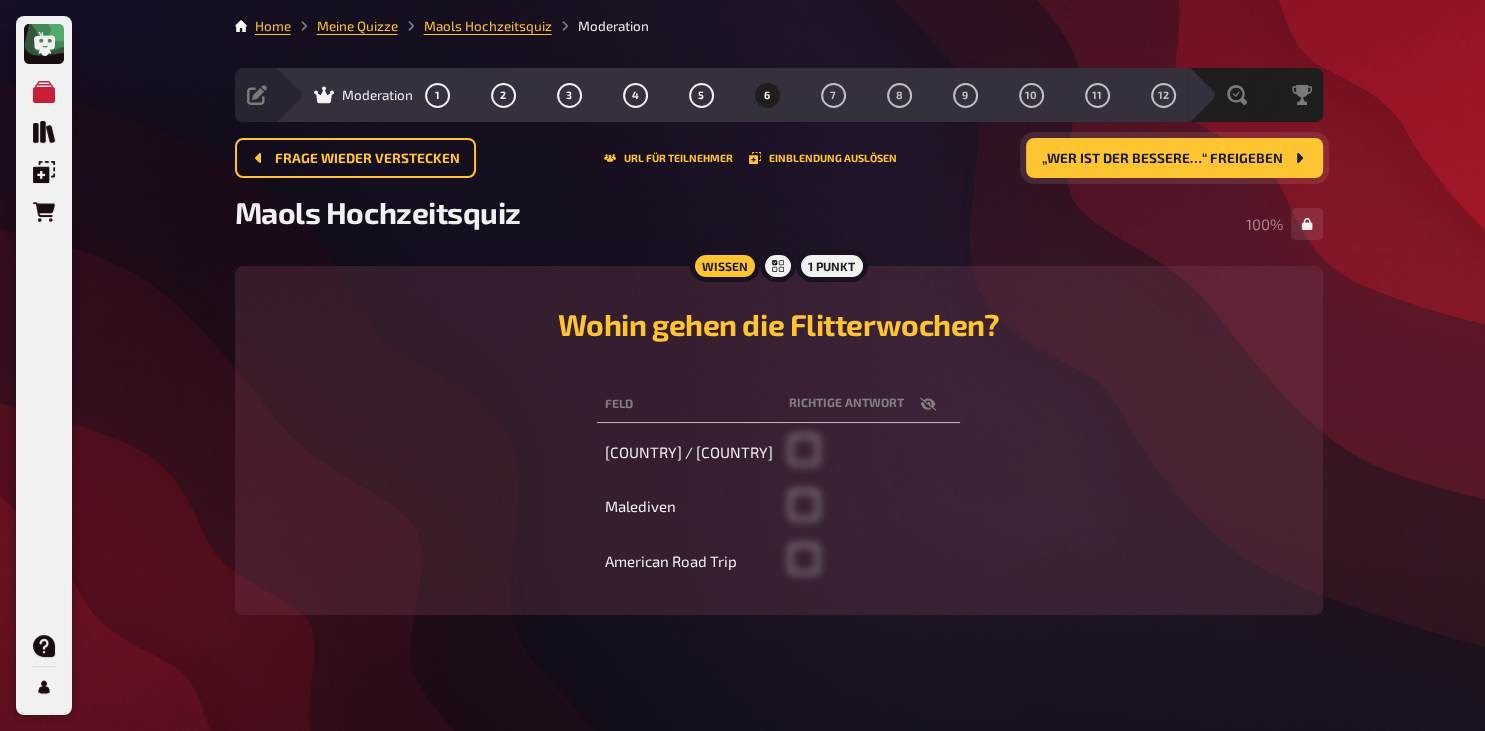 click on "„Wer ist der bessere…“ freigeben" at bounding box center [1162, 159] 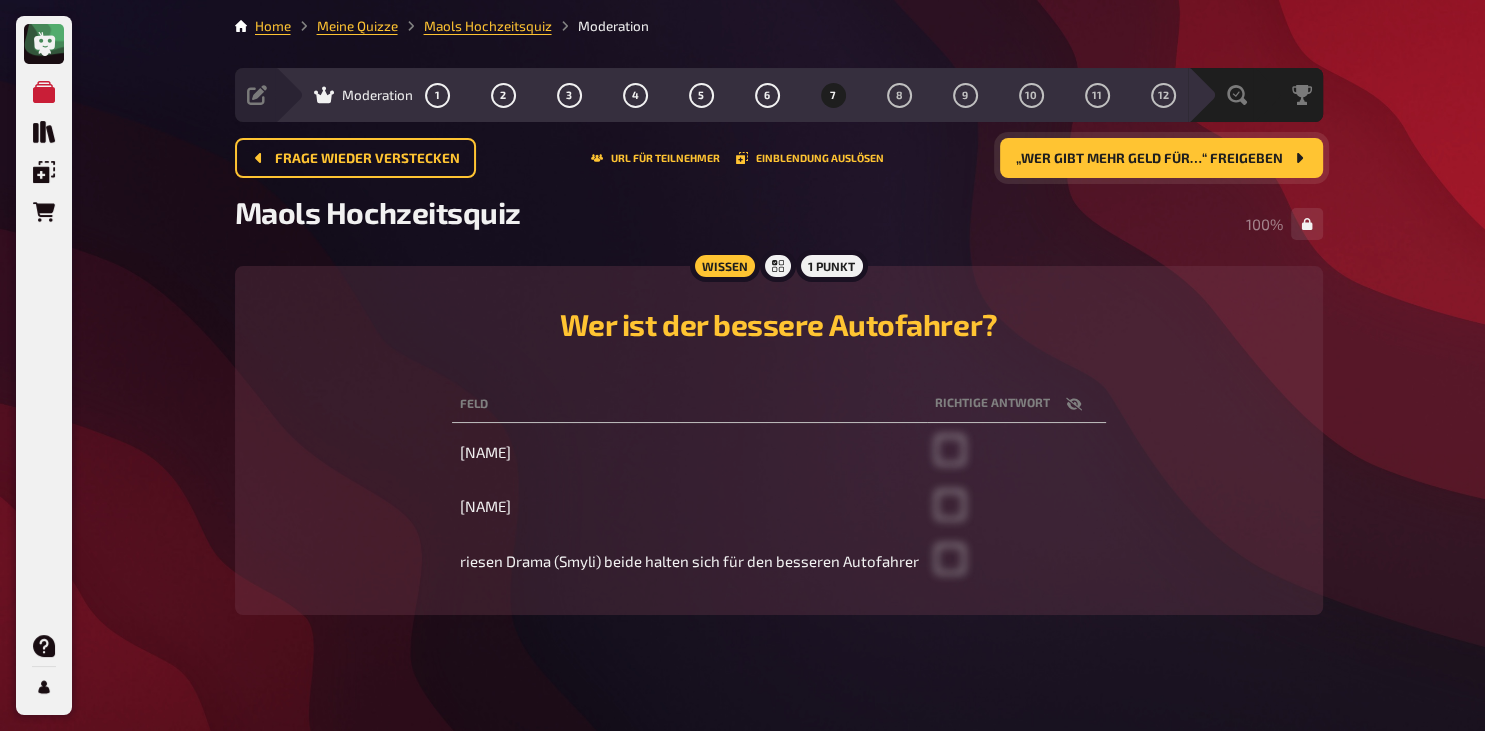 click on "„Wer gibt mehr Geld für…“ freigeben" at bounding box center (1149, 159) 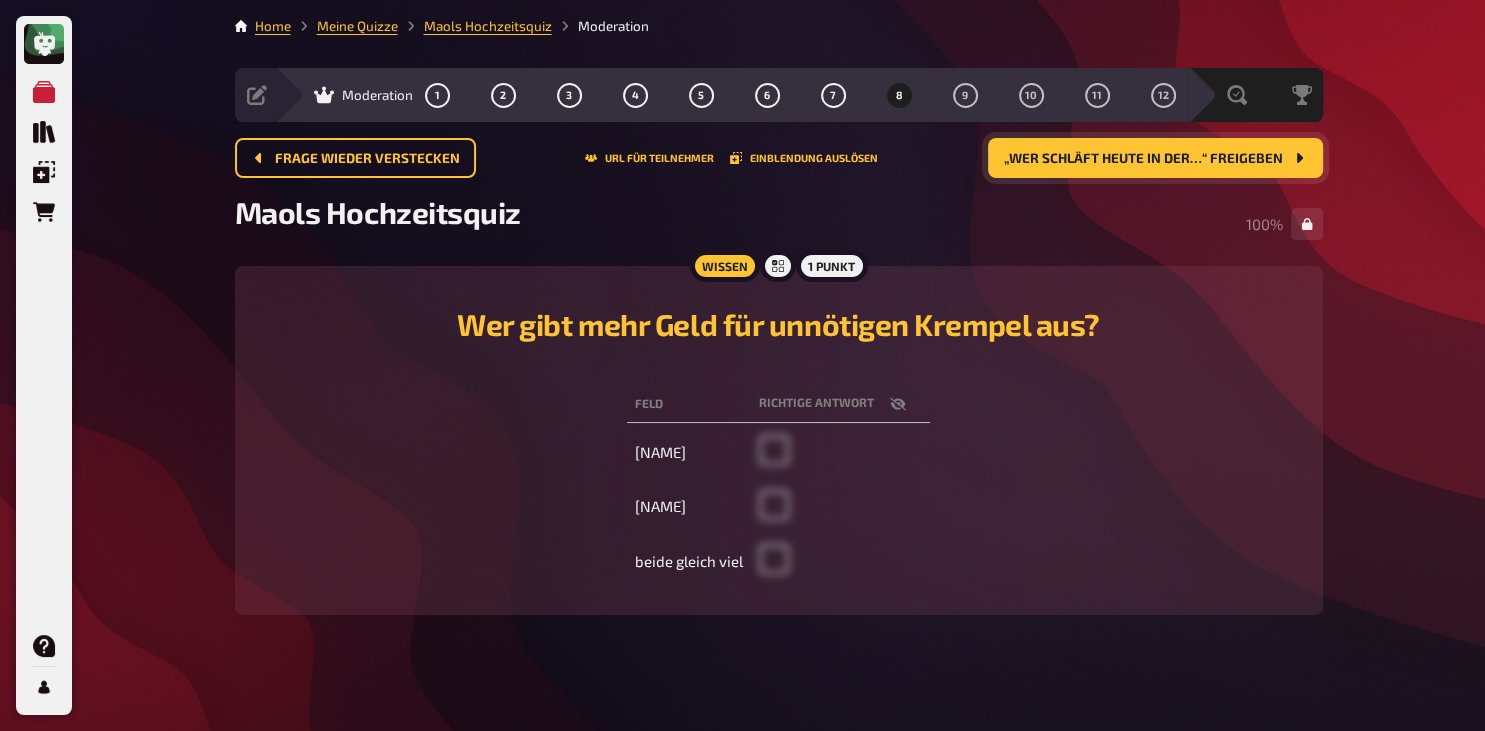 click on "beide gleich viel" at bounding box center [689, 561] 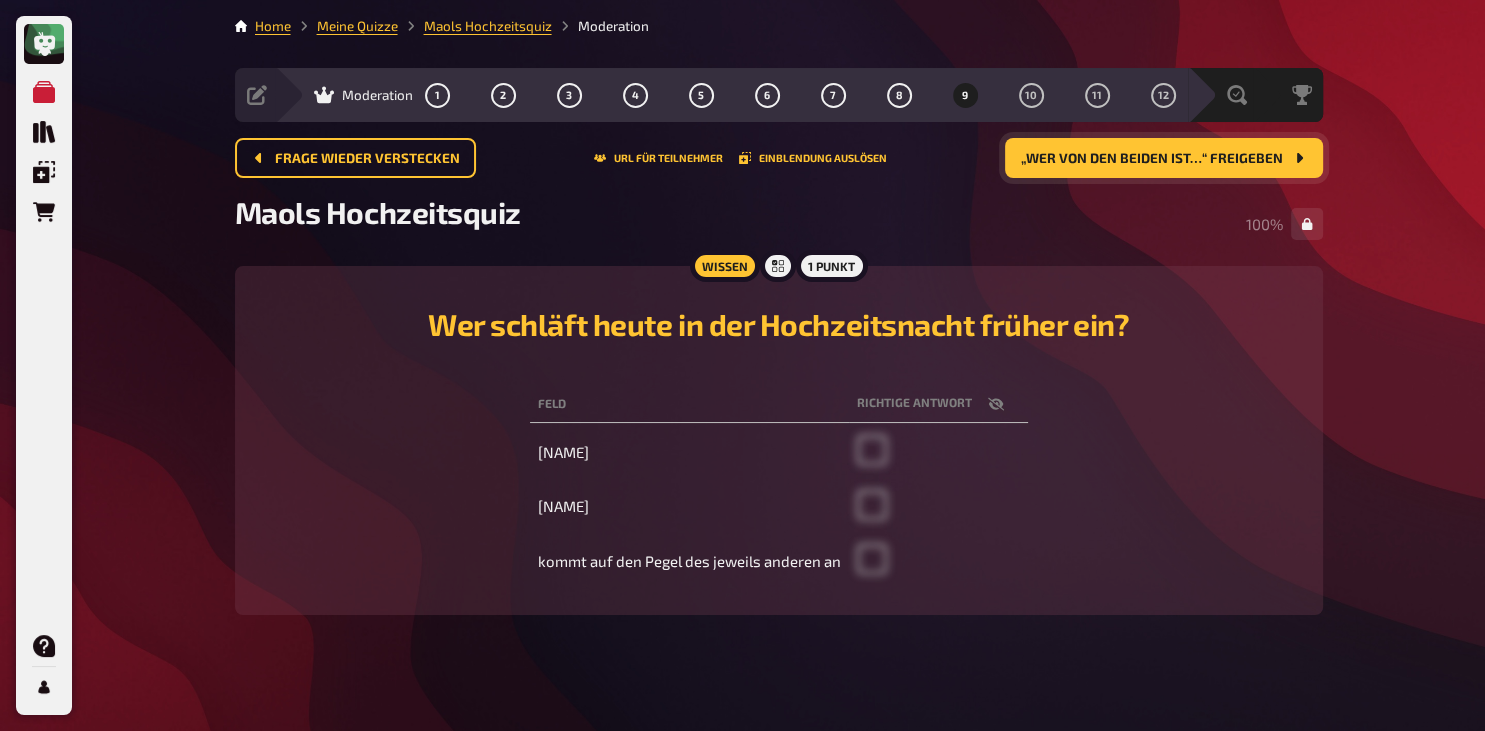 click on "„Wer von den beiden ist…“ freigeben" at bounding box center [1152, 159] 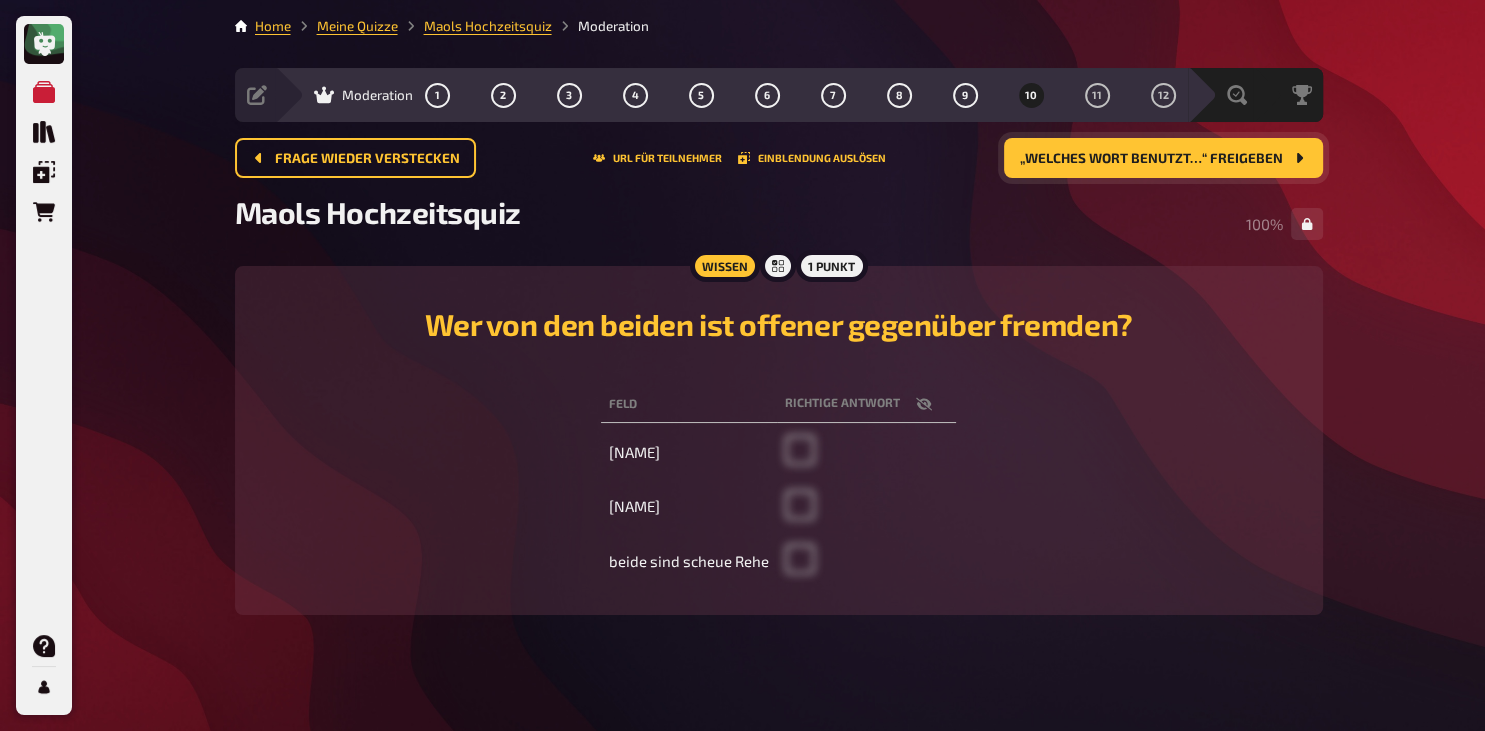 click on "„Welches Wort benutzt…“ freigeben" at bounding box center (1151, 159) 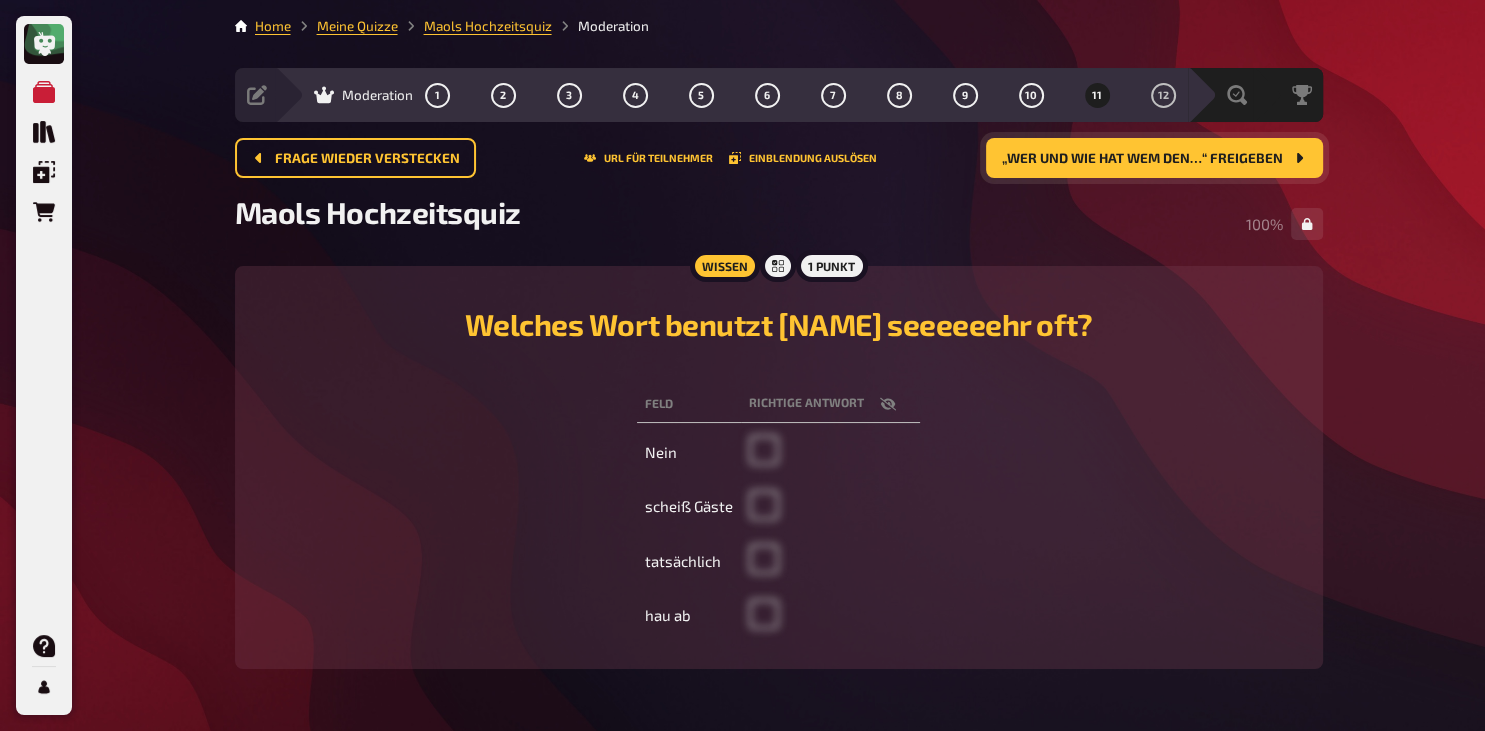 click on "„Wer und wie hat wem den…“ freigeben" at bounding box center [1142, 159] 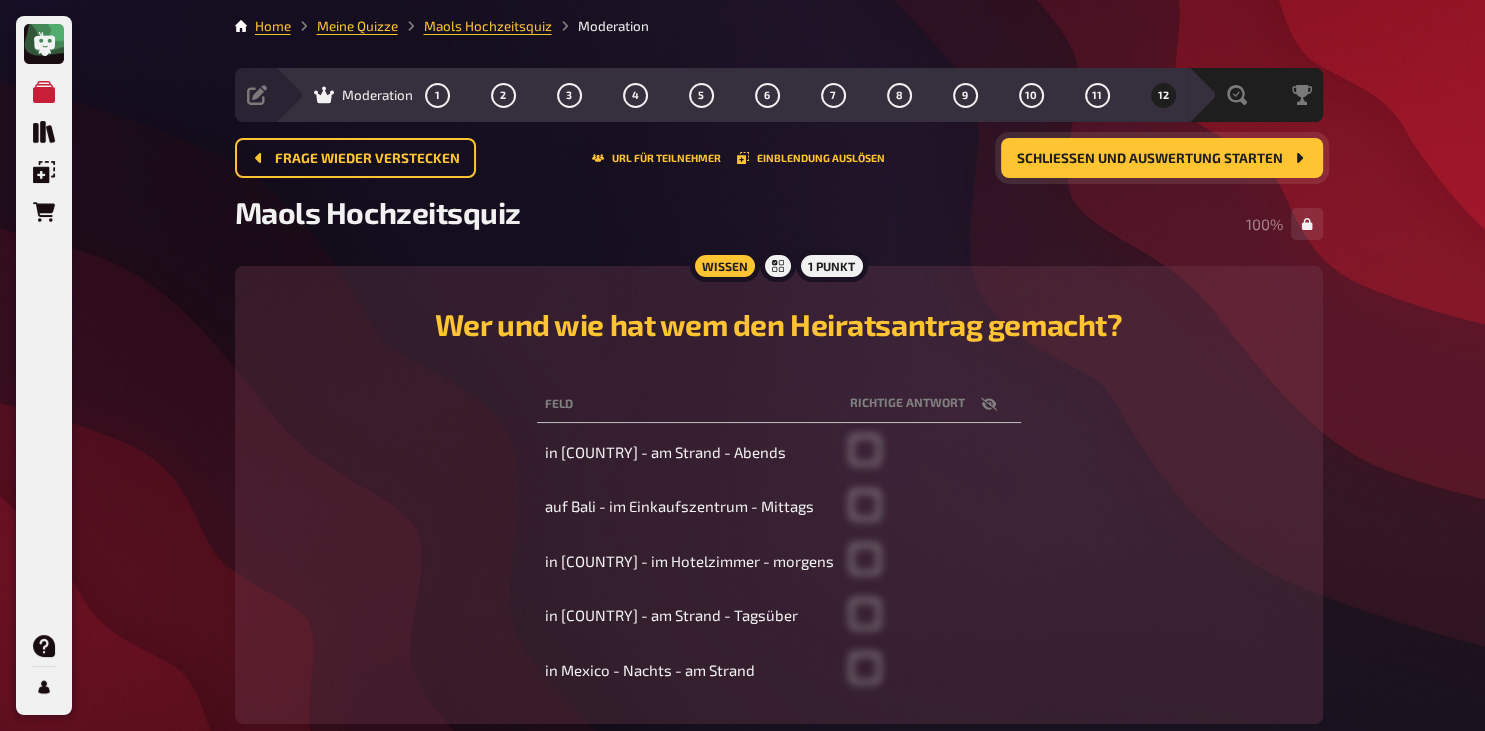 click on "Schließen und Auswertung starten" at bounding box center (1150, 159) 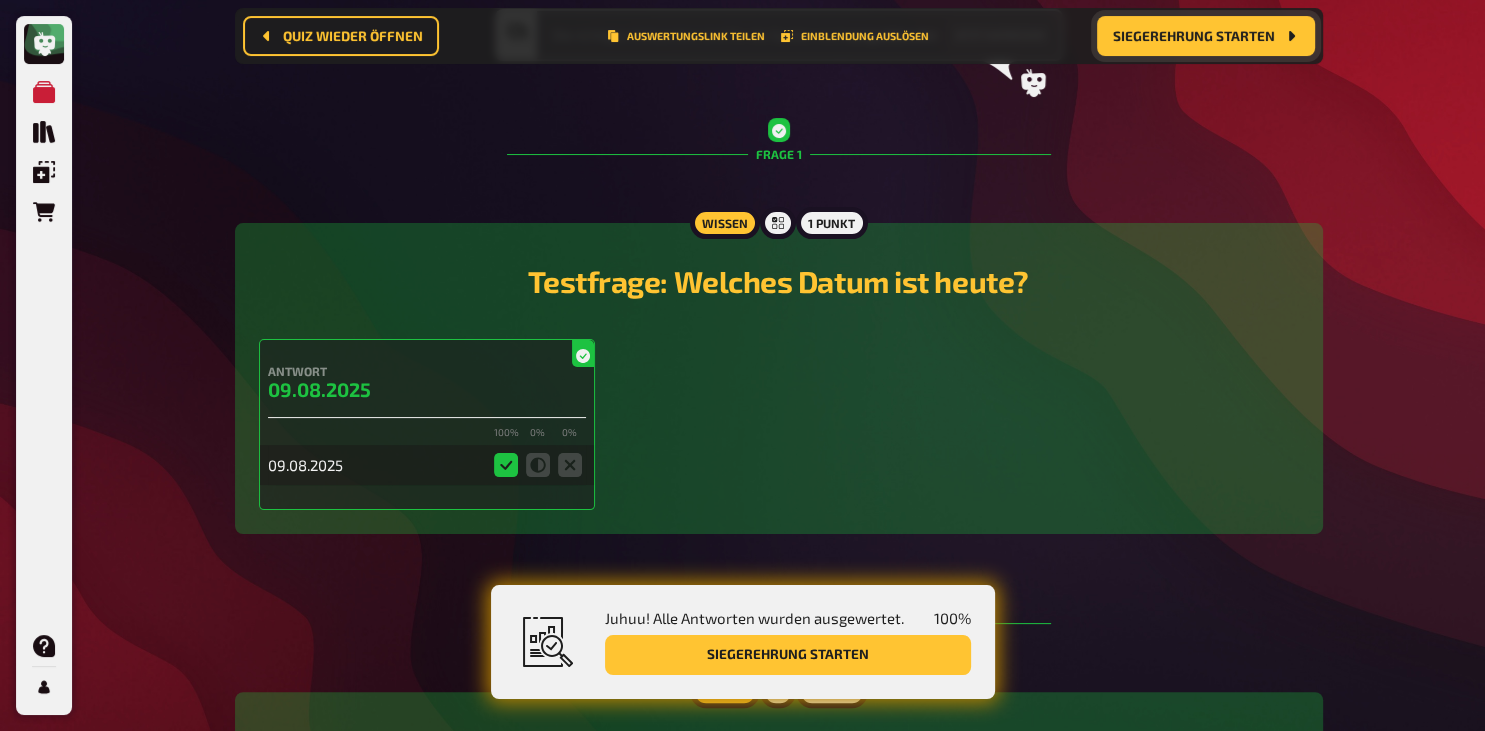 scroll, scrollTop: 0, scrollLeft: 0, axis: both 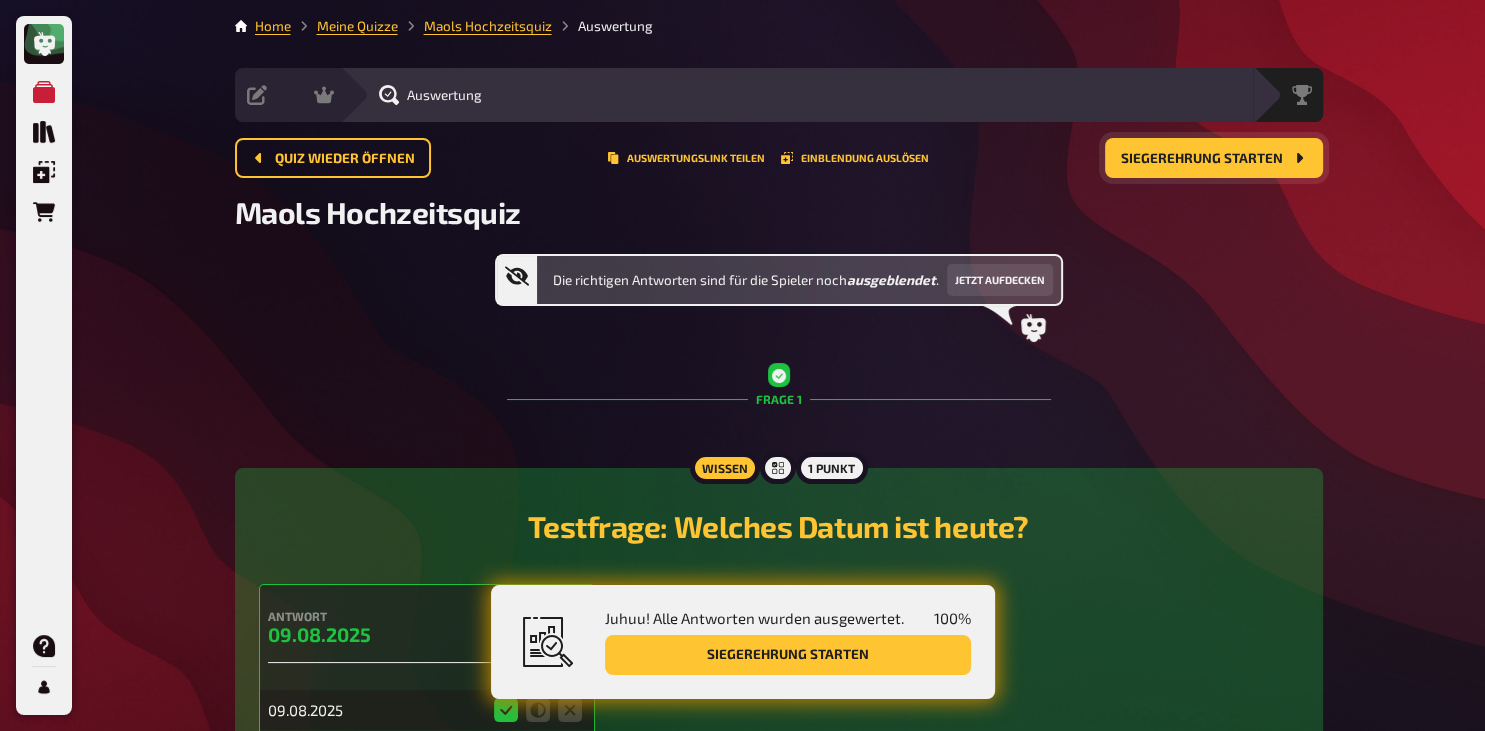 click on "Siegerehrung starten" at bounding box center [1202, 159] 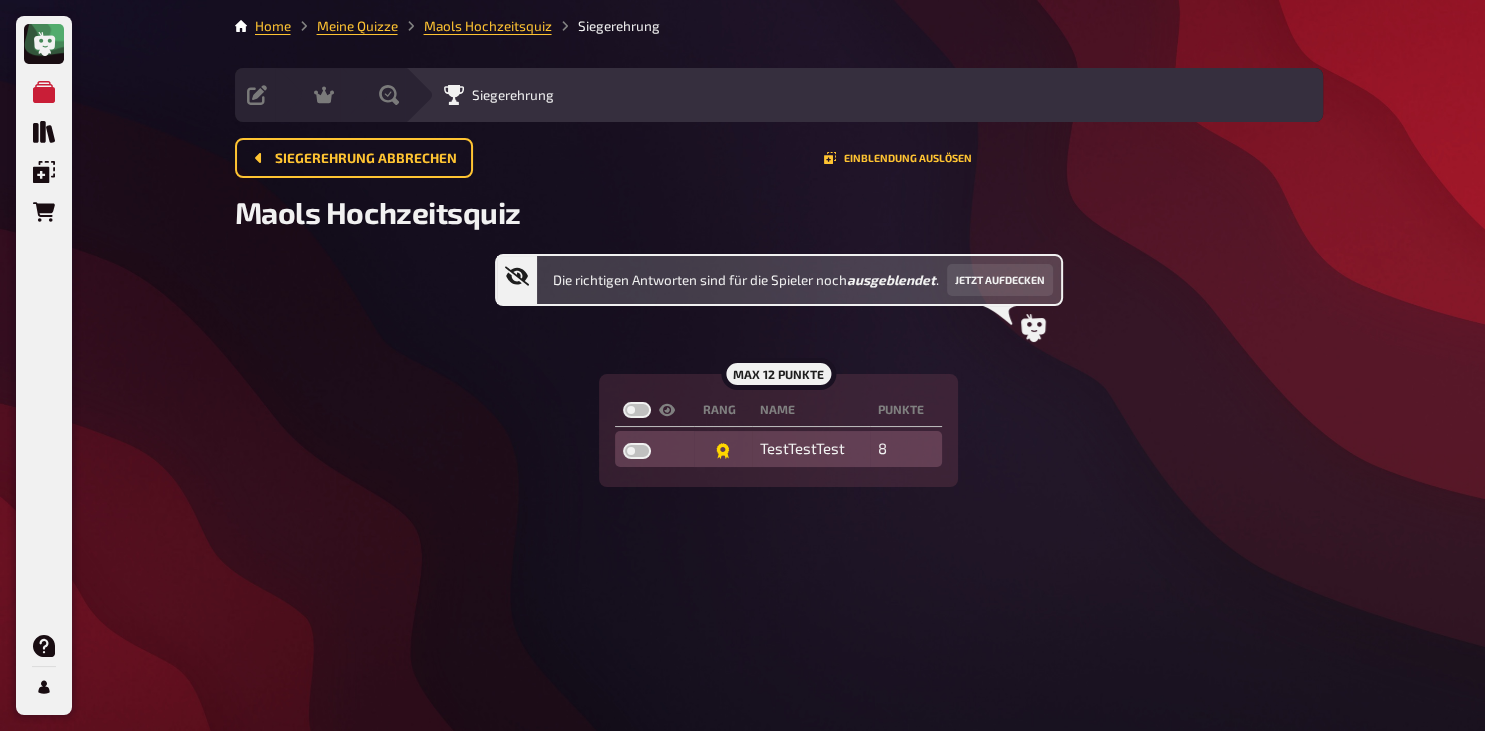 click at bounding box center [637, 451] 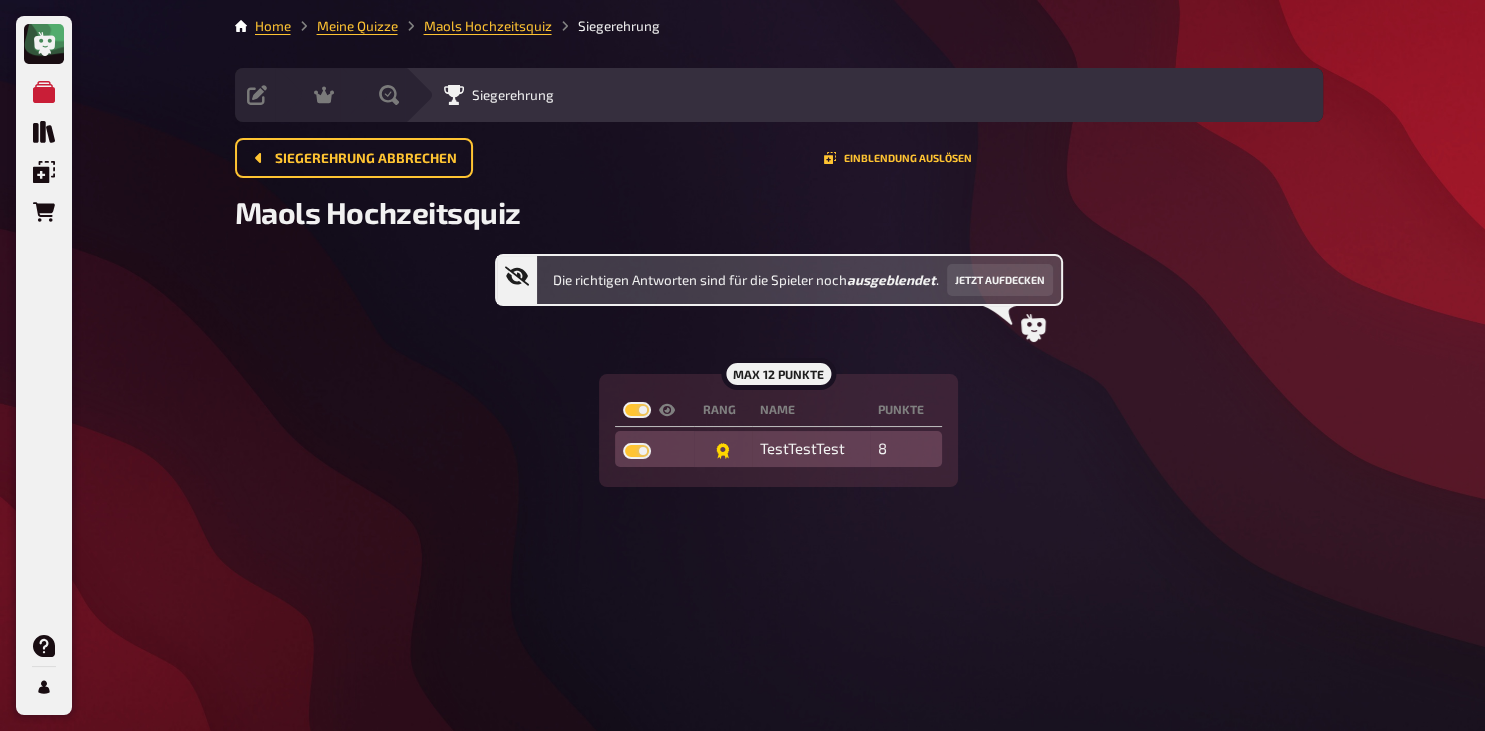 checkbox on "true" 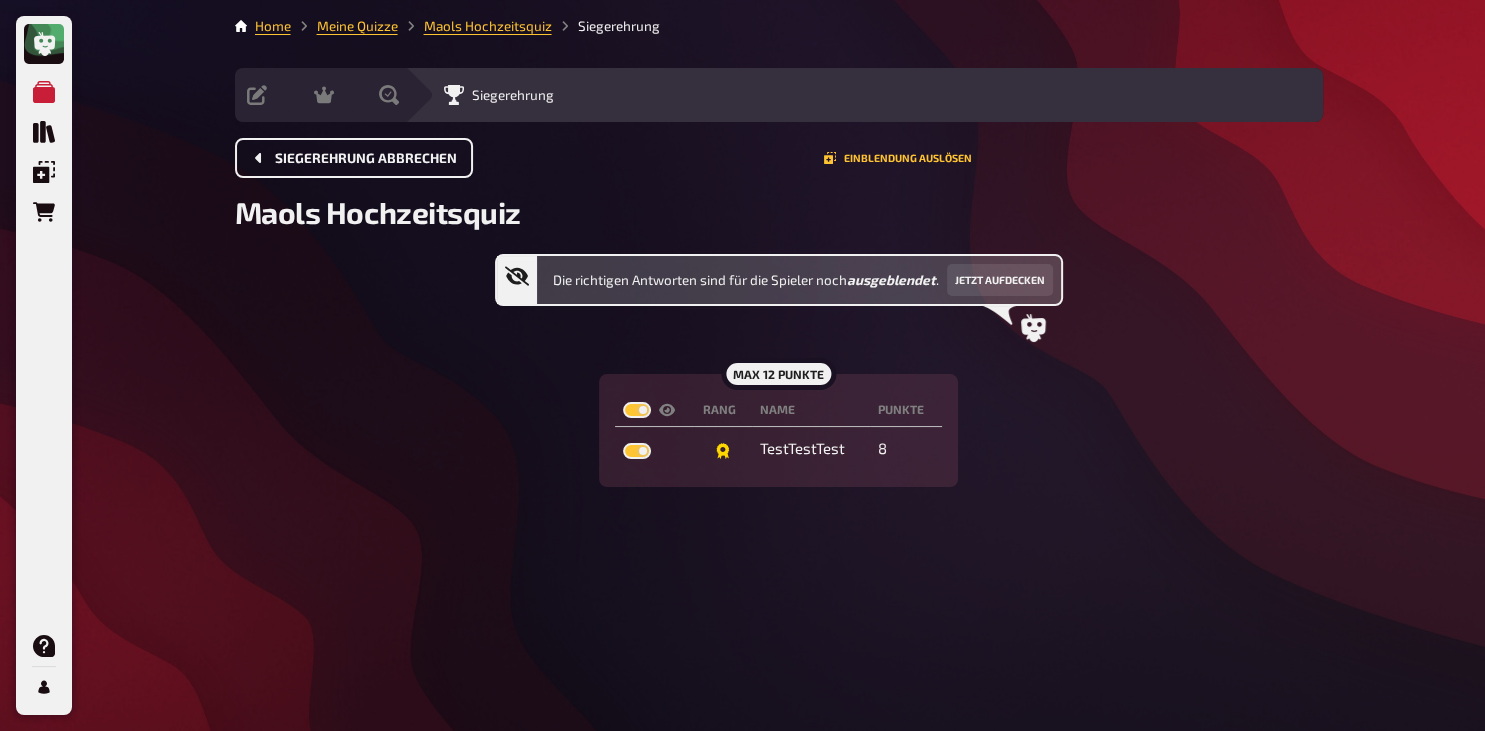 click on "Siegerehrung abbrechen" at bounding box center (366, 159) 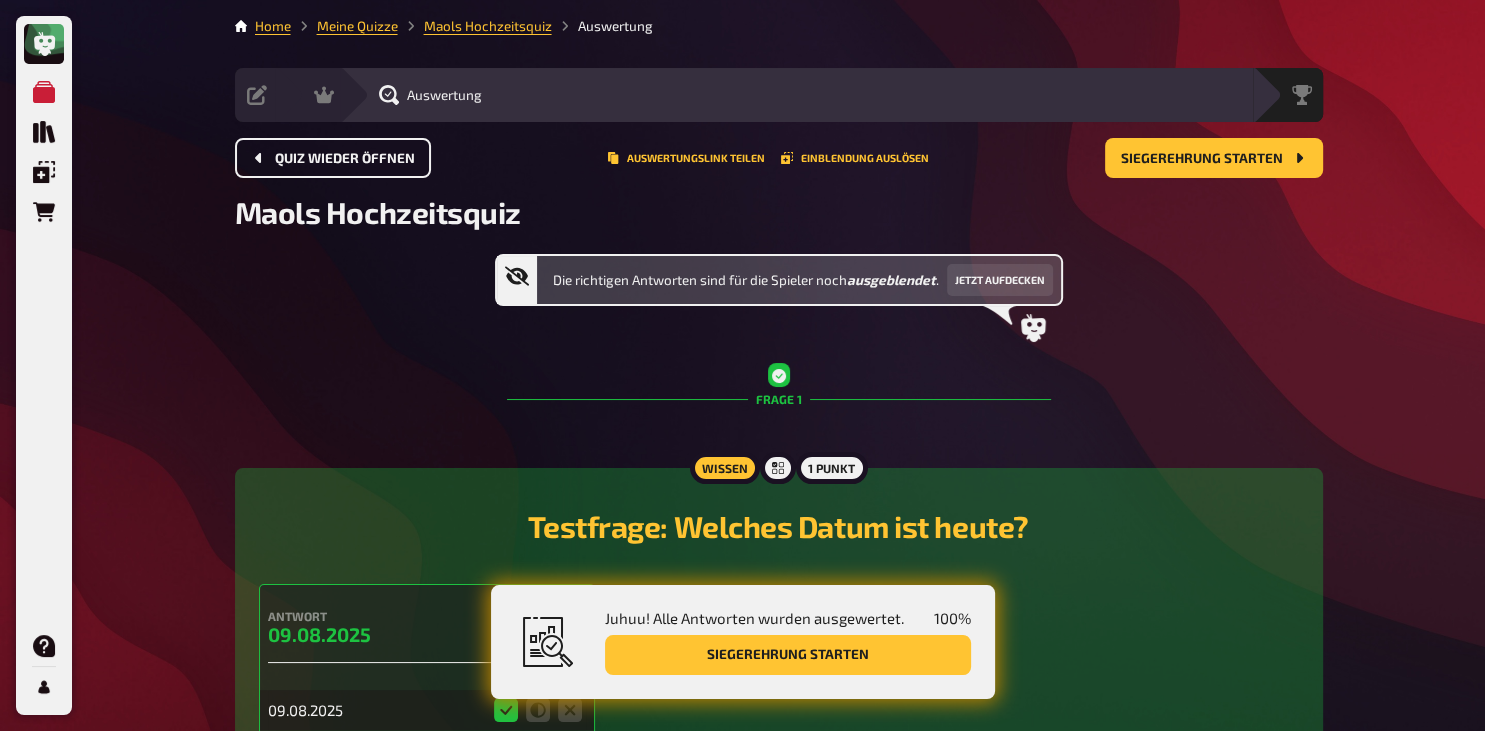 drag, startPoint x: 328, startPoint y: 161, endPoint x: 322, endPoint y: 170, distance: 10.816654 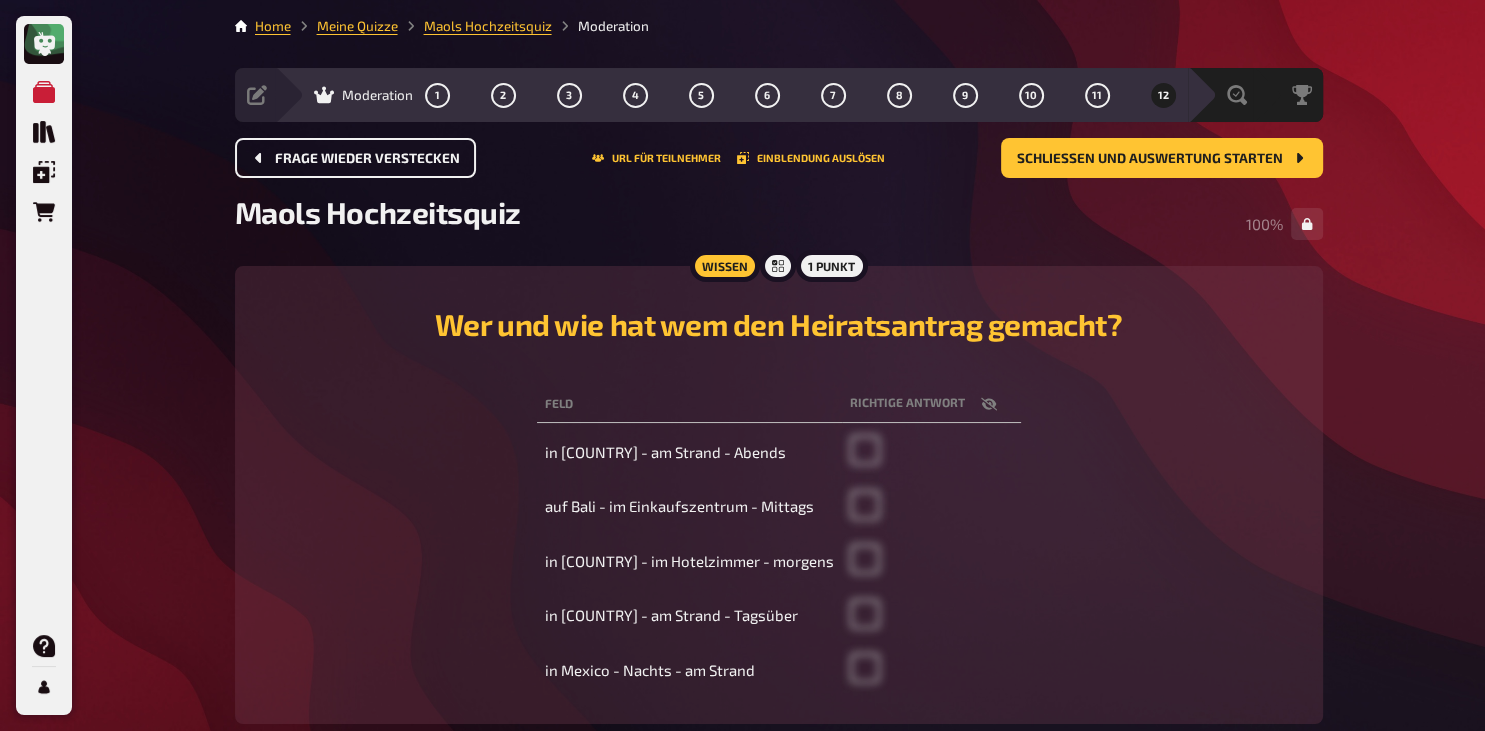 click on "Frage wieder verstecken" at bounding box center [367, 159] 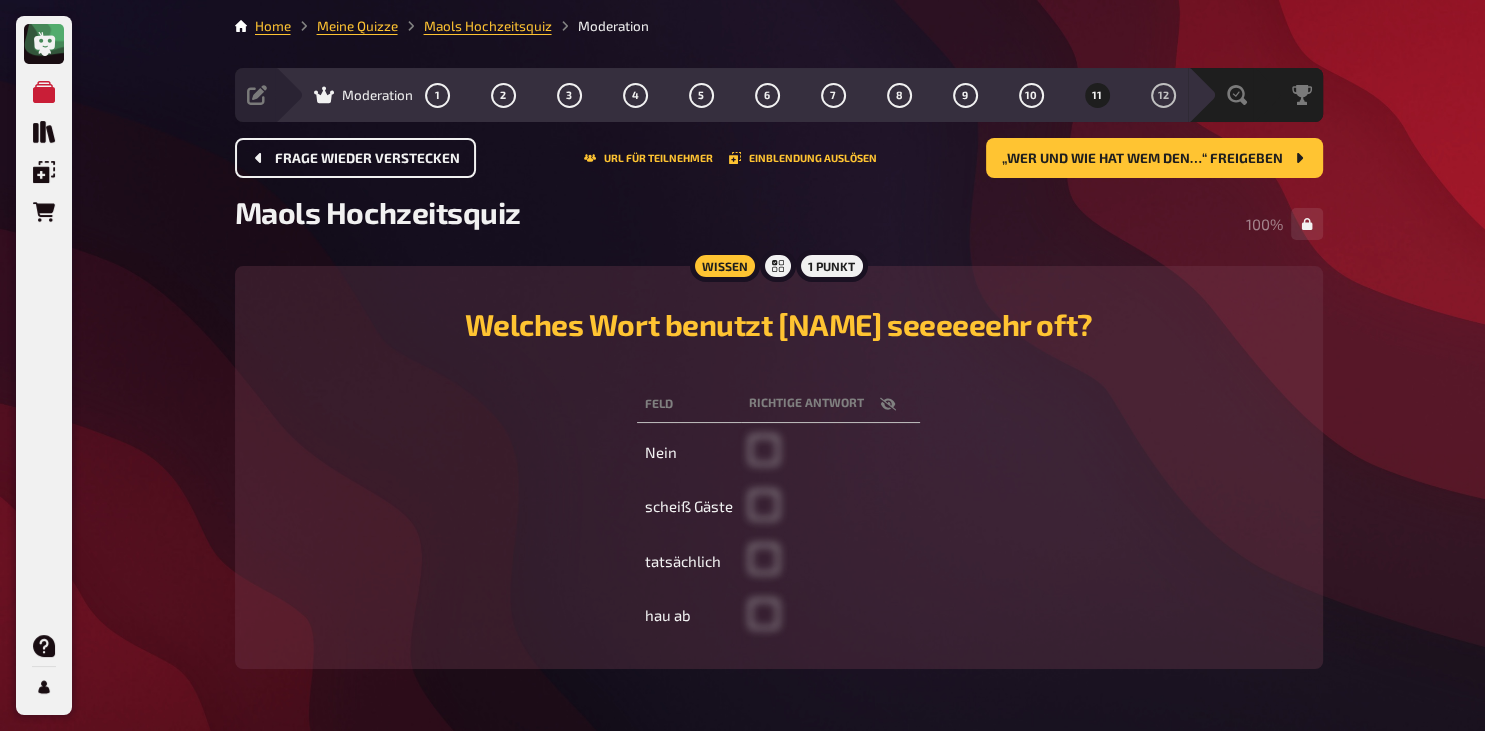 click on "Frage wieder verstecken" at bounding box center (367, 159) 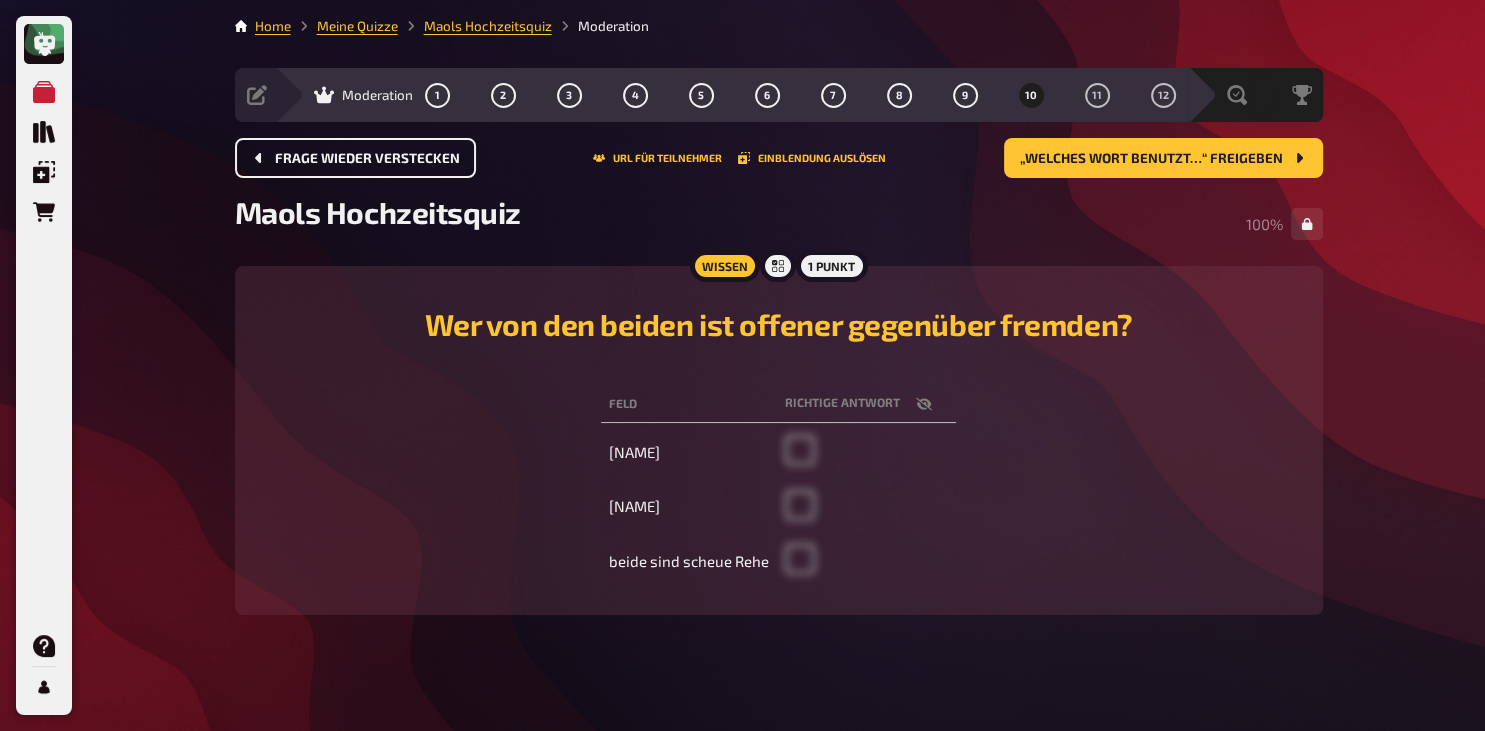 click on "Frage wieder verstecken" at bounding box center (367, 159) 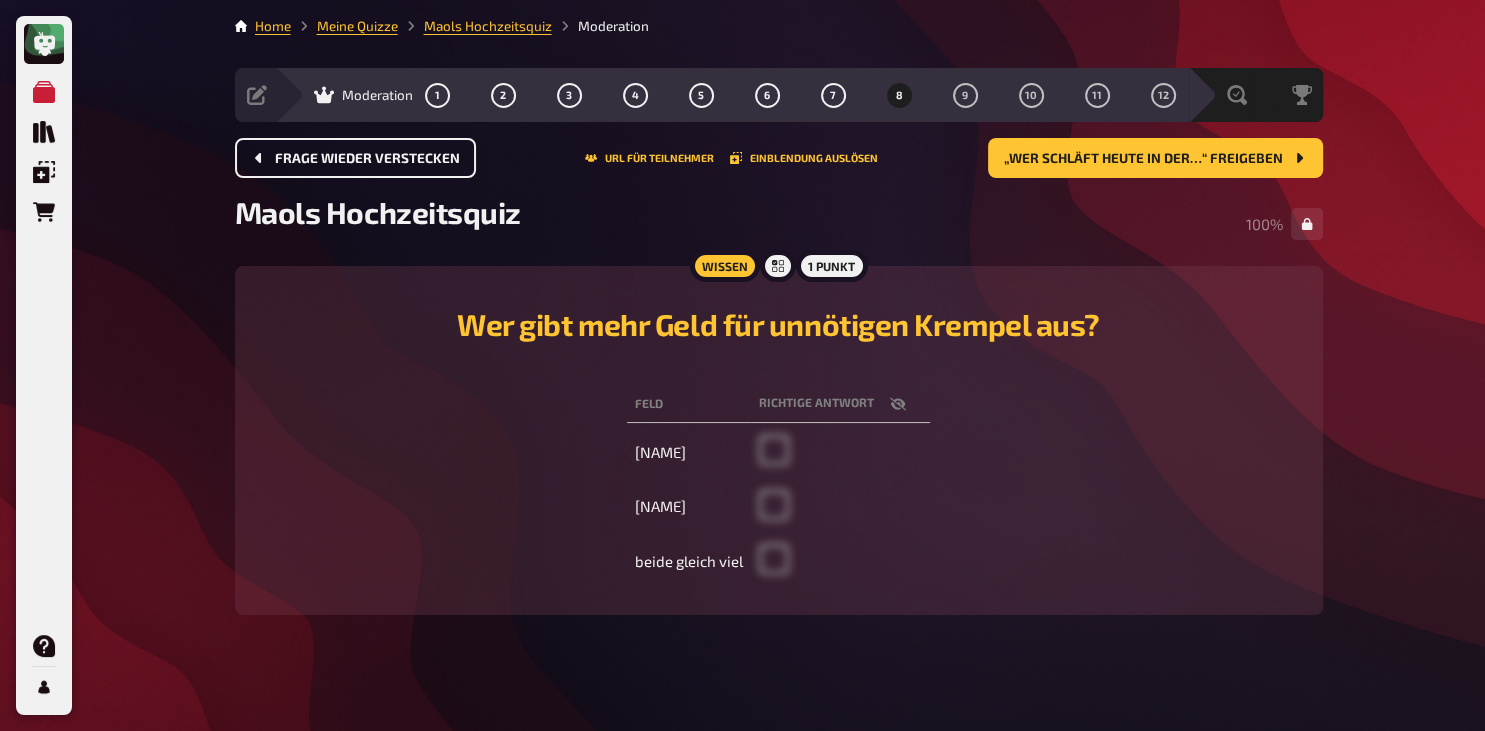 click on "Frage wieder verstecken" at bounding box center [367, 159] 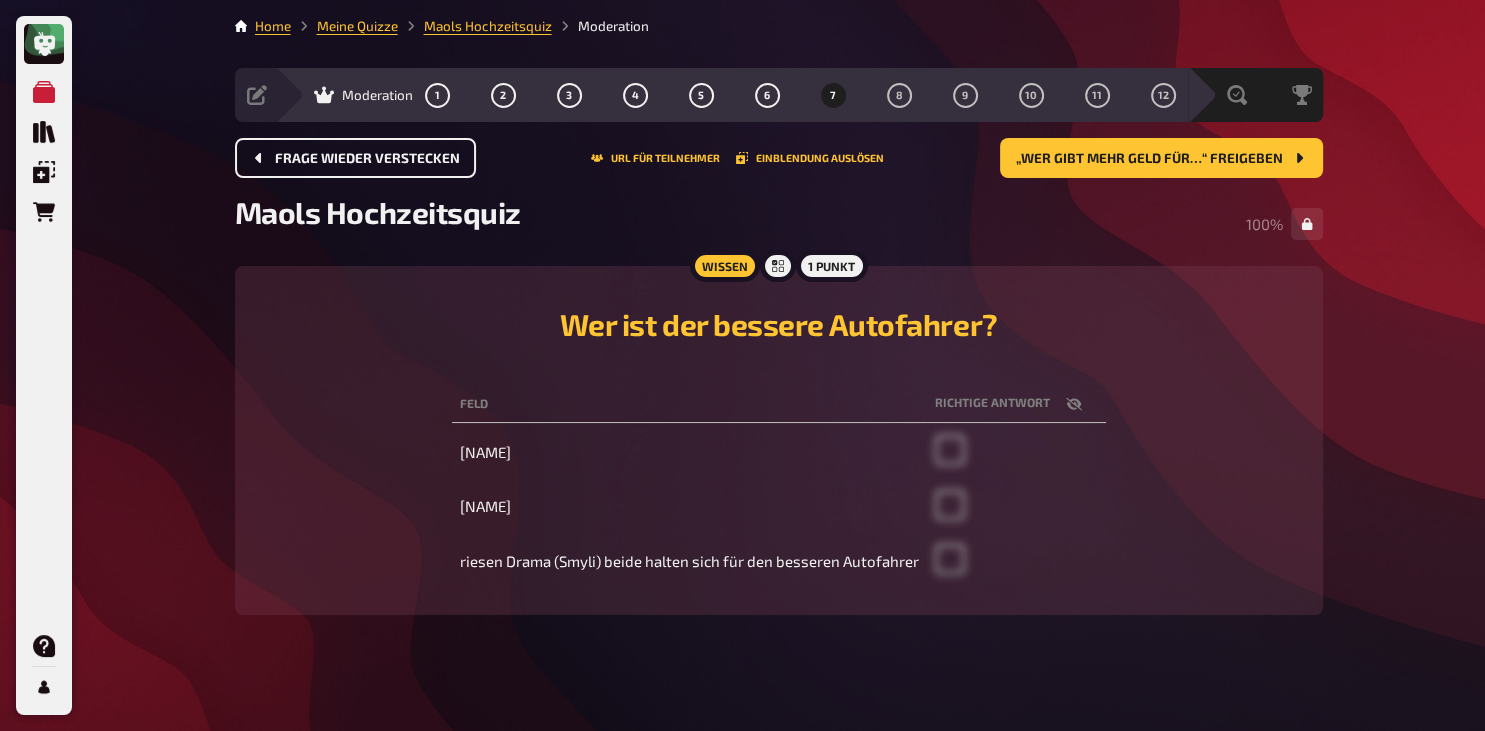 click on "Frage wieder verstecken" at bounding box center (367, 159) 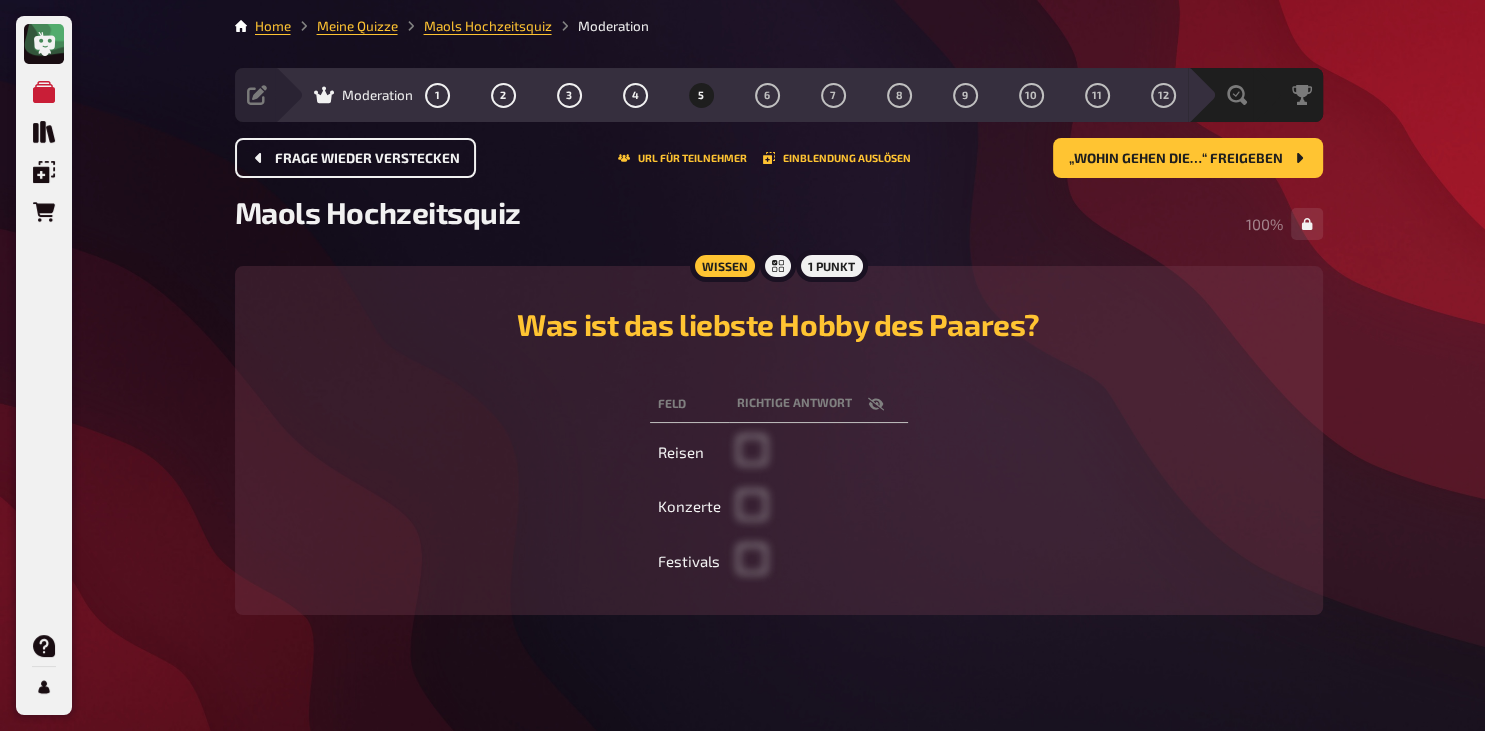 click on "Frage wieder verstecken" at bounding box center (367, 159) 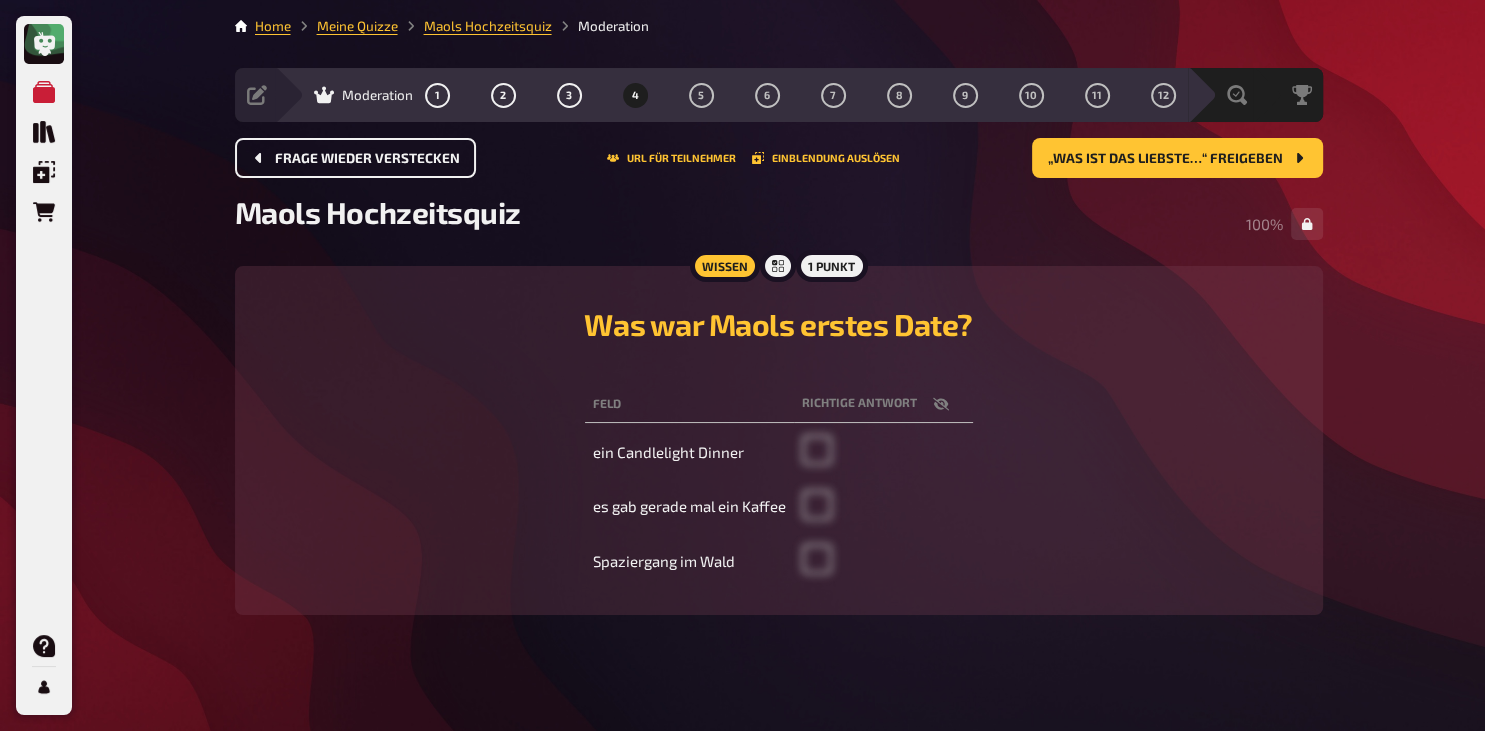 click on "Frage wieder verstecken" at bounding box center (367, 159) 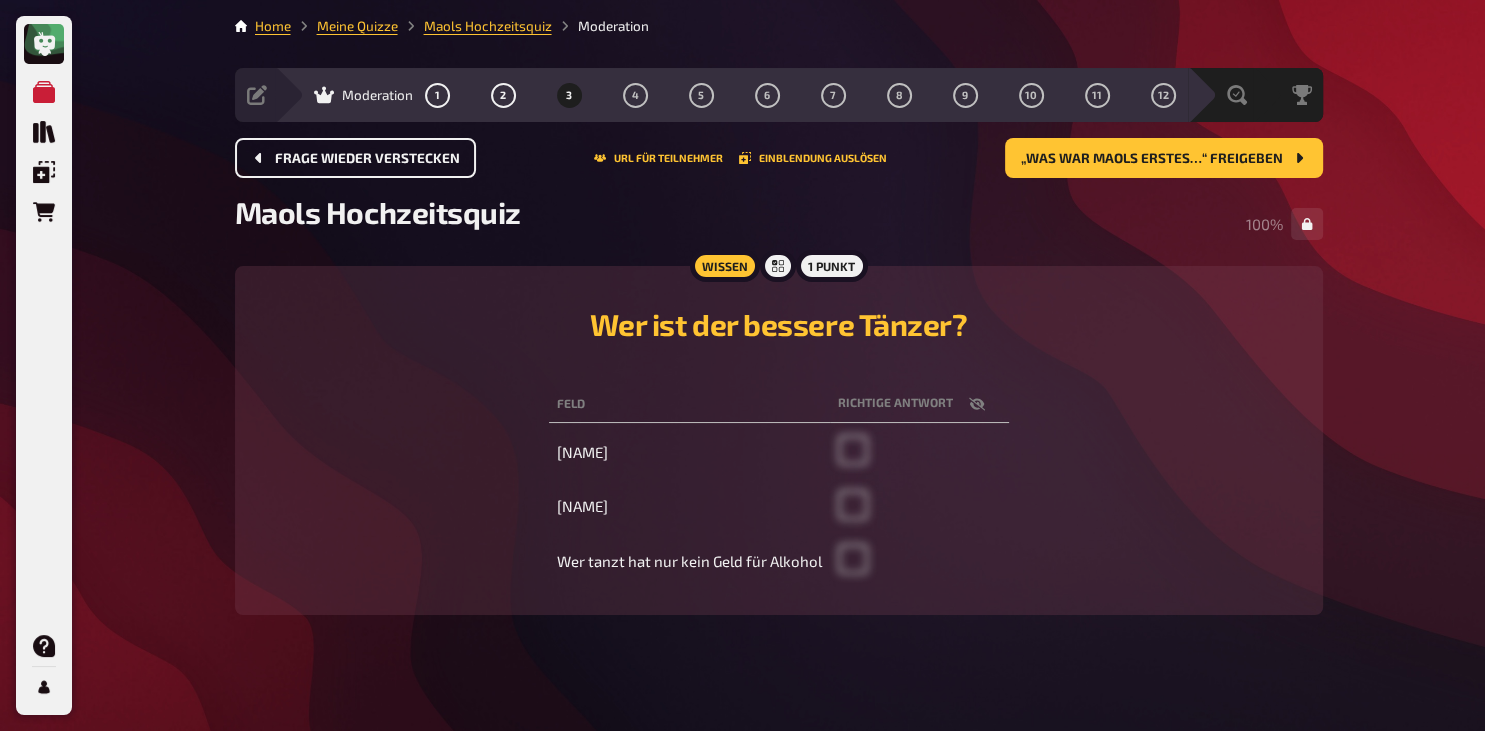 click on "Frage wieder verstecken" at bounding box center [367, 159] 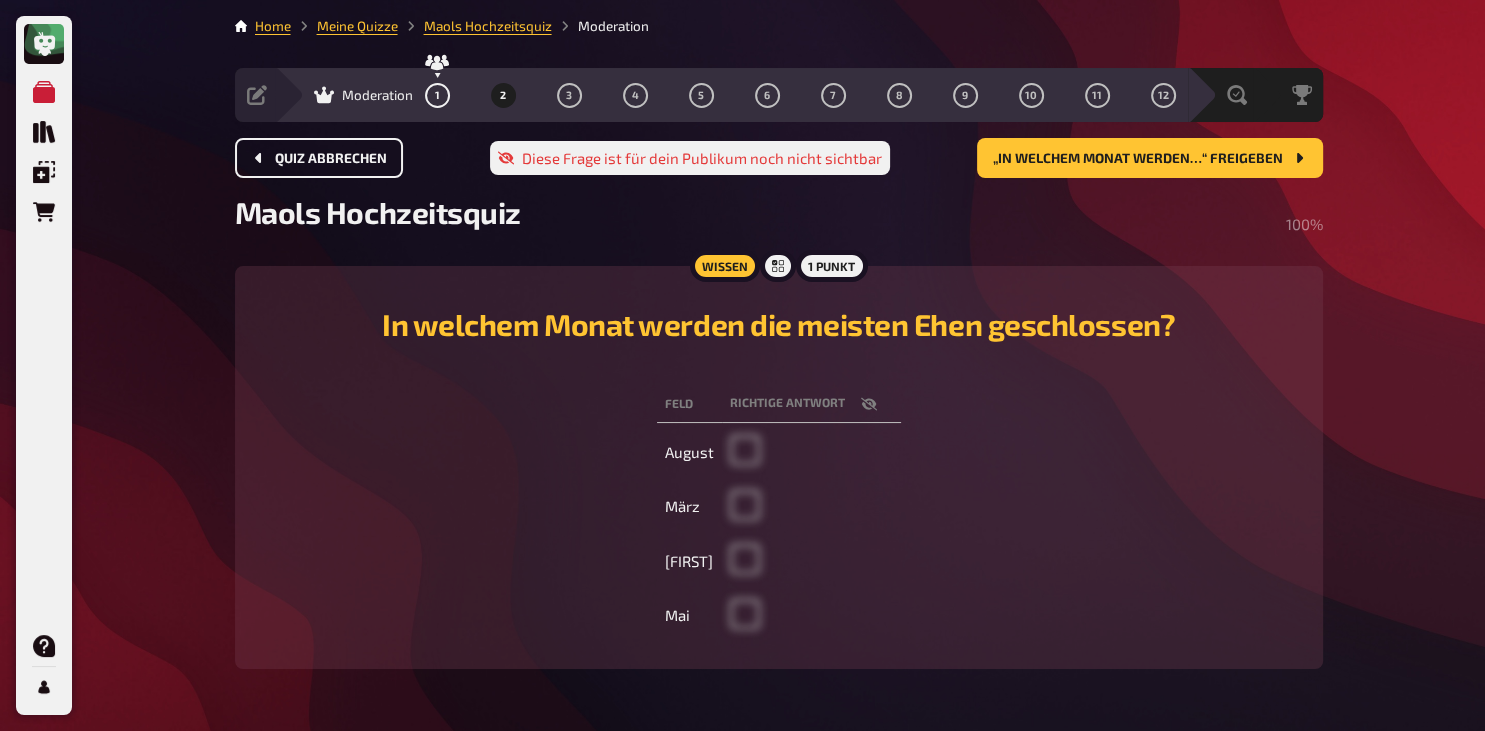 click on "Quiz abbrechen" at bounding box center [331, 159] 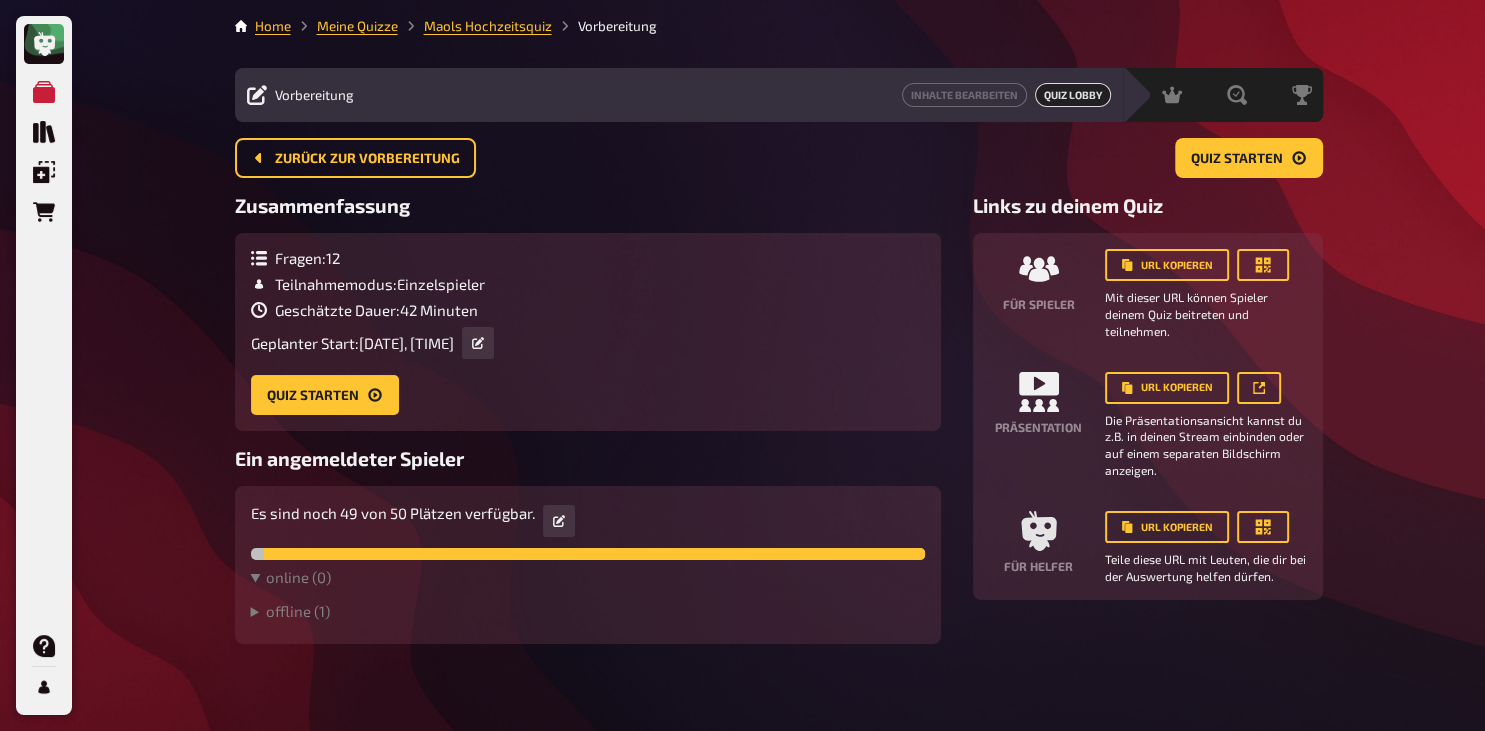 click 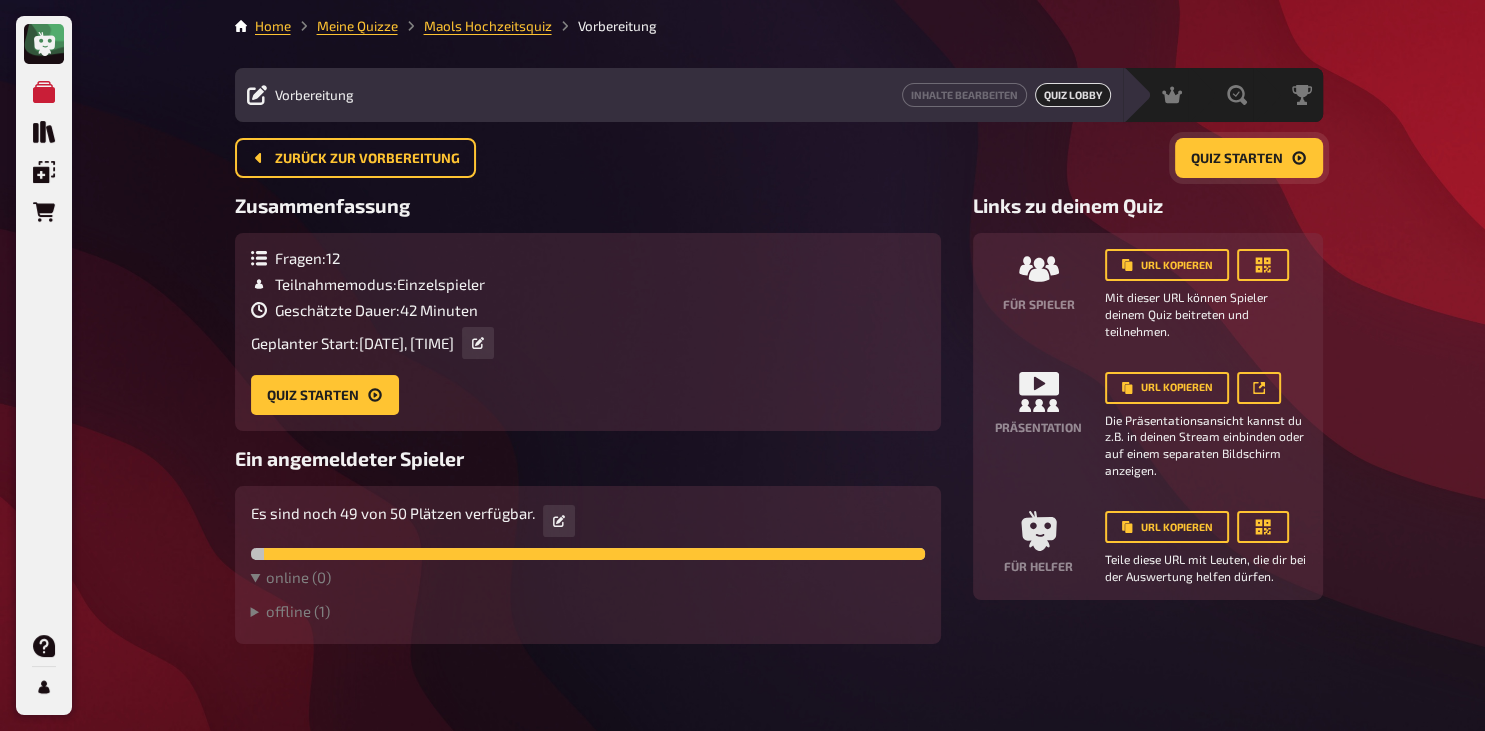 click 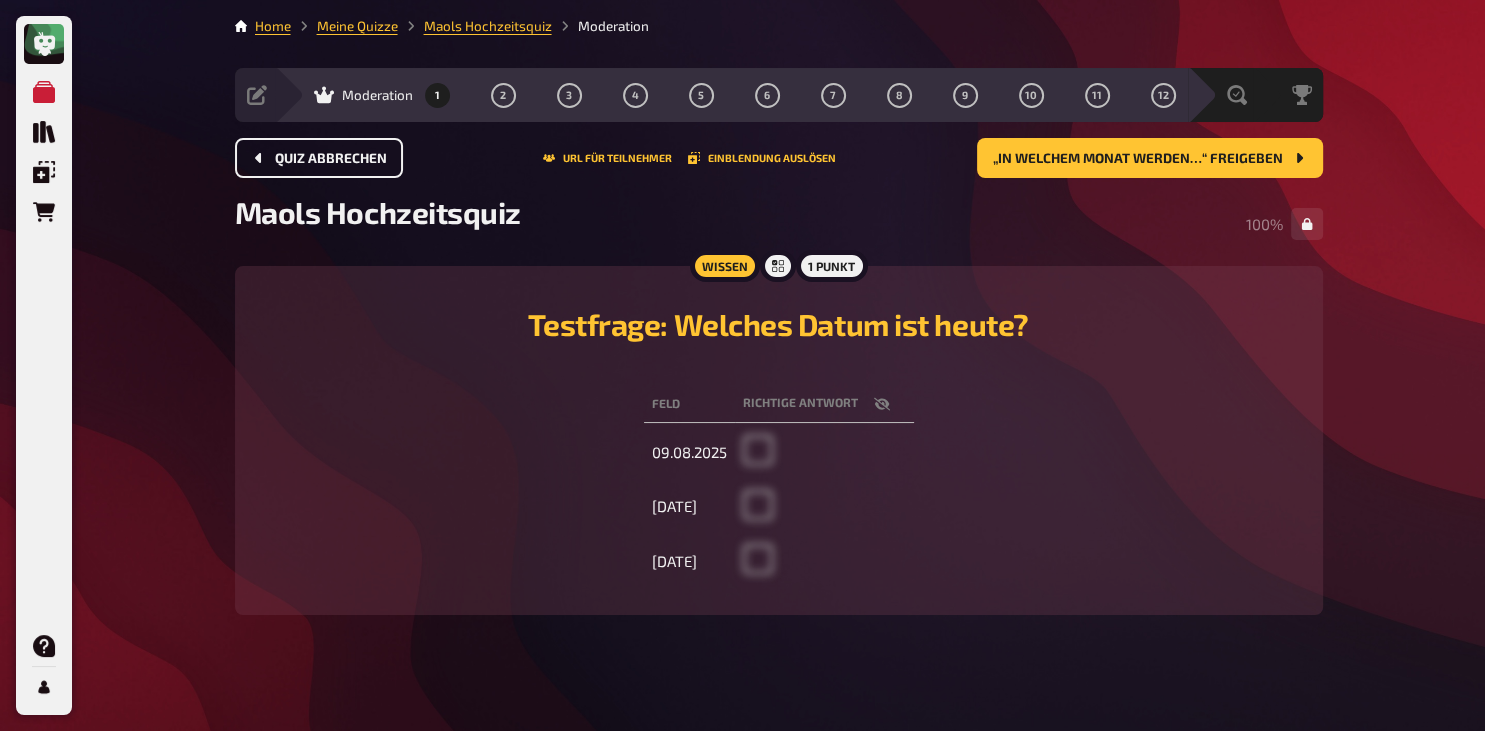 click on "Quiz abbrechen" at bounding box center (319, 158) 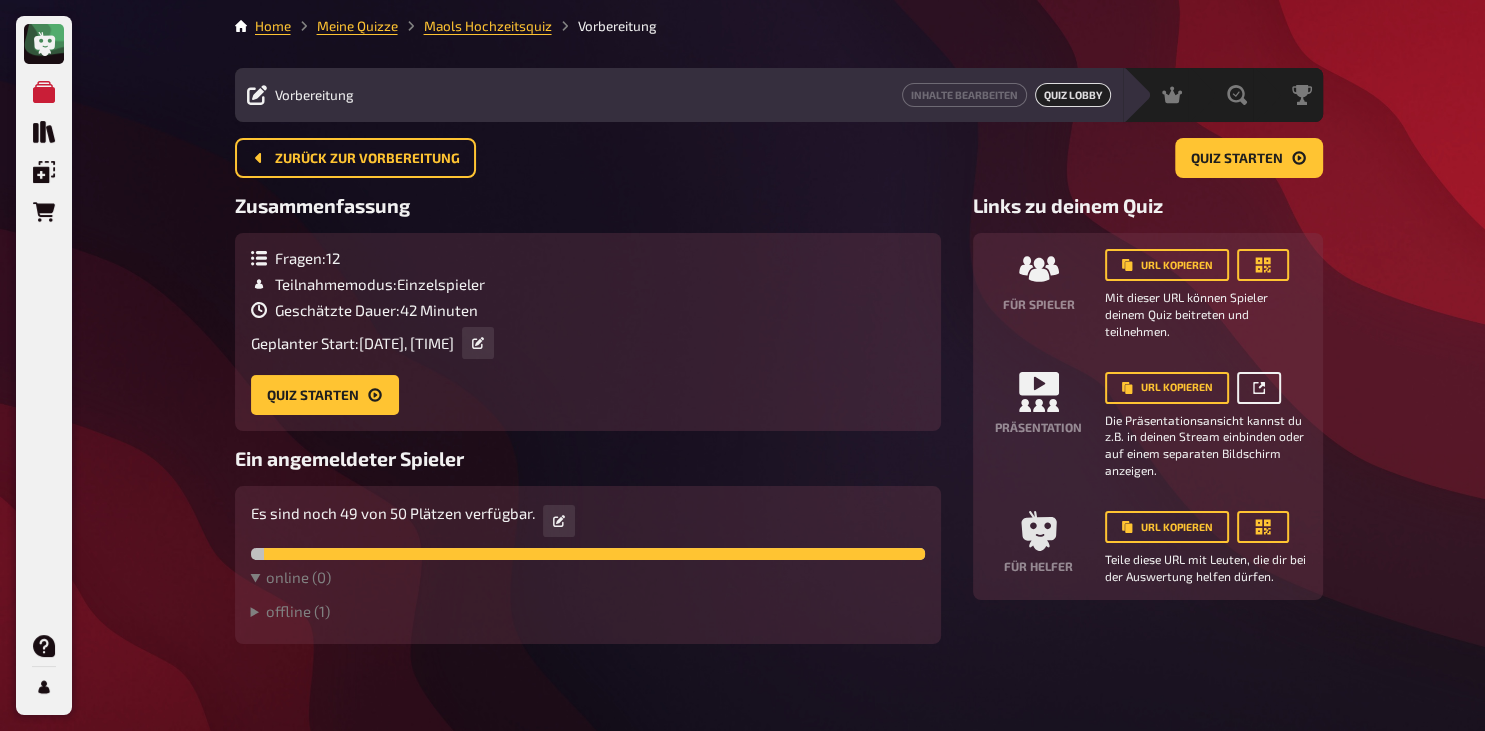 click 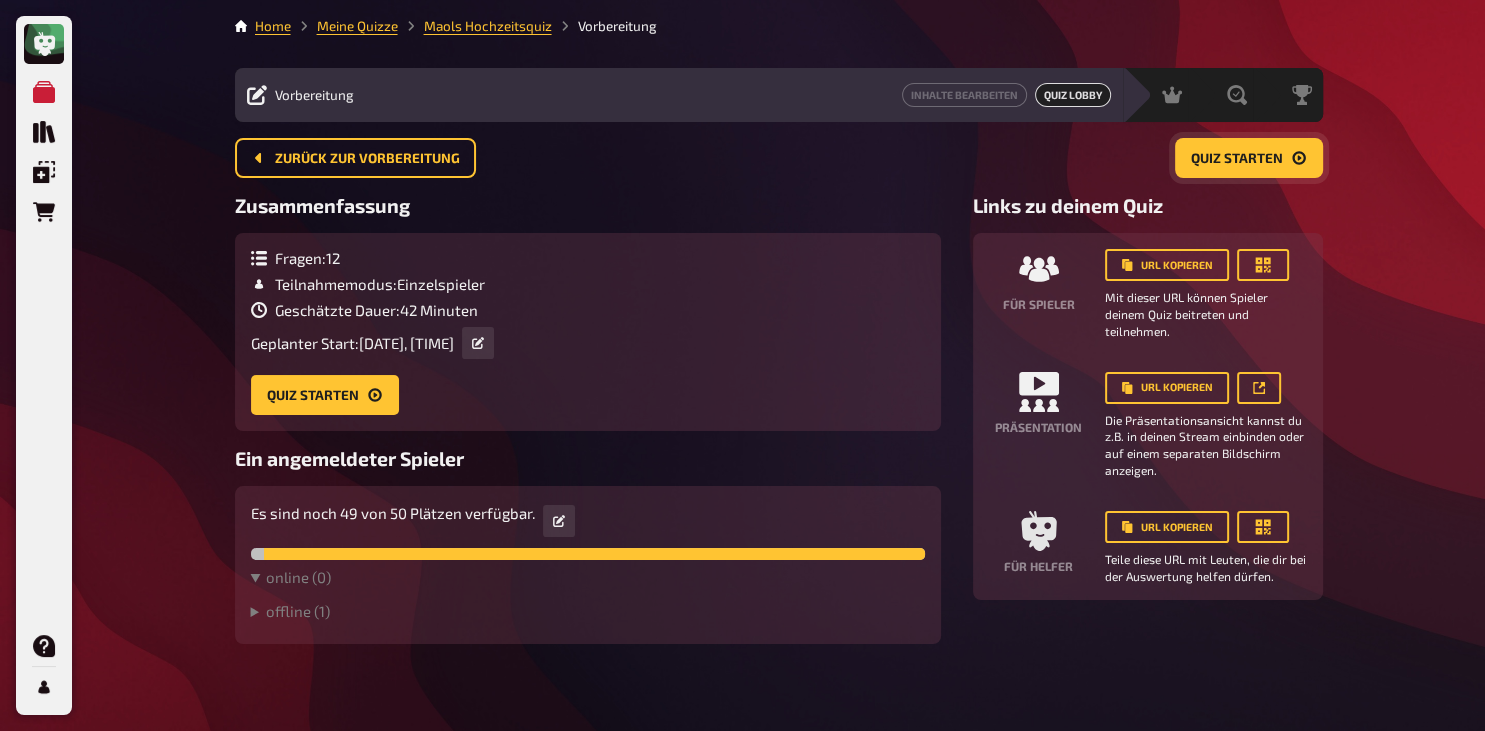 click on "Quiz starten" at bounding box center (1237, 159) 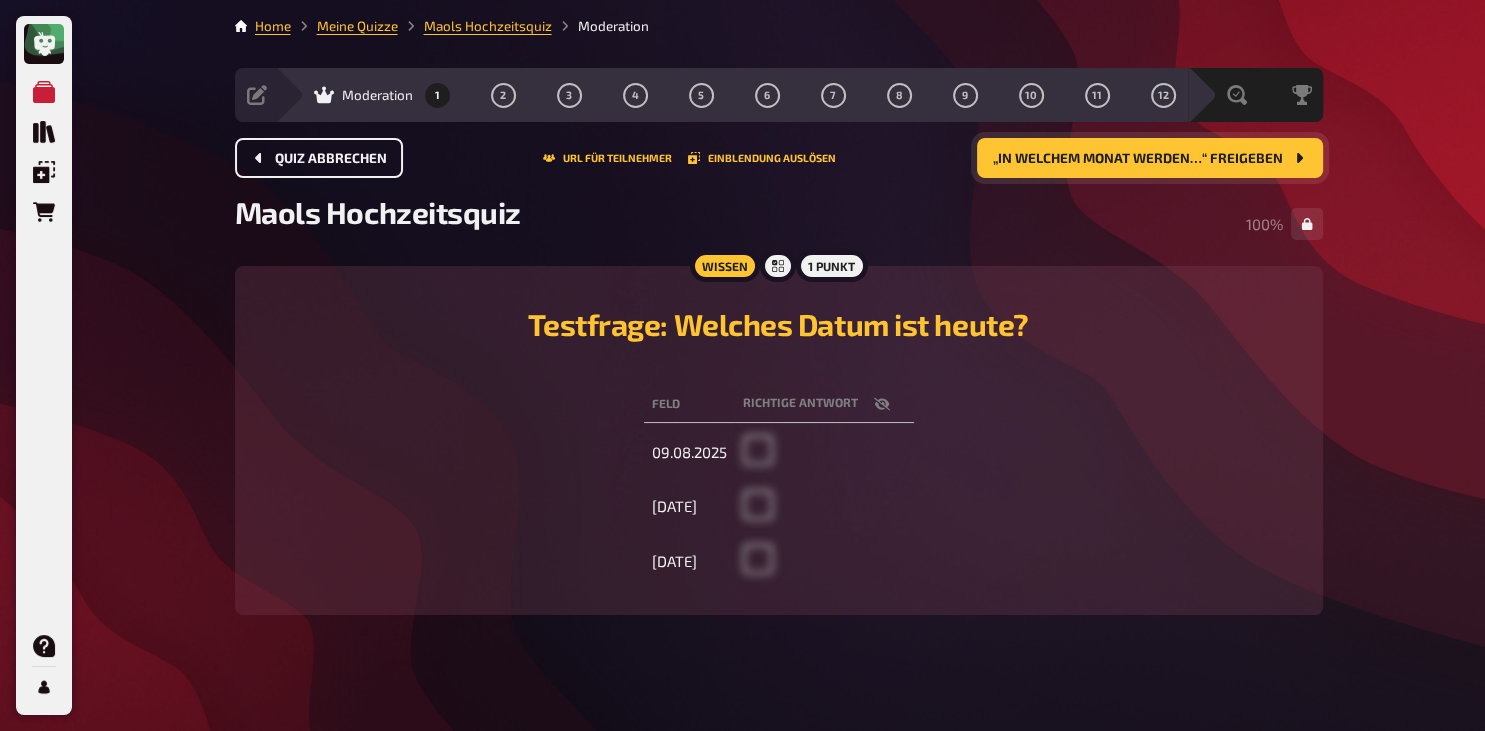 click on "Quiz abbrechen" at bounding box center (331, 159) 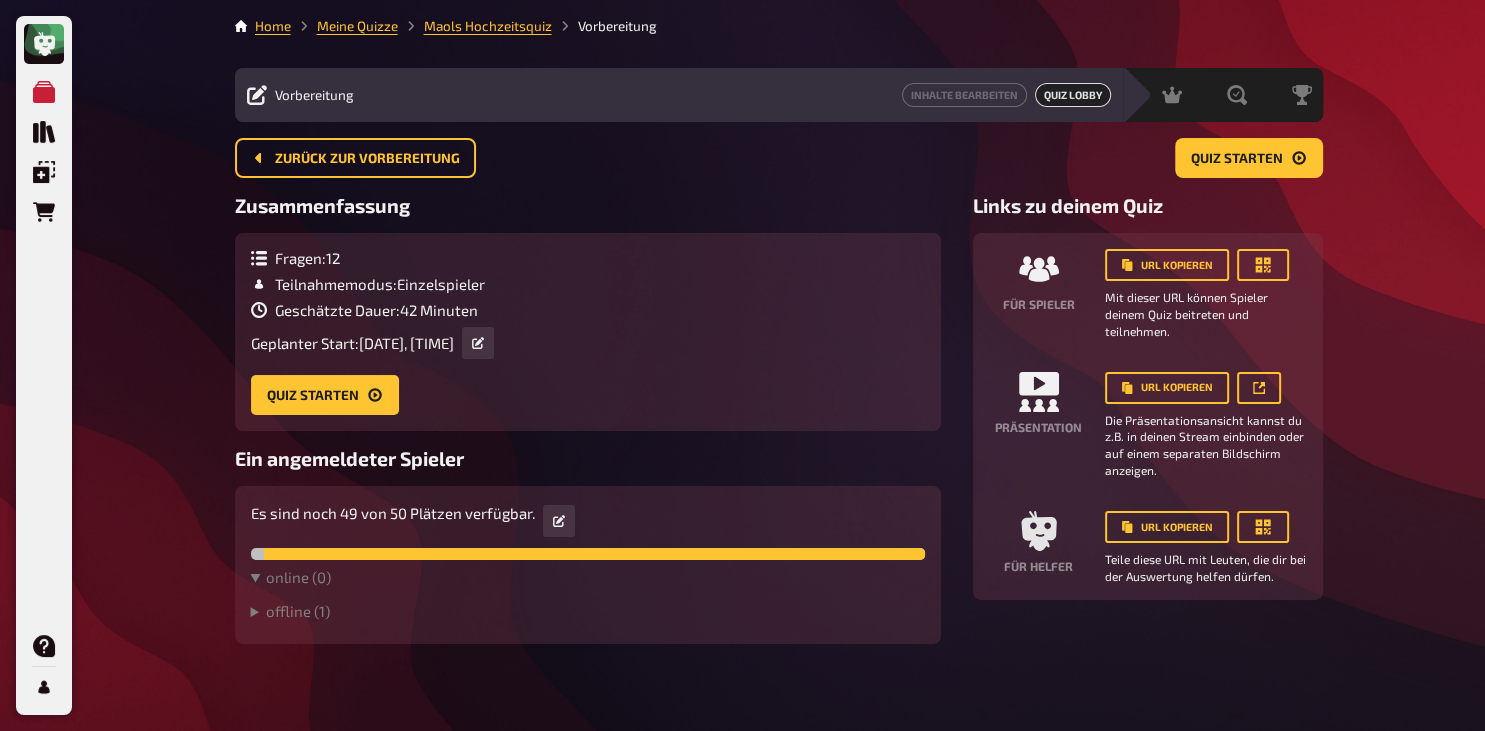 click on "URL kopieren" at bounding box center [1206, 388] 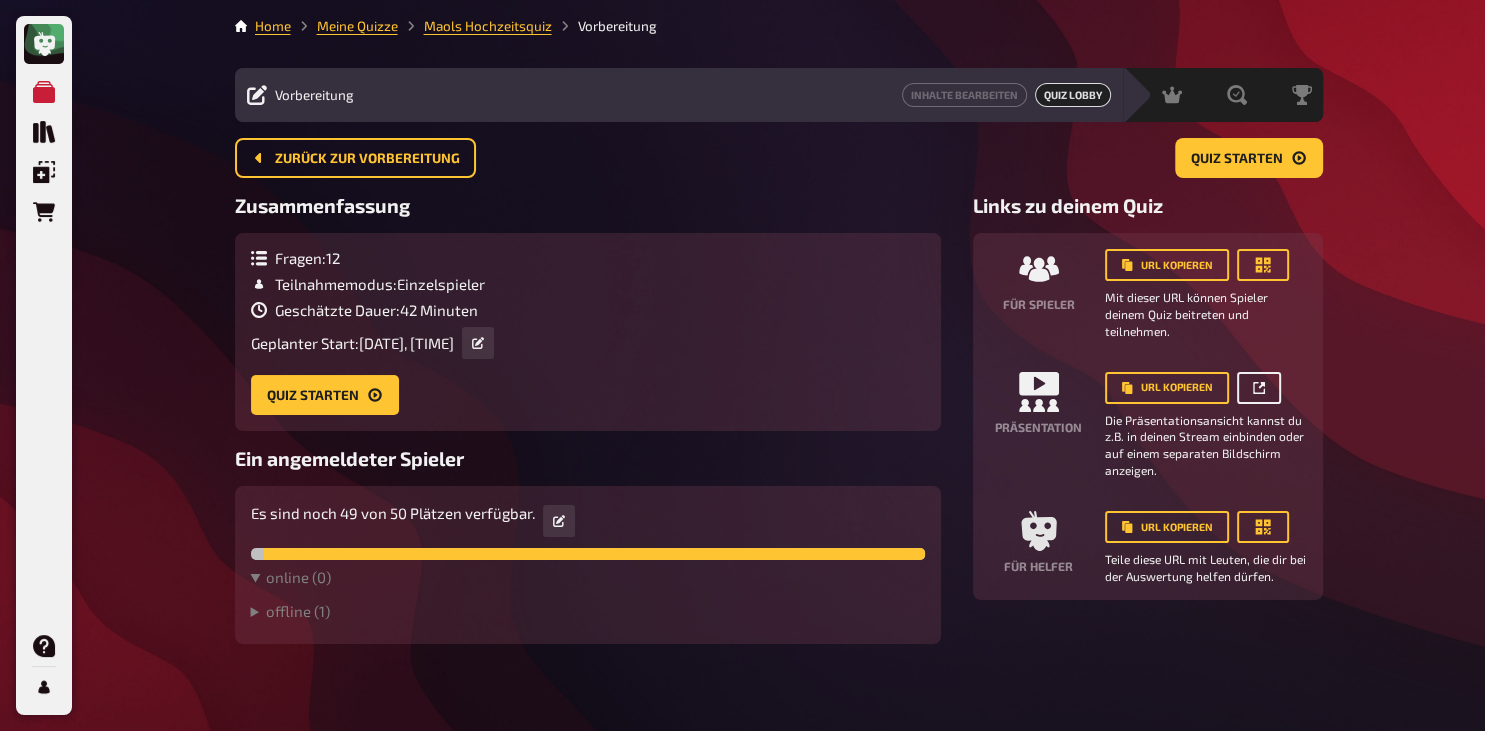 click 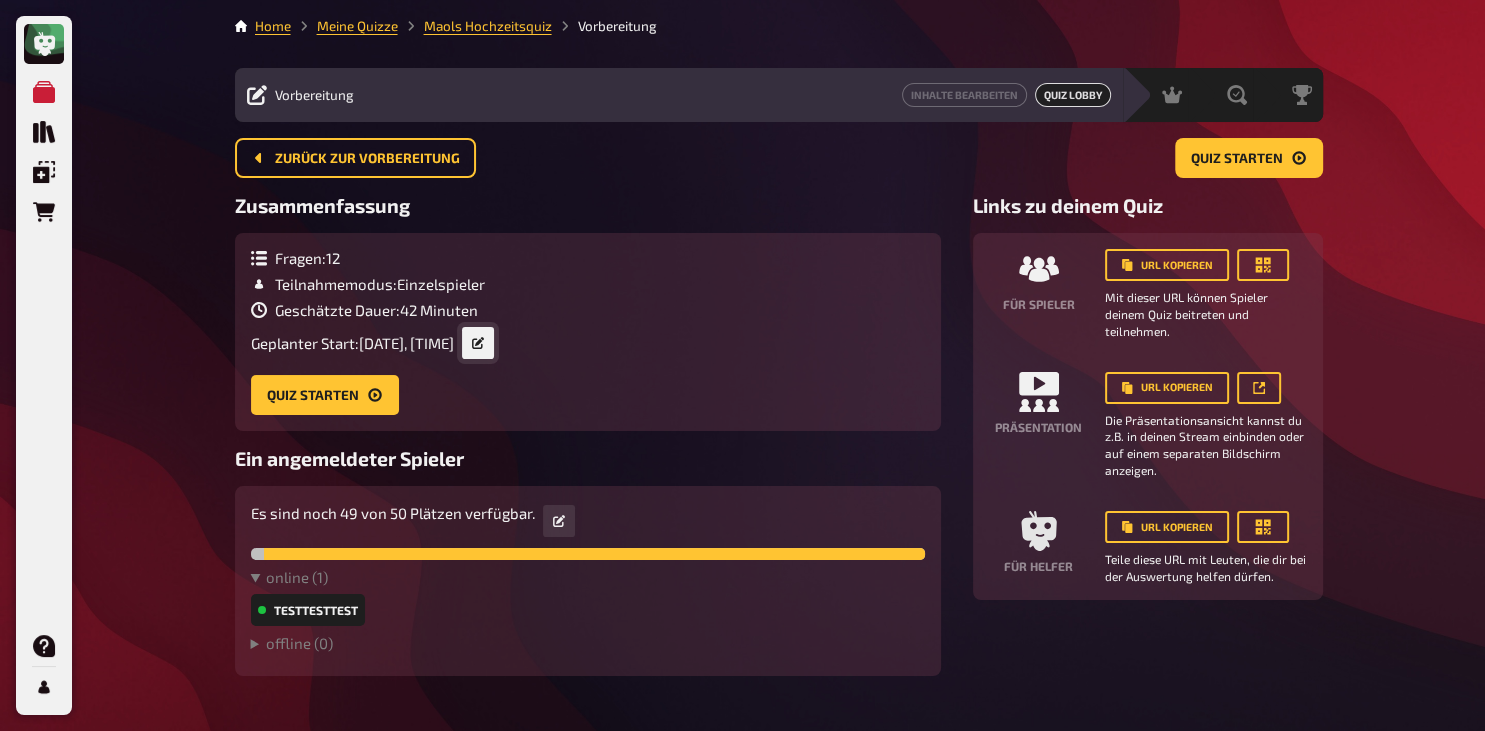 click at bounding box center (478, 343) 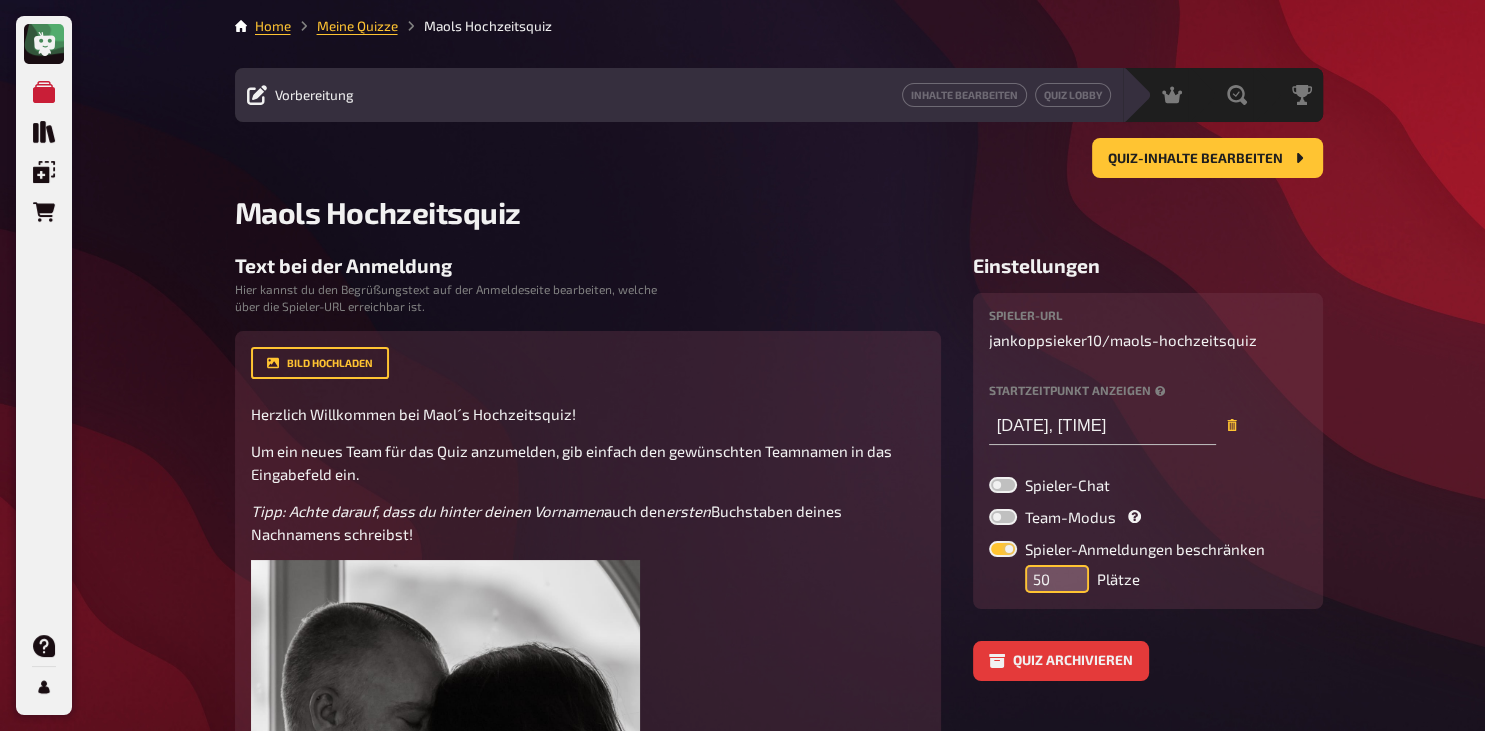 drag, startPoint x: 1051, startPoint y: 578, endPoint x: 985, endPoint y: 578, distance: 66 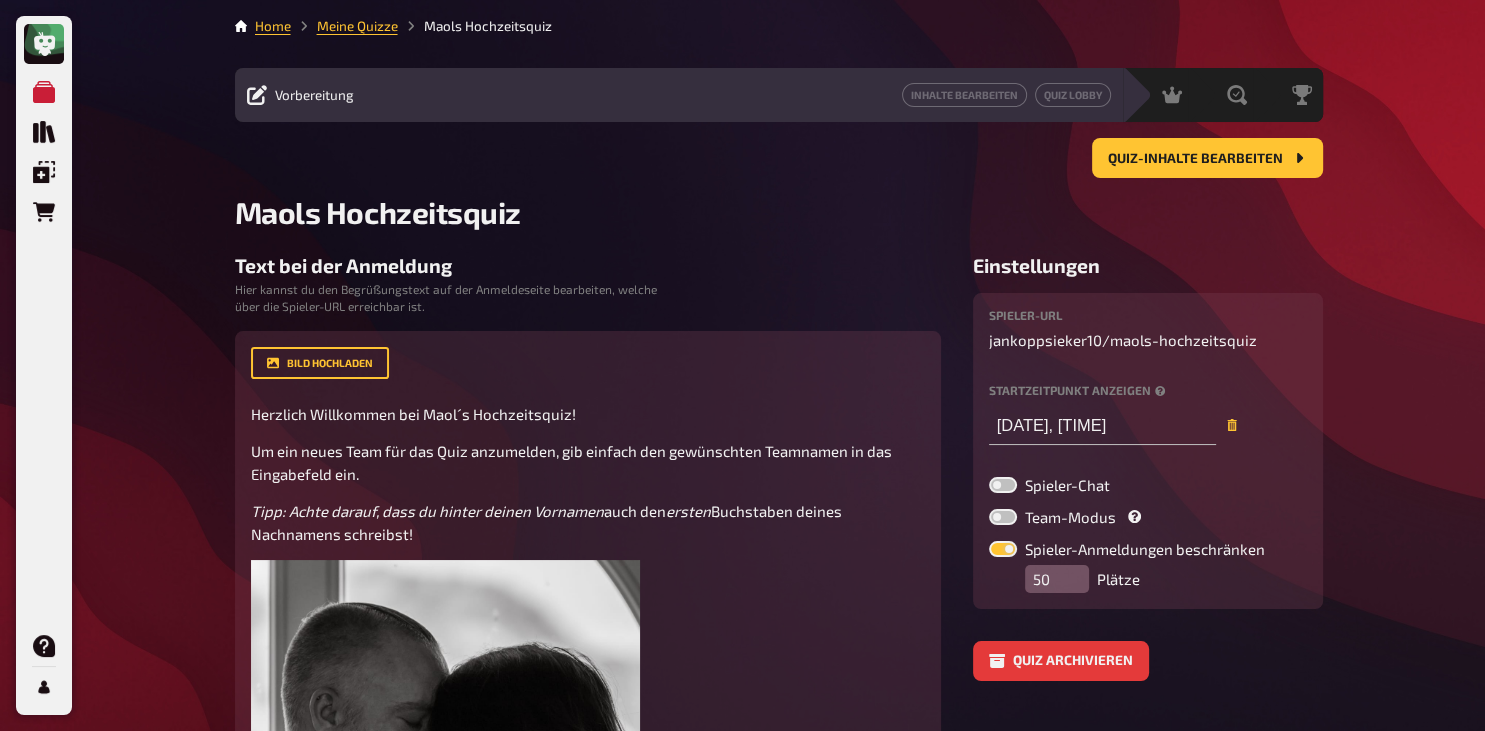click on "Spieler-Chat Team-Modus Spieler-Anmeldungen beschränken 50 Plätze" at bounding box center (1148, 535) 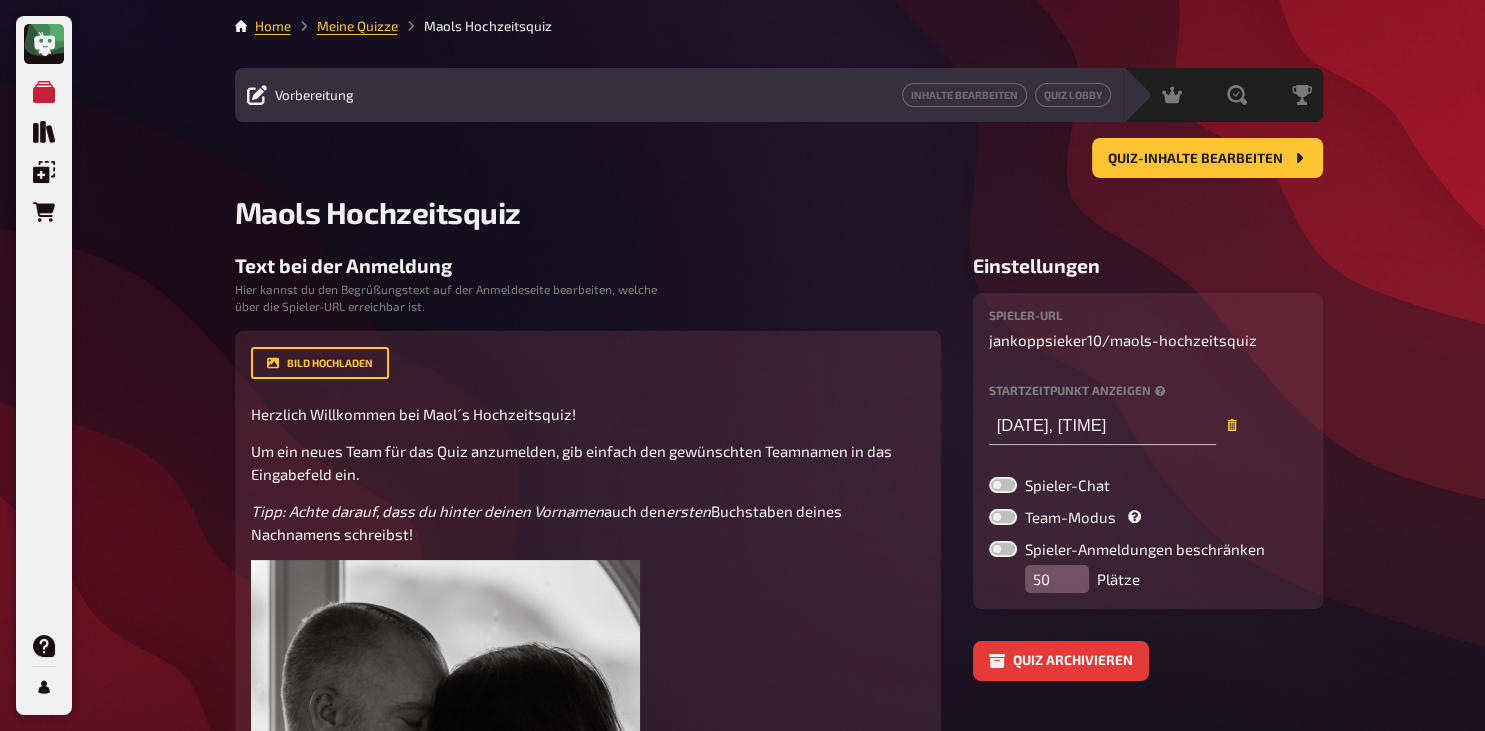 checkbox on "false" 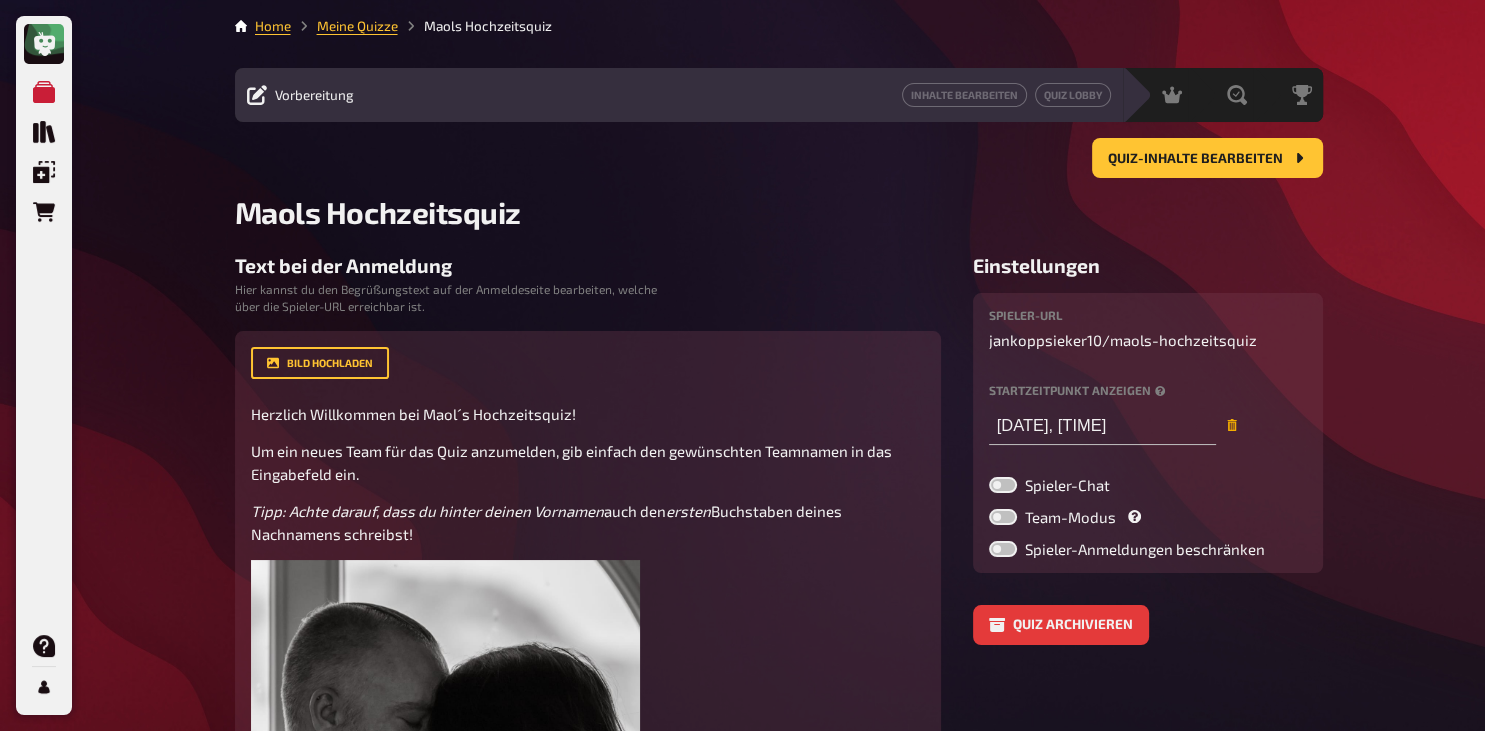 click 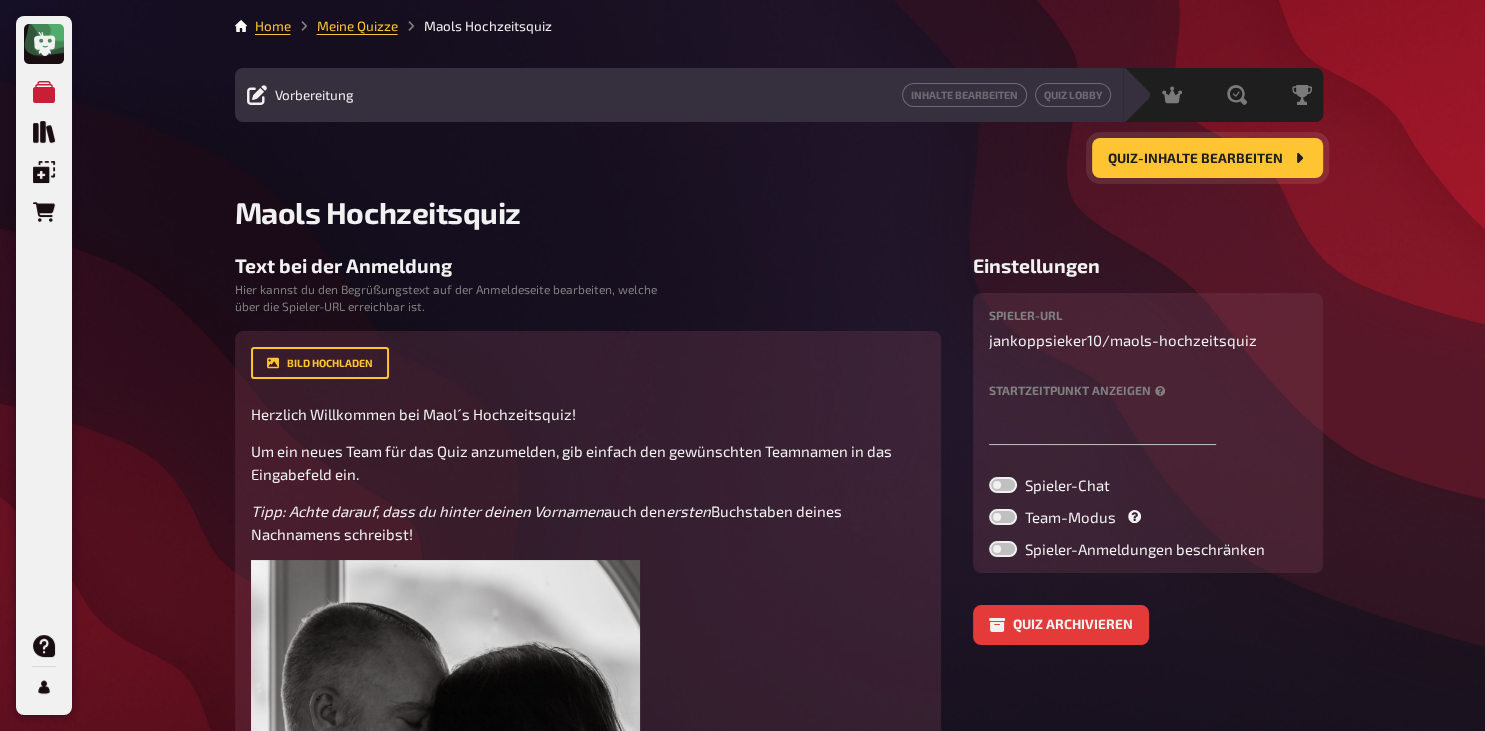 click on "Quiz-Inhalte bearbeiten" at bounding box center [1195, 159] 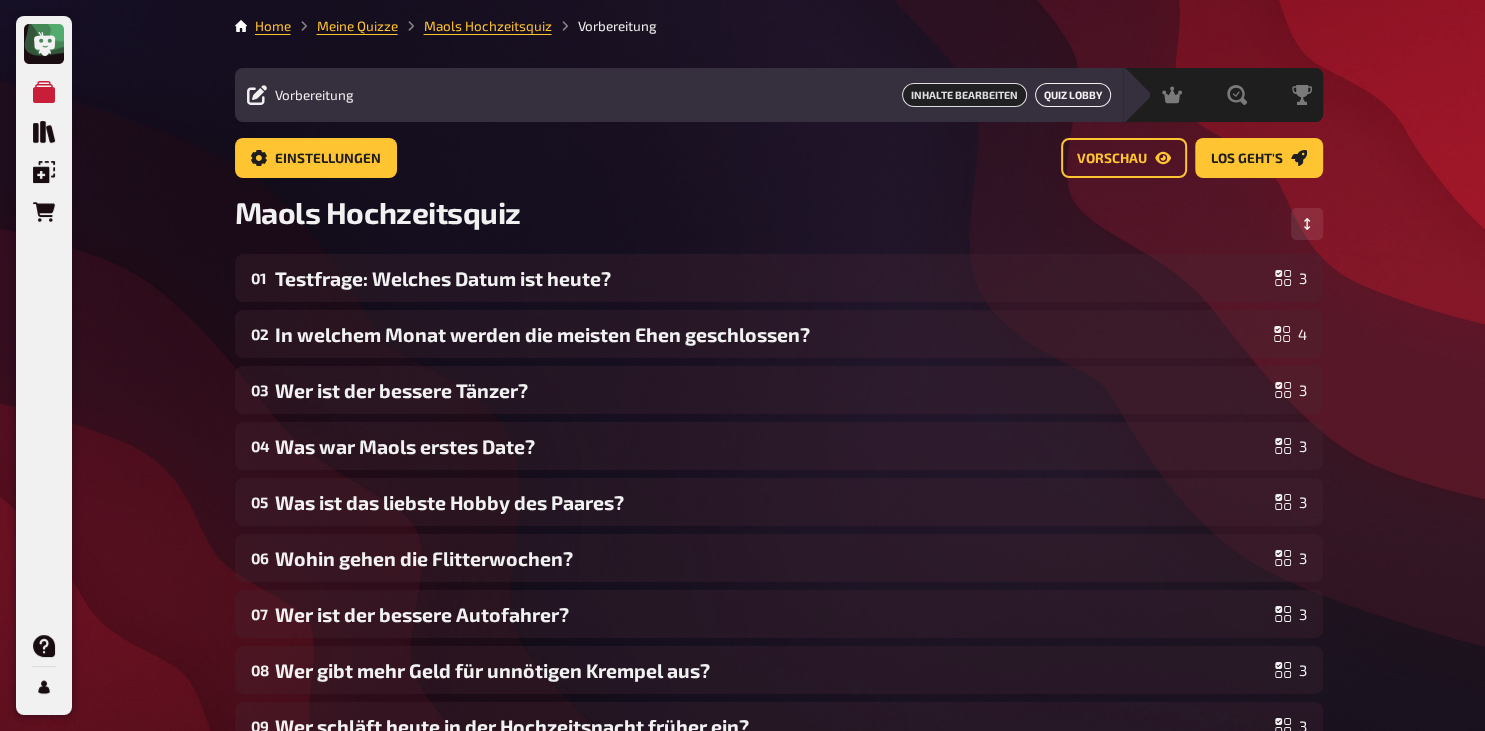 click on "Quiz Lobby" at bounding box center [1073, 95] 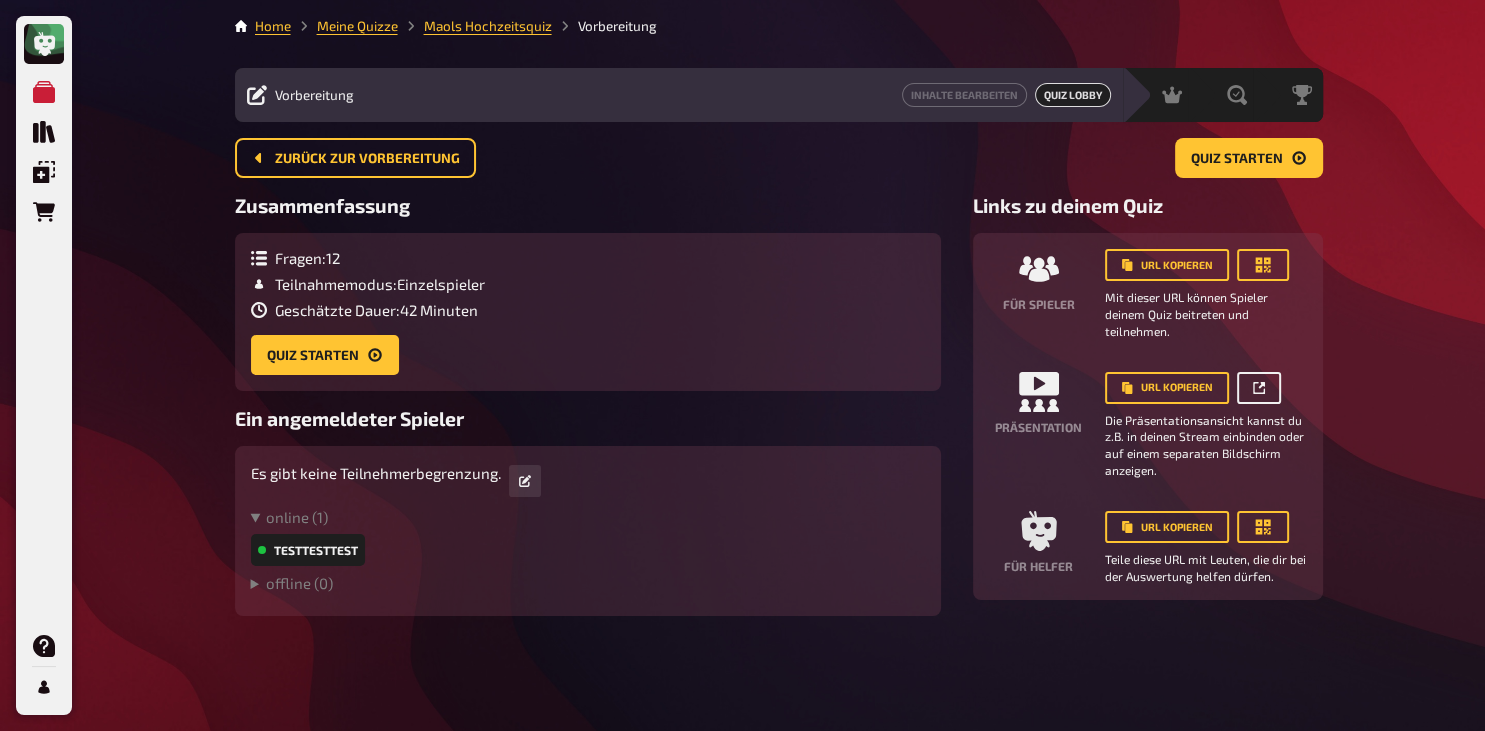 click 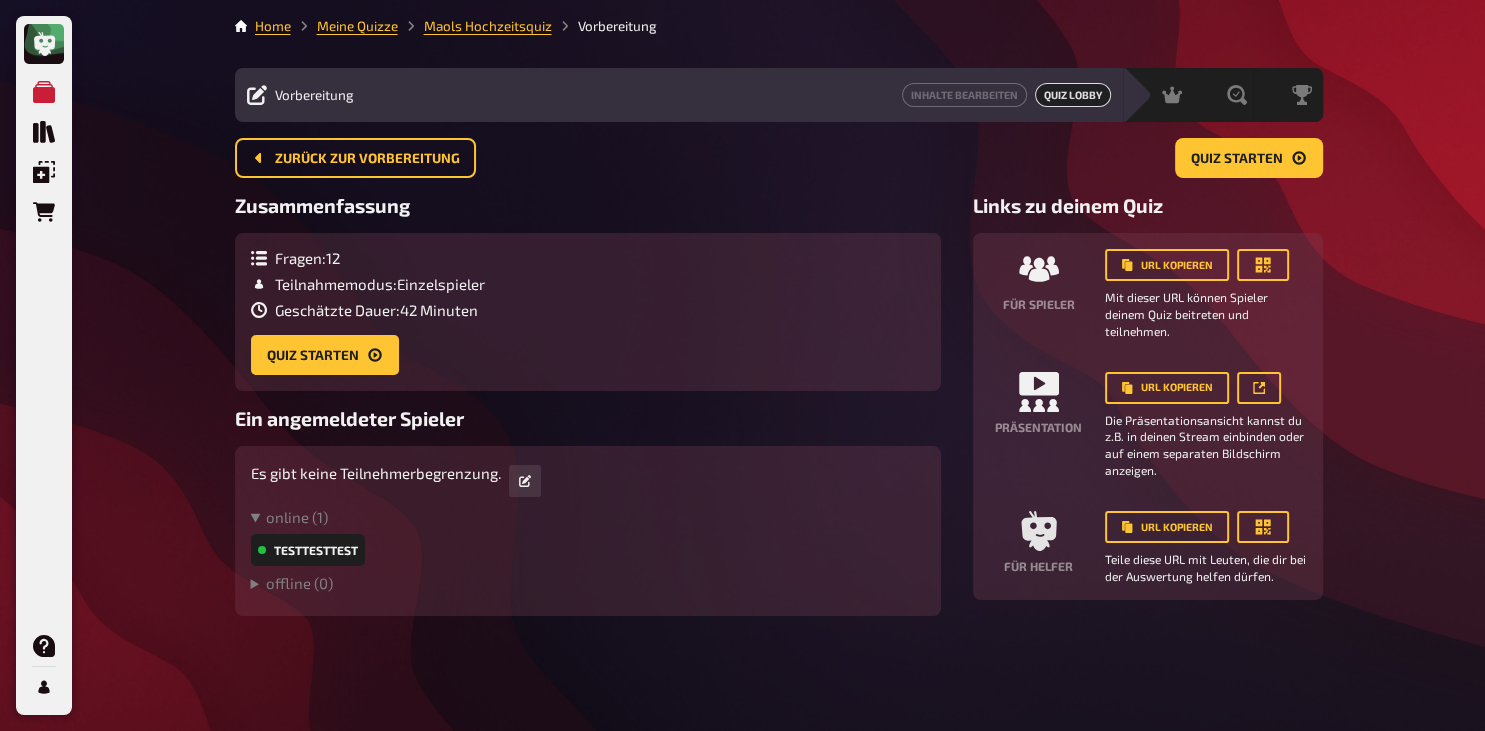 click on "TestTestTest" at bounding box center (308, 550) 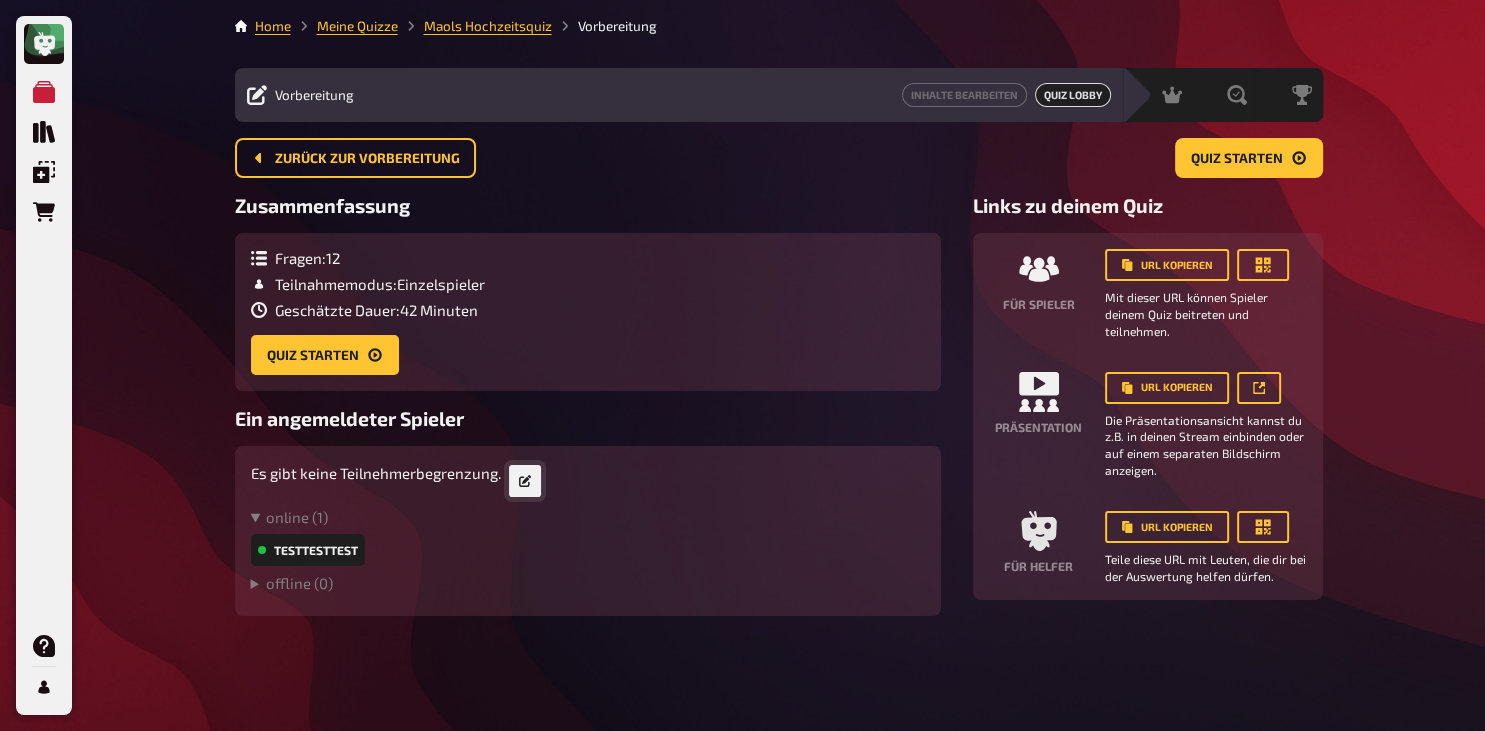 click at bounding box center (525, 481) 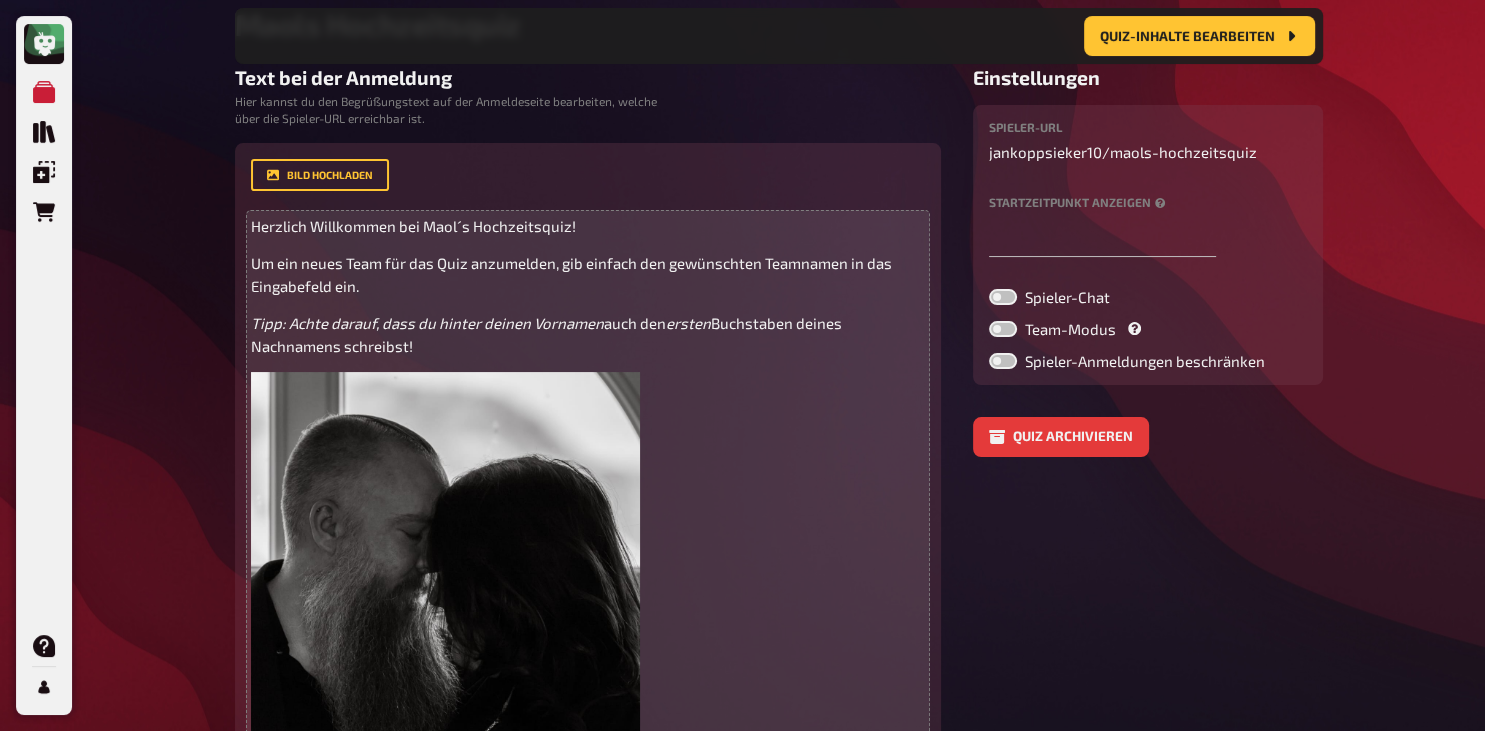 scroll, scrollTop: 132, scrollLeft: 0, axis: vertical 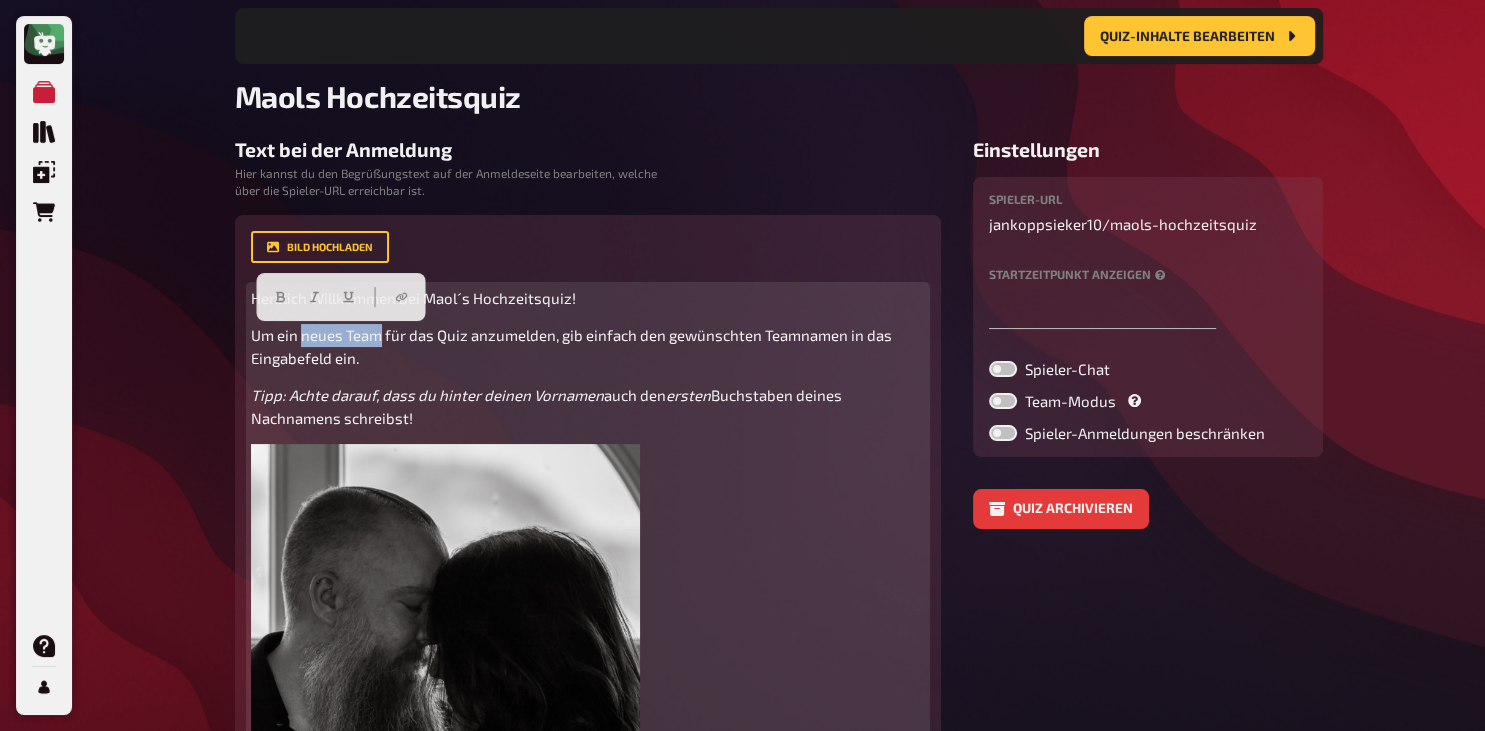 drag, startPoint x: 300, startPoint y: 332, endPoint x: 382, endPoint y: 327, distance: 82.1523 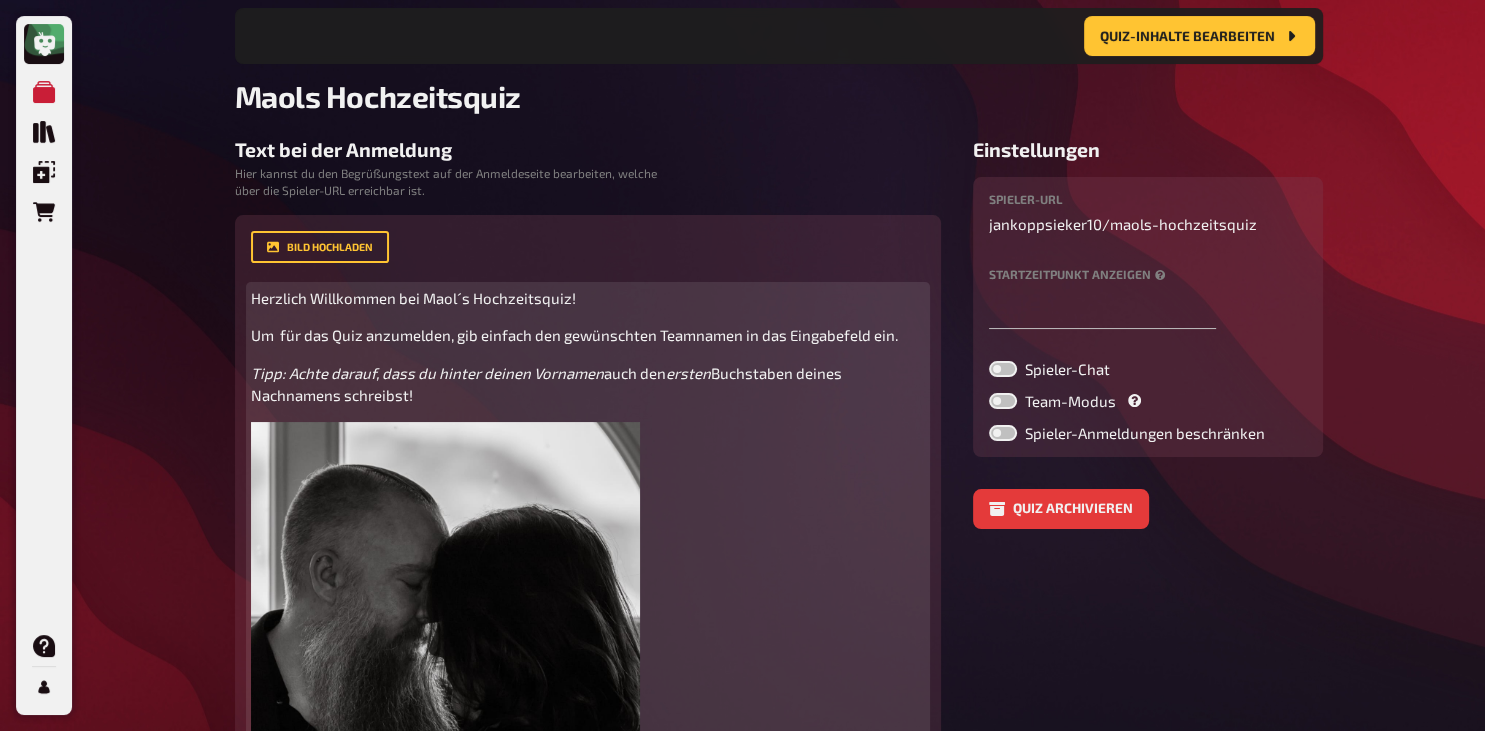 type 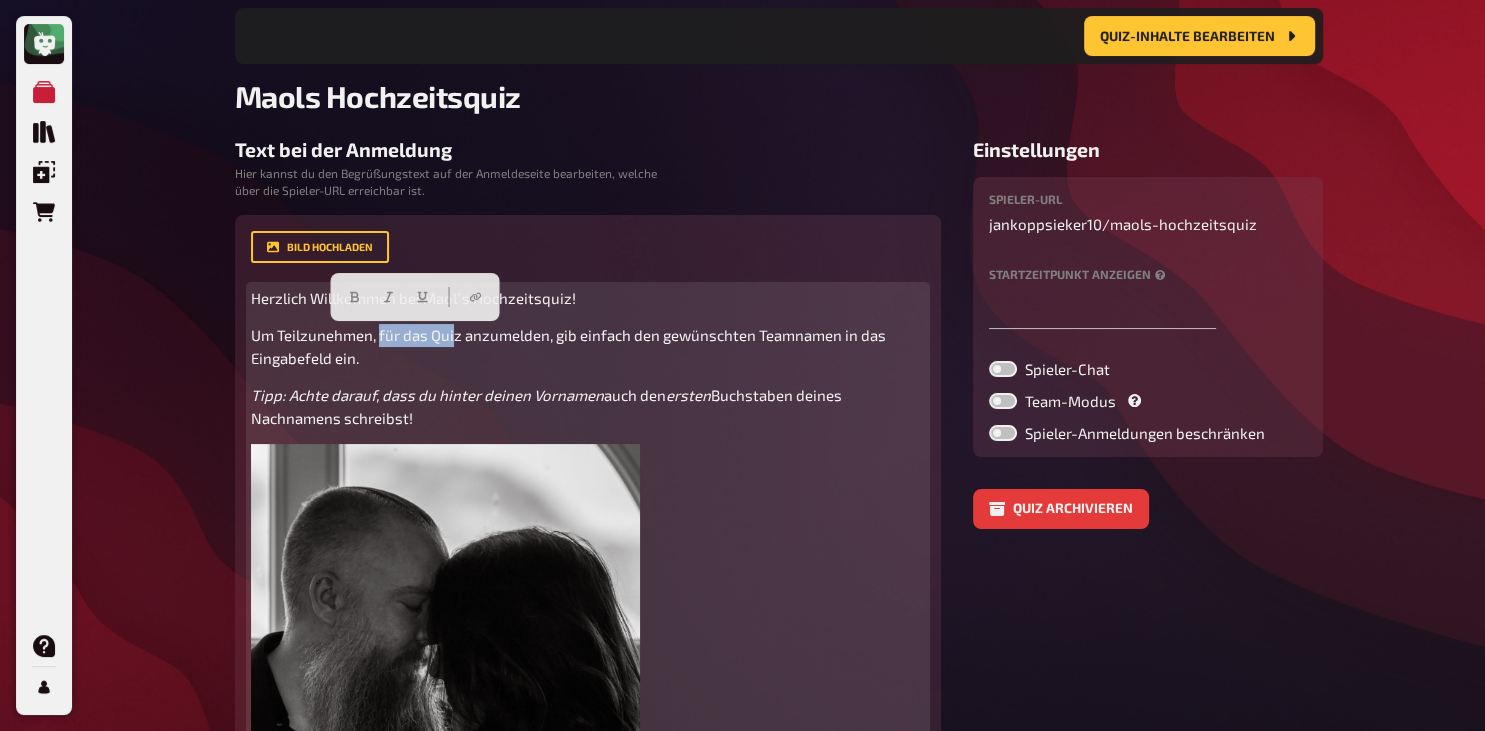 drag, startPoint x: 379, startPoint y: 332, endPoint x: 454, endPoint y: 331, distance: 75.00667 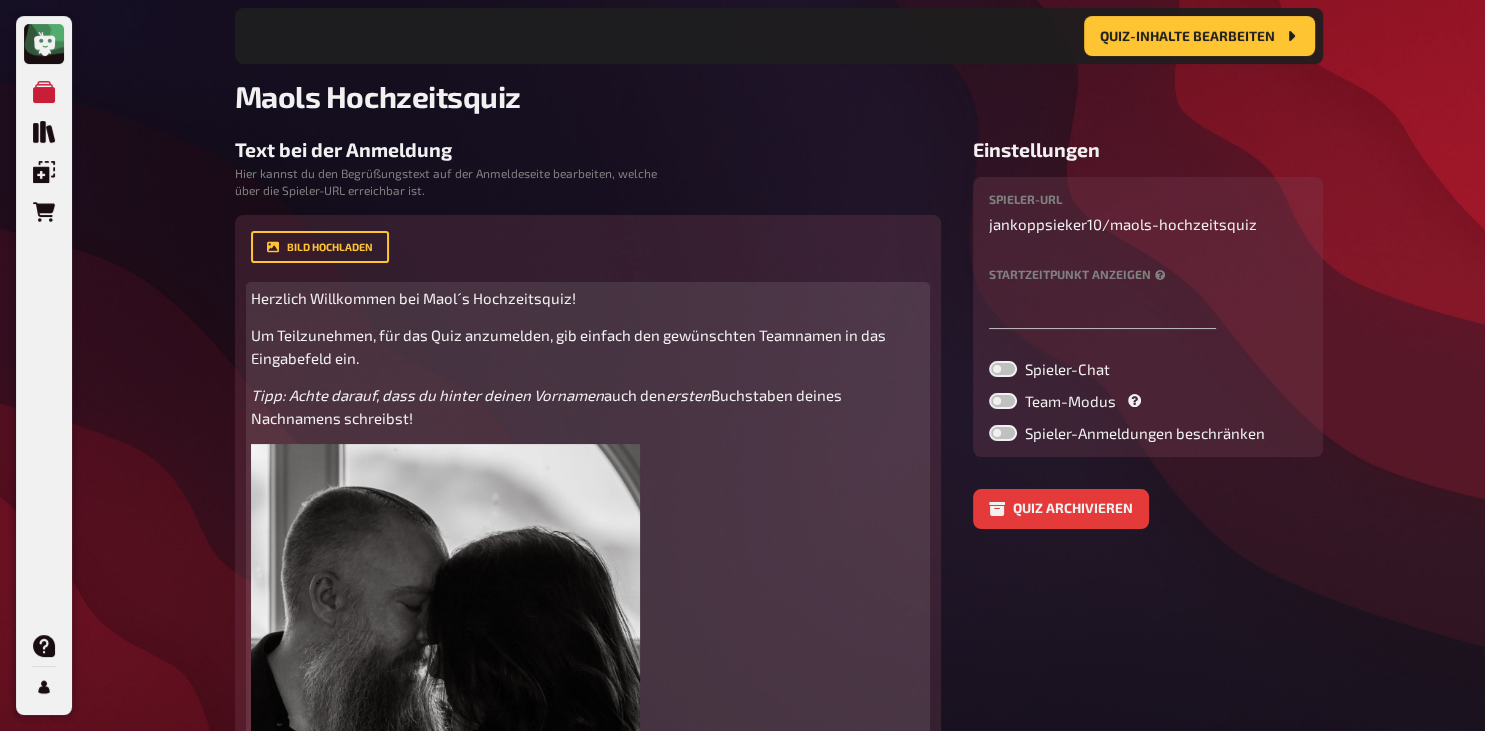 click on "Um Teilzunehmen, für das Quiz anzumelden, gib einfach den gewünschten Teamnamen in das Eingabefeld ein." at bounding box center [570, 346] 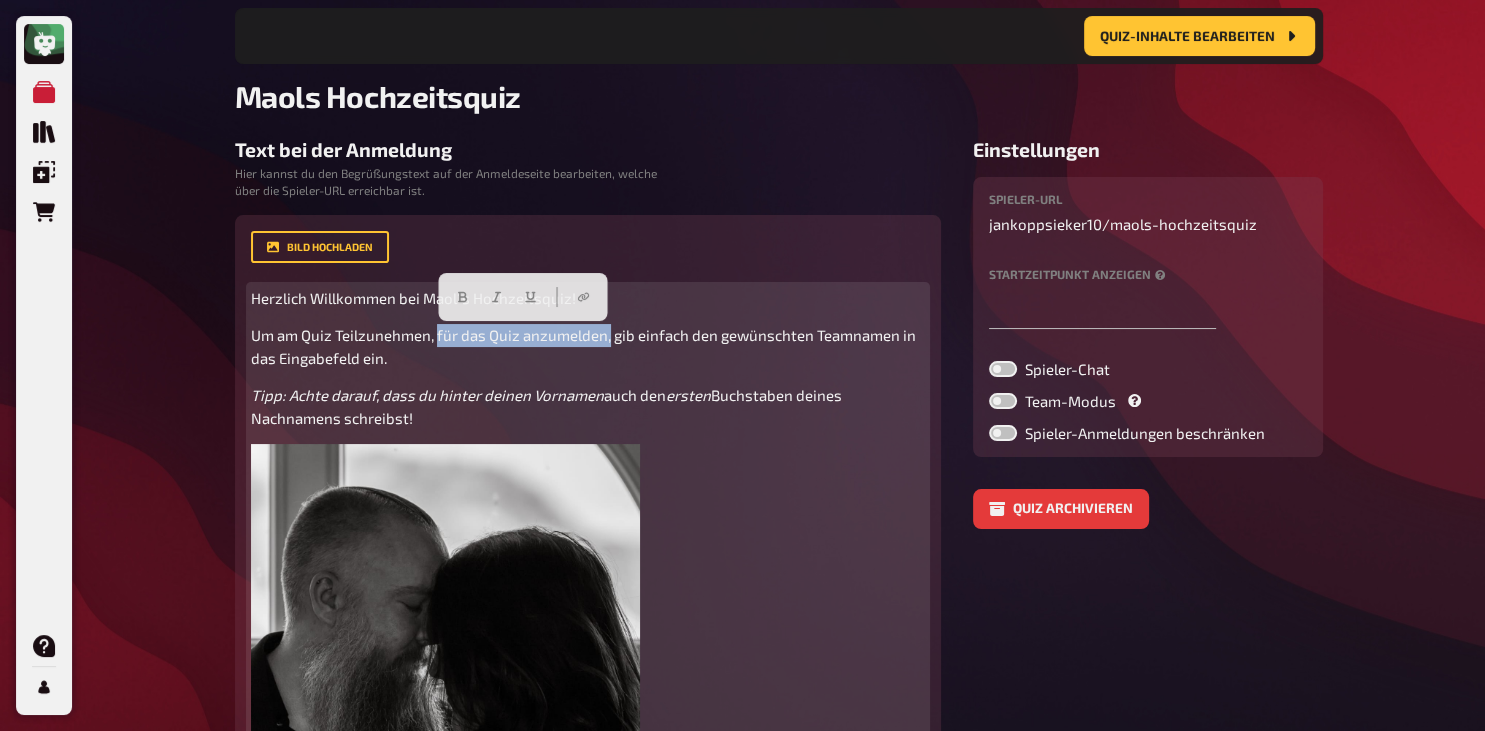drag, startPoint x: 438, startPoint y: 337, endPoint x: 608, endPoint y: 324, distance: 170.49634 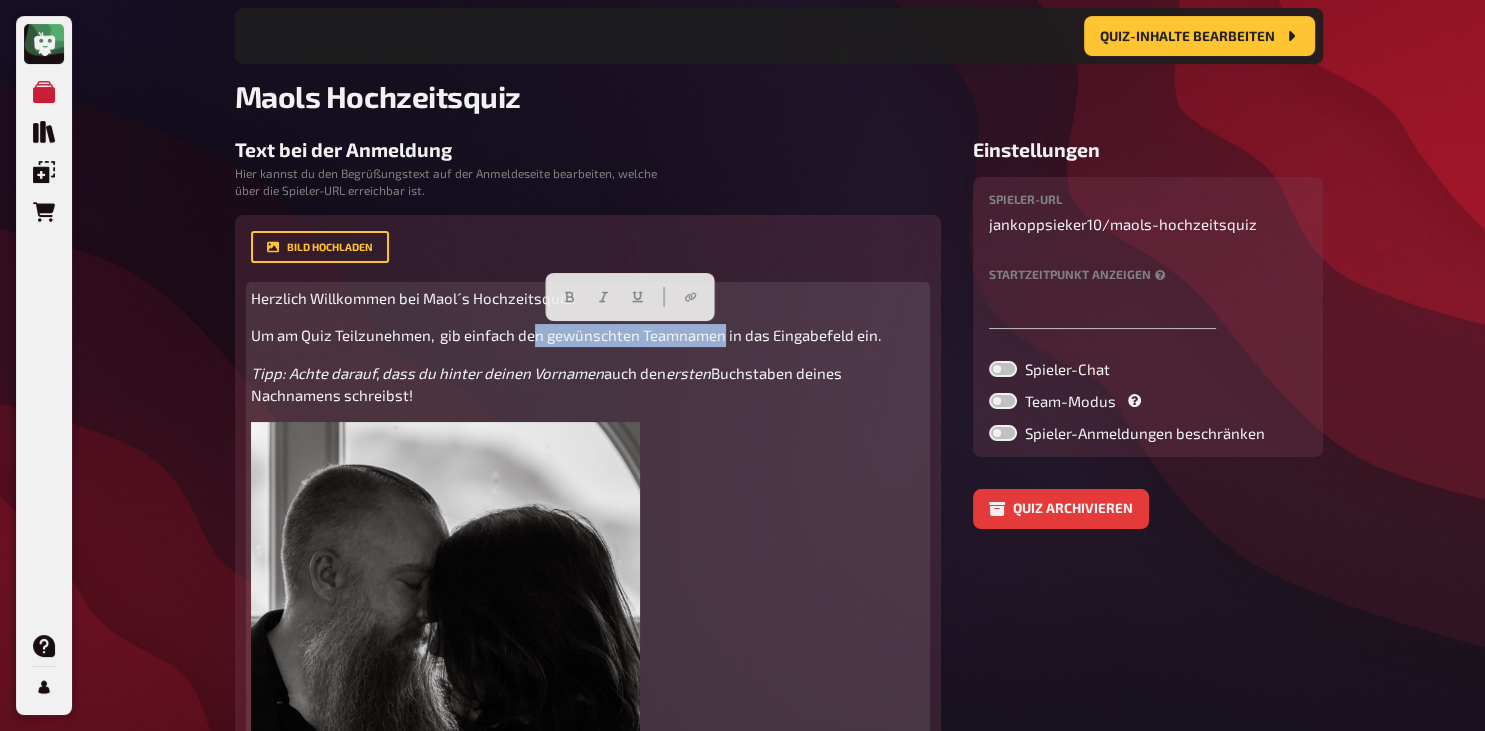 drag, startPoint x: 534, startPoint y: 332, endPoint x: 724, endPoint y: 333, distance: 190.00262 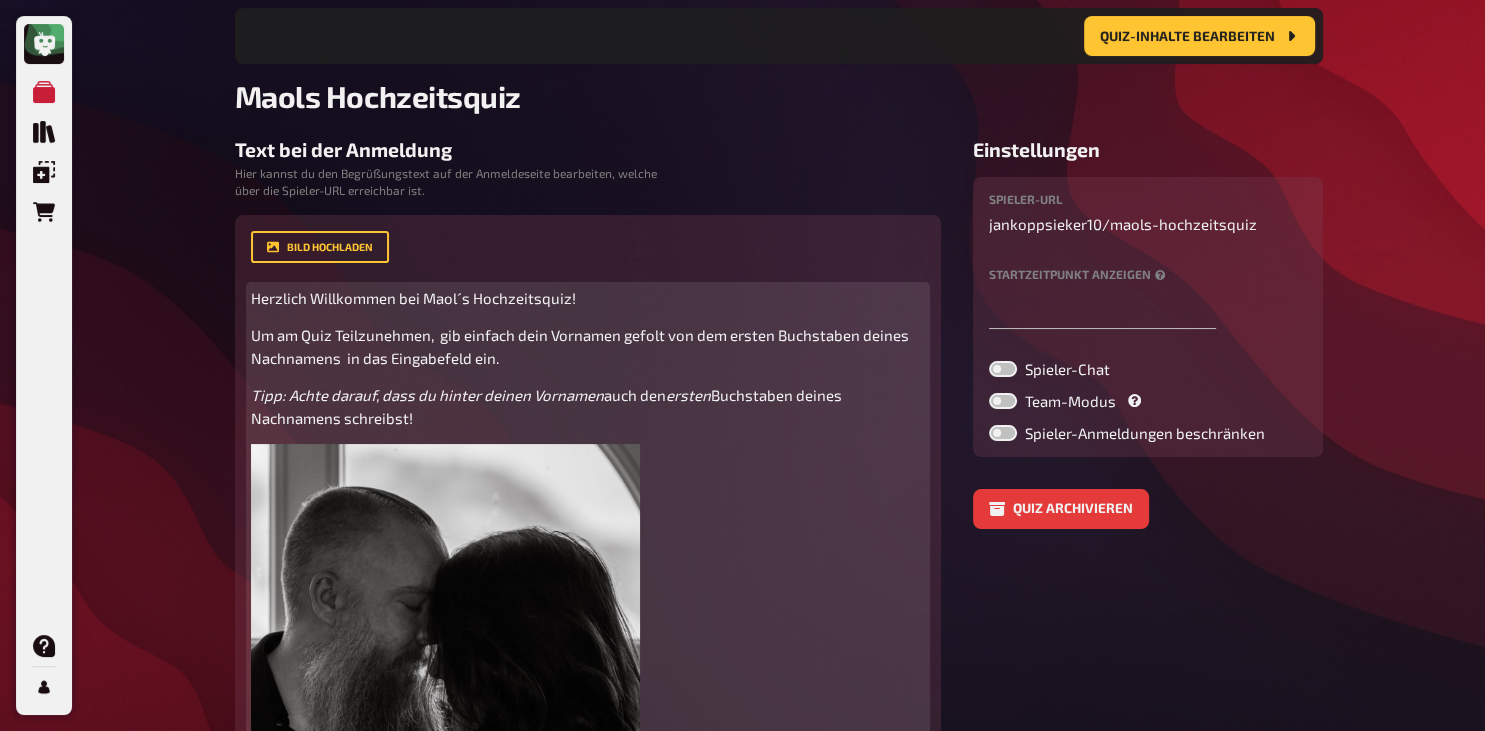 click on "Um am Quiz Teilzunehmen,  gib einfach dein Vornamen gefolt von dem ersten Buchstaben deines Nachnamens  in das Eingabefeld ein." at bounding box center (588, 346) 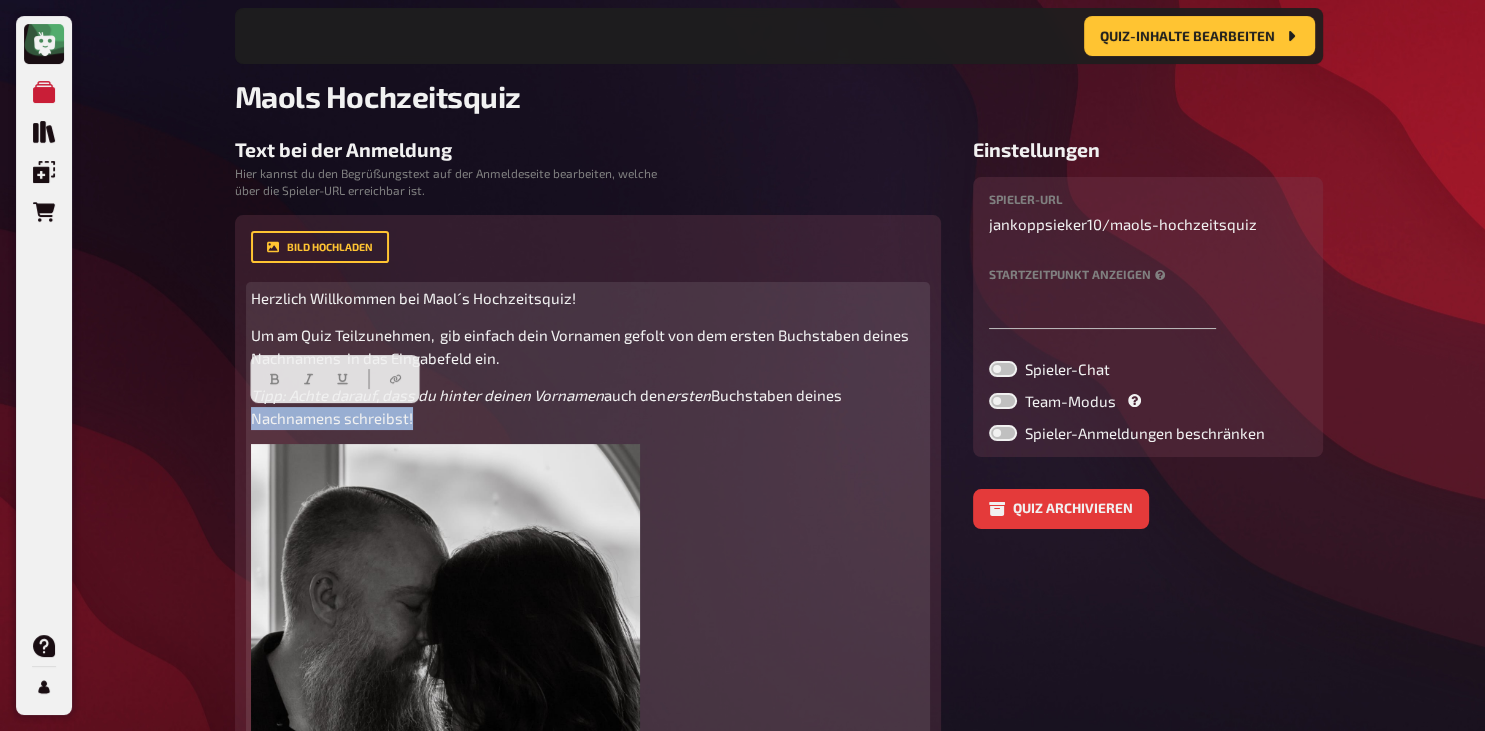 drag, startPoint x: 418, startPoint y: 421, endPoint x: 227, endPoint y: 407, distance: 191.5124 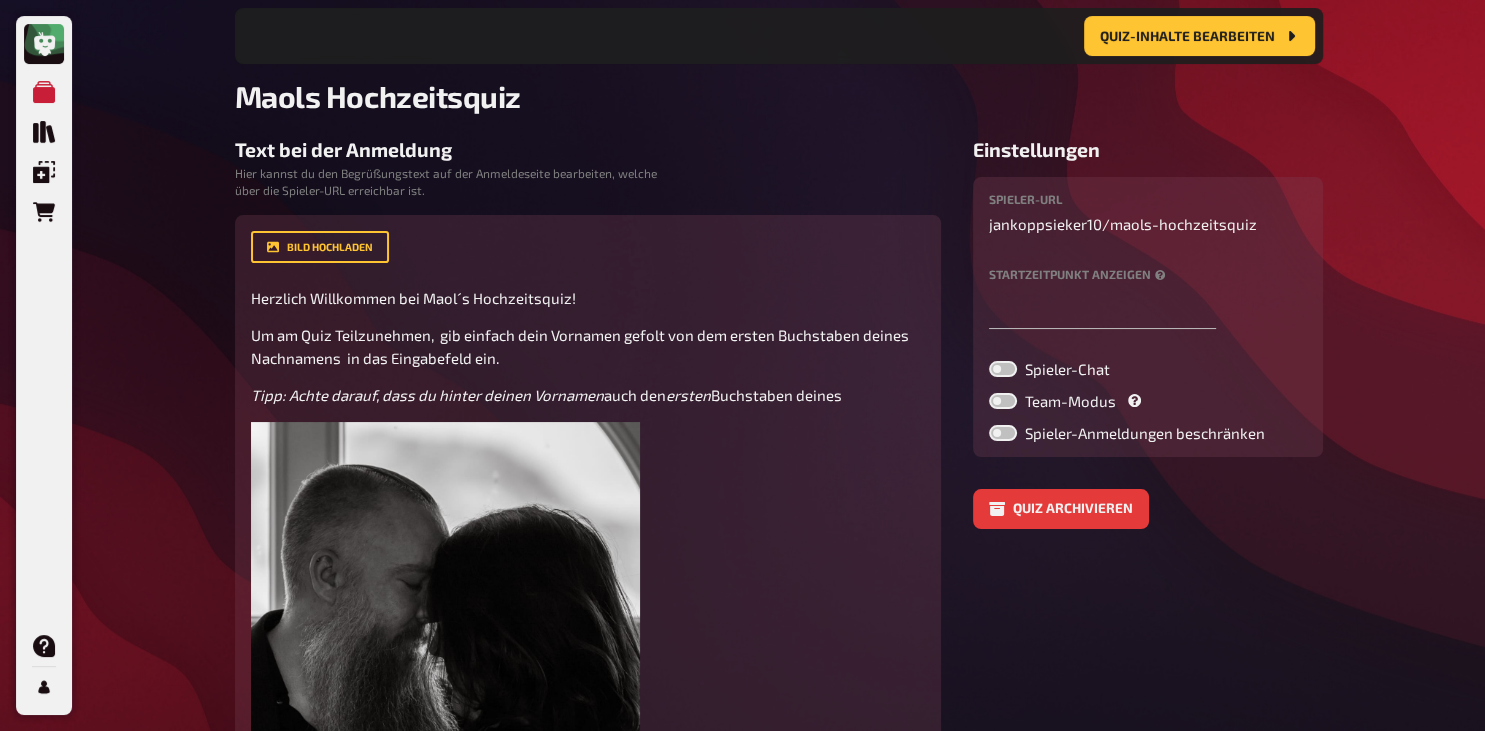 click on "Home Meine Quizze Maols Hochzeitsquiz Vorbereitung Inhalte Bearbeiten Quiz Lobby Moderation undefined Auswertung Siegerehrung Quiz-Inhalte bearbeiten Quiz-Inhalte bearbeiten Maols Hochzeitsquiz Text bei der Anmeldung Hier kannst du den Begrüßungstext auf der Anmeldeseite bearbeiten, welche über die Spieler-URL erreichbar ist. Bild hochladen Herzlich Willkommen bei Maol´s Hochzeitsquiz! Um am Quiz Teilzunehmen,  gib einfach dein Vornamen gefolt von dem ersten Buchstaben deines Nachnamens  in das Eingabefeld ein.  Tipp: Achte darauf, dass du hinter deinen Vornamen  auch   den  ersten  Buchstaben deines  ﻿   Hier hinziehen für Dateiupload Standard wiederherstellen Willkommenstext in der Quiz-Lobby Dieser Text wird für die Spieler oberhalb deiner Quizfragen, sowie auf der Startseite des Präsentationsmodus' angezeigt. Bild hochladen Hallo und schön, dass du dabei bist! Während wir darauf warten, dass der Moderator das Quiz eröffnet, kannst ﻿  deinen Spielernamen anpassen. Standard wiederherstellen" at bounding box center [779, 1055] 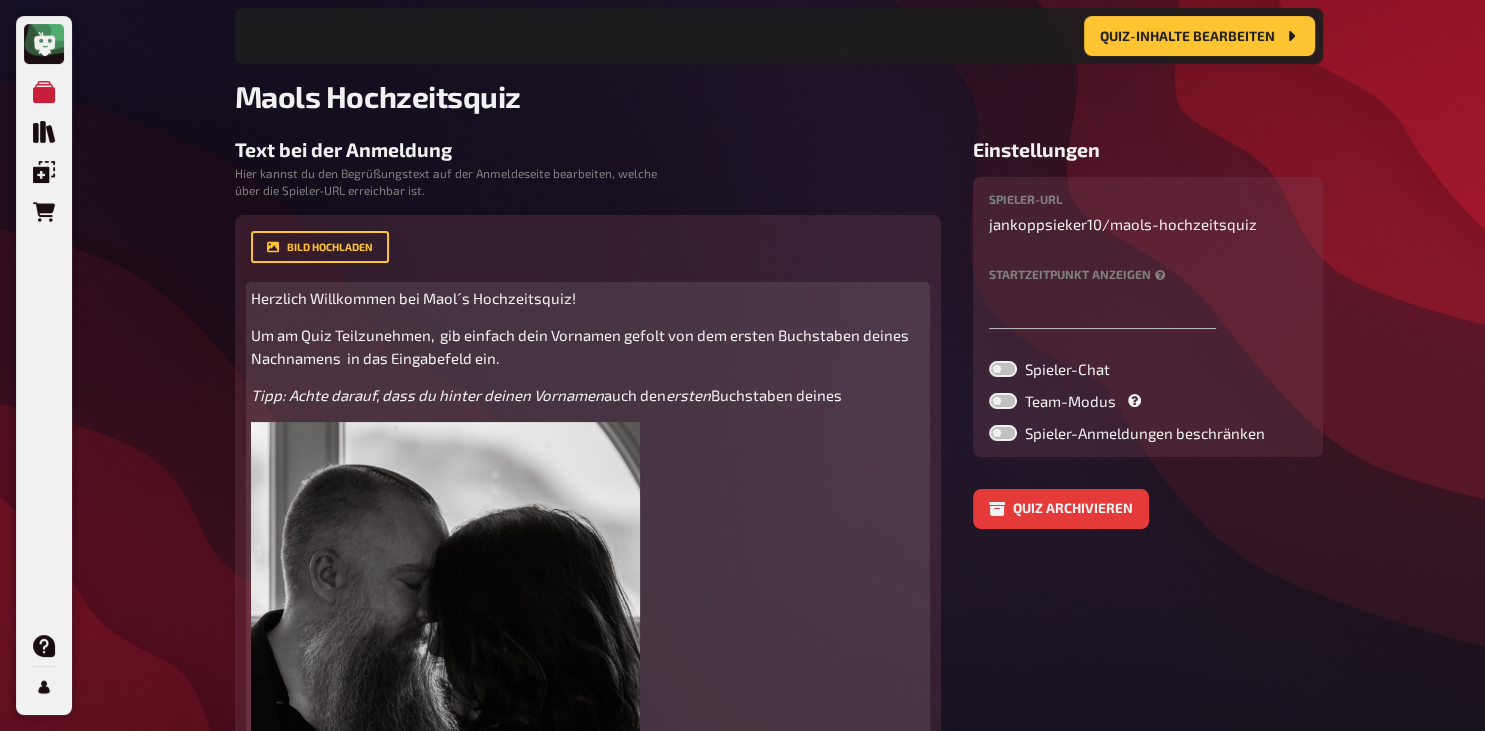 click on "Tipp: Achte darauf, dass du hinter deinen Vornamen  auch   den  ersten  Buchstaben deines" at bounding box center (588, 395) 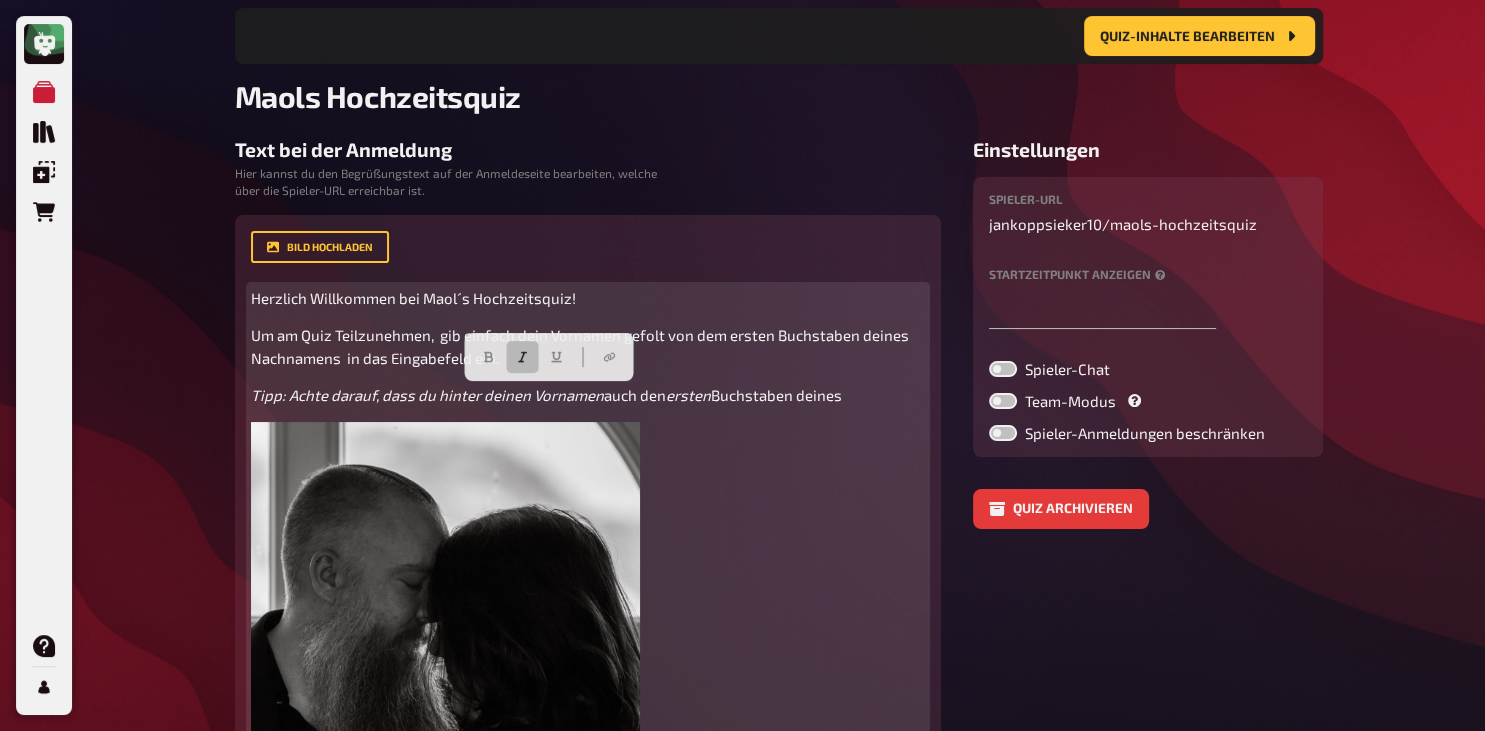 drag, startPoint x: 845, startPoint y: 389, endPoint x: 241, endPoint y: 389, distance: 604 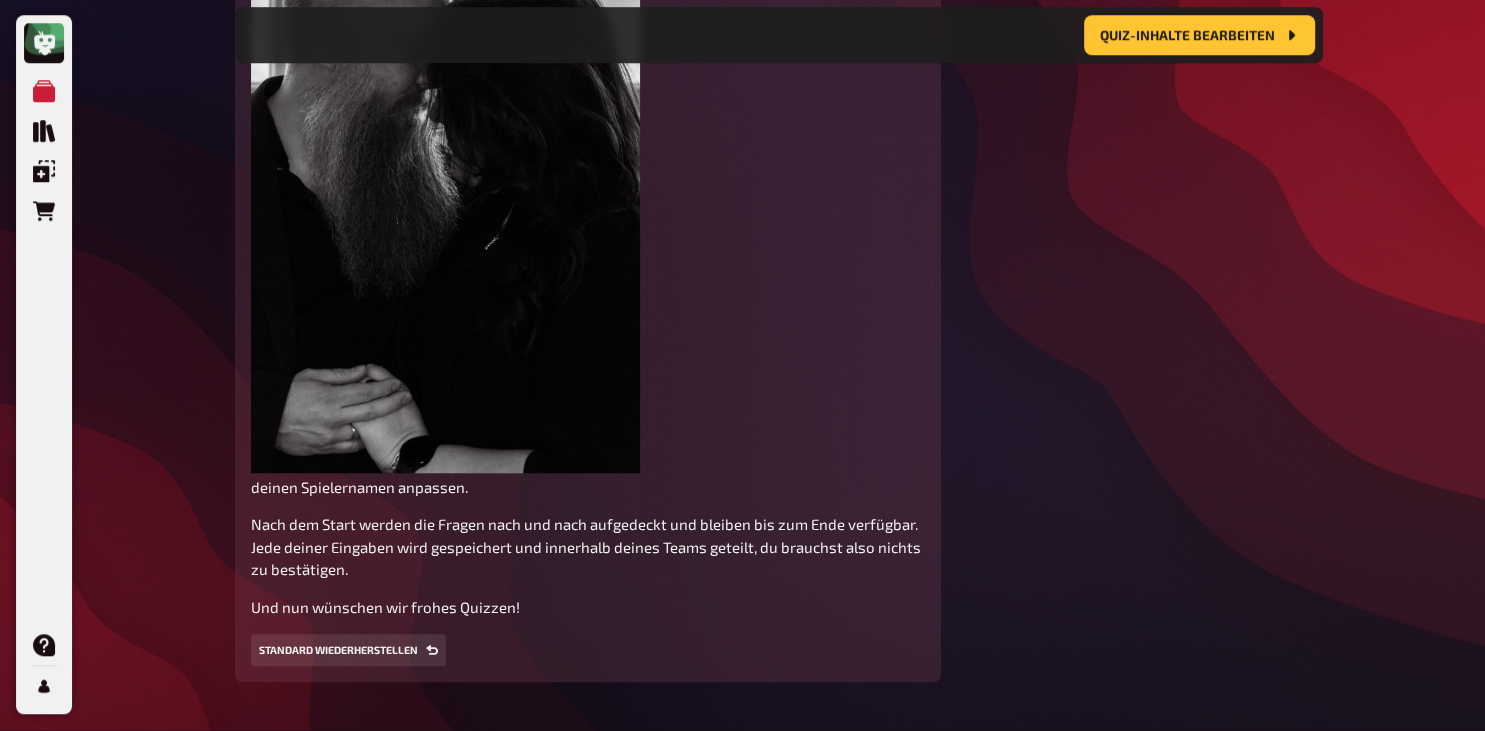 scroll, scrollTop: 1556, scrollLeft: 0, axis: vertical 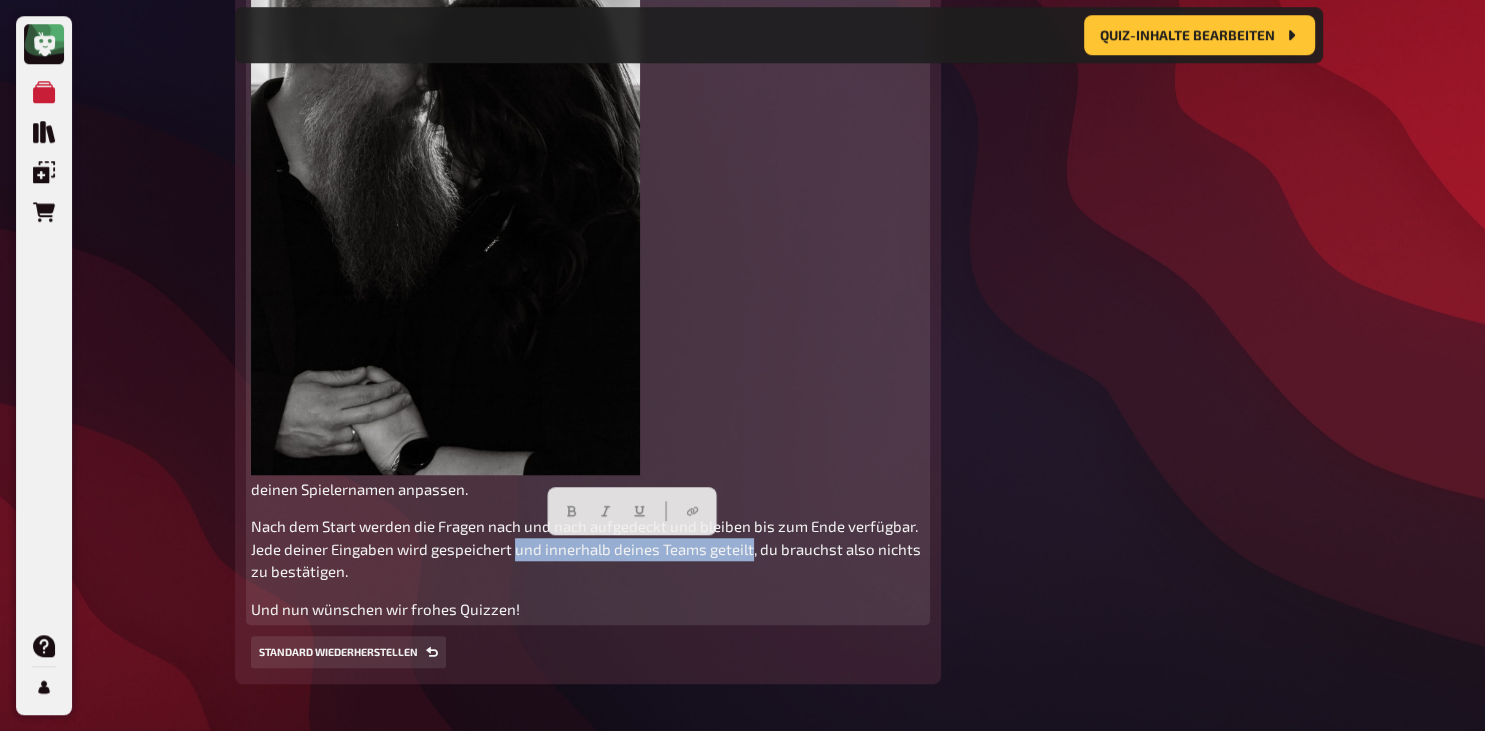 drag, startPoint x: 514, startPoint y: 553, endPoint x: 752, endPoint y: 551, distance: 238.0084 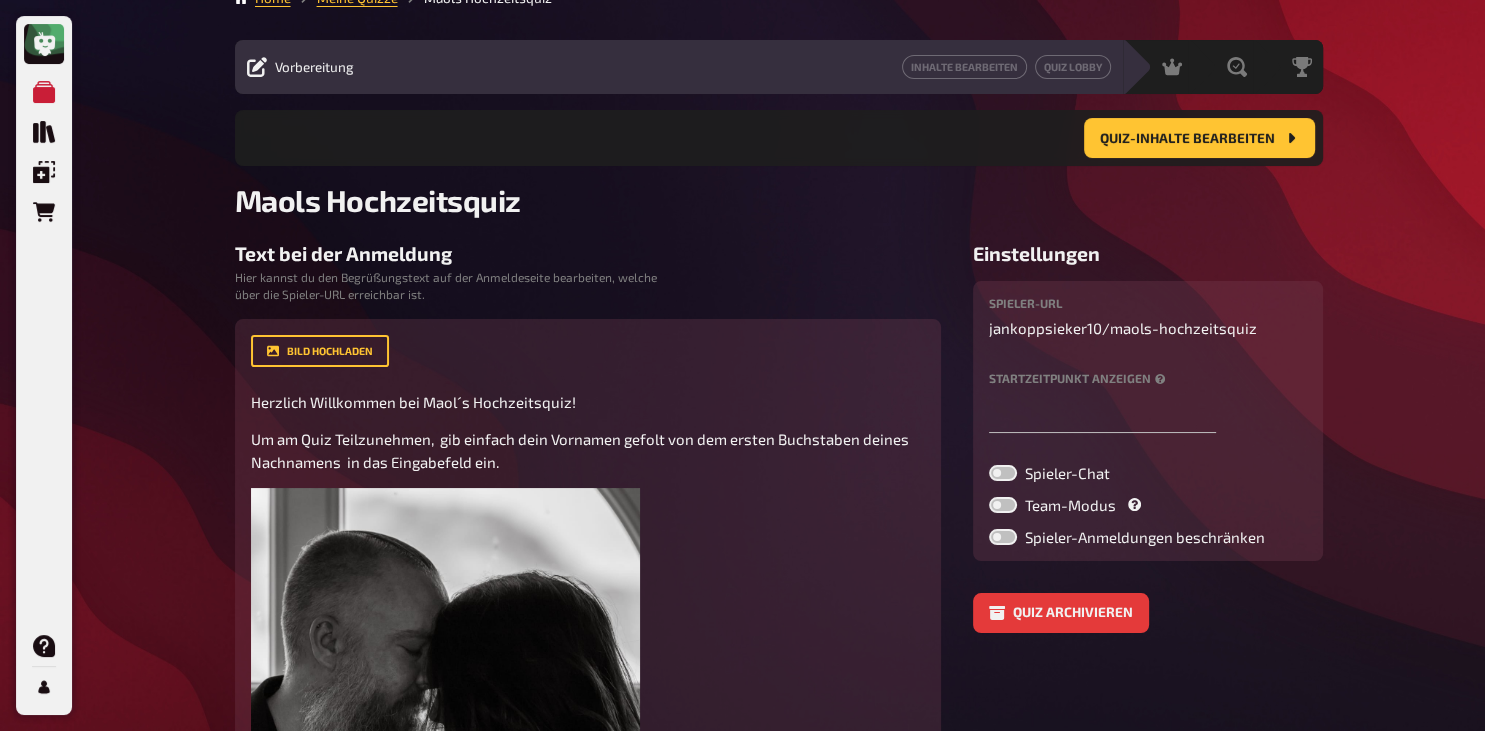 scroll, scrollTop: 0, scrollLeft: 0, axis: both 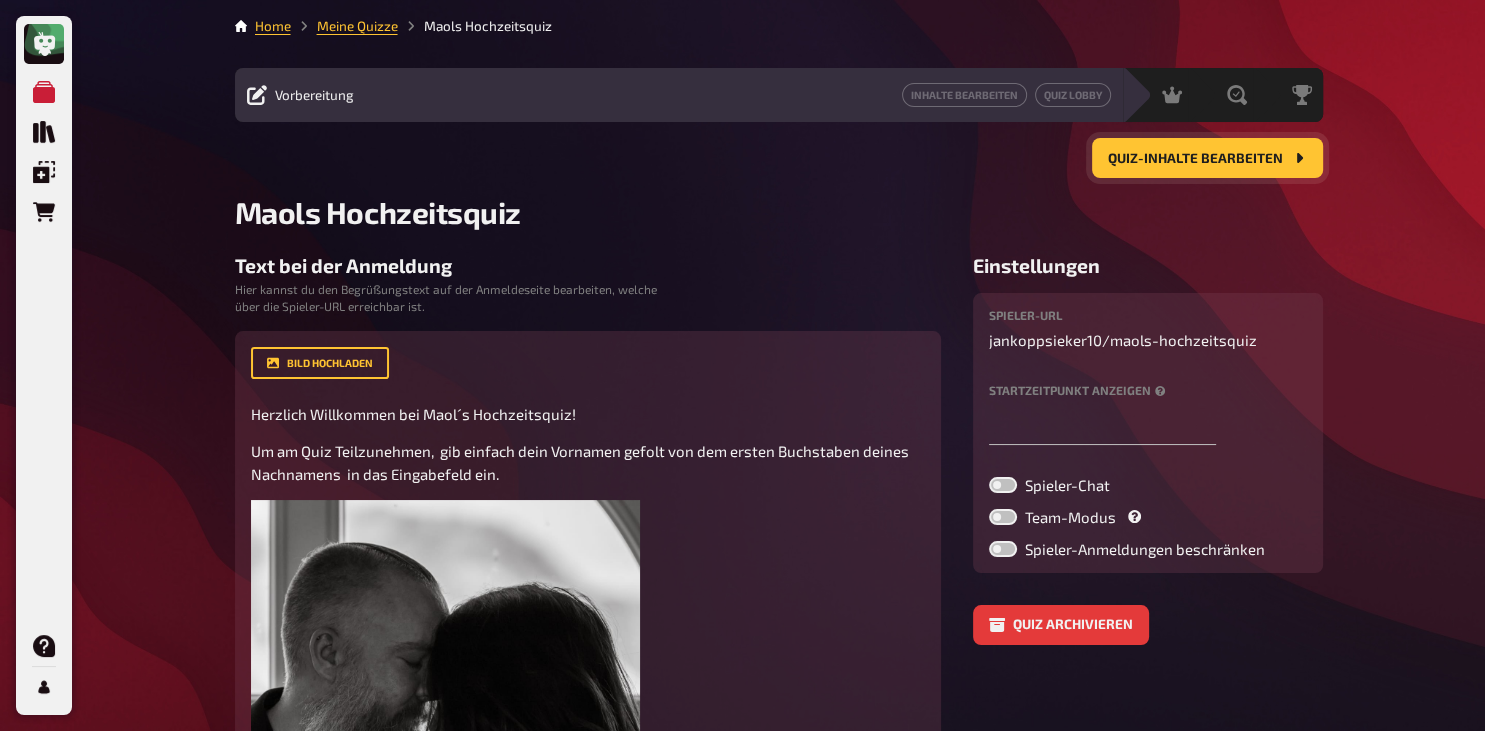 click on "Quiz-Inhalte bearbeiten" at bounding box center (1207, 158) 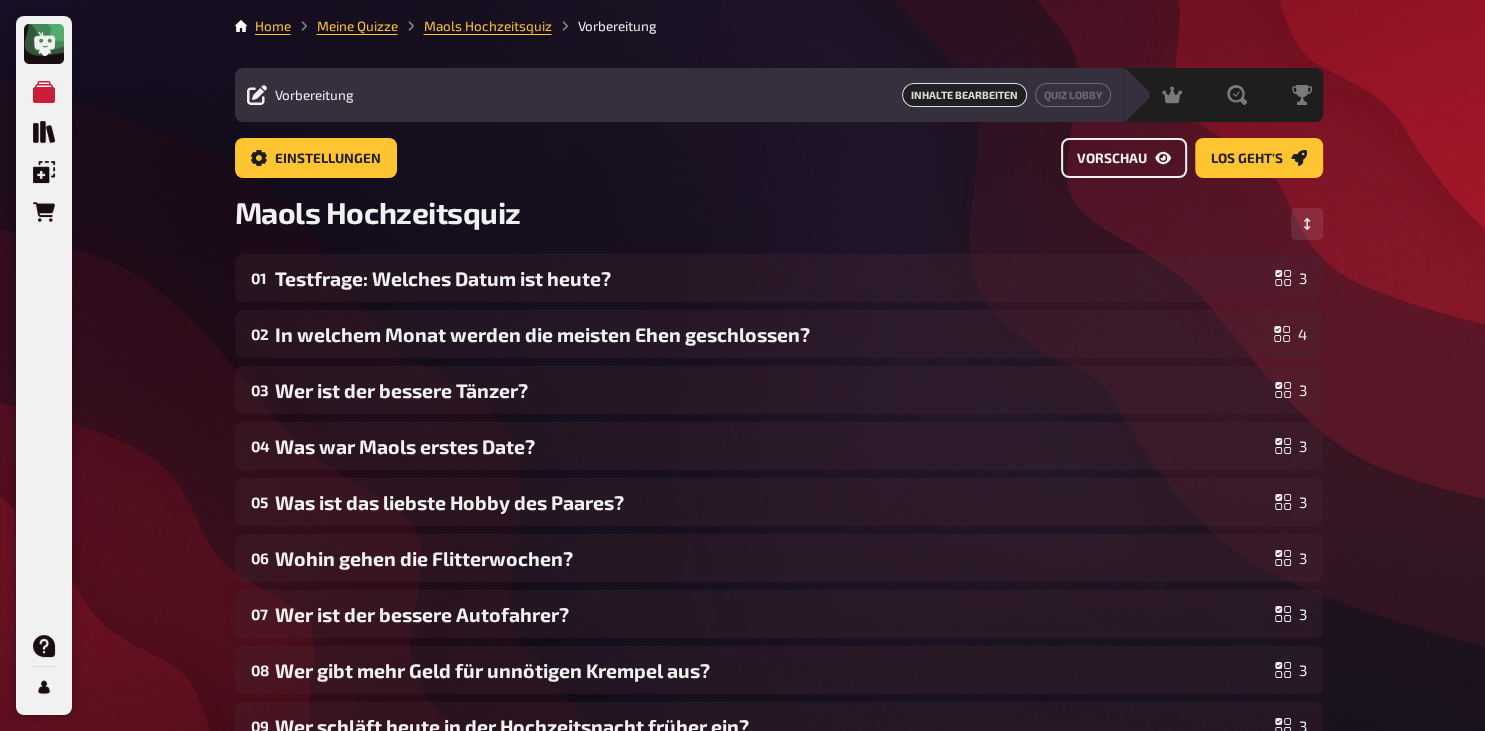 click 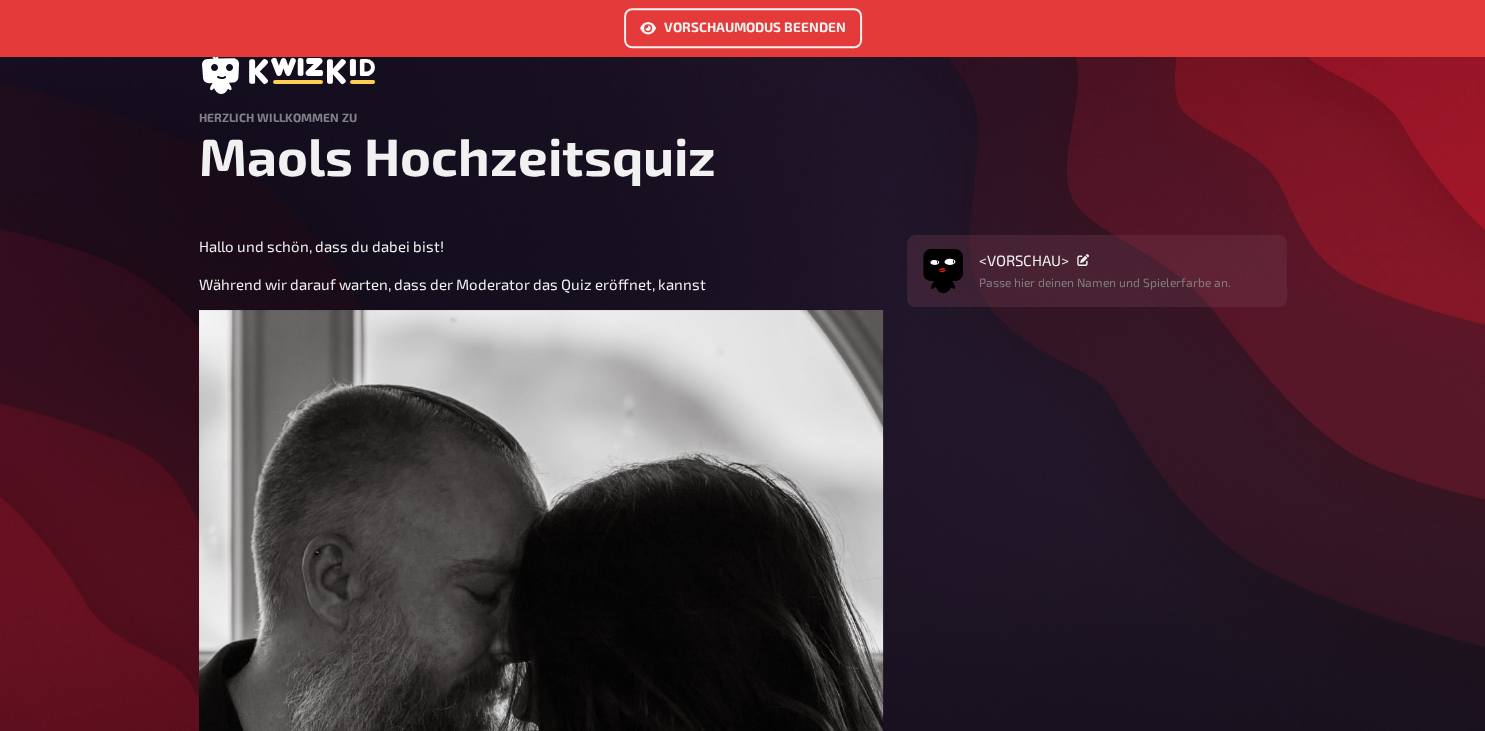scroll, scrollTop: 0, scrollLeft: 0, axis: both 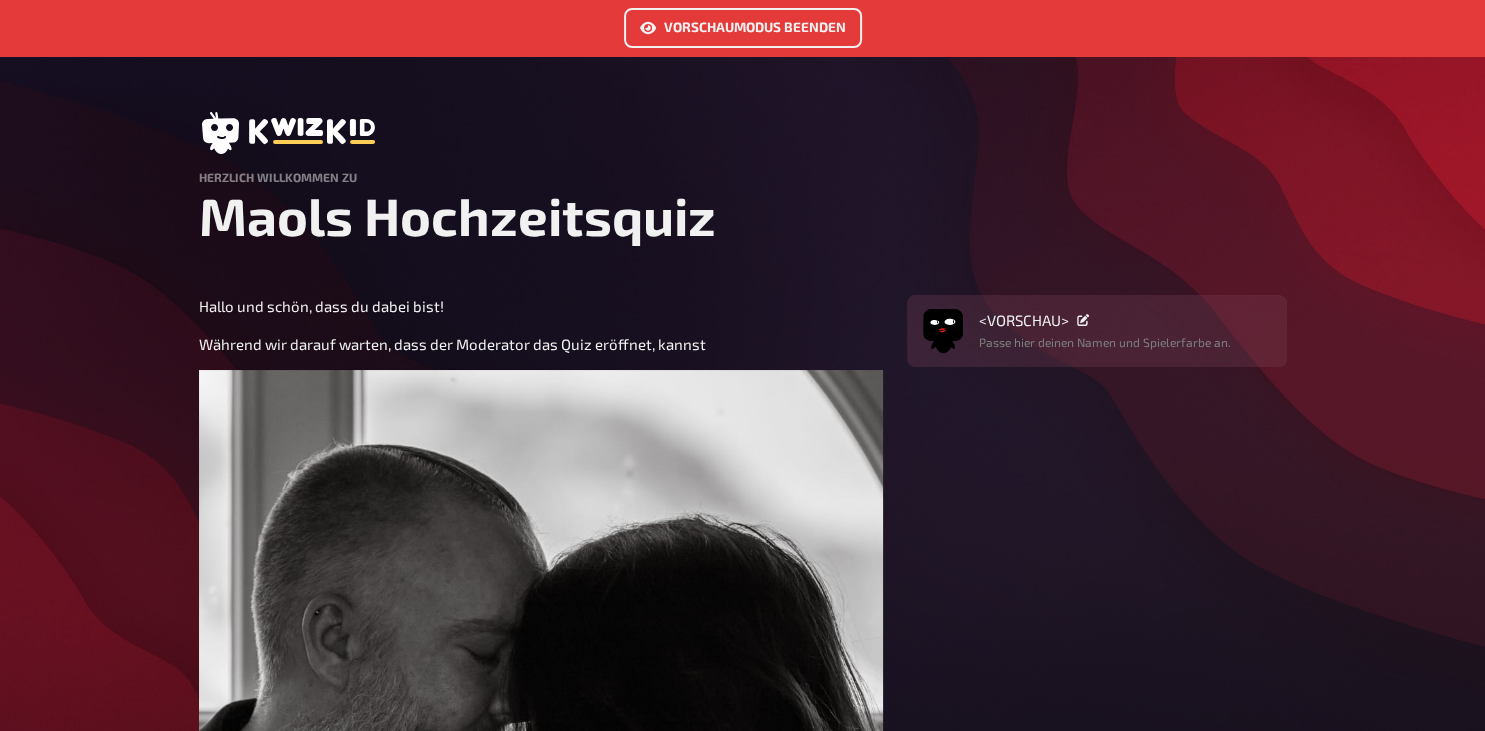 click on "Vorschaumodus beenden" at bounding box center [743, 28] 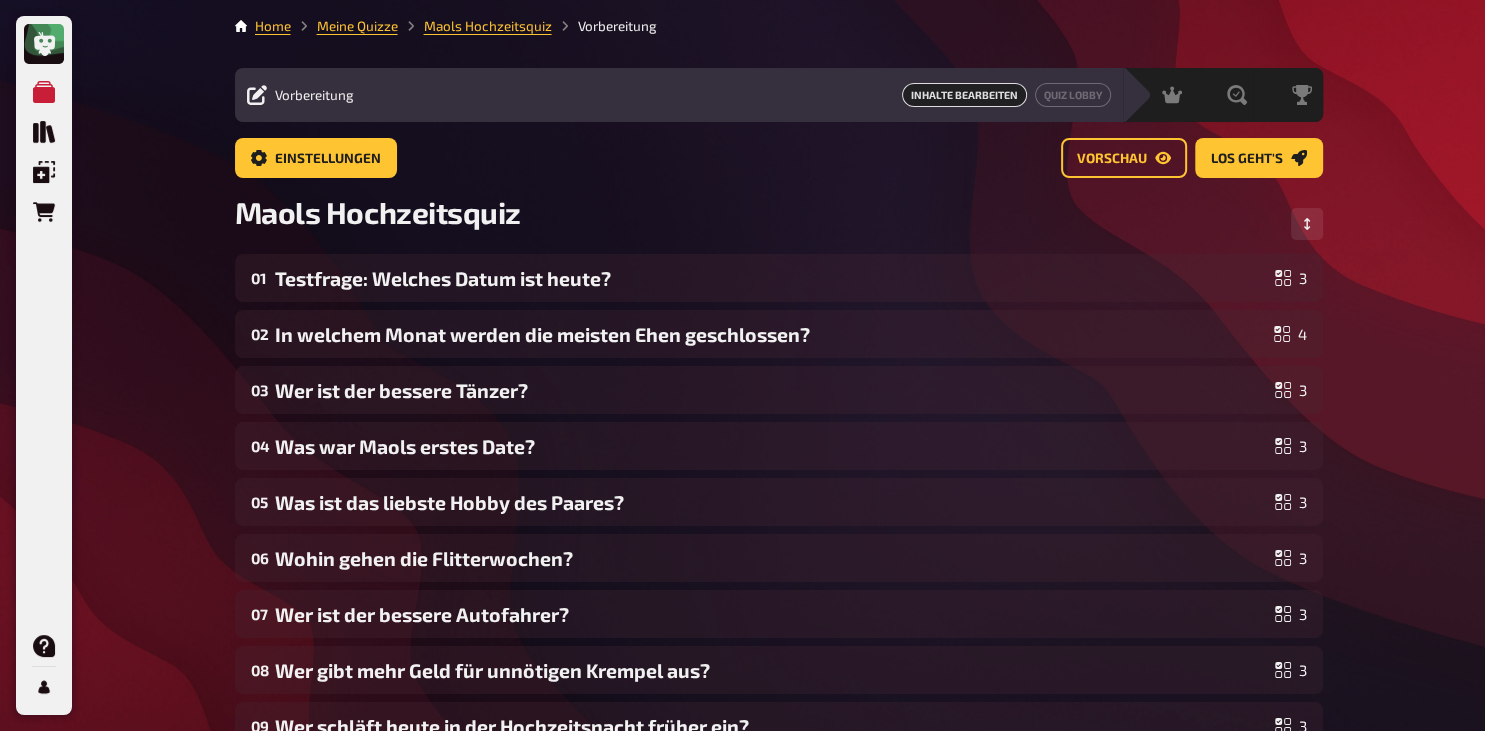 click on "Vorbereitung" at bounding box center [314, 95] 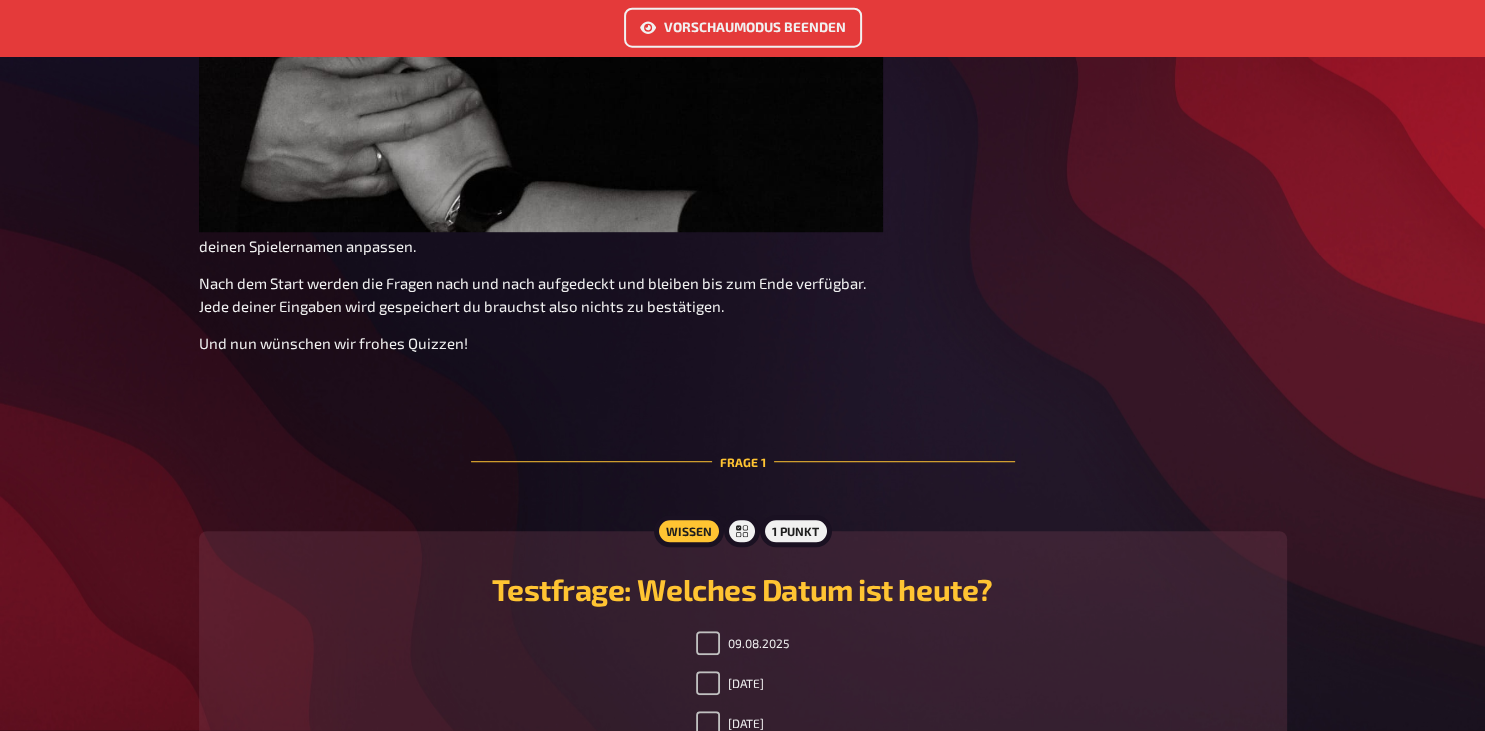 scroll, scrollTop: 1186, scrollLeft: 0, axis: vertical 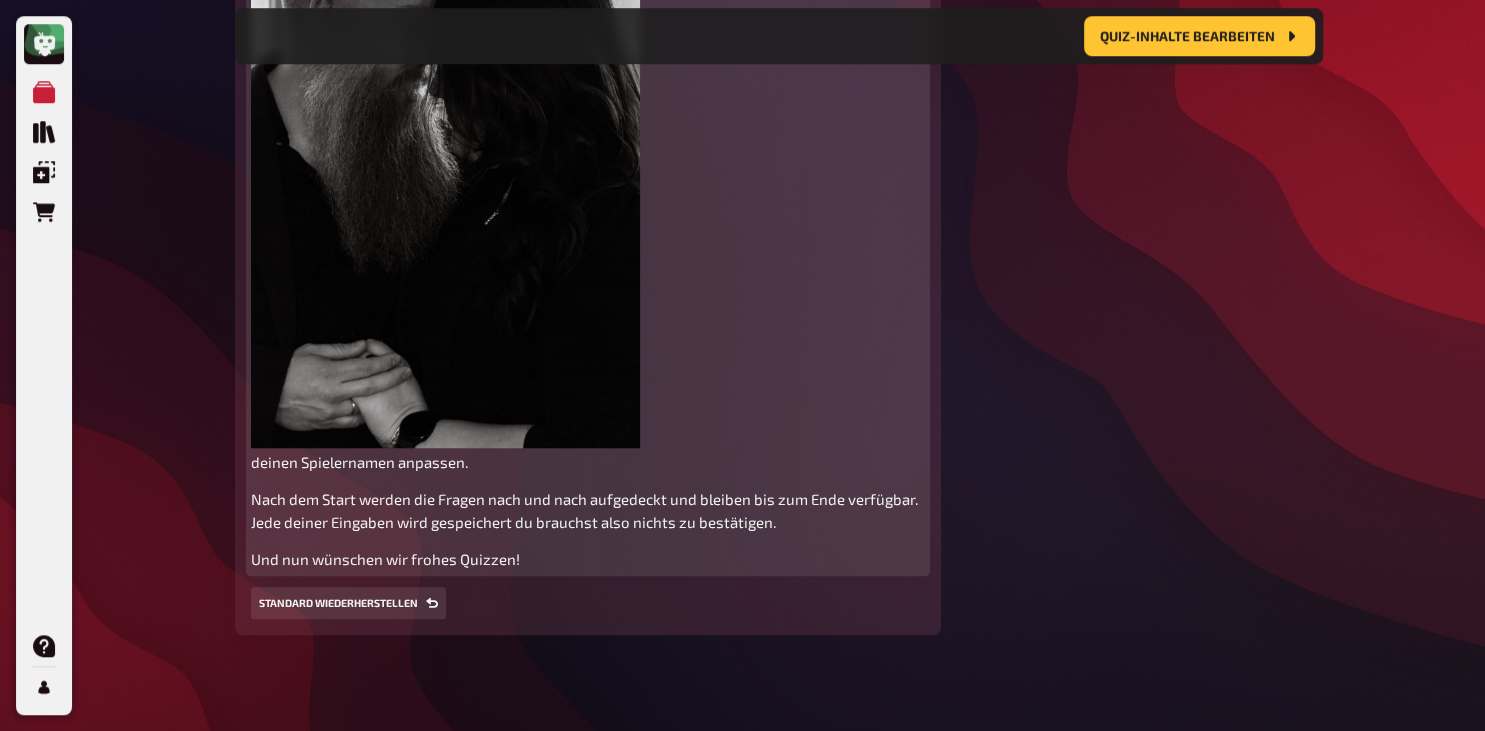 click at bounding box center (446, 155) 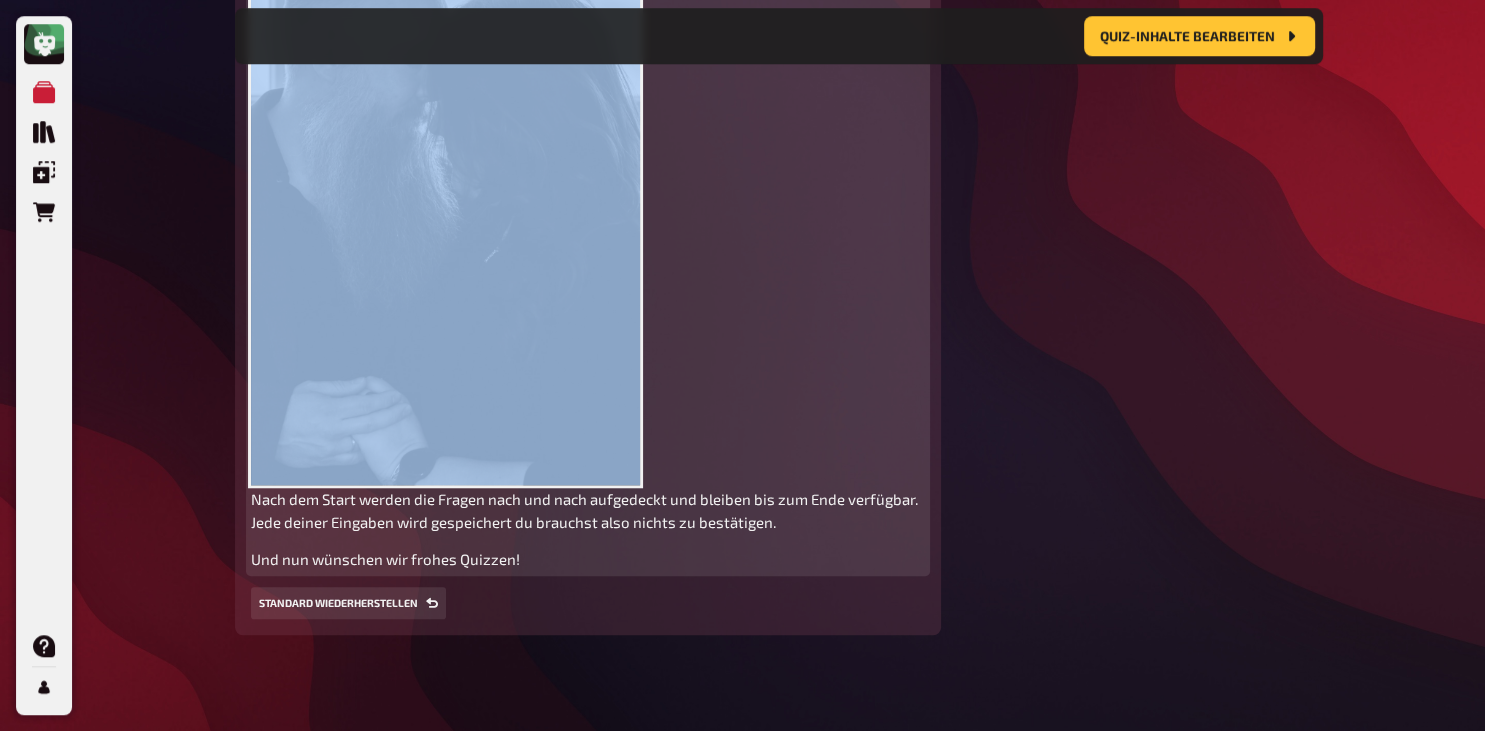 drag, startPoint x: 582, startPoint y: 518, endPoint x: 553, endPoint y: 376, distance: 144.93102 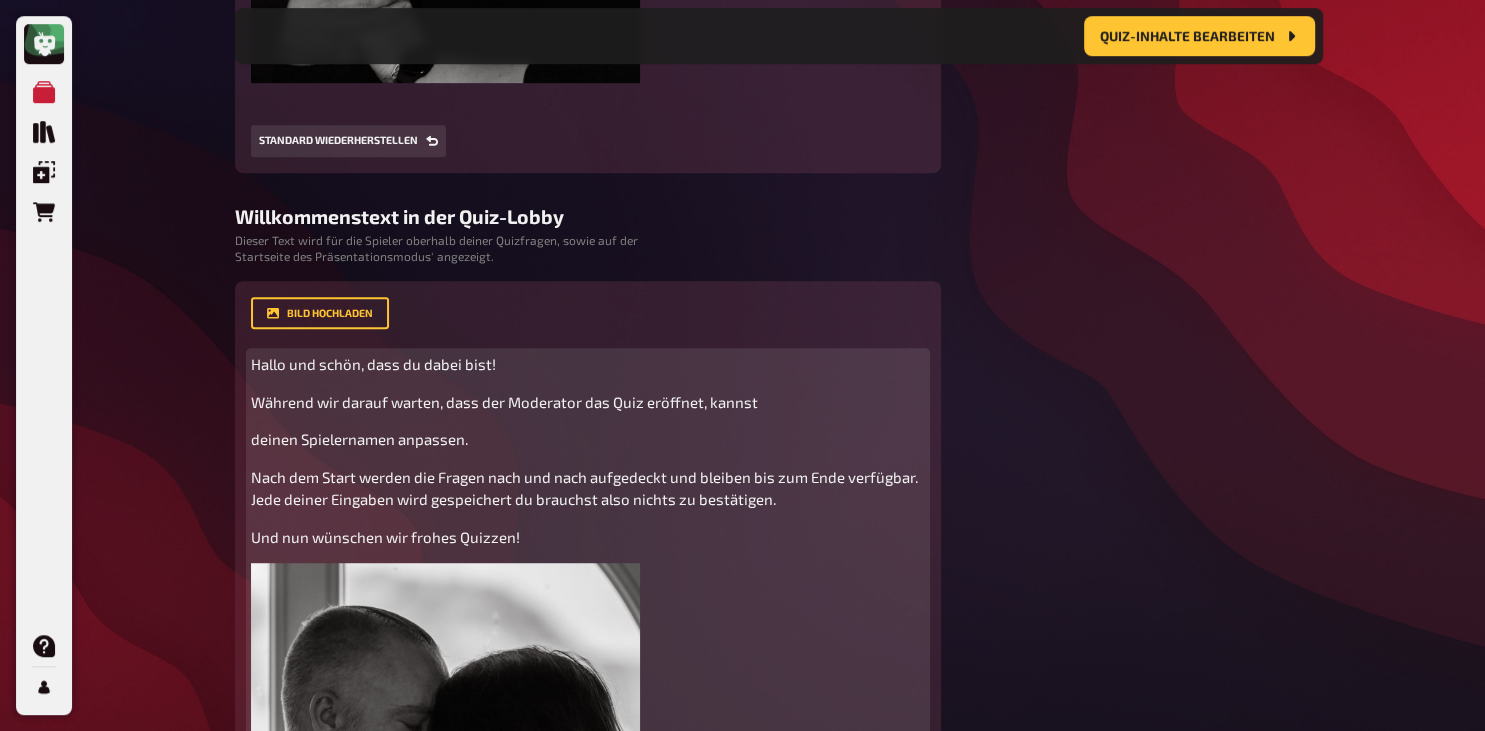 scroll, scrollTop: 1016, scrollLeft: 0, axis: vertical 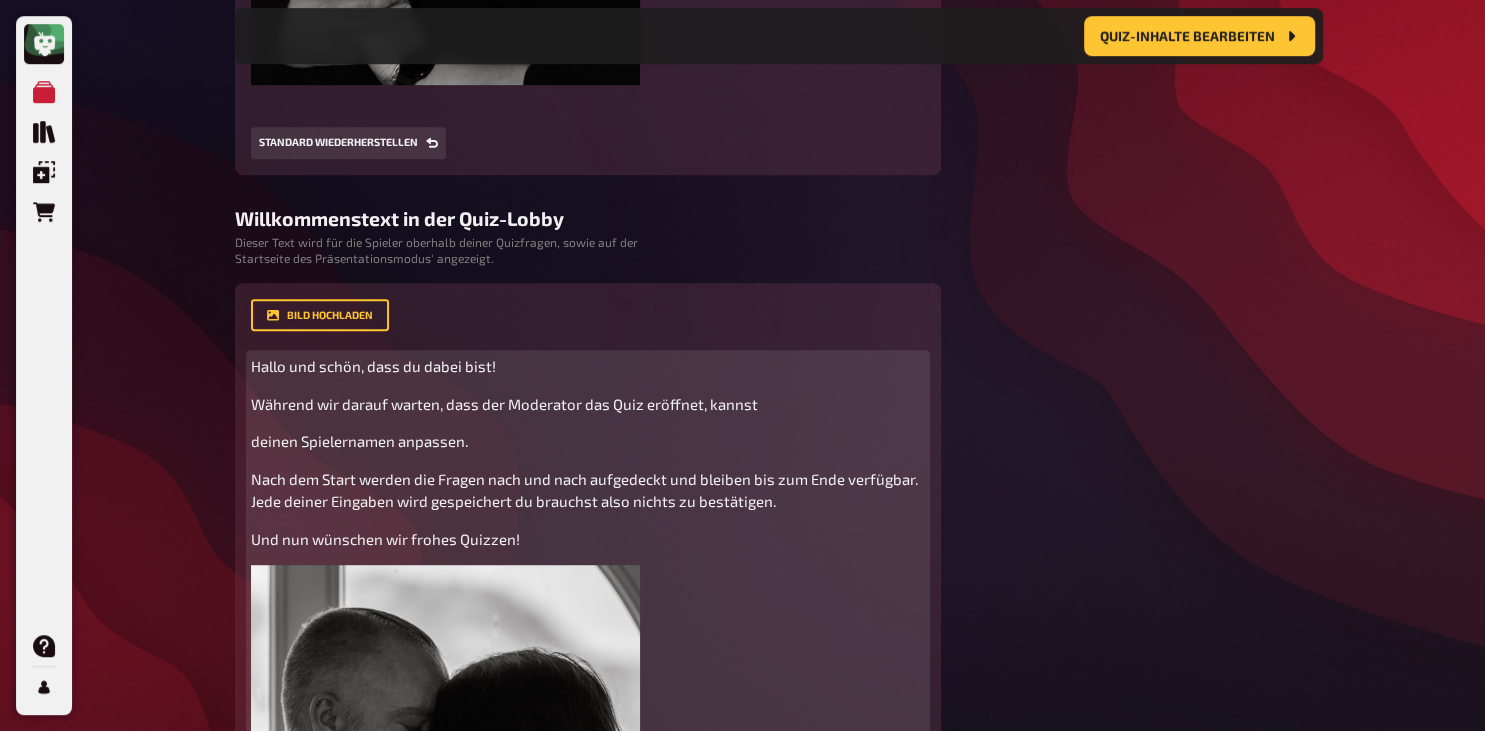 click on "Hallo und schön, dass du dabei bist! Während wir darauf warten, dass der Moderator das Quiz eröffnet, kannst  deinen Spielernamen anpassen. Nach dem Start werden die Fragen nach und nach aufgedeckt und bleiben bis zum Ende verfügbar. Jede deiner Eingaben wird gespeichert du brauchst also nichts zu bestätigen. Und nun wünschen wir frohes Quizzen! ﻿" at bounding box center [588, 754] 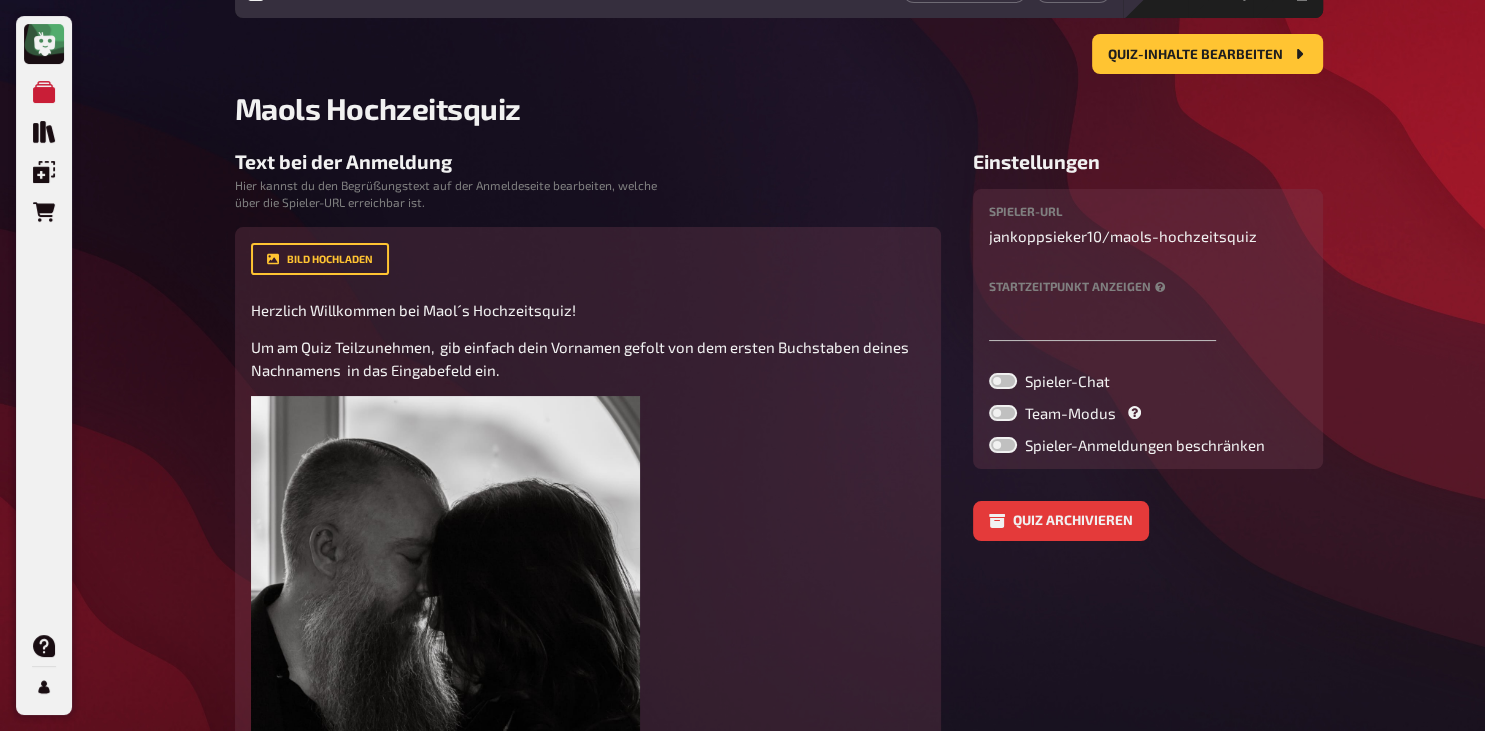 scroll, scrollTop: 0, scrollLeft: 0, axis: both 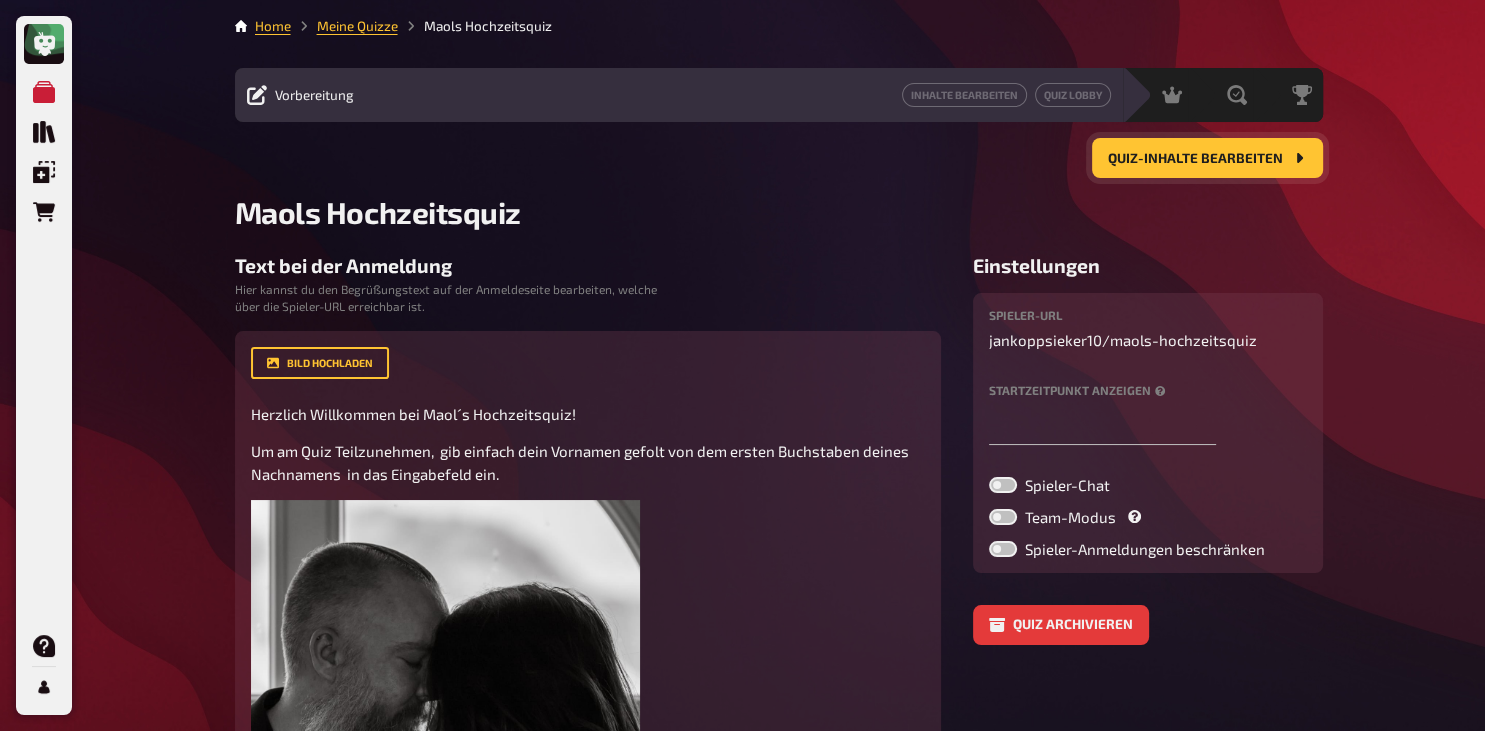 click on "Quiz-Inhalte bearbeiten" at bounding box center [1195, 159] 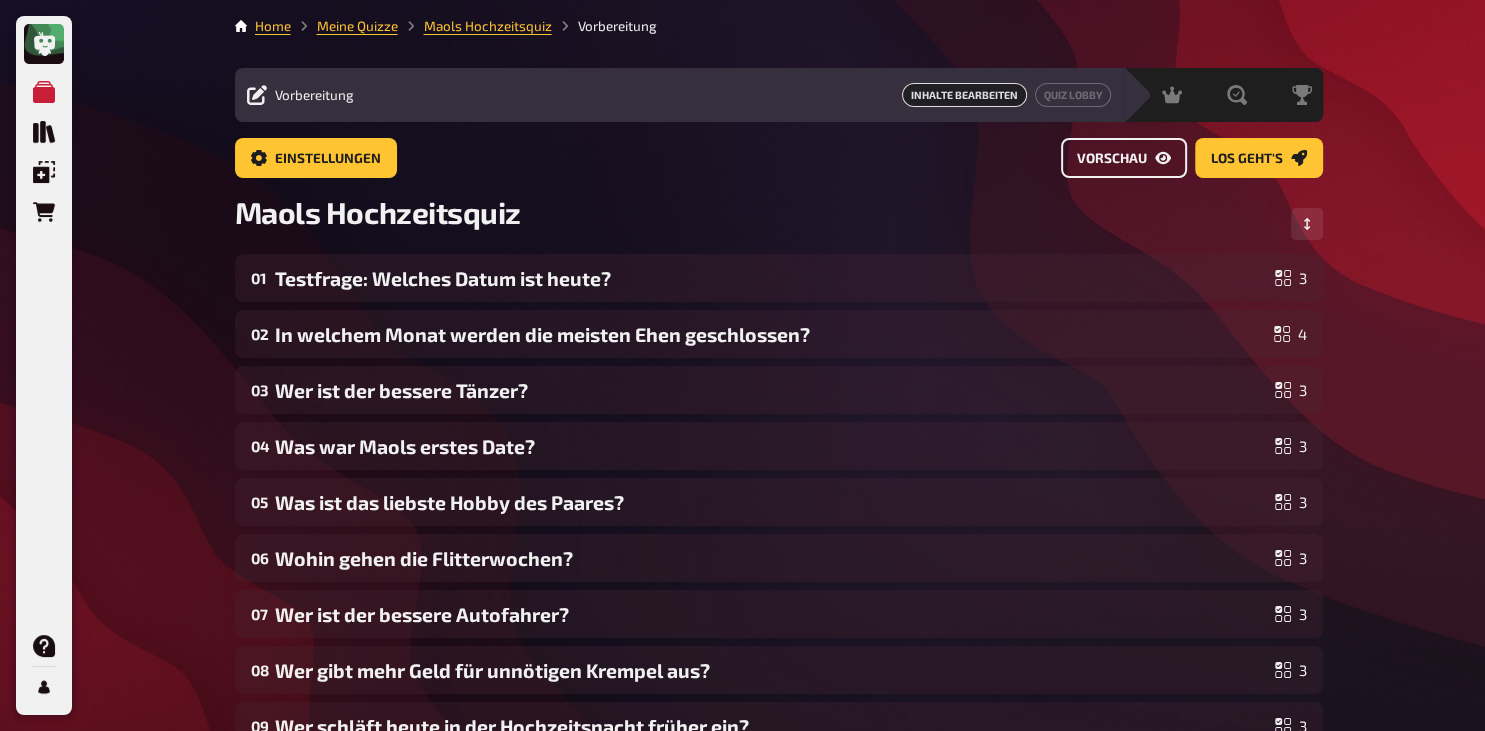 click on "Vorschau" at bounding box center [1124, 158] 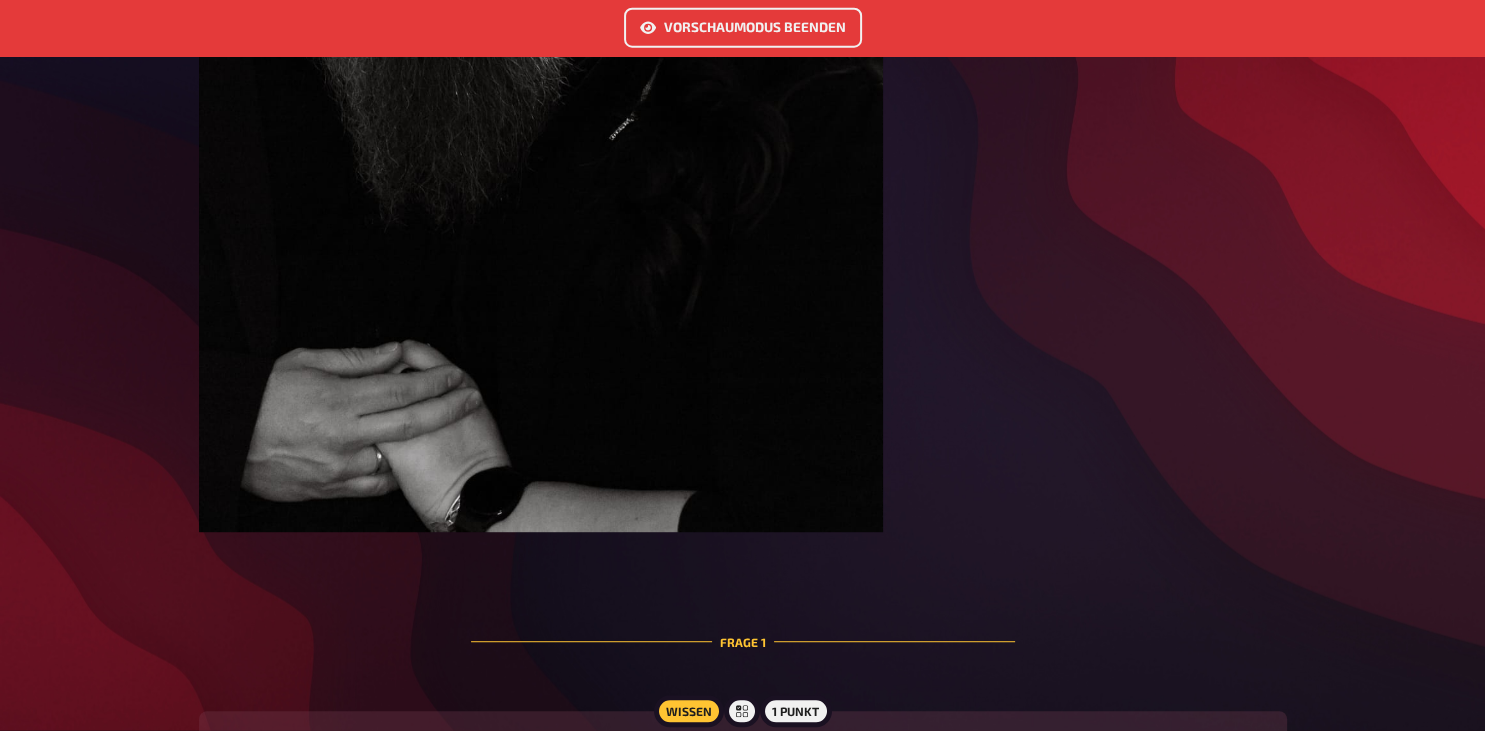 scroll, scrollTop: 975, scrollLeft: 0, axis: vertical 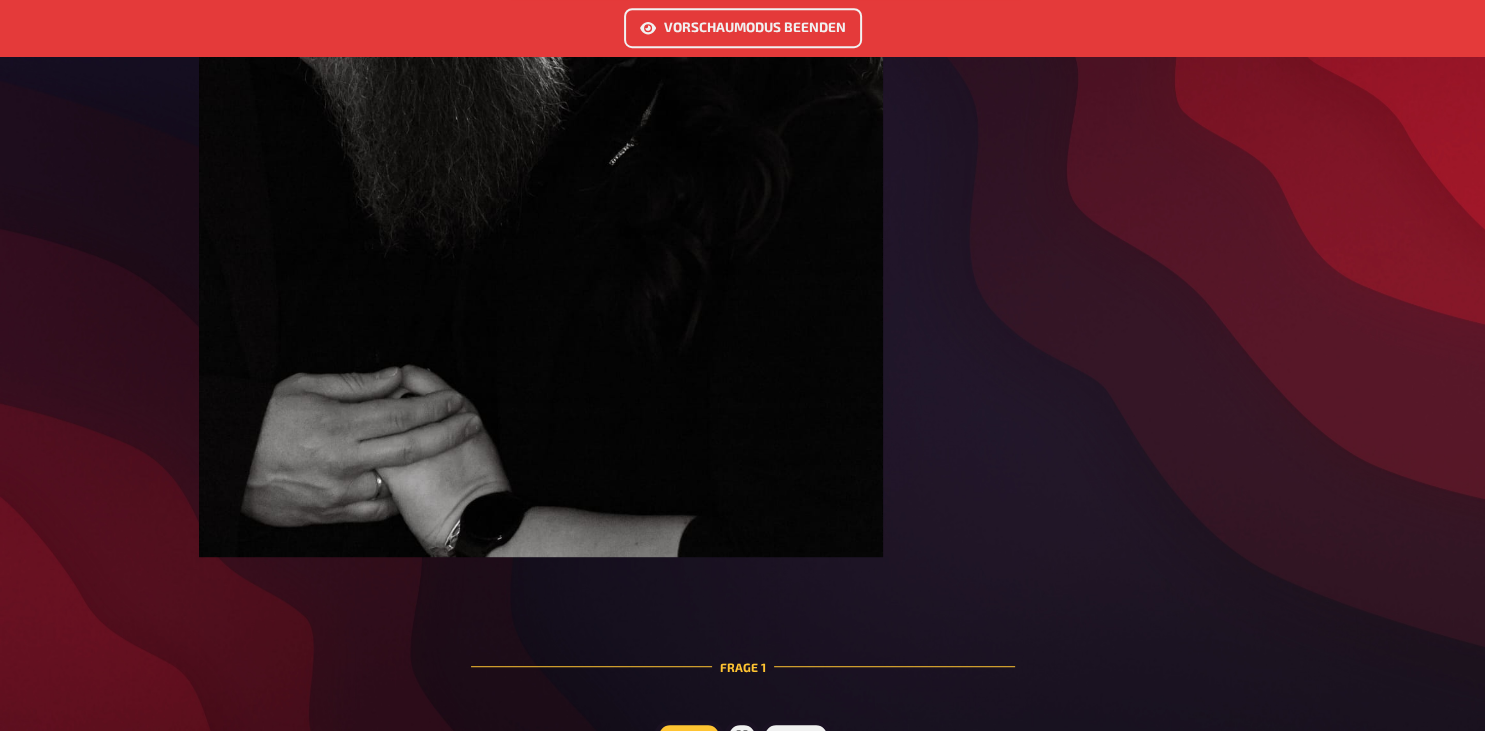 click on "Vorschaumodus beenden" at bounding box center (743, 28) 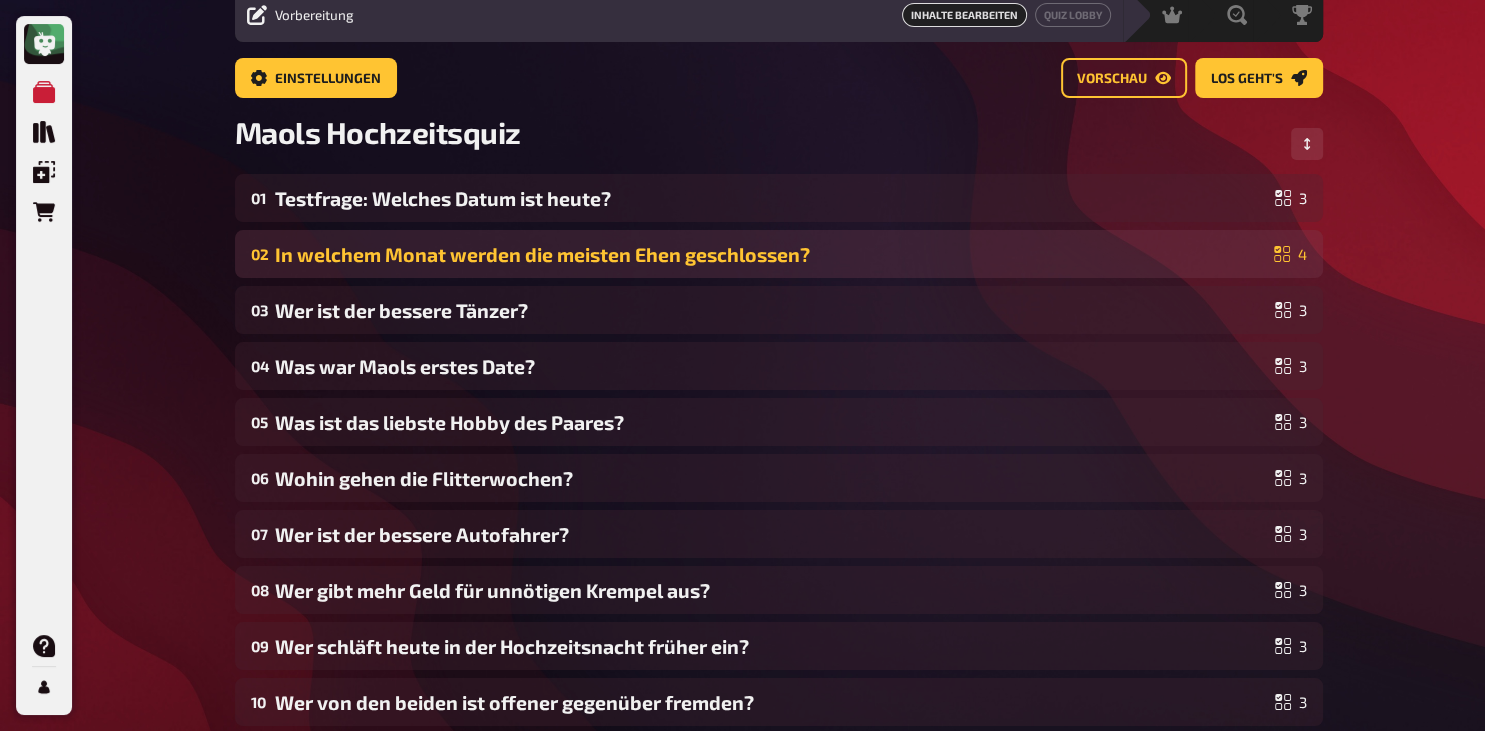 scroll, scrollTop: 0, scrollLeft: 0, axis: both 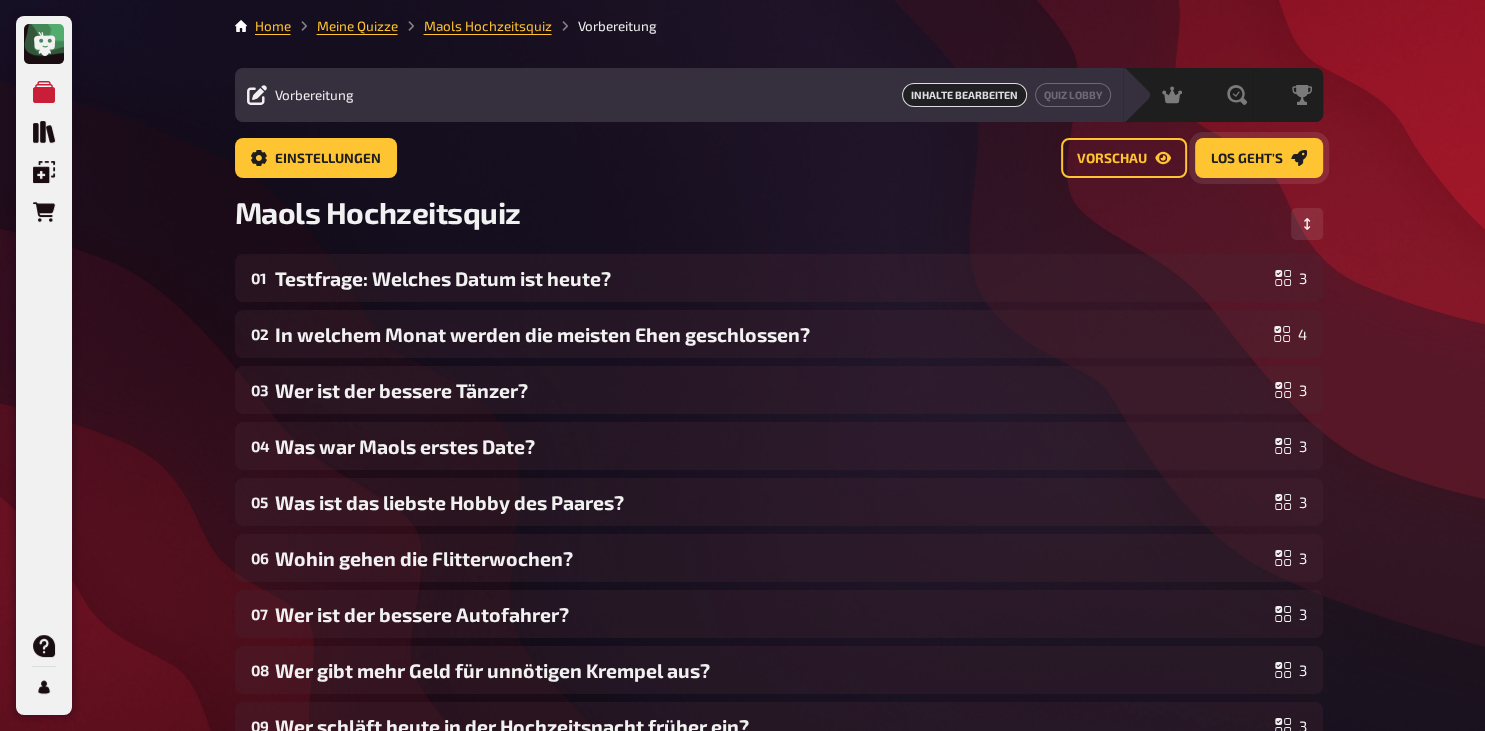 click on "Los geht's" at bounding box center [1247, 159] 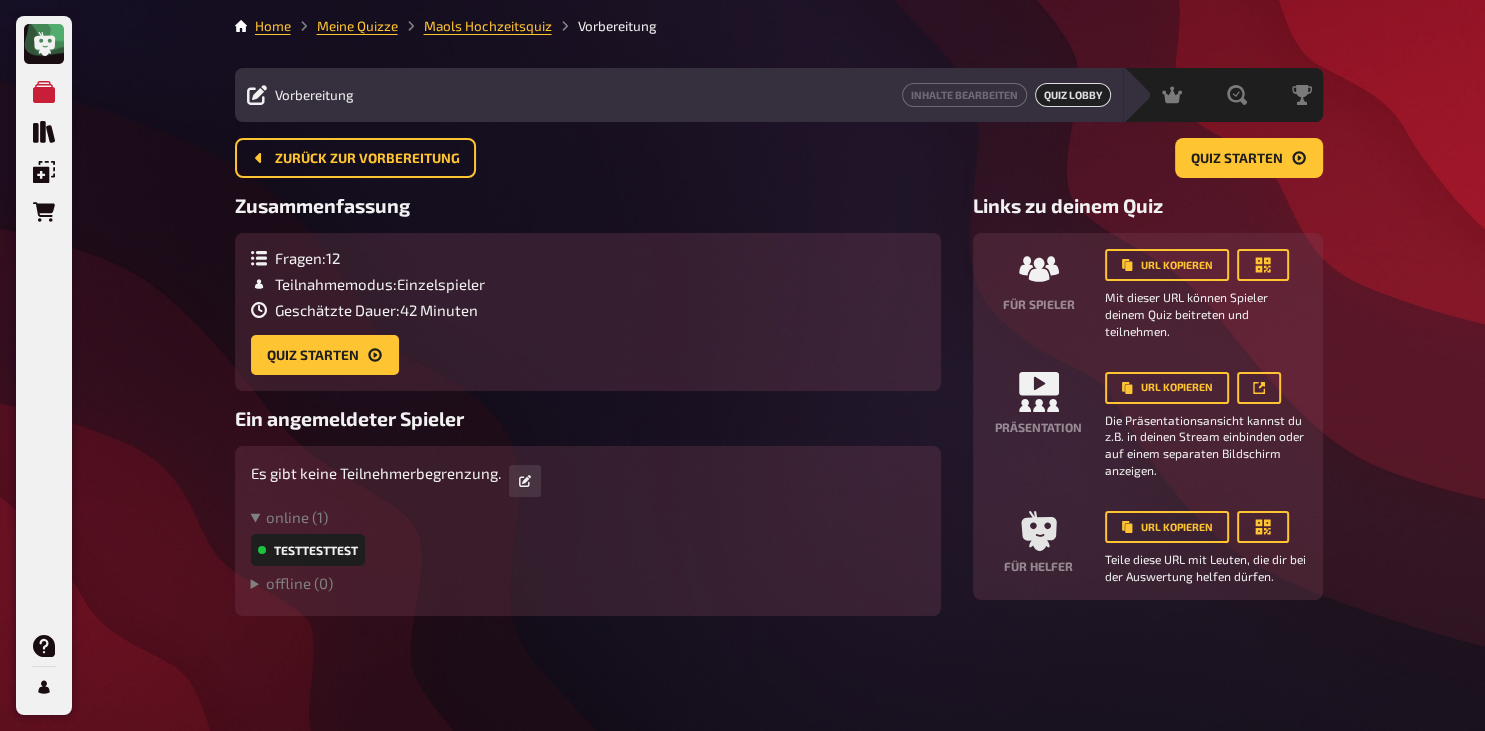click on "TestTestTest" at bounding box center [308, 550] 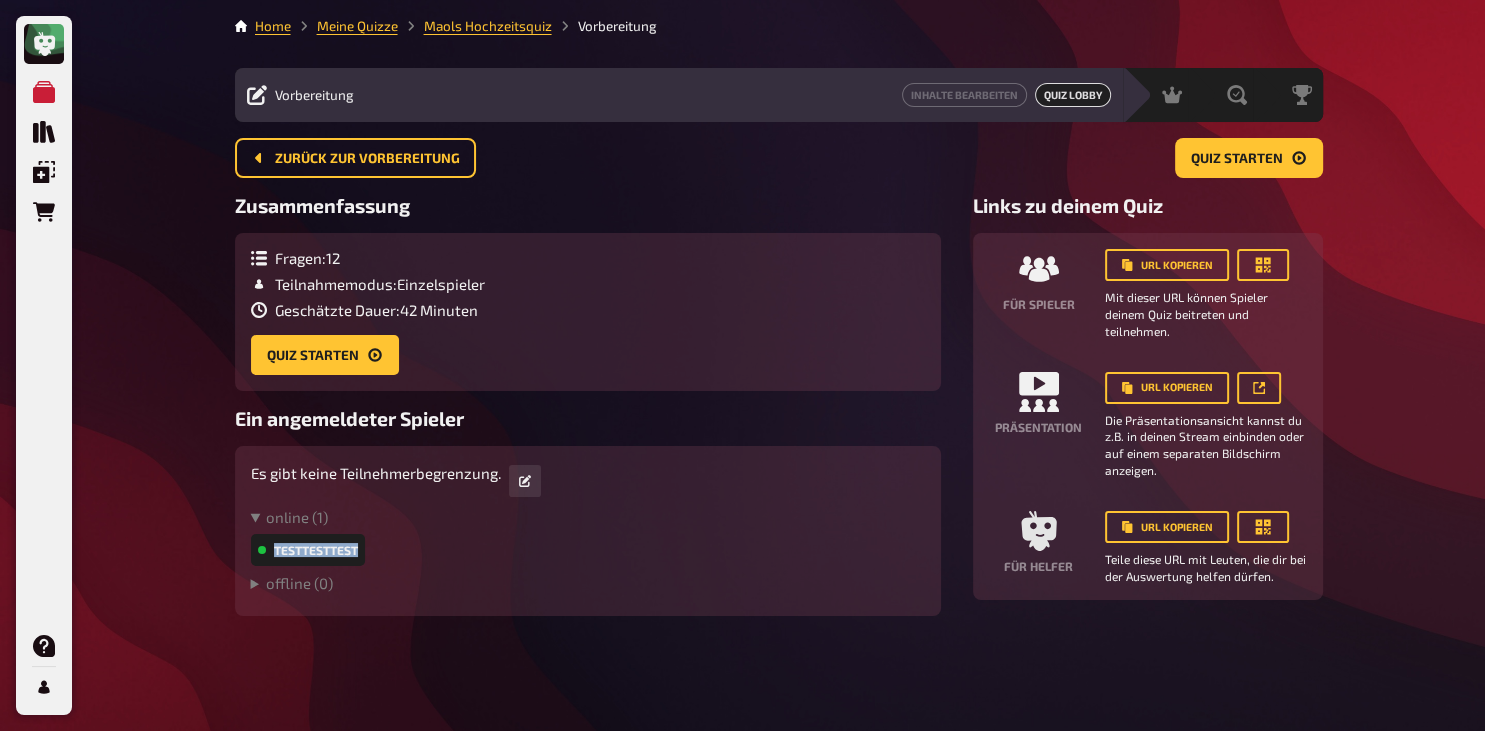 click on "TestTestTest" at bounding box center [308, 550] 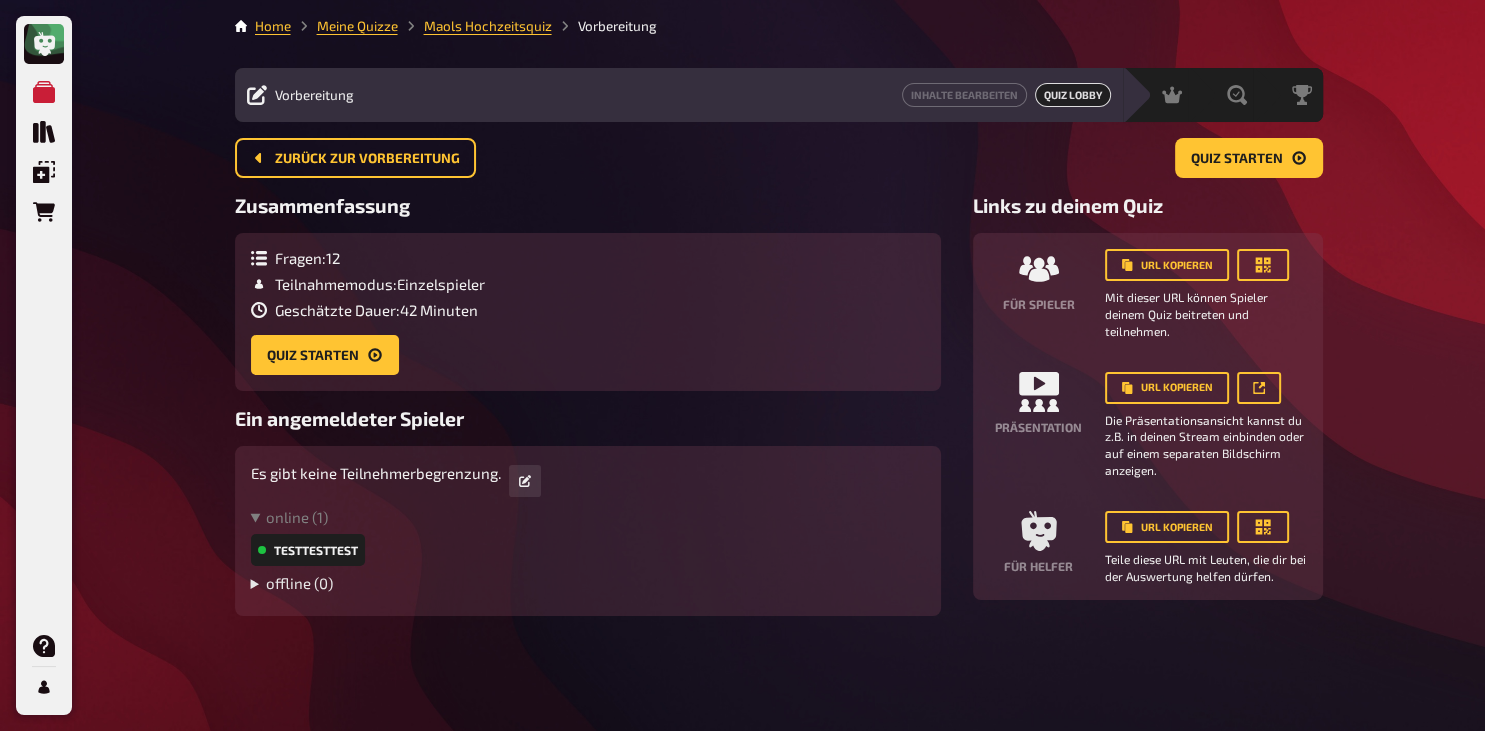 click on "offline ( 0 )" at bounding box center (588, 583) 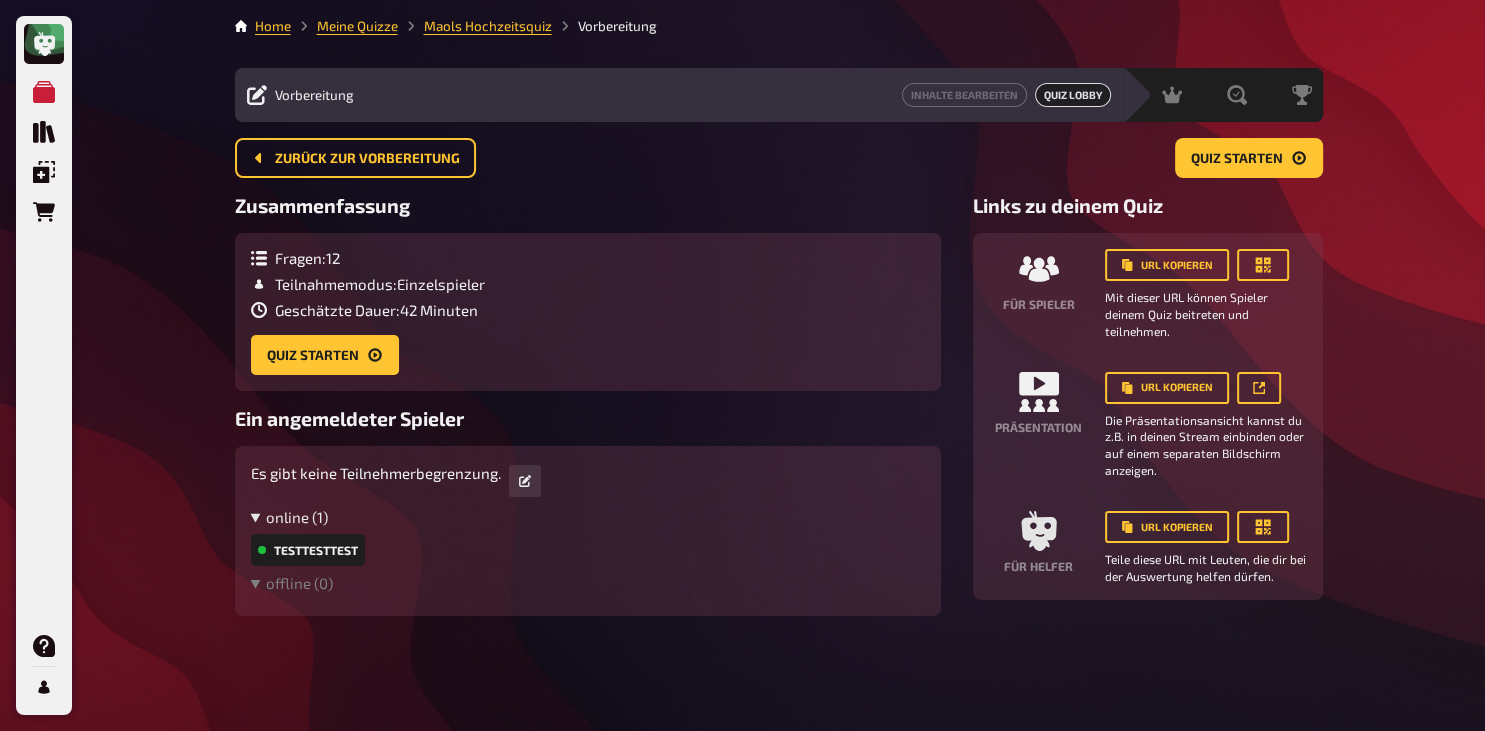 click on "online ( 1 )" at bounding box center (588, 517) 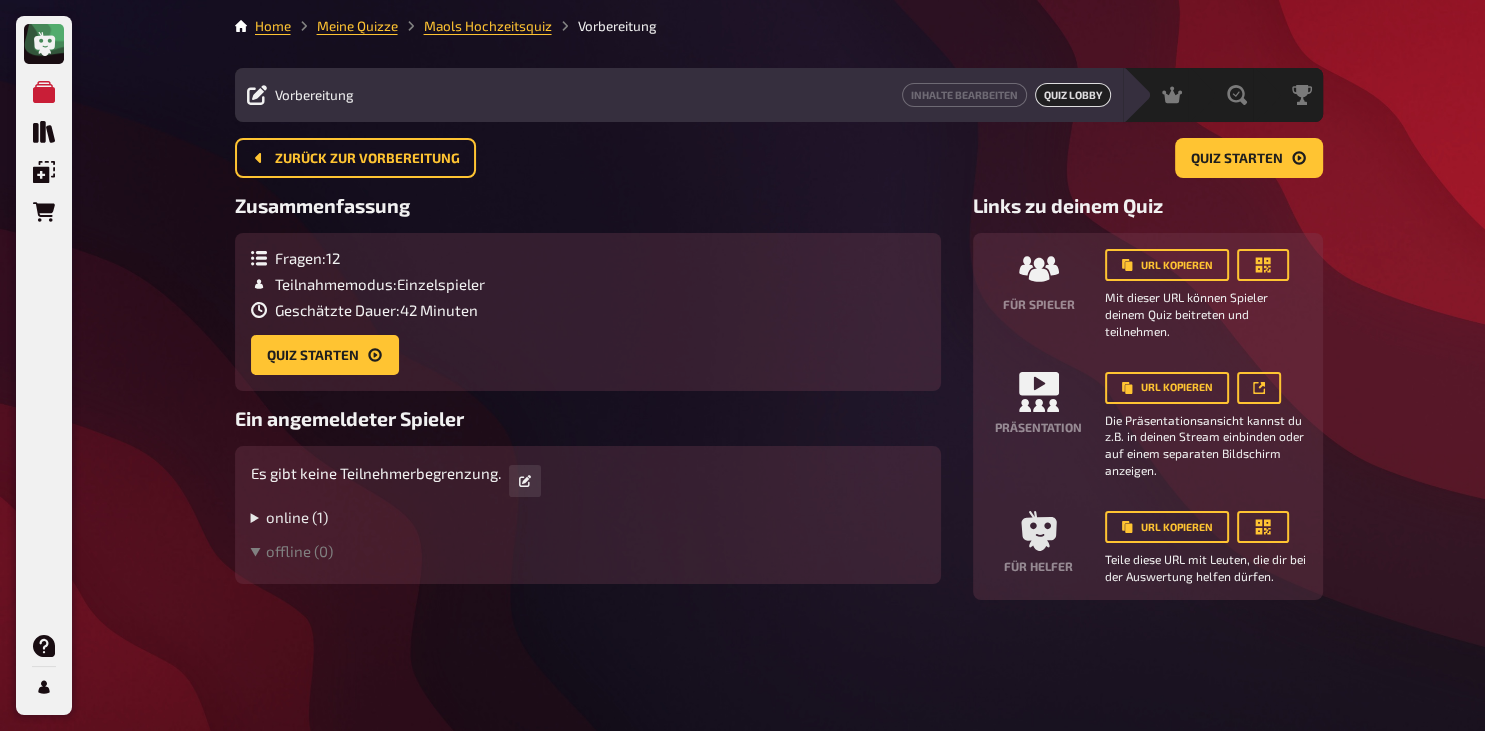 click on "online ( 1 )" at bounding box center [588, 517] 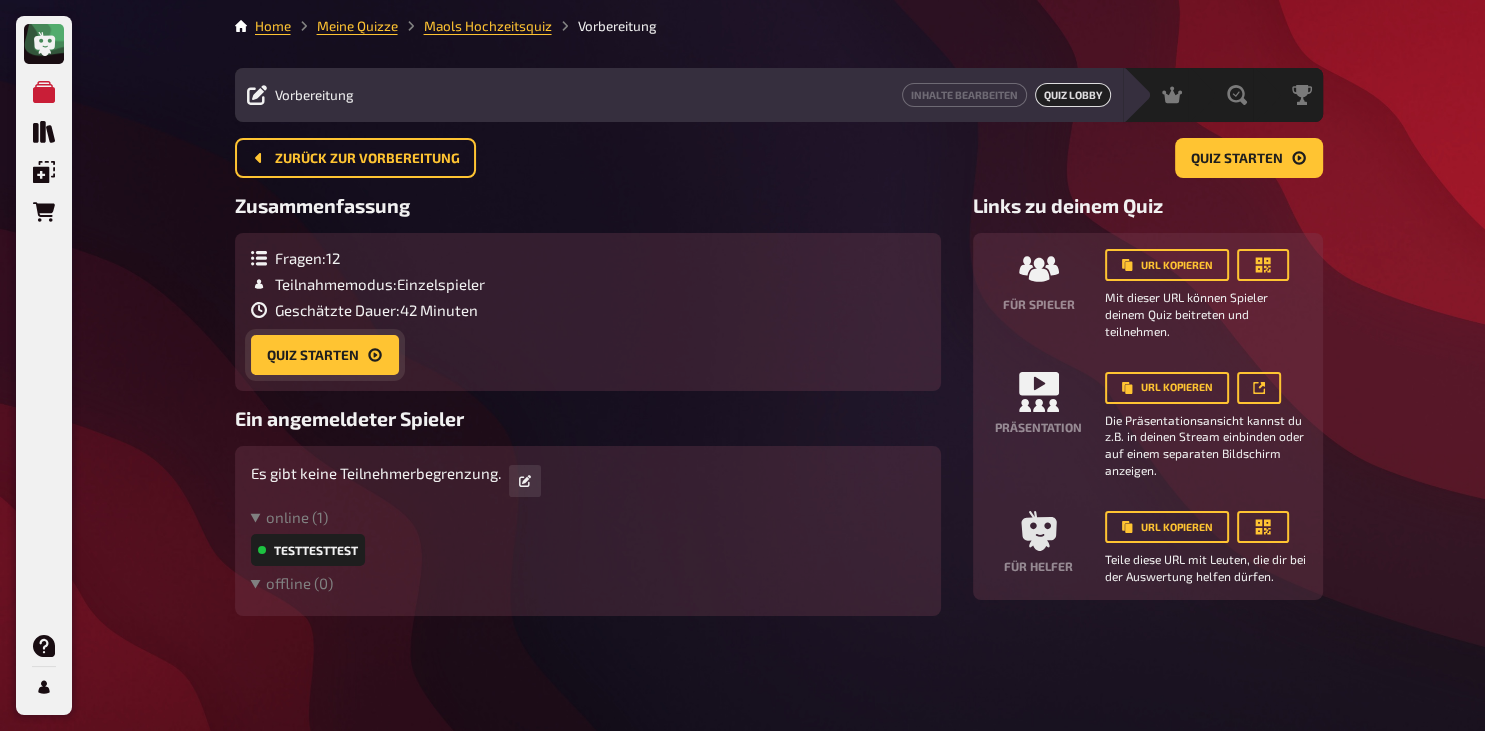 click on "Quiz starten" at bounding box center (325, 355) 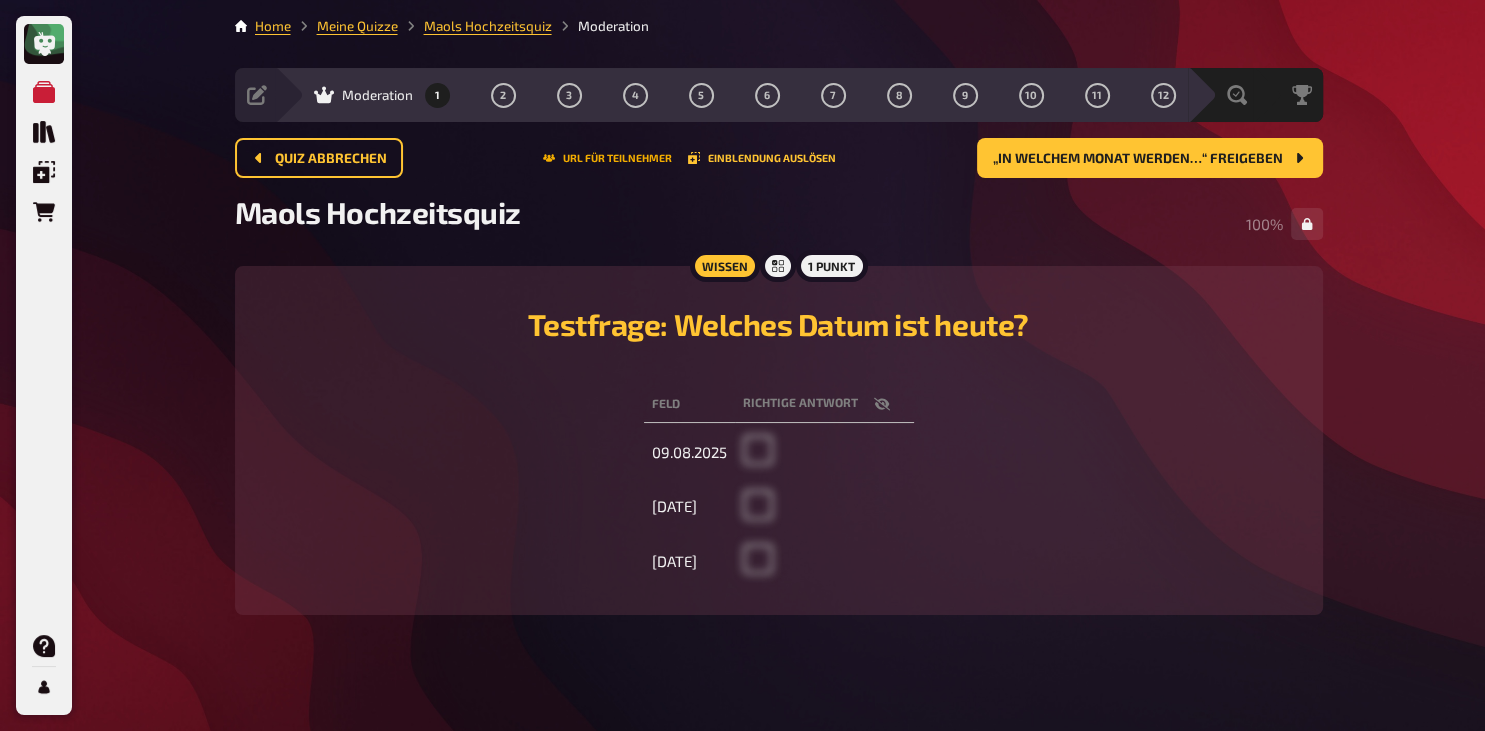 click on "URL für Teilnehmer" at bounding box center (607, 158) 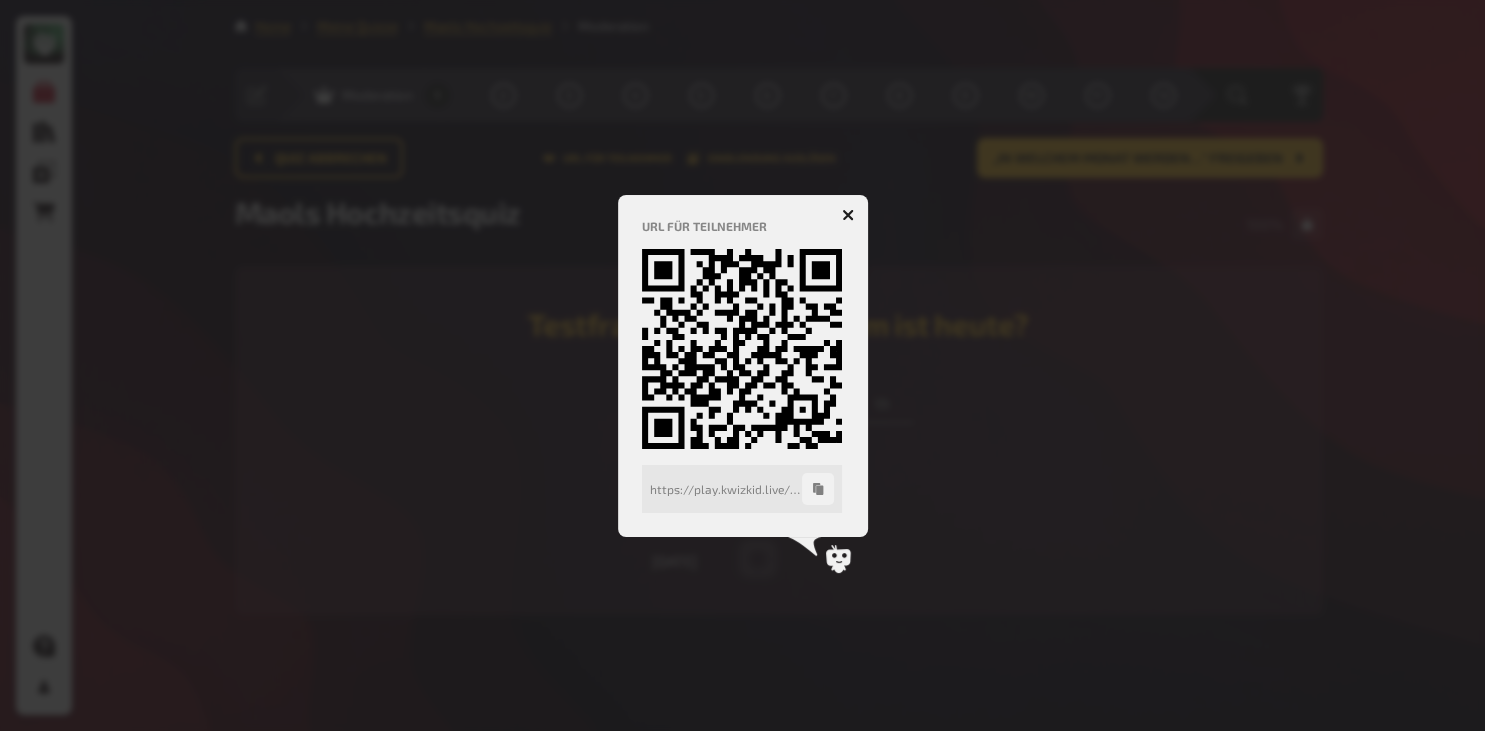 click 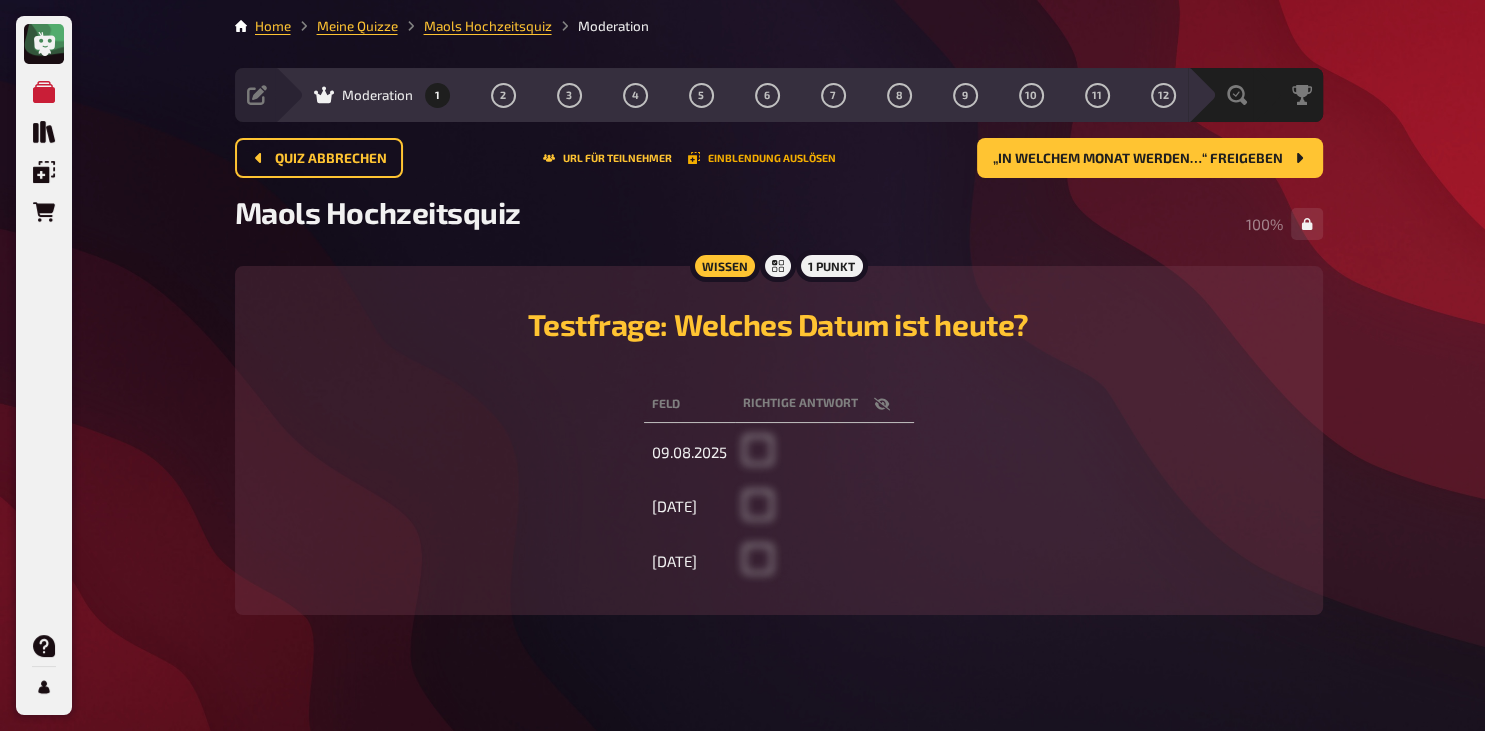 click on "Einblendung auslösen" at bounding box center [762, 158] 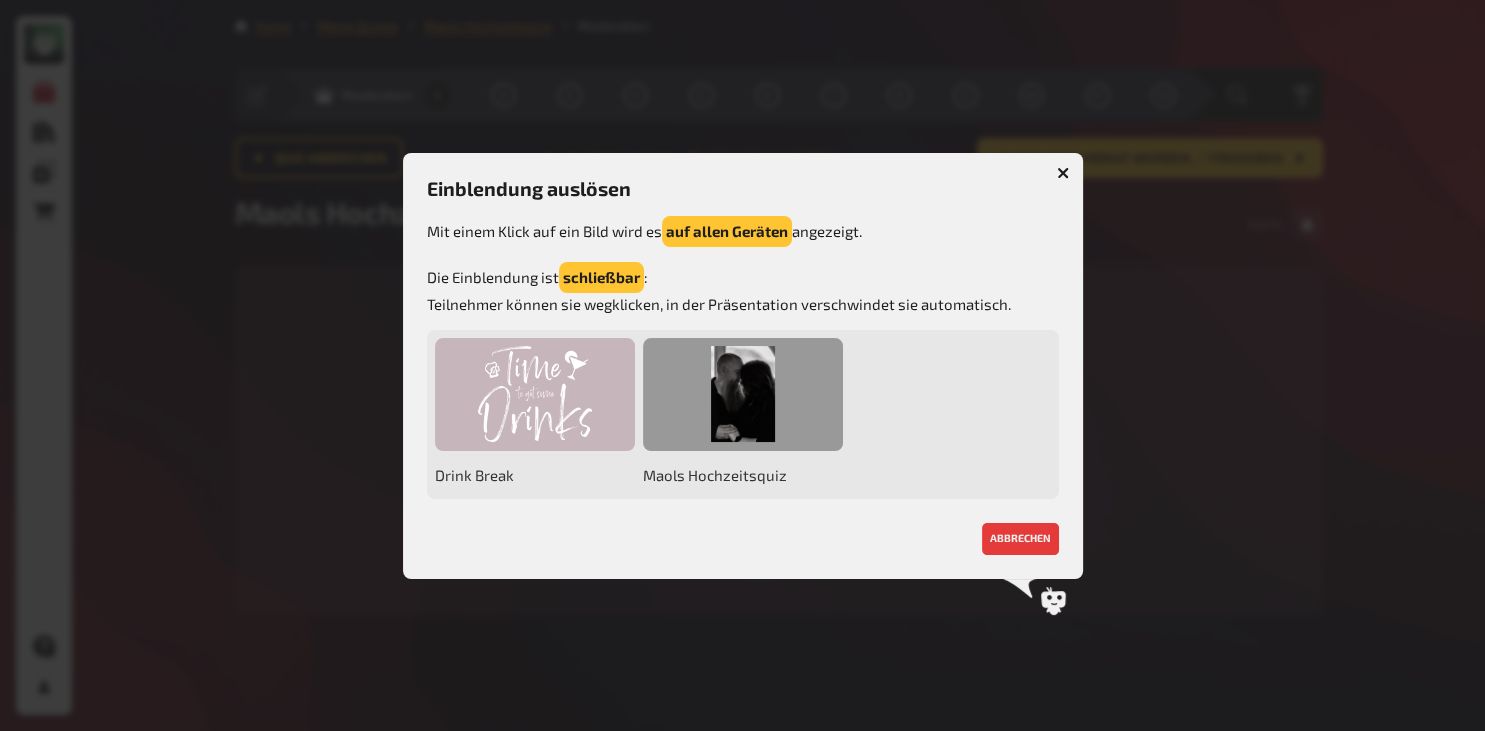 click at bounding box center (743, 394) 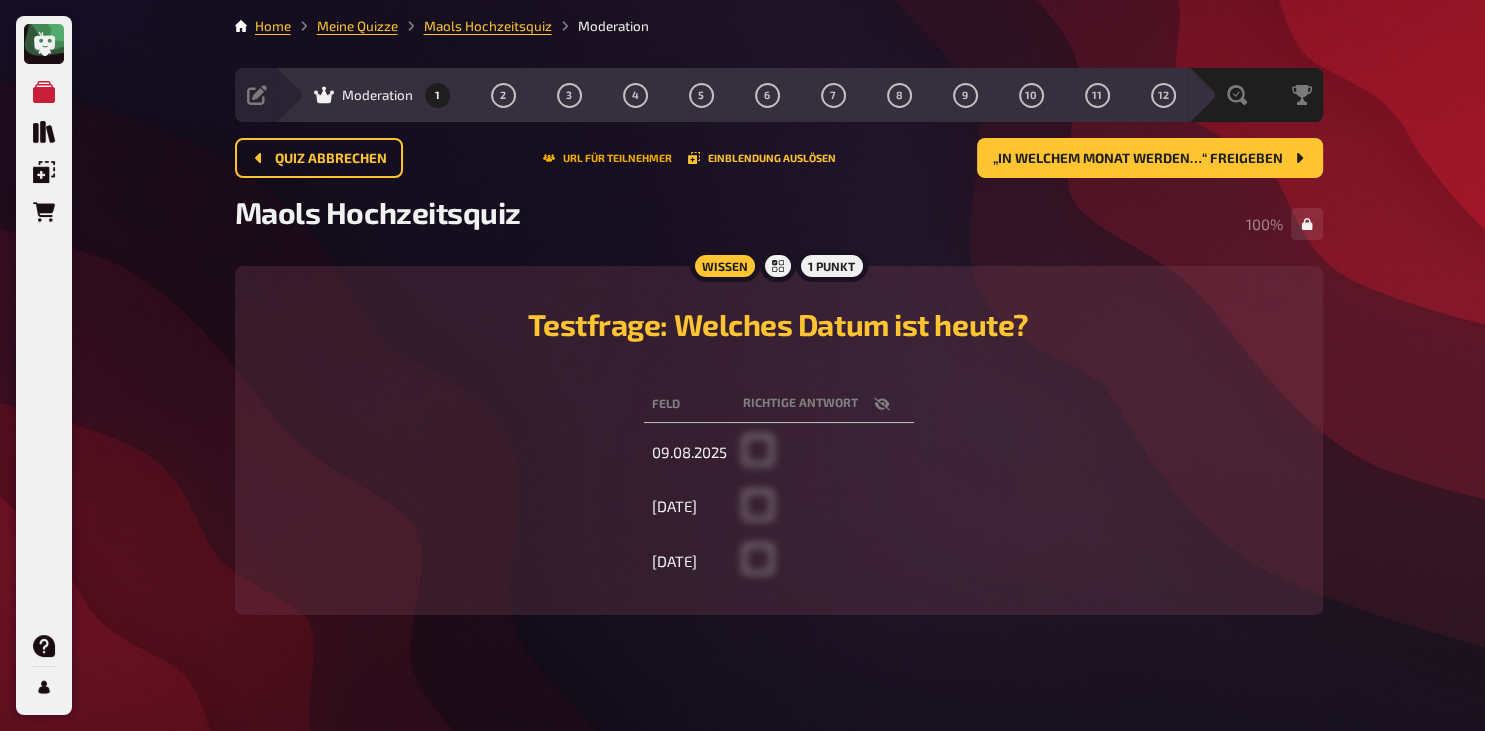 click on "URL für Teilnehmer" at bounding box center (607, 158) 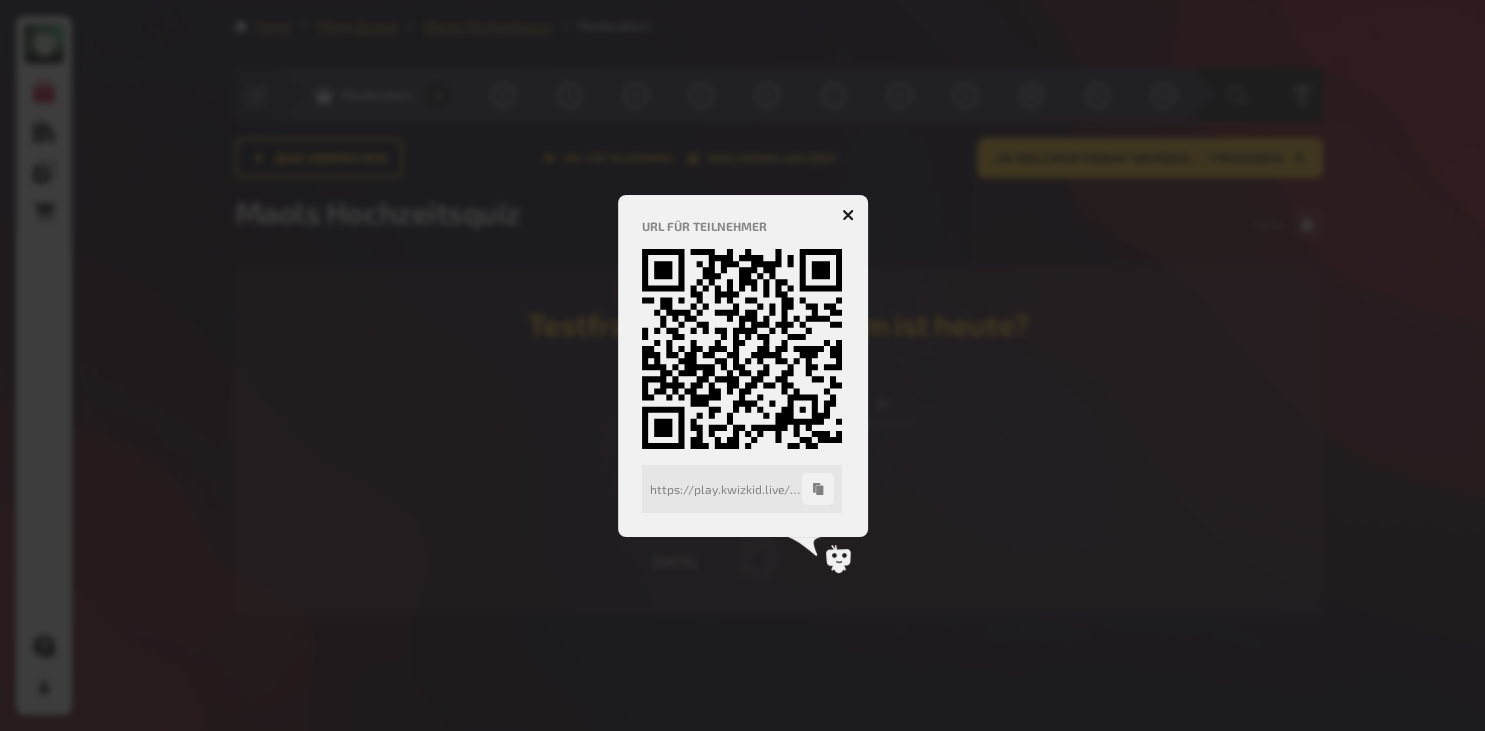 click 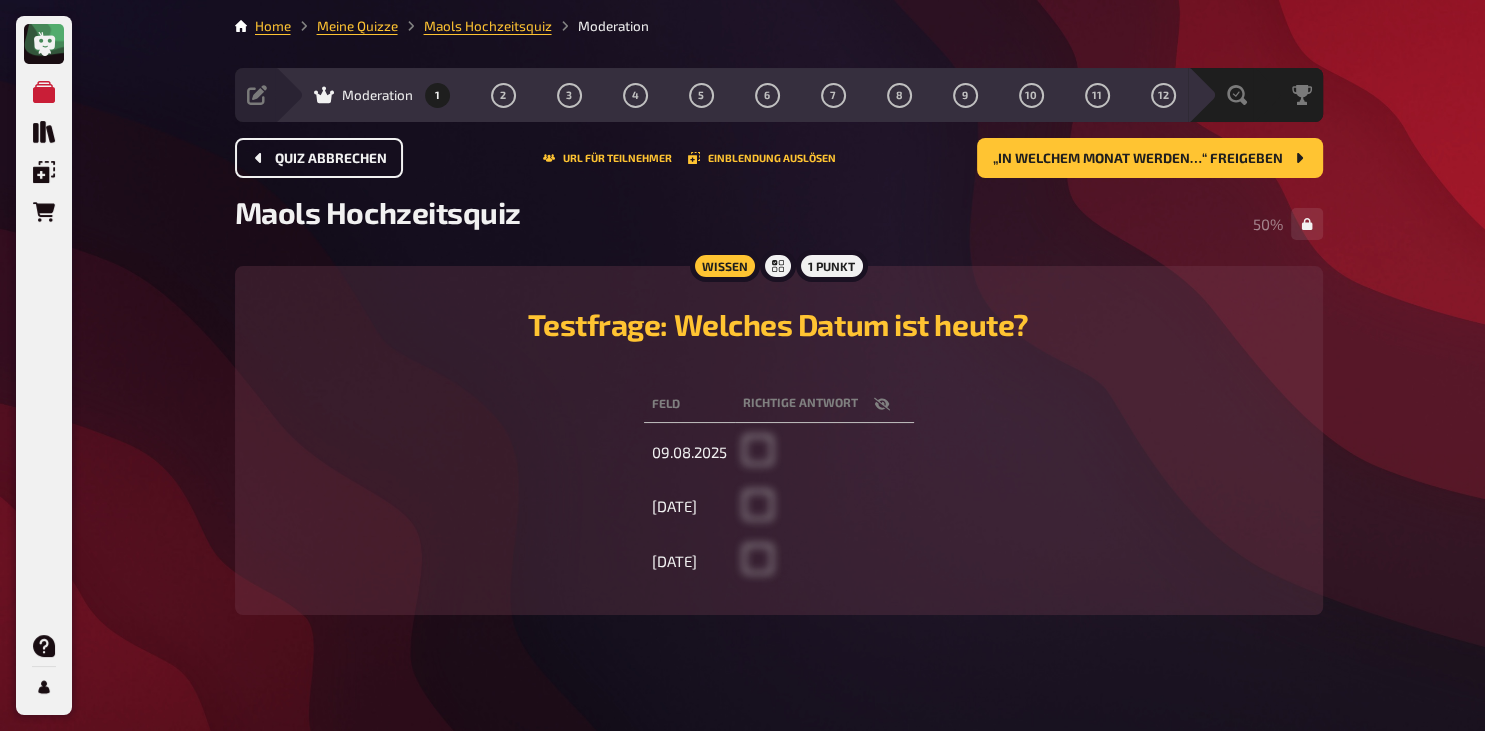 click on "Quiz abbrechen" at bounding box center [331, 159] 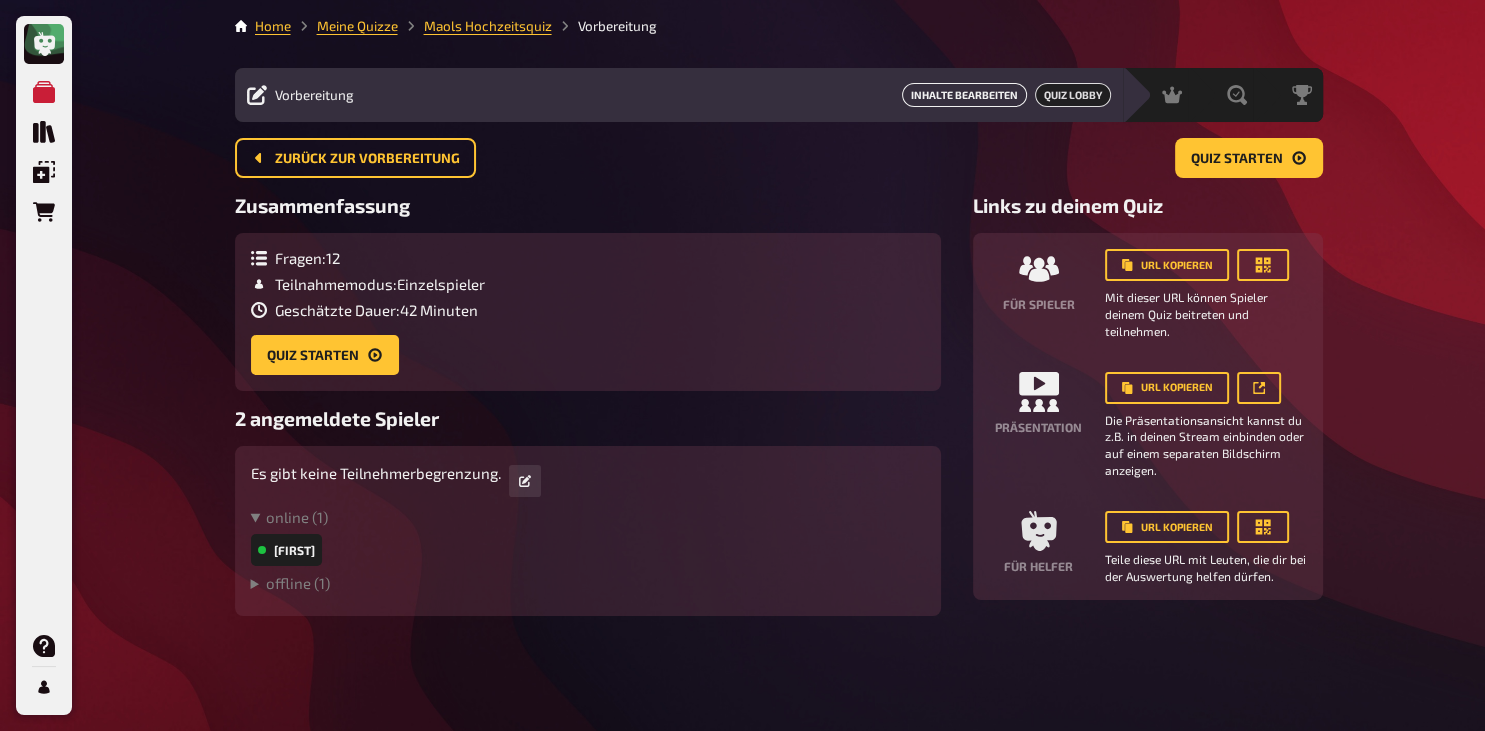 click on "Inhalte Bearbeiten" at bounding box center [964, 95] 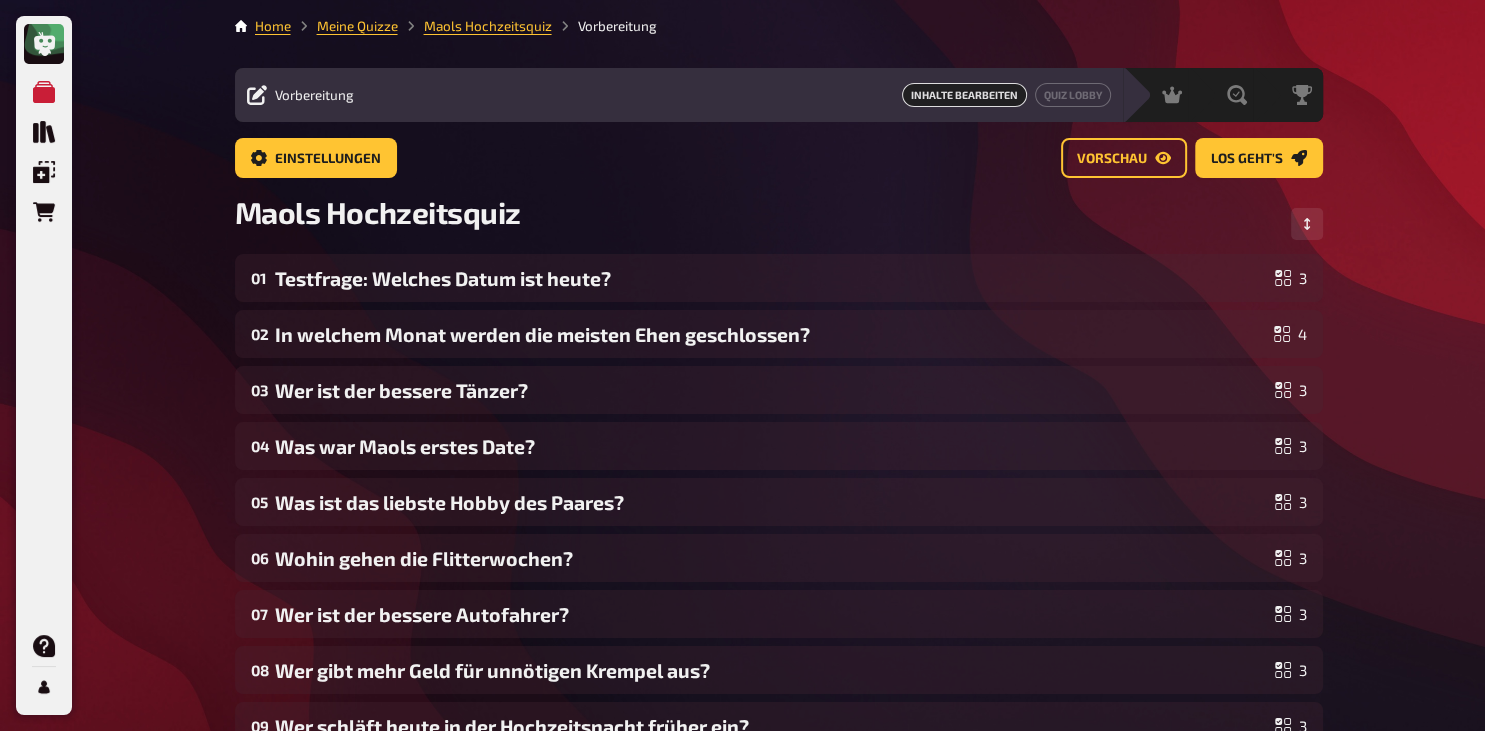 click on "Vorbereitung" at bounding box center [314, 95] 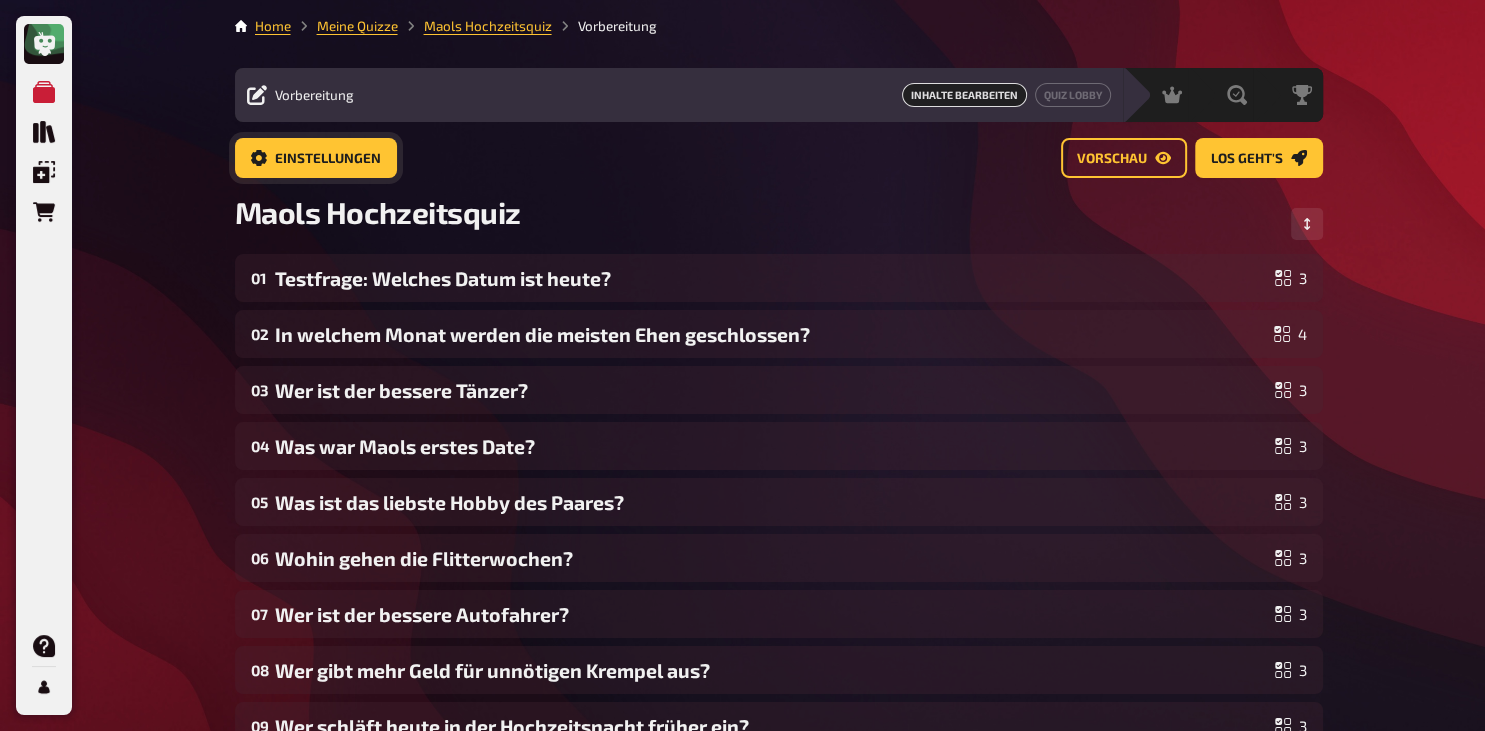 click on "Einstellungen" at bounding box center (316, 158) 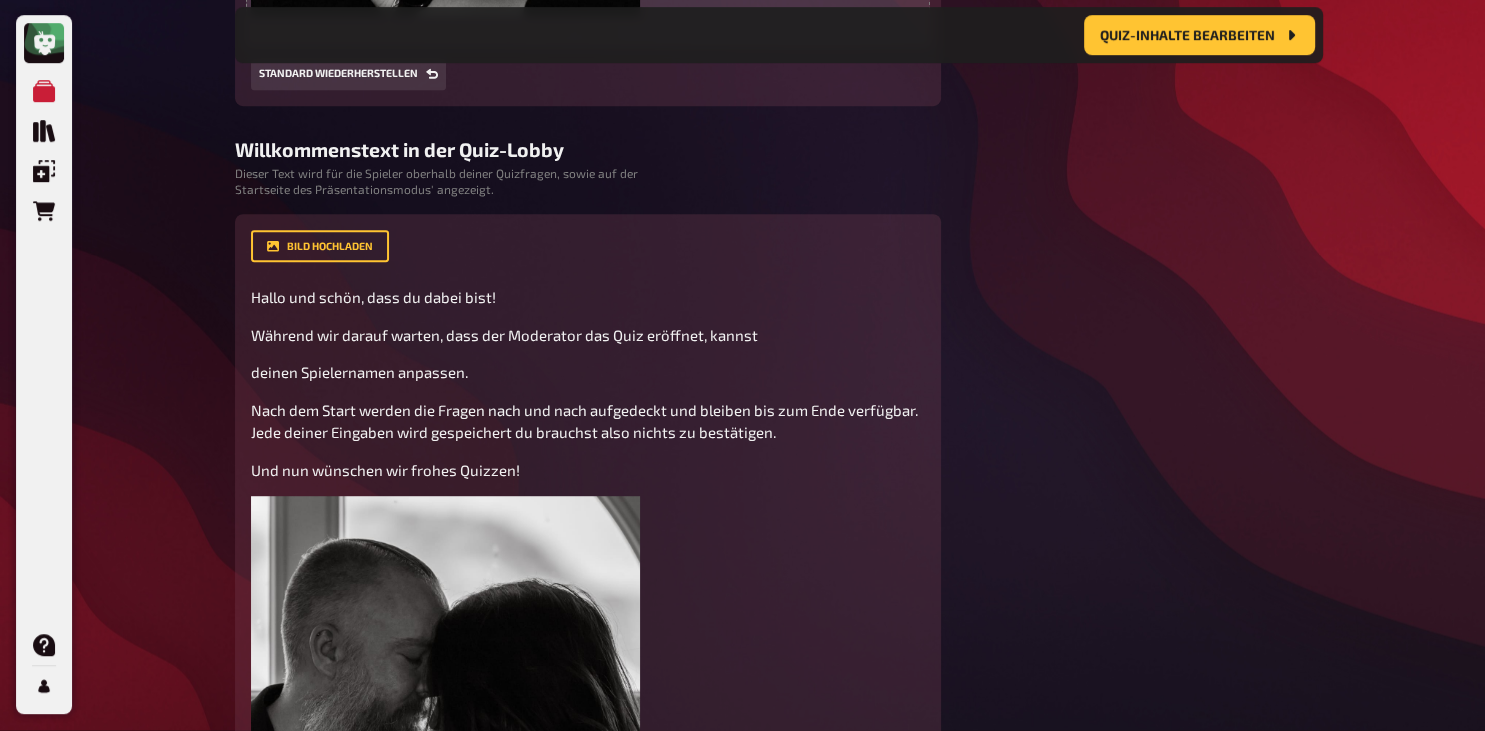 scroll, scrollTop: 1085, scrollLeft: 0, axis: vertical 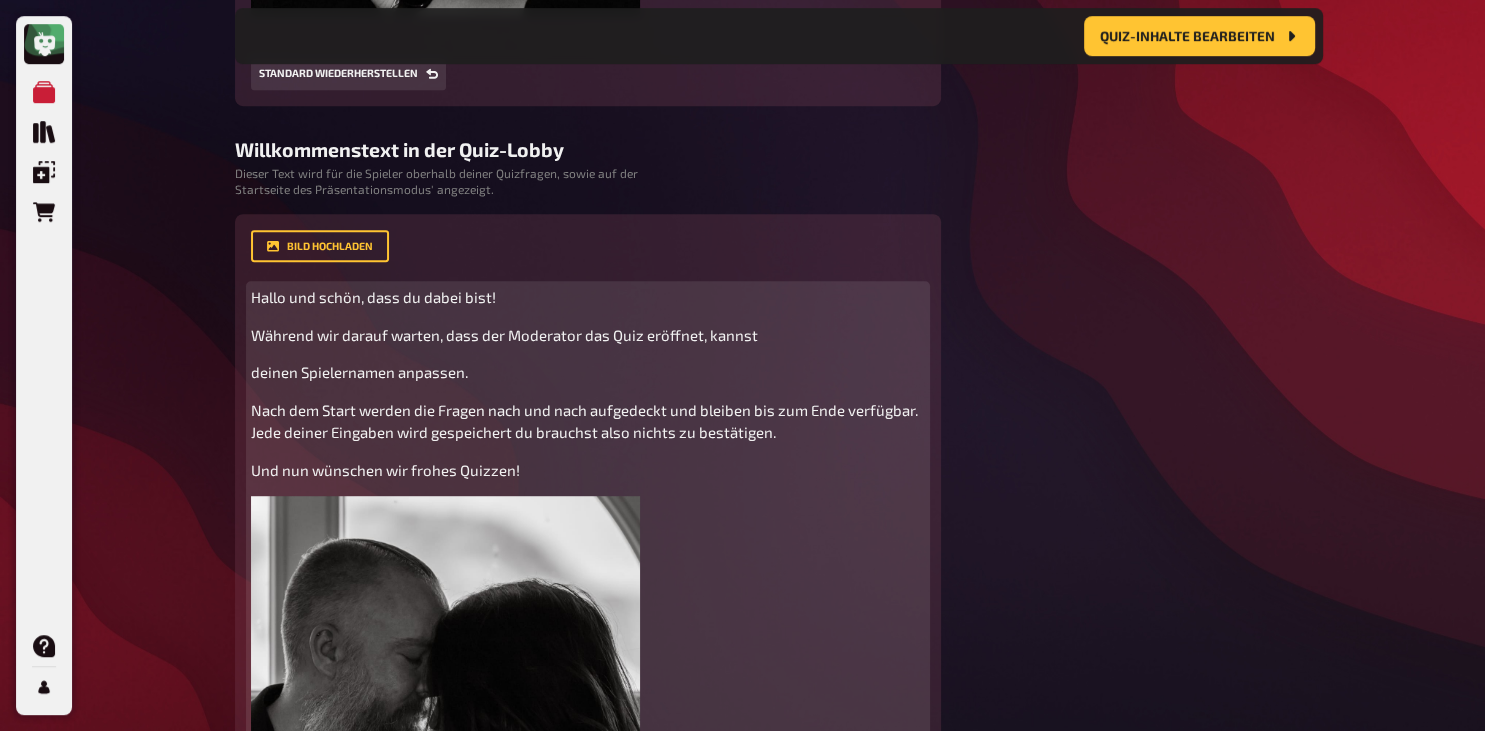 click on "Während wir darauf warten, dass der Moderator das Quiz eröffnet, kannst" at bounding box center (588, 335) 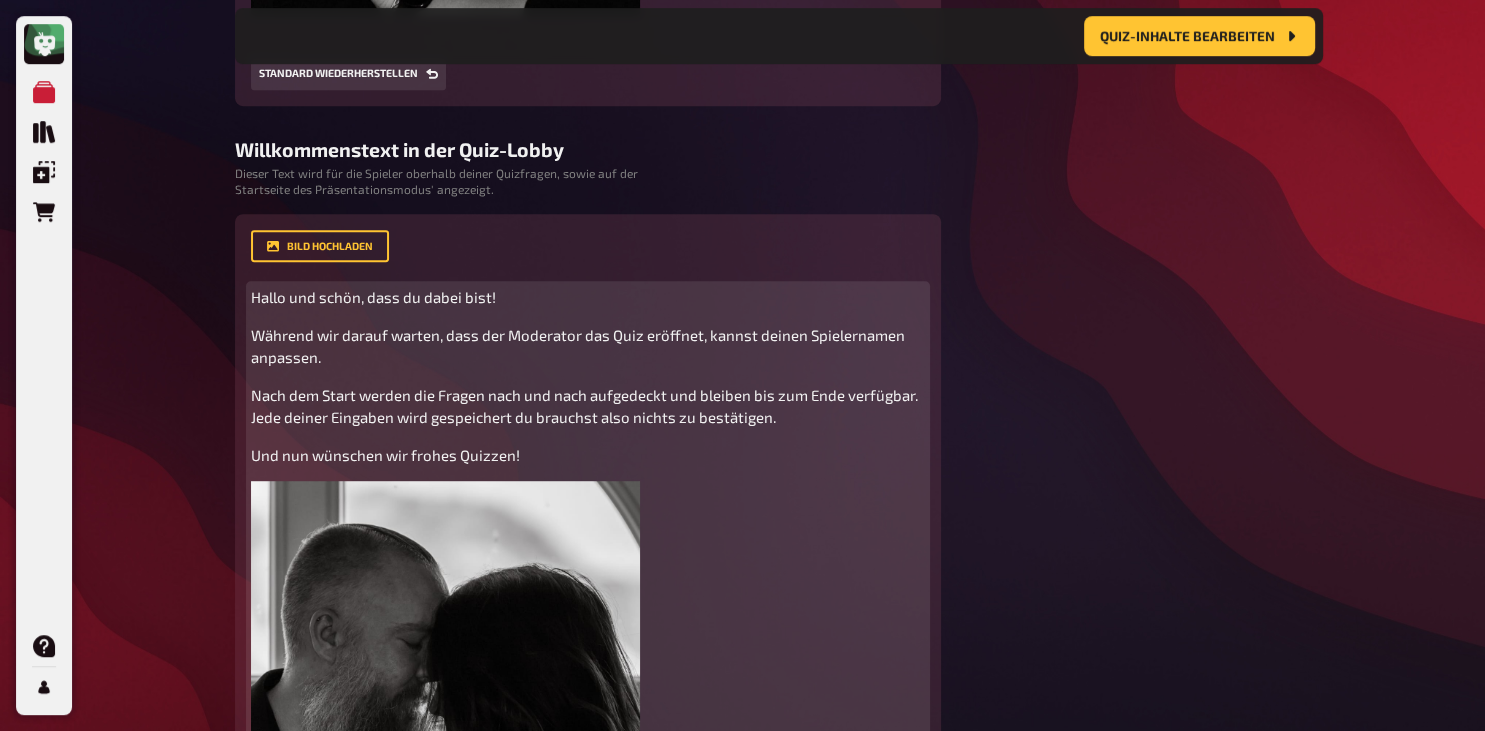 type 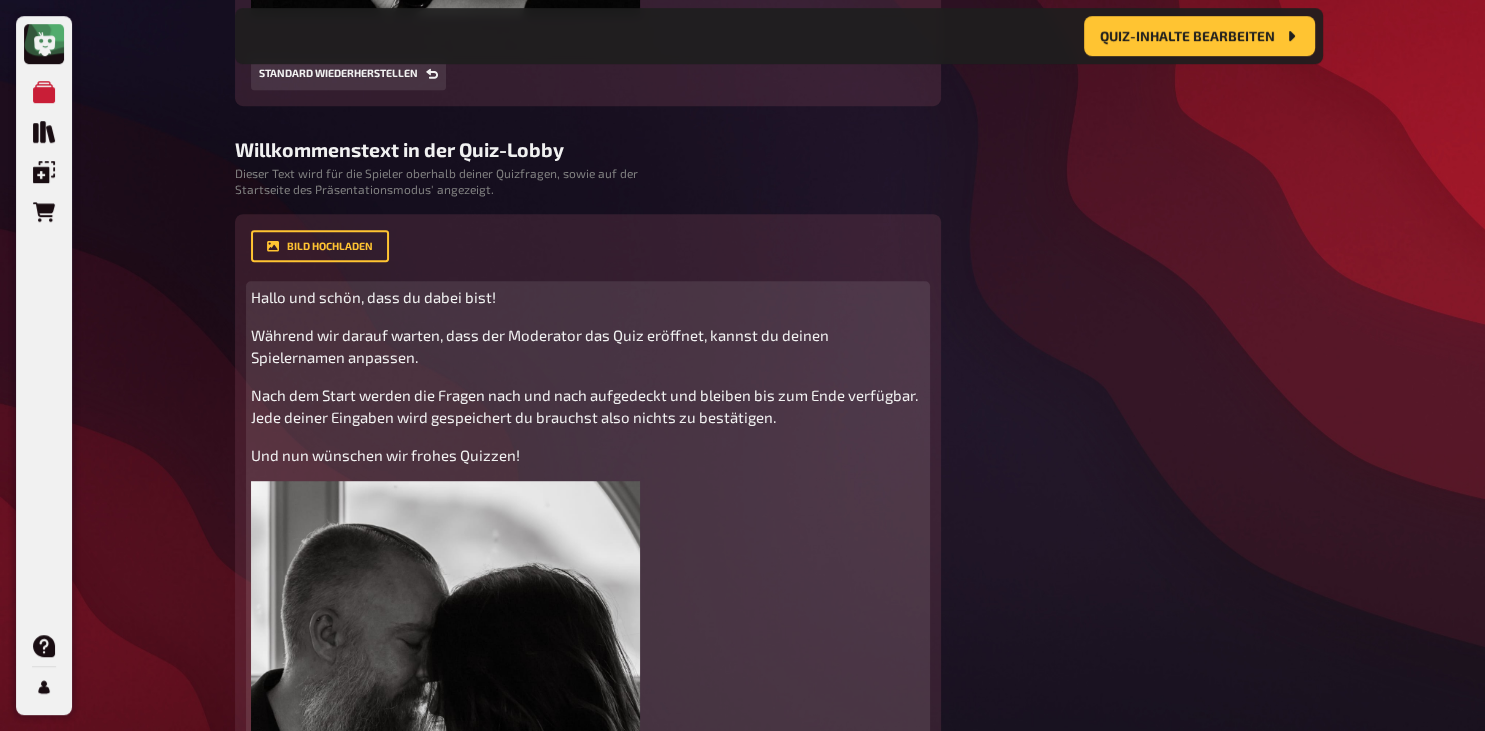 click on "Hallo und schön, dass du dabei bist! Während wir darauf warten, dass der Moderator das Quiz eröffnet, kannst du deinen Spielernamen anpassen. Nach dem Start werden die Fragen nach und nach aufgedeckt und bleiben bis zum Ende verfügbar. Jede deiner Eingaben wird gespeichert du brauchst also nichts zu bestätigen. Und nun wünschen wir frohes Quizzen! ﻿" at bounding box center (588, 677) 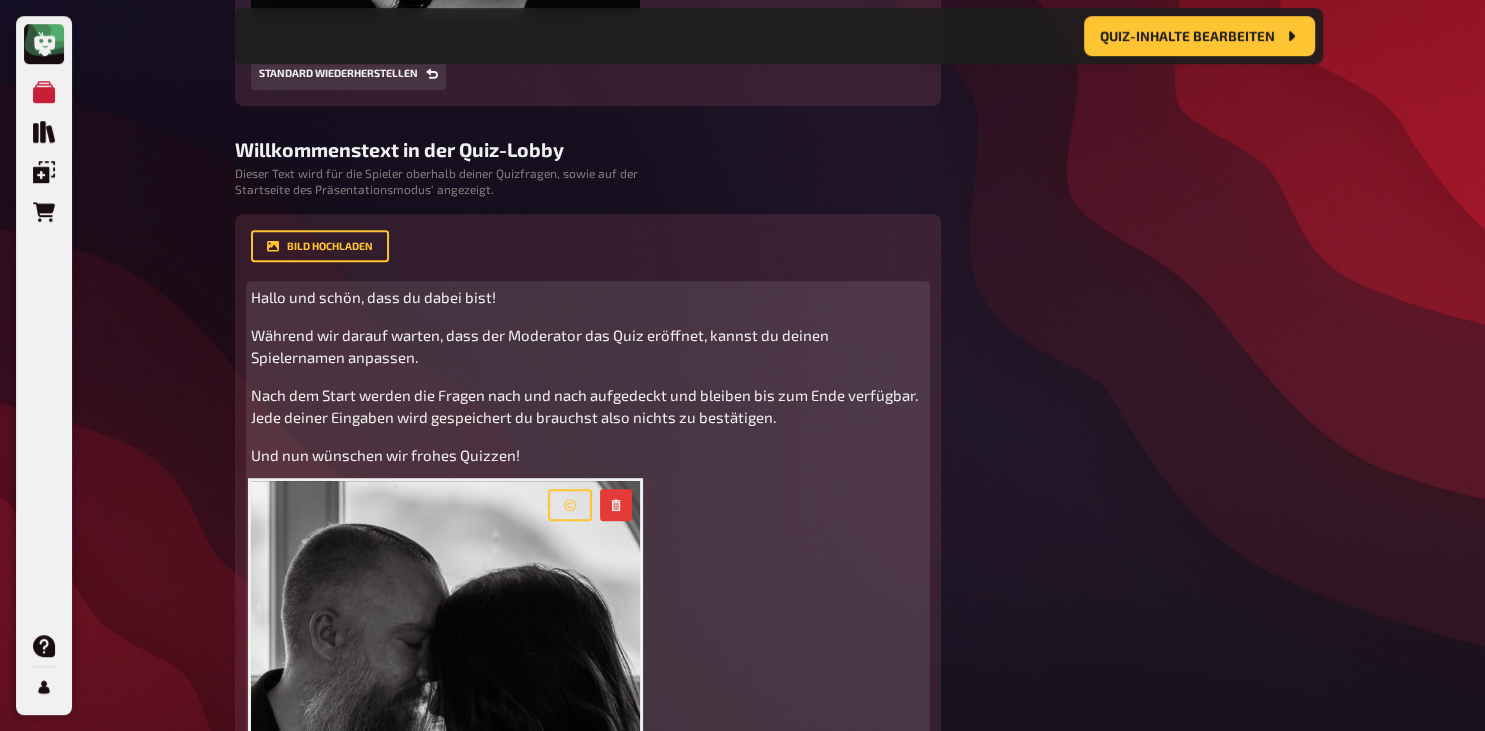 click on "Nach dem Start werden die Fragen nach und nach aufgedeckt und bleiben bis zum Ende verfügbar. Jede deiner Eingaben wird gespeichert du brauchst also nichts zu bestätigen." at bounding box center [586, 406] 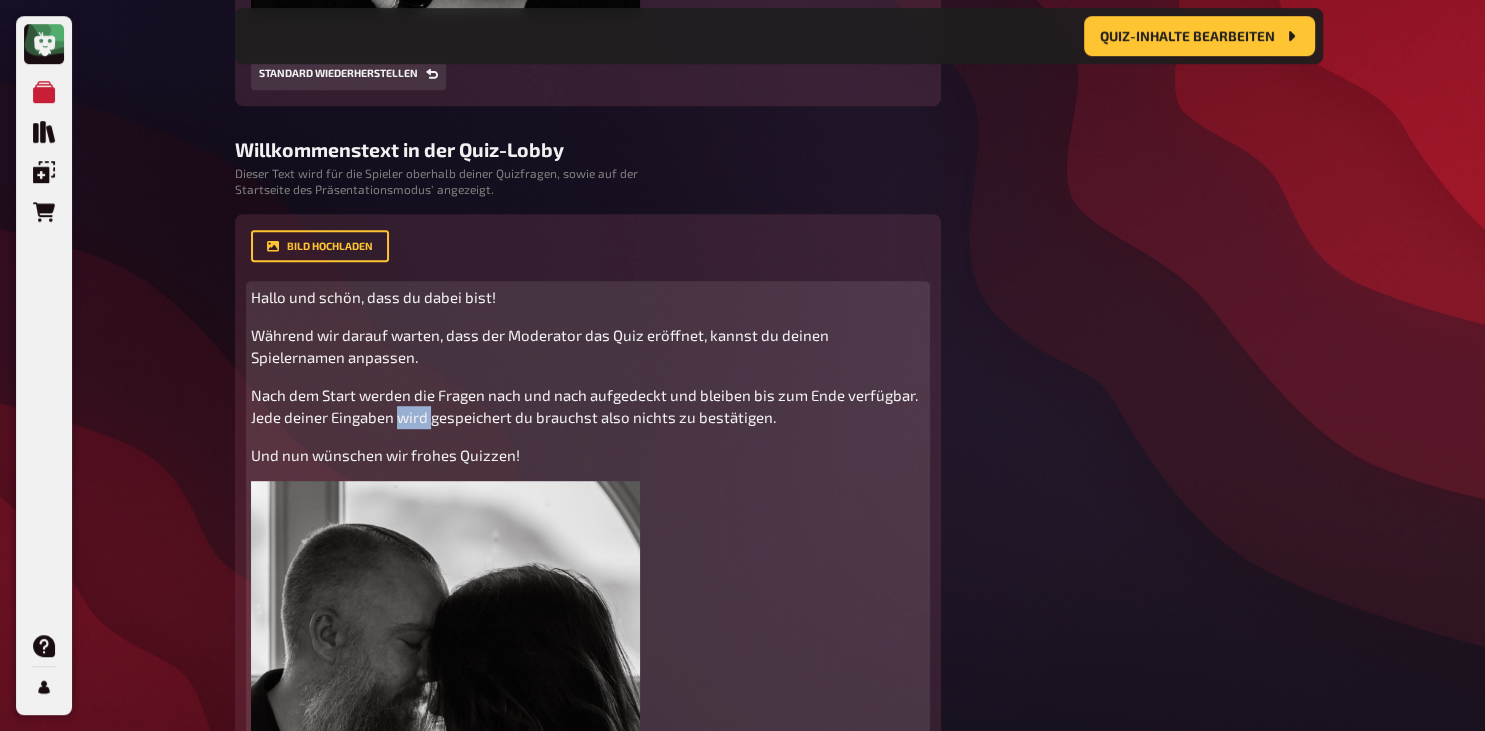 click on "Nach dem Start werden die Fragen nach und nach aufgedeckt und bleiben bis zum Ende verfügbar. Jede deiner Eingaben wird gespeichert du brauchst also nichts zu bestätigen." at bounding box center (586, 406) 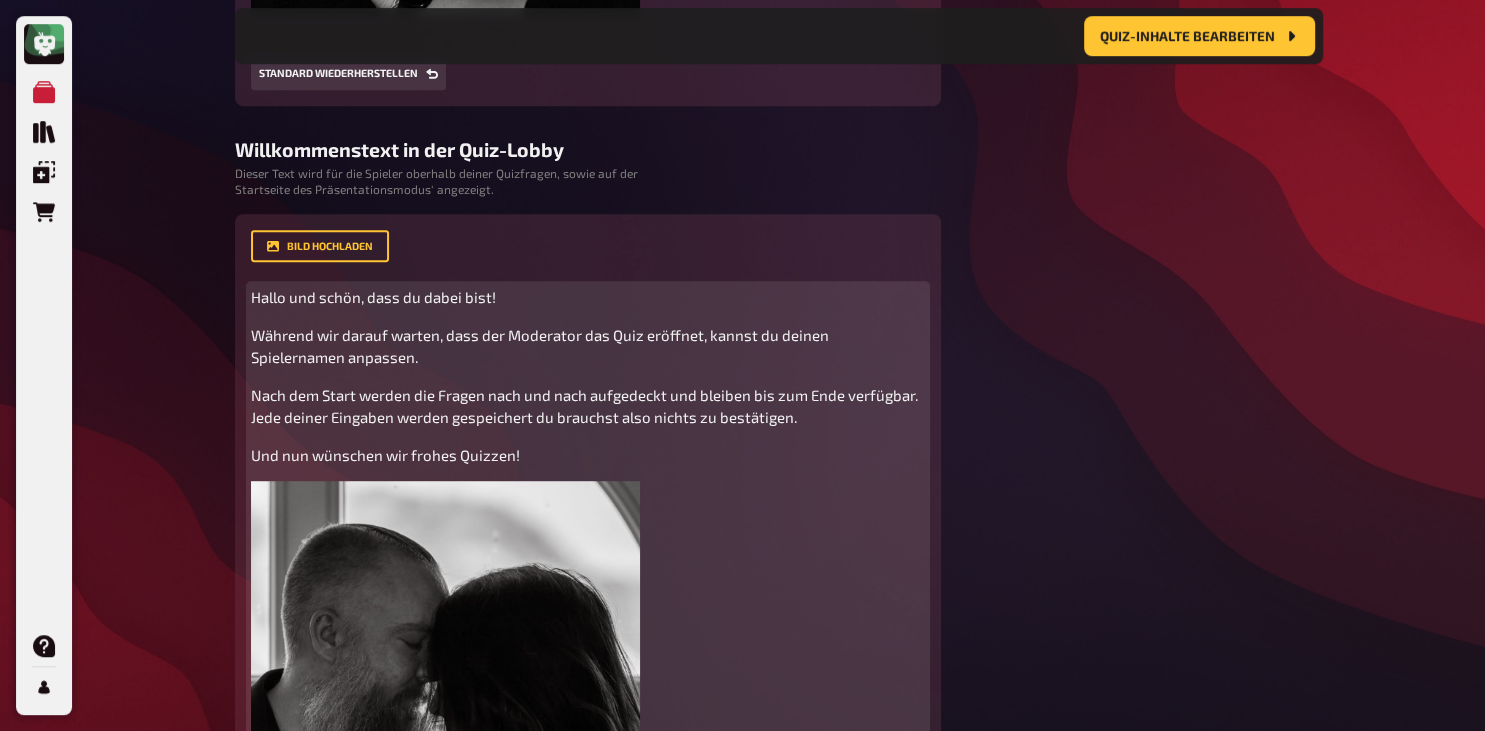 click on "Nach dem Start werden die Fragen nach und nach aufgedeckt und bleiben bis zum Ende verfügbar. Jede deiner Eingaben werden gespeichert du brauchst also nichts zu bestätigen." at bounding box center [586, 406] 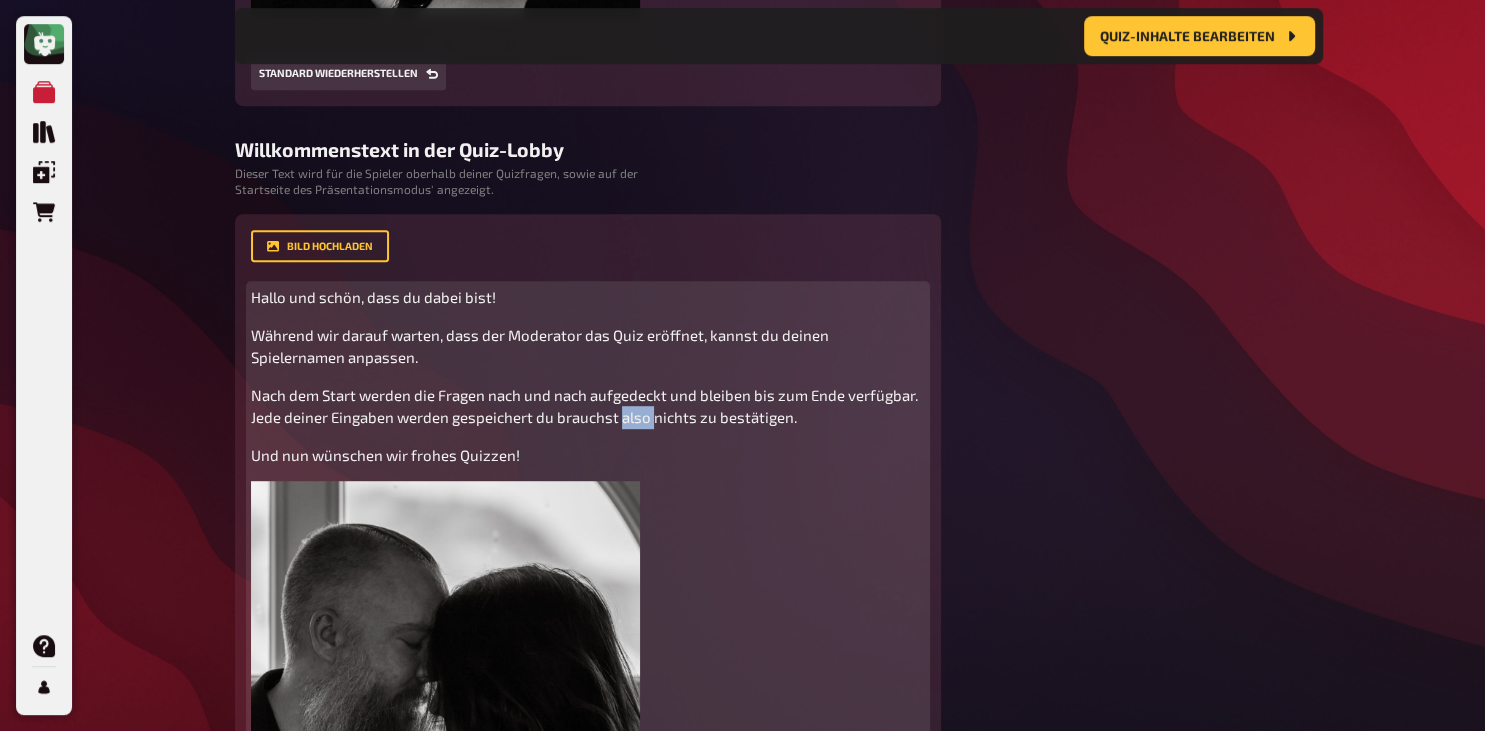 click on "Nach dem Start werden die Fragen nach und nach aufgedeckt und bleiben bis zum Ende verfügbar. Jede deiner Eingaben werden gespeichert du brauchst also nichts zu bestätigen." at bounding box center (586, 406) 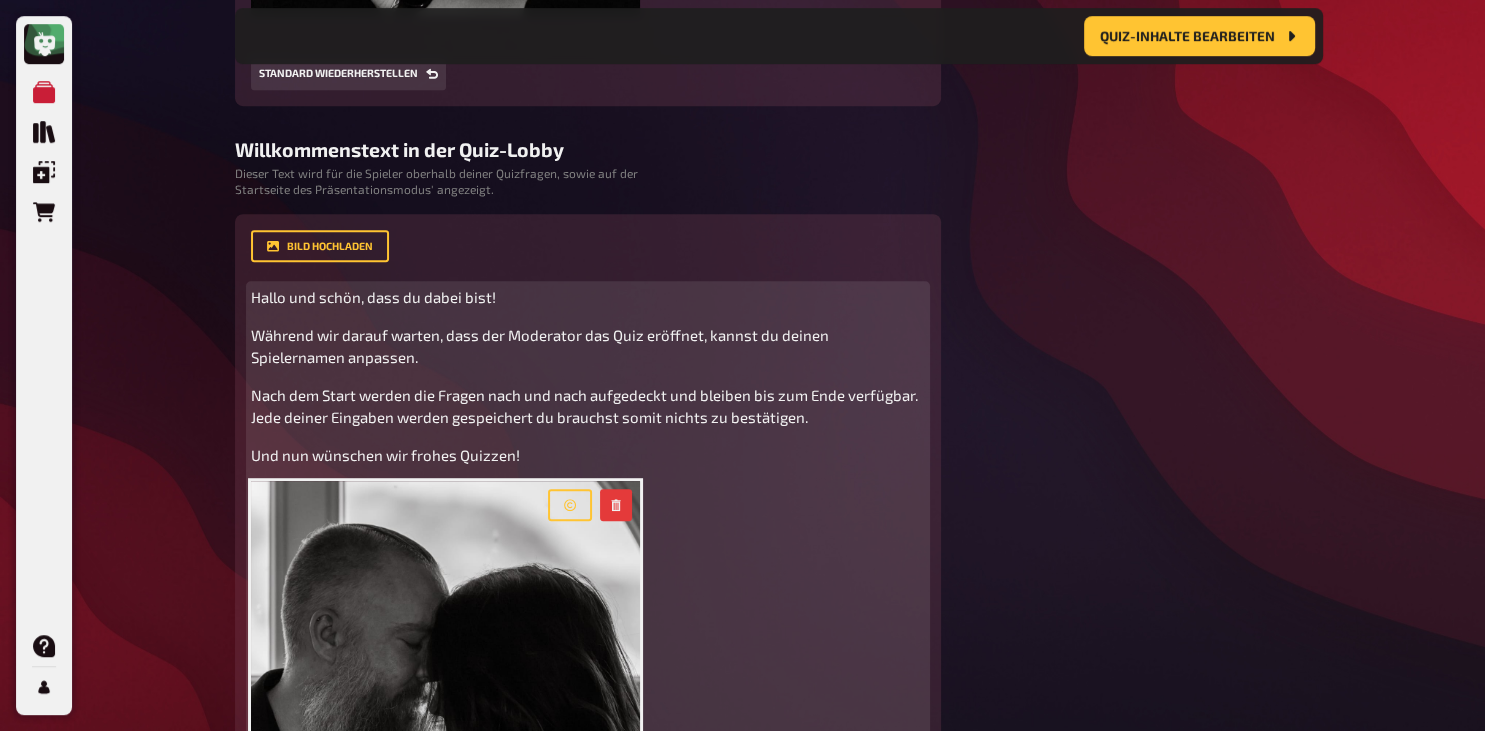 click on "Hallo und schön, dass du dabei bist! Während wir darauf warten, dass der Moderator das Quiz eröffnet, kannst du deinen Spielernamen anpassen. Nach dem Start werden die Fragen nach und nach aufgedeckt und bleiben bis zum Ende verfügbar. Jede deiner Eingaben werden gespeichert du brauchst somit nichts zu bestätigen. Und nun wünschen wir frohes Quizzen! ﻿" at bounding box center (588, 677) 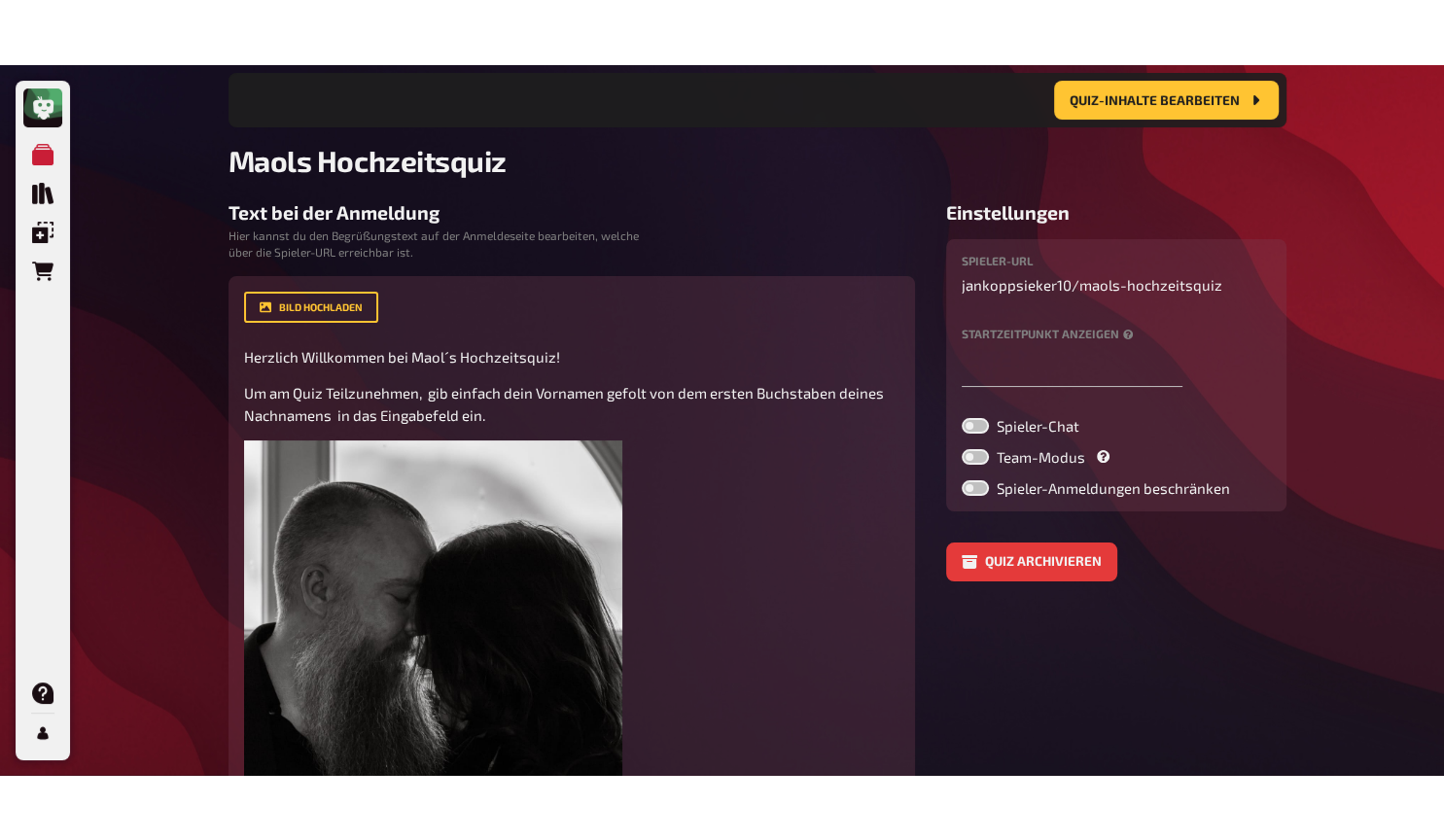 scroll, scrollTop: 0, scrollLeft: 0, axis: both 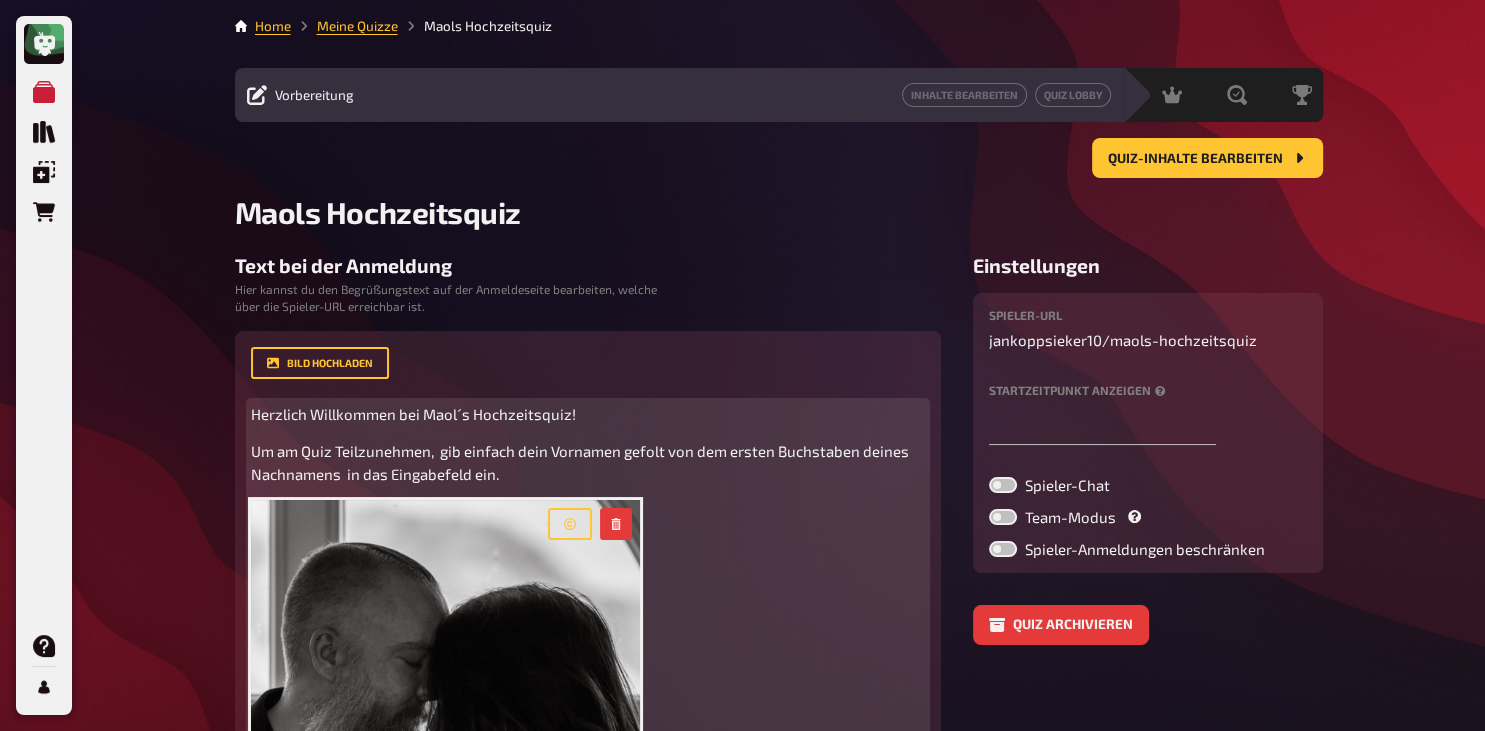 click on "Herzlich Willkommen bei Maol´s Hochzeitsquiz! Um am Quiz Teilzunehmen,  gib einfach dein Vornamen gefolt von dem ersten Buchstaben deines Nachnamens  in das Eingabefeld ein.  ﻿" at bounding box center (588, 757) 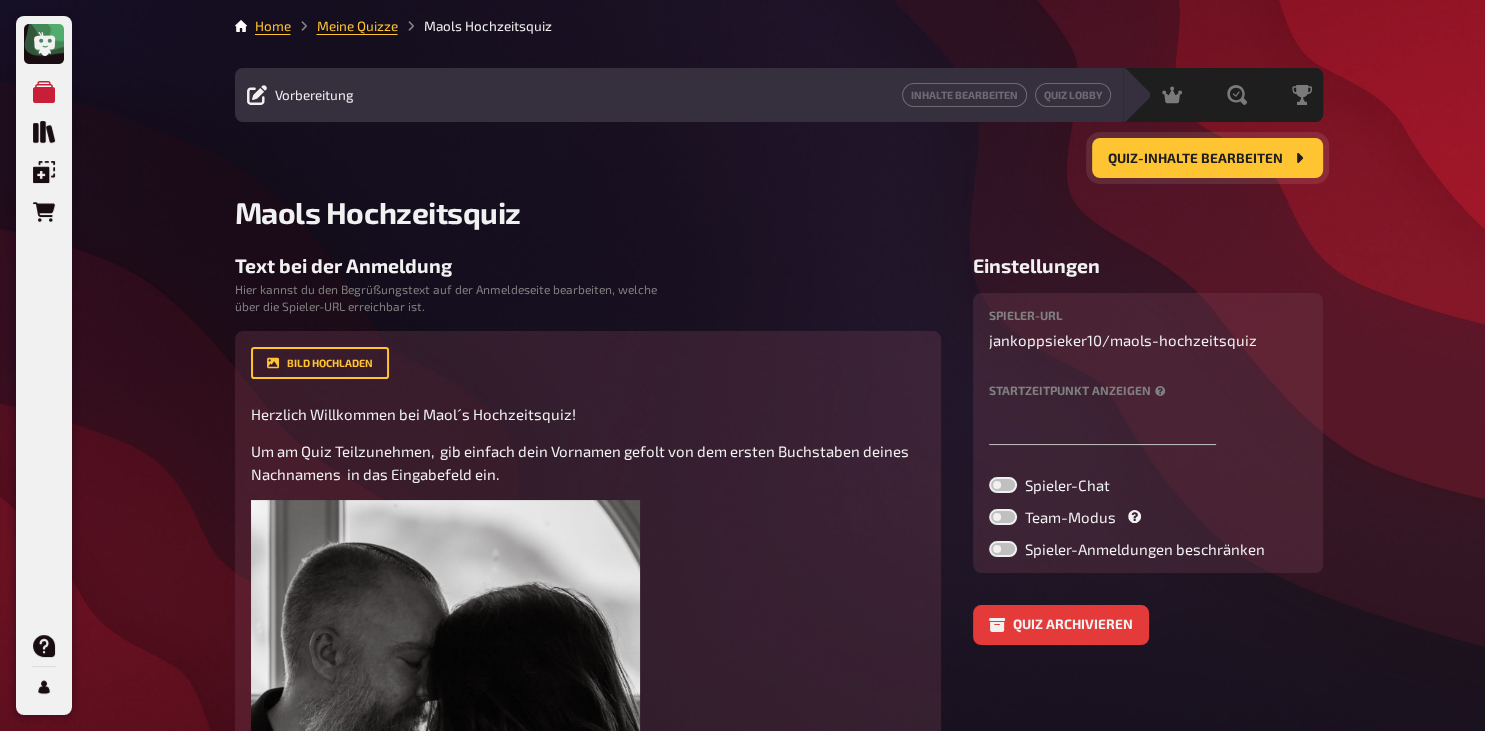 click on "Quiz-Inhalte bearbeiten" at bounding box center (1195, 159) 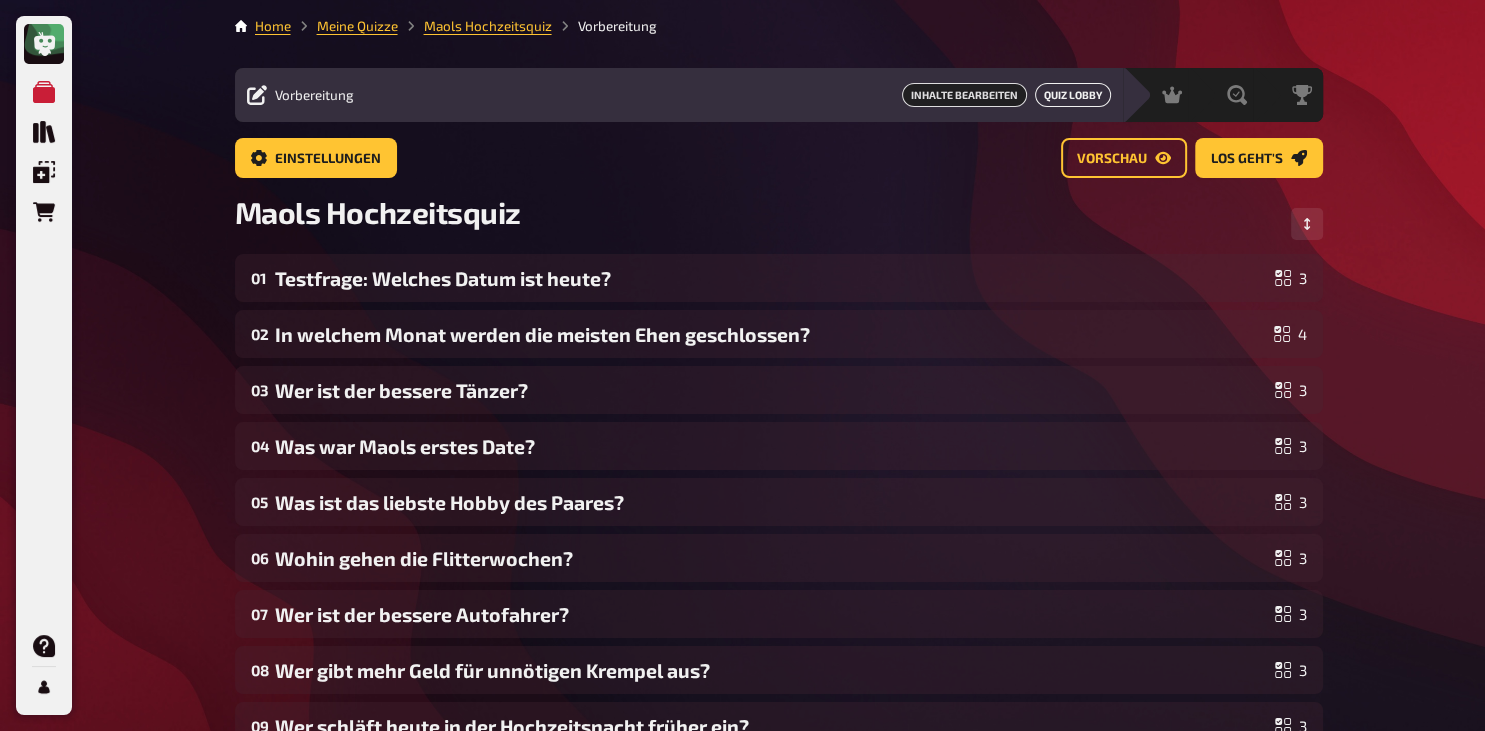 click on "Quiz Lobby" at bounding box center [1073, 95] 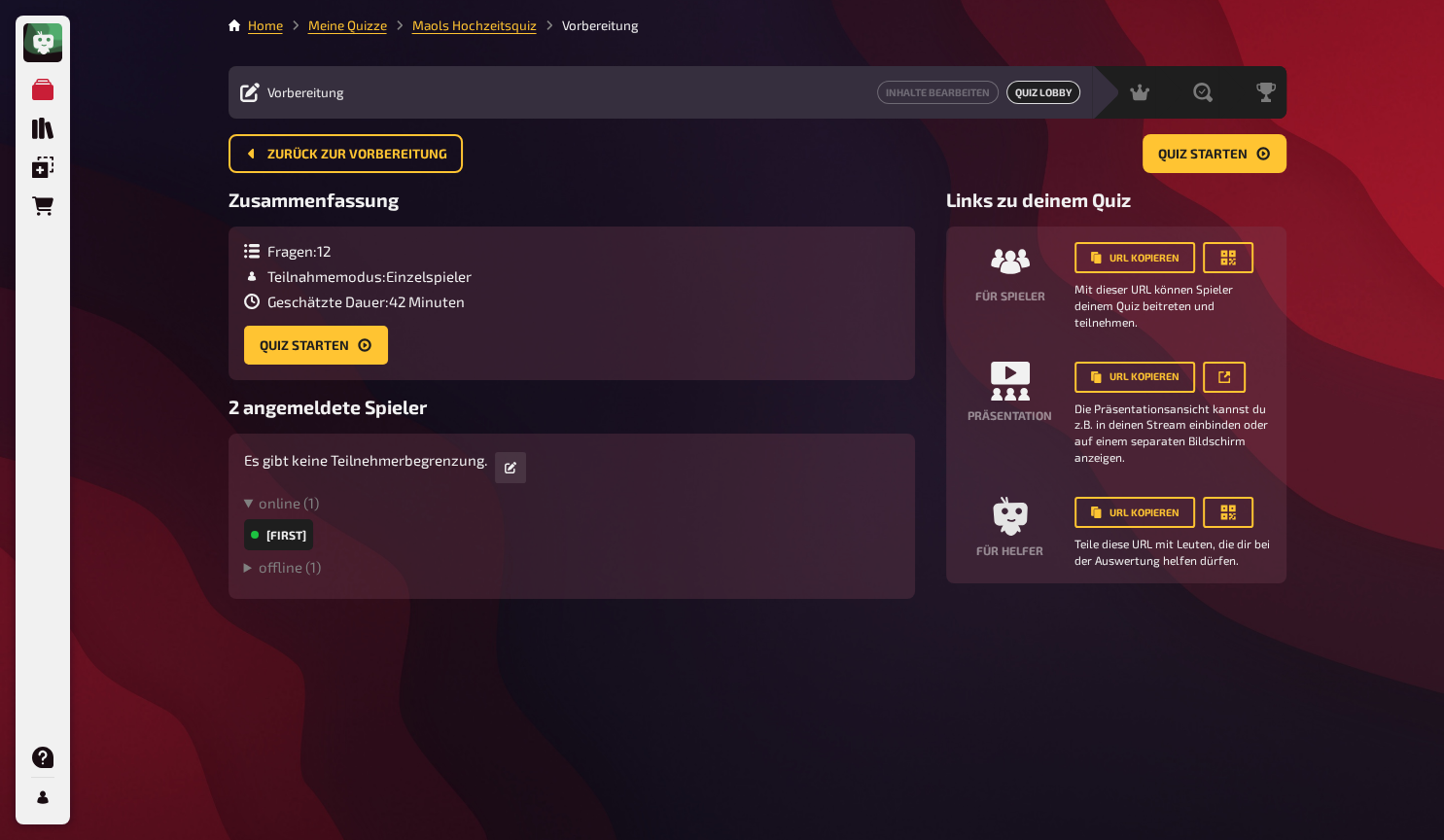 click on "Es gibt keine Teilnehmerbegrenzung. online ( 1 ) [FIRST] offline ( 1 ) TestTestTest" at bounding box center [572, 516] 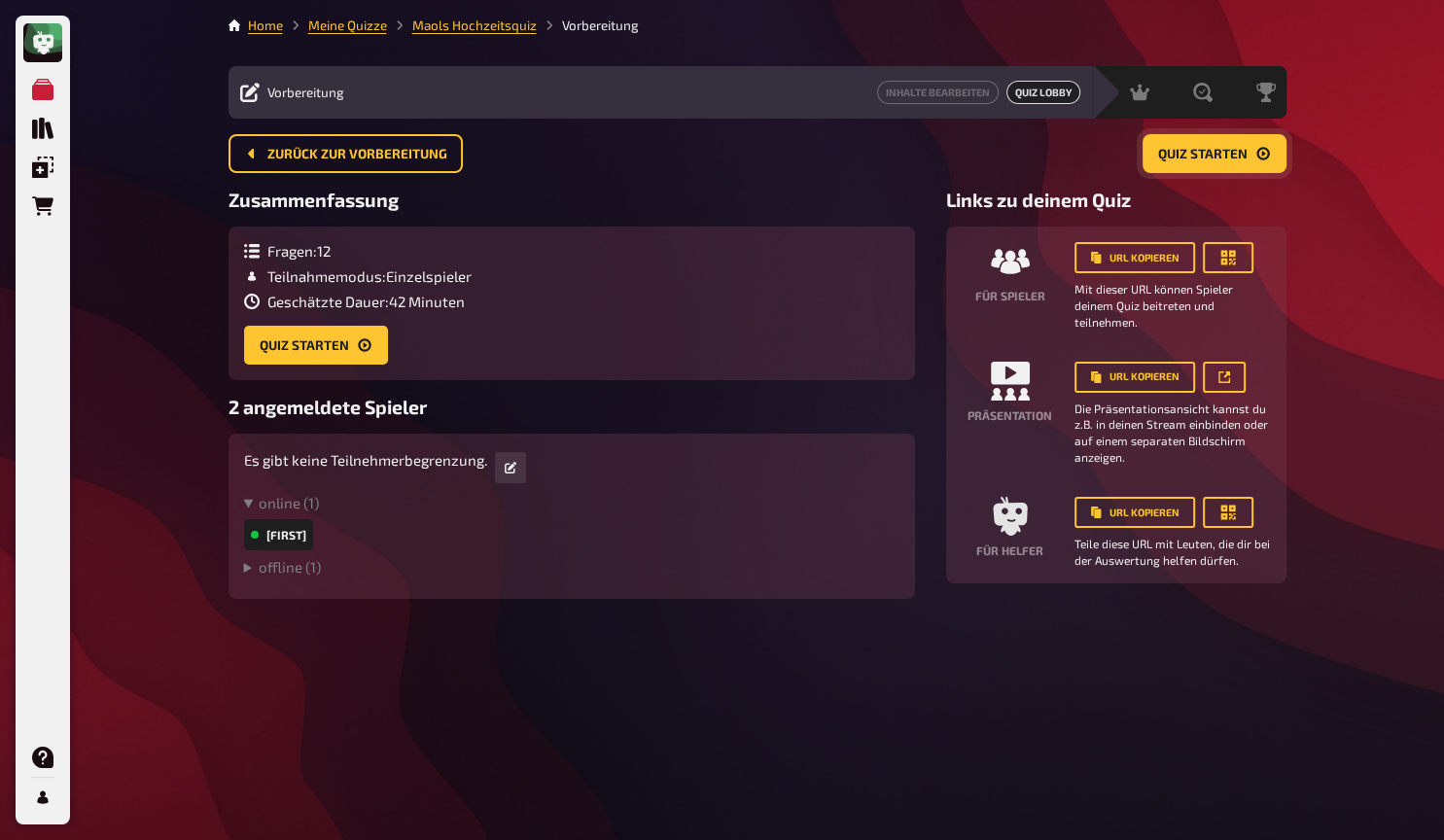 click on "Quiz starten" at bounding box center [1215, 154] 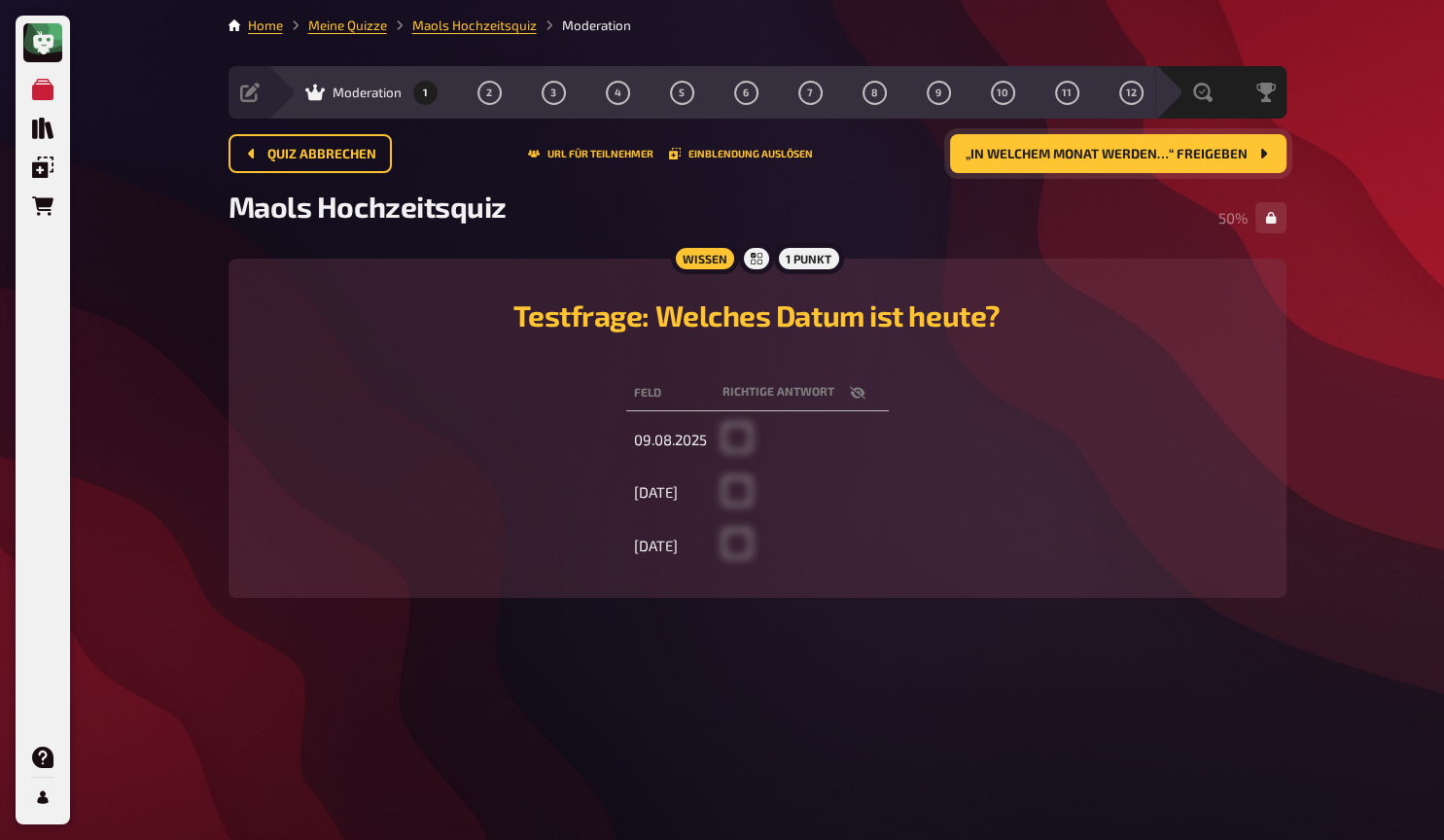 click on "„In welchem Monat werden…“ freigeben" at bounding box center (1118, 154) 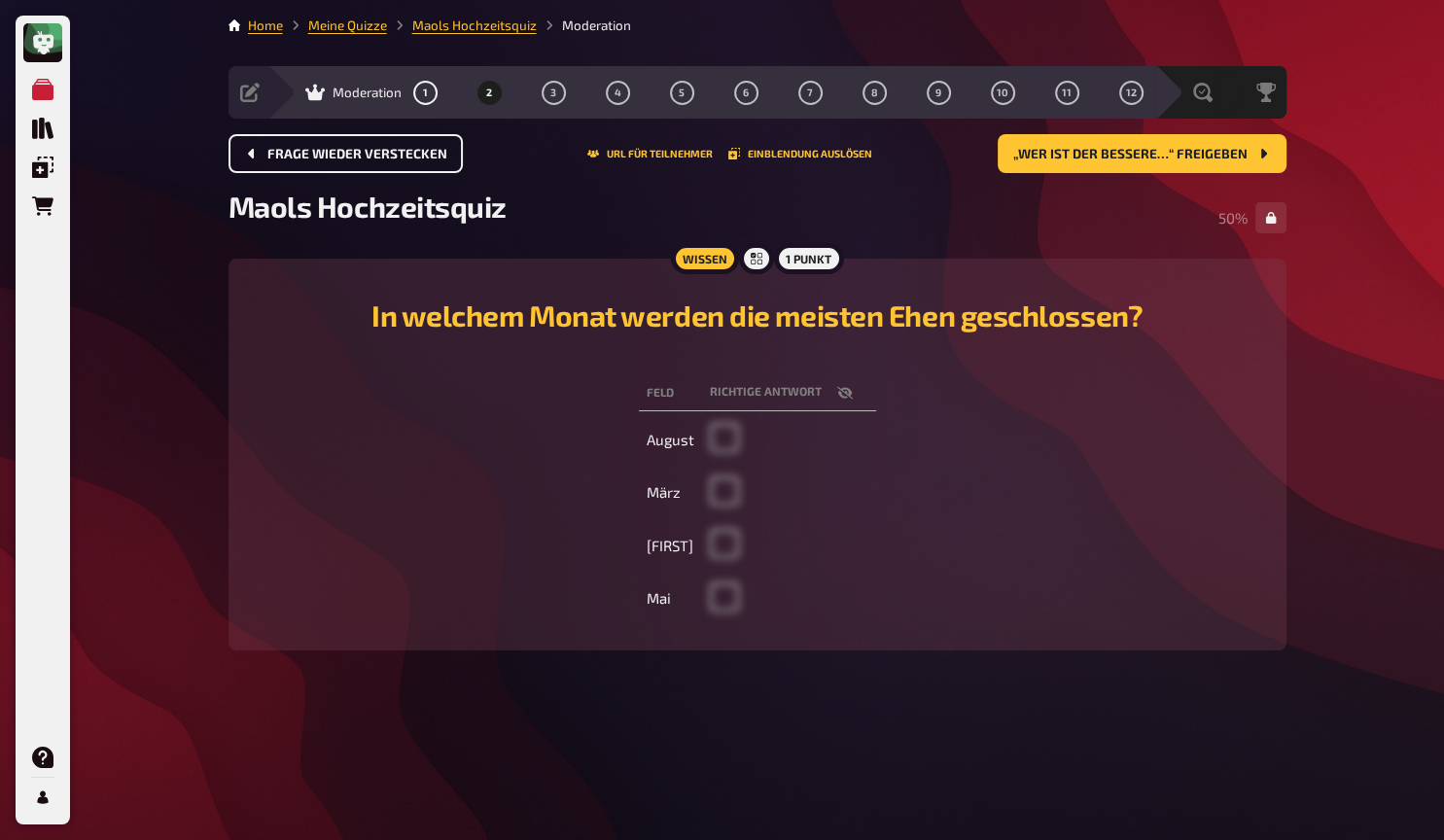 click on "Frage wieder verstecken" at bounding box center (345, 154) 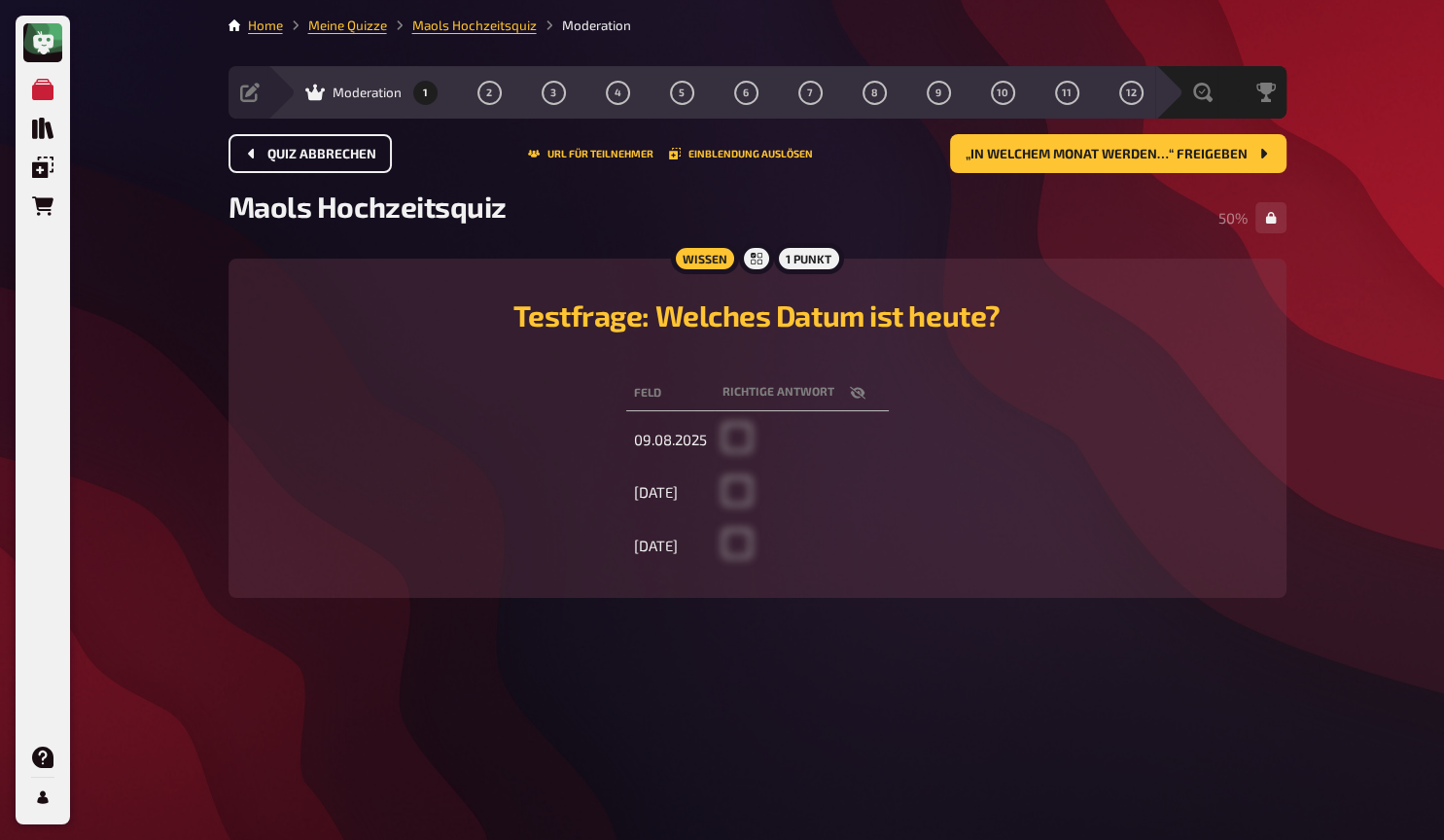 click on "Quiz abbrechen" at bounding box center [310, 154] 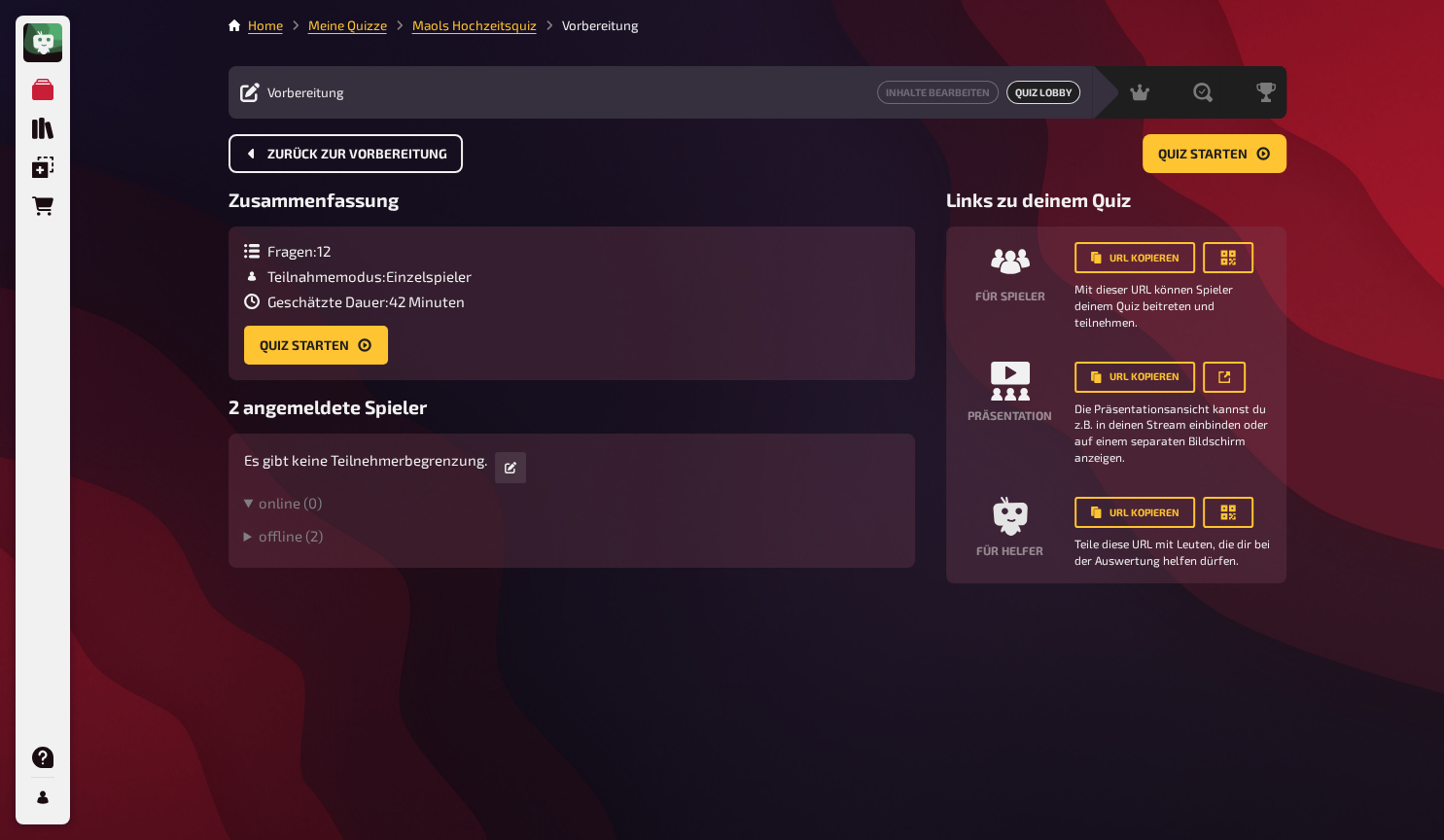click on "Zurück zur Vorbereitung" at bounding box center [345, 154] 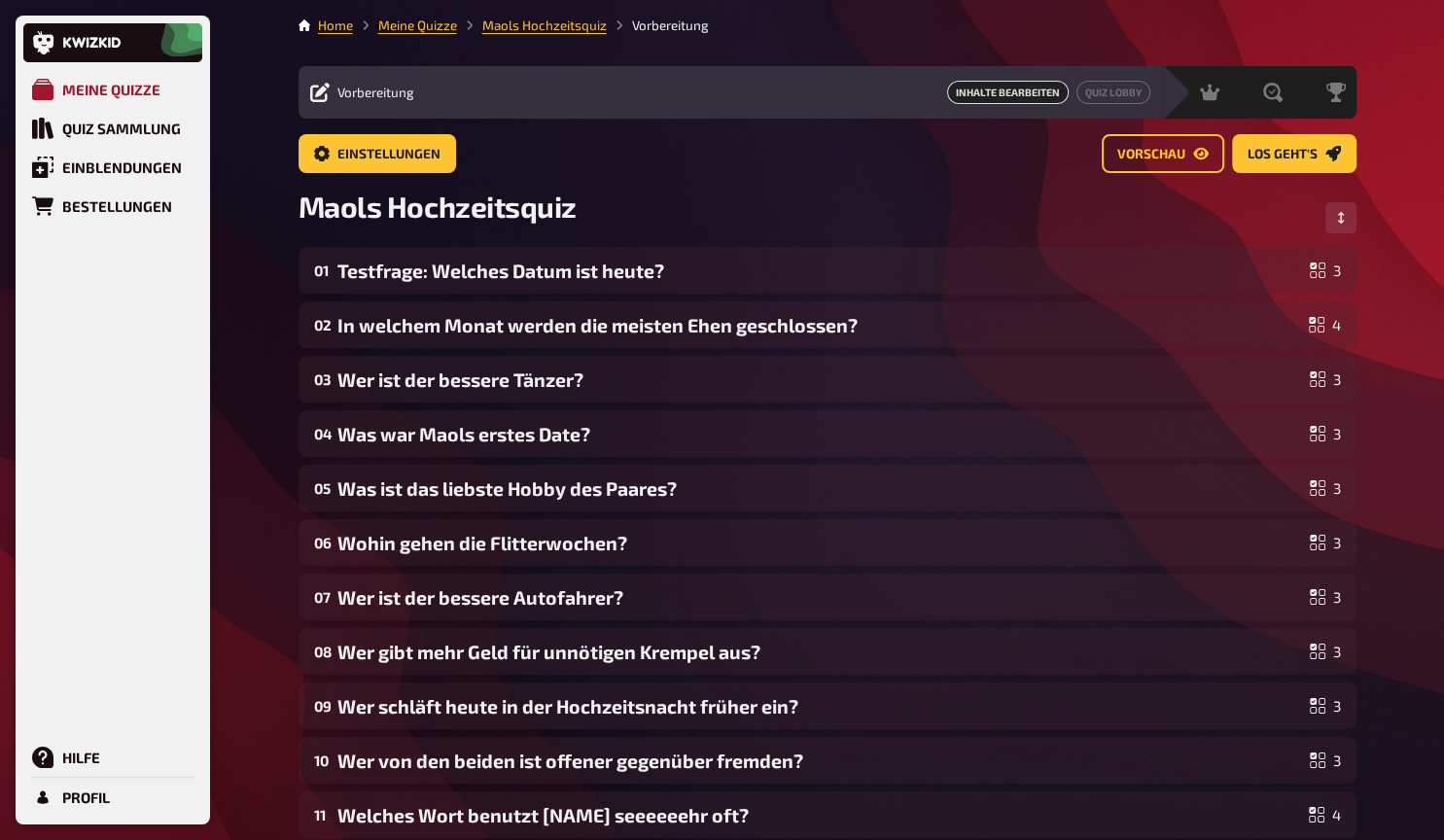 click 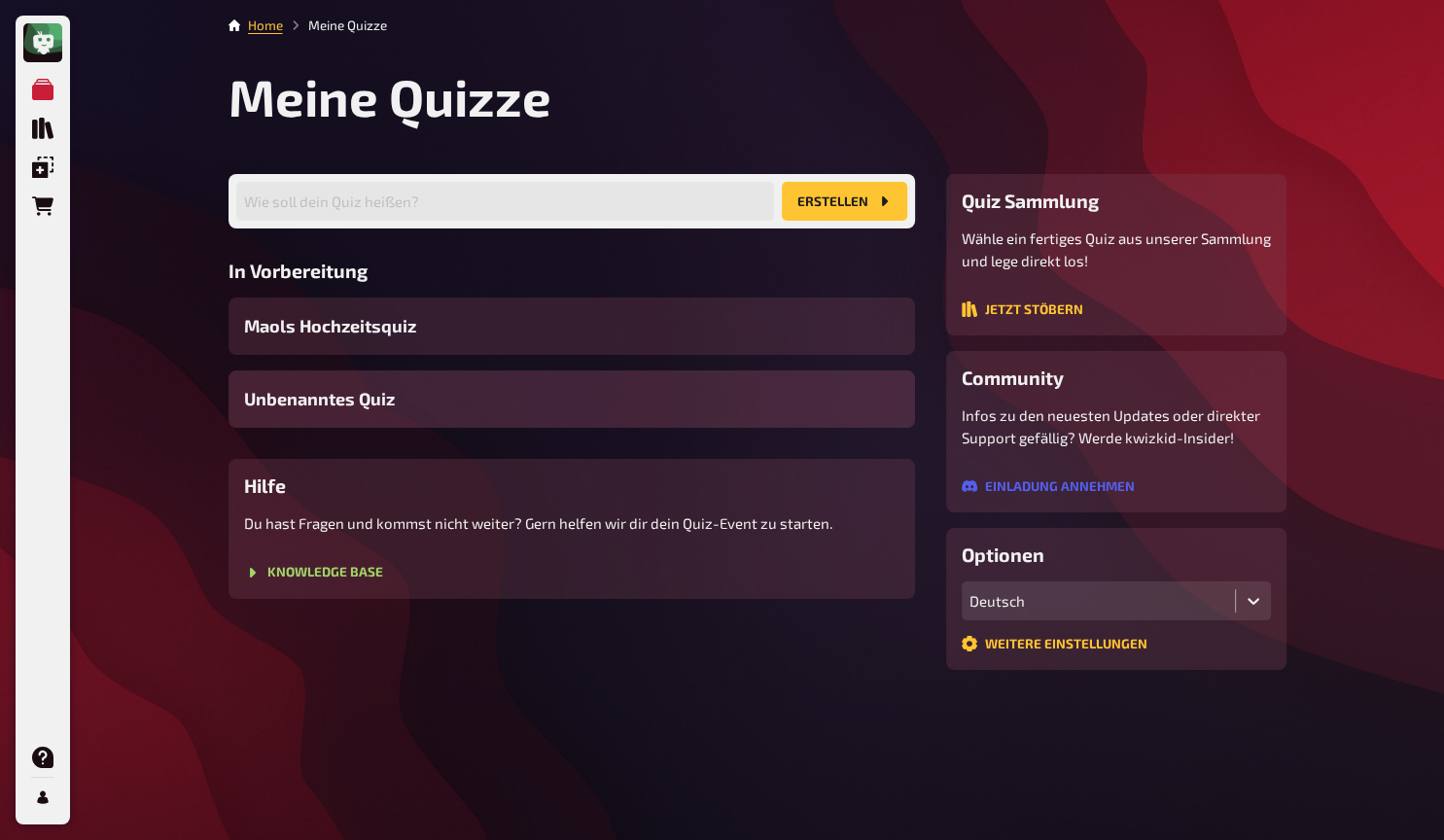 click on "Unbenanntes Quiz" at bounding box center (572, 399) 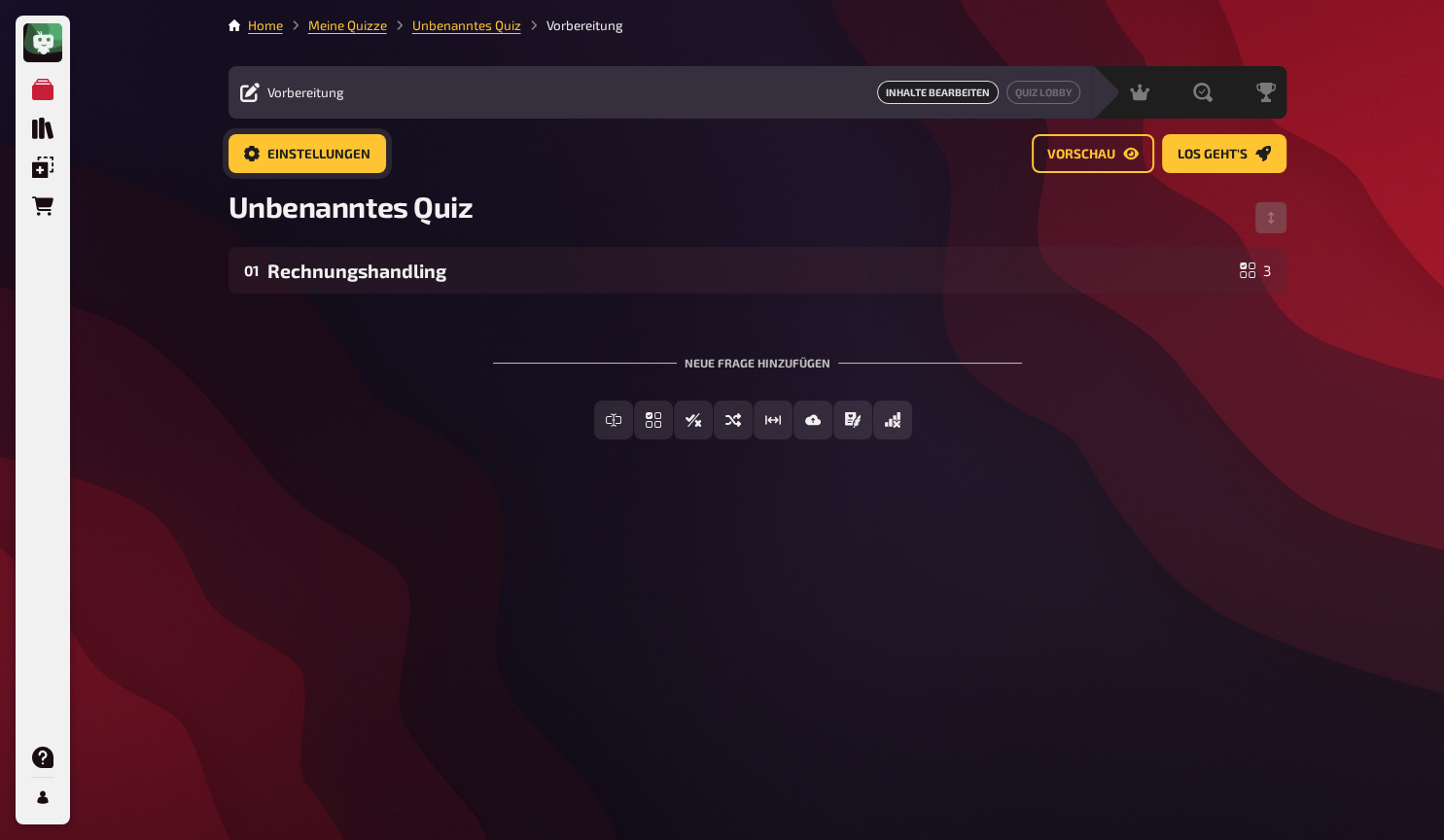 click on "Einstellungen" at bounding box center [307, 154] 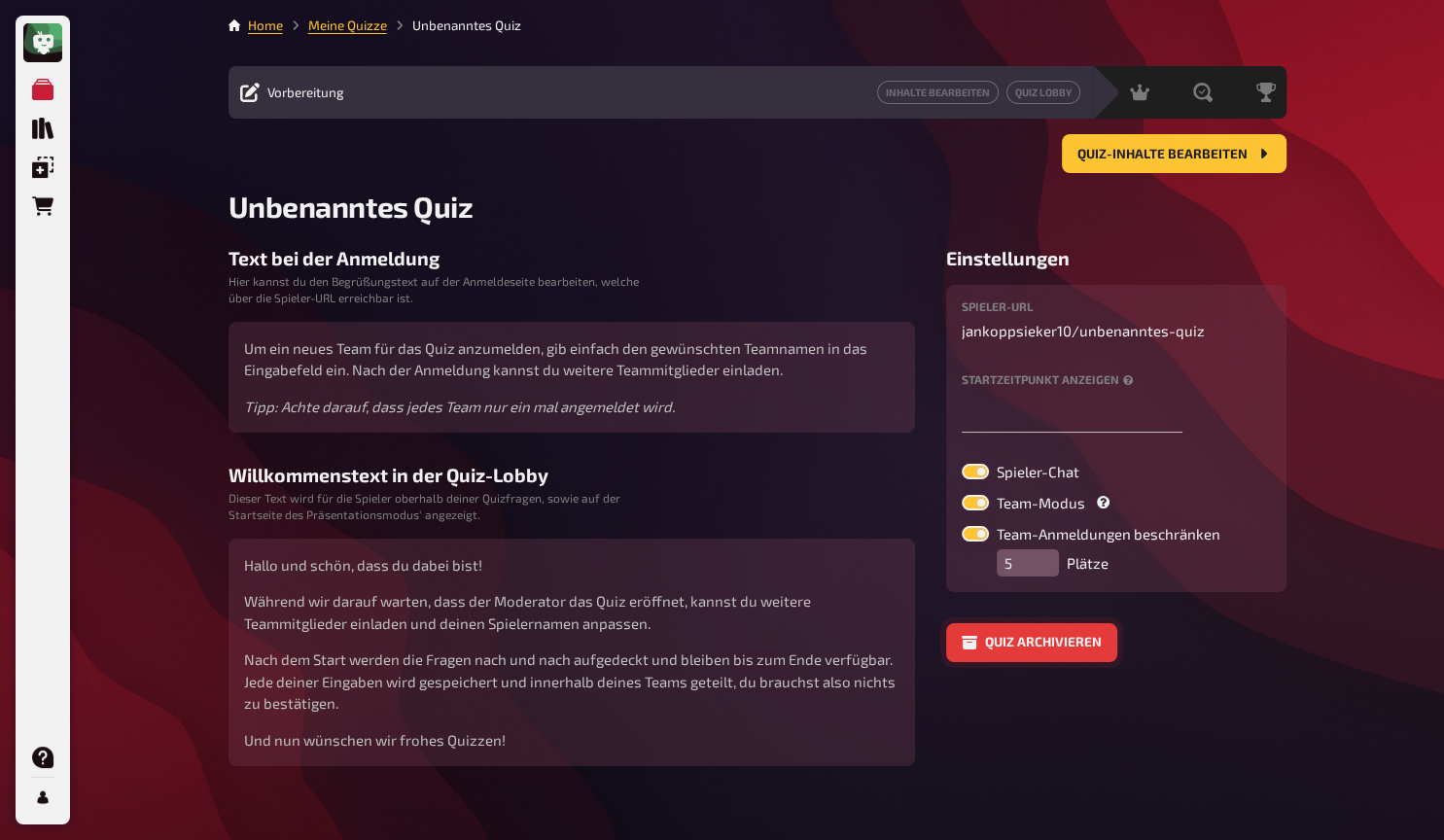 click on "Quiz archivieren" at bounding box center (1032, 643) 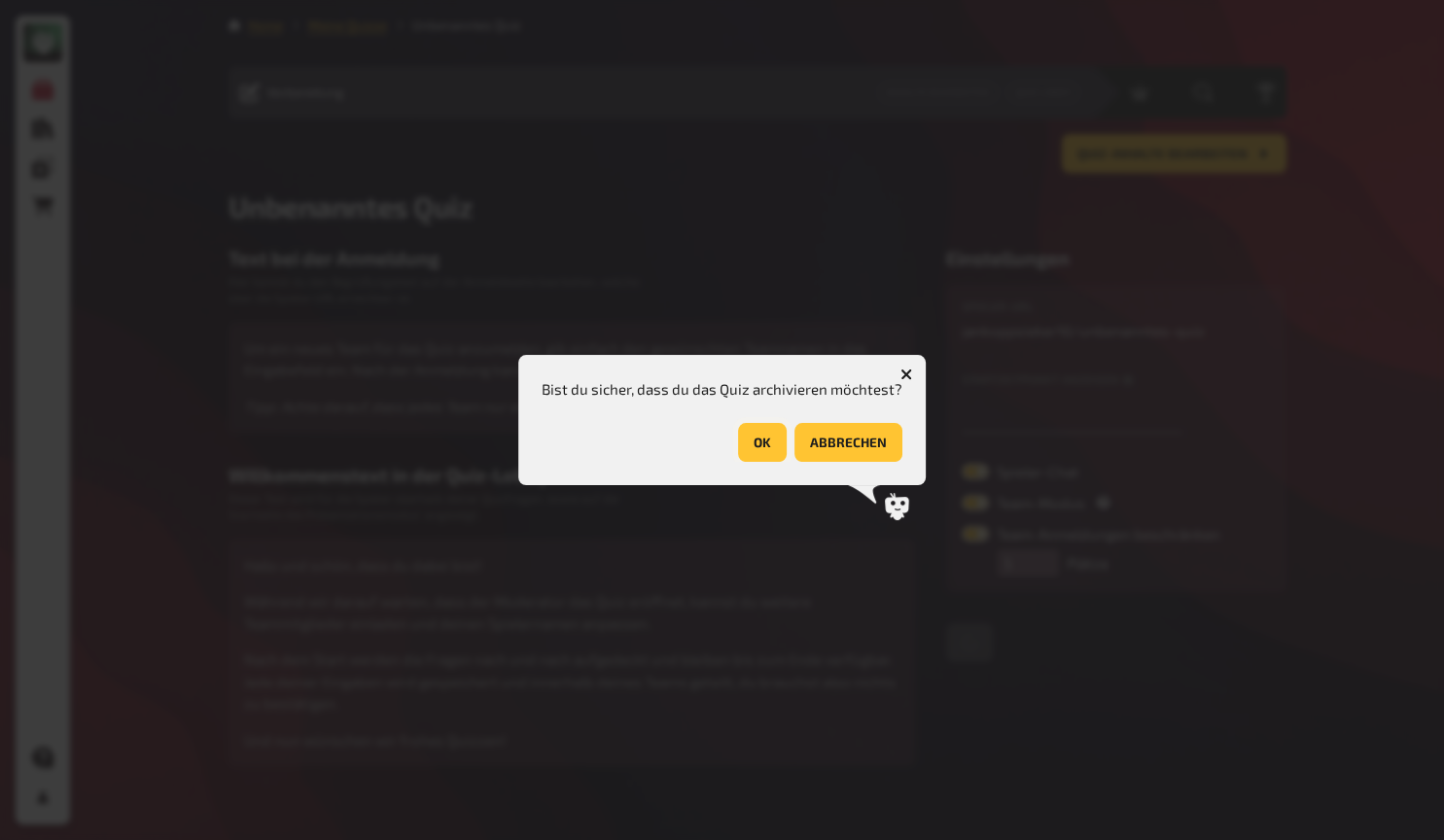 click on "OK" at bounding box center (762, 442) 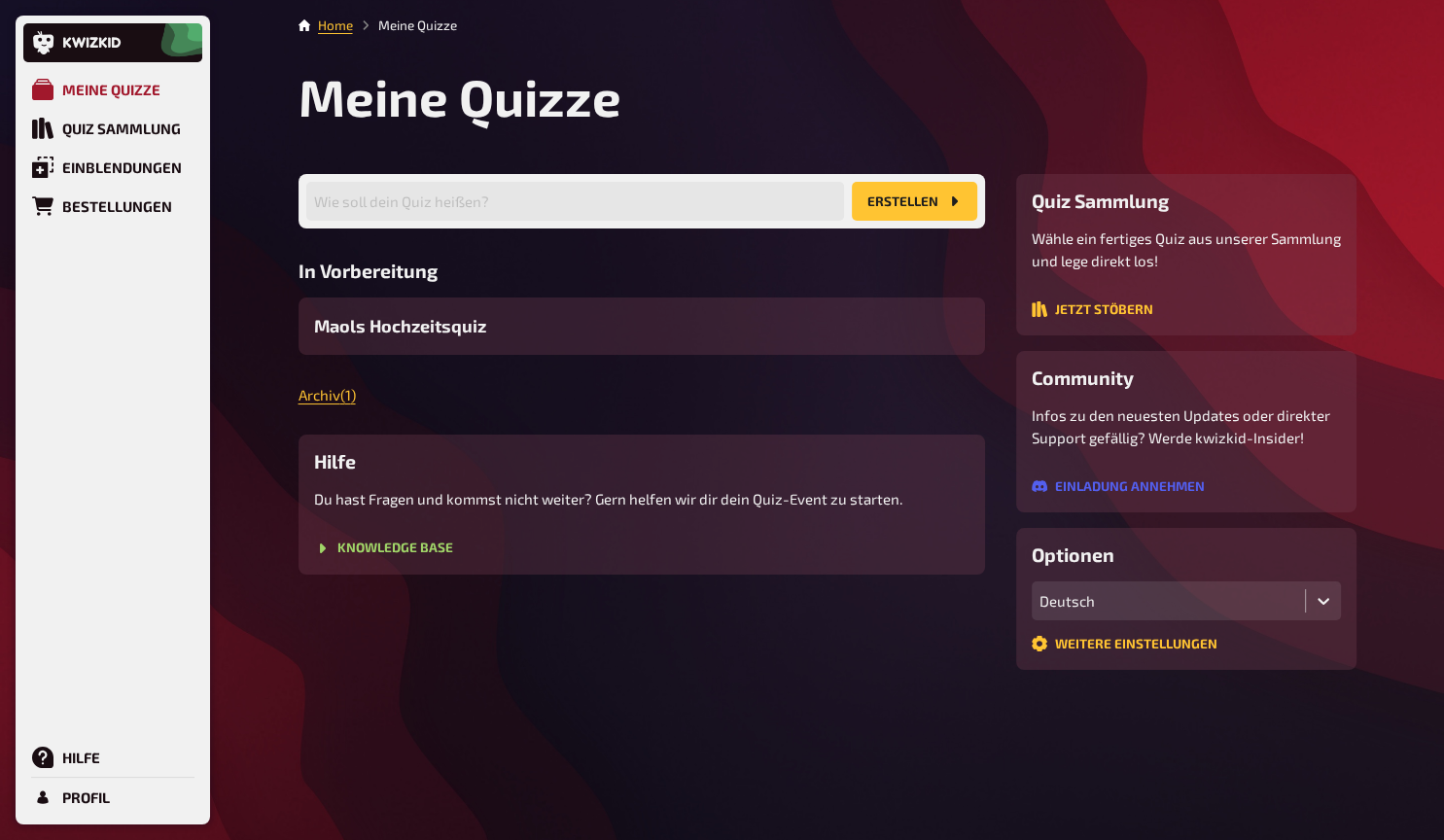 click on "Meine Quizze" at bounding box center (111, 89) 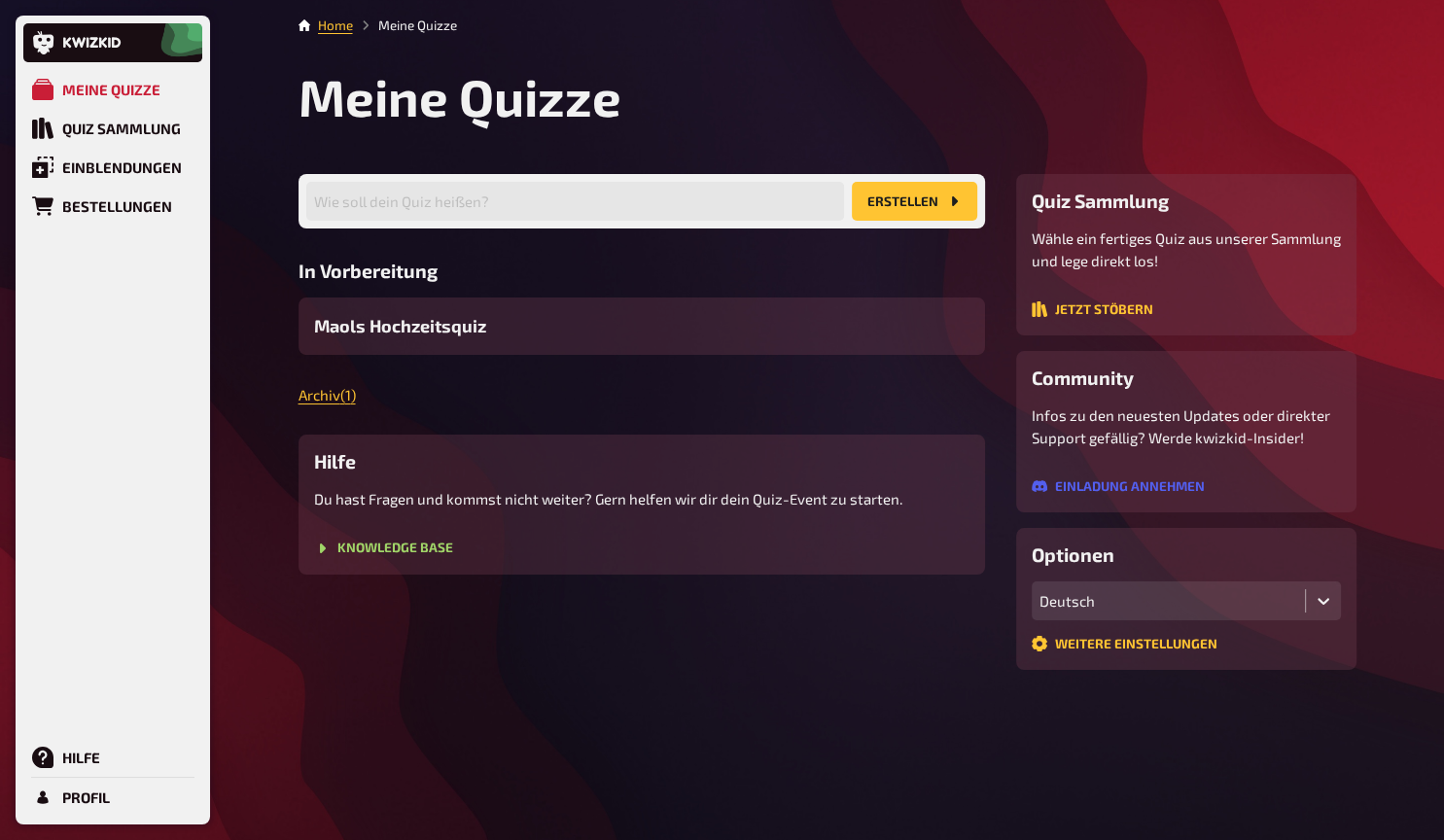 click on "Wie soll dein Quiz heißen? Erstellen In Vorbereitung Maols Hochzeitsquiz Archiv  ( 1 ) Hilfe Du hast Fragen und kommst nicht weiter? Gern helfen wir dir dein Quiz-Event zu starten. Knowledge Base" at bounding box center [642, 422] 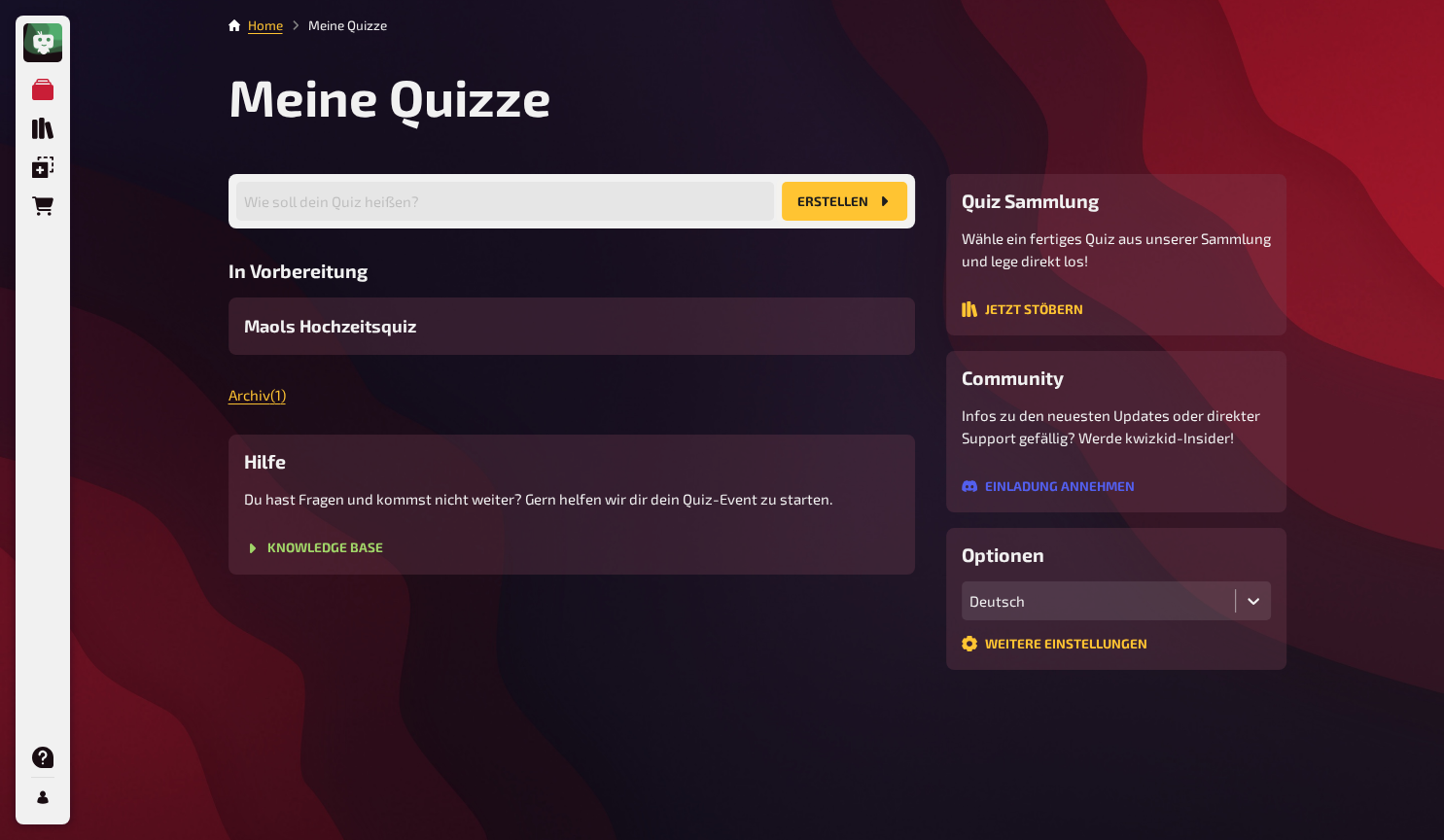 click on "Erstellen" at bounding box center [844, 201] 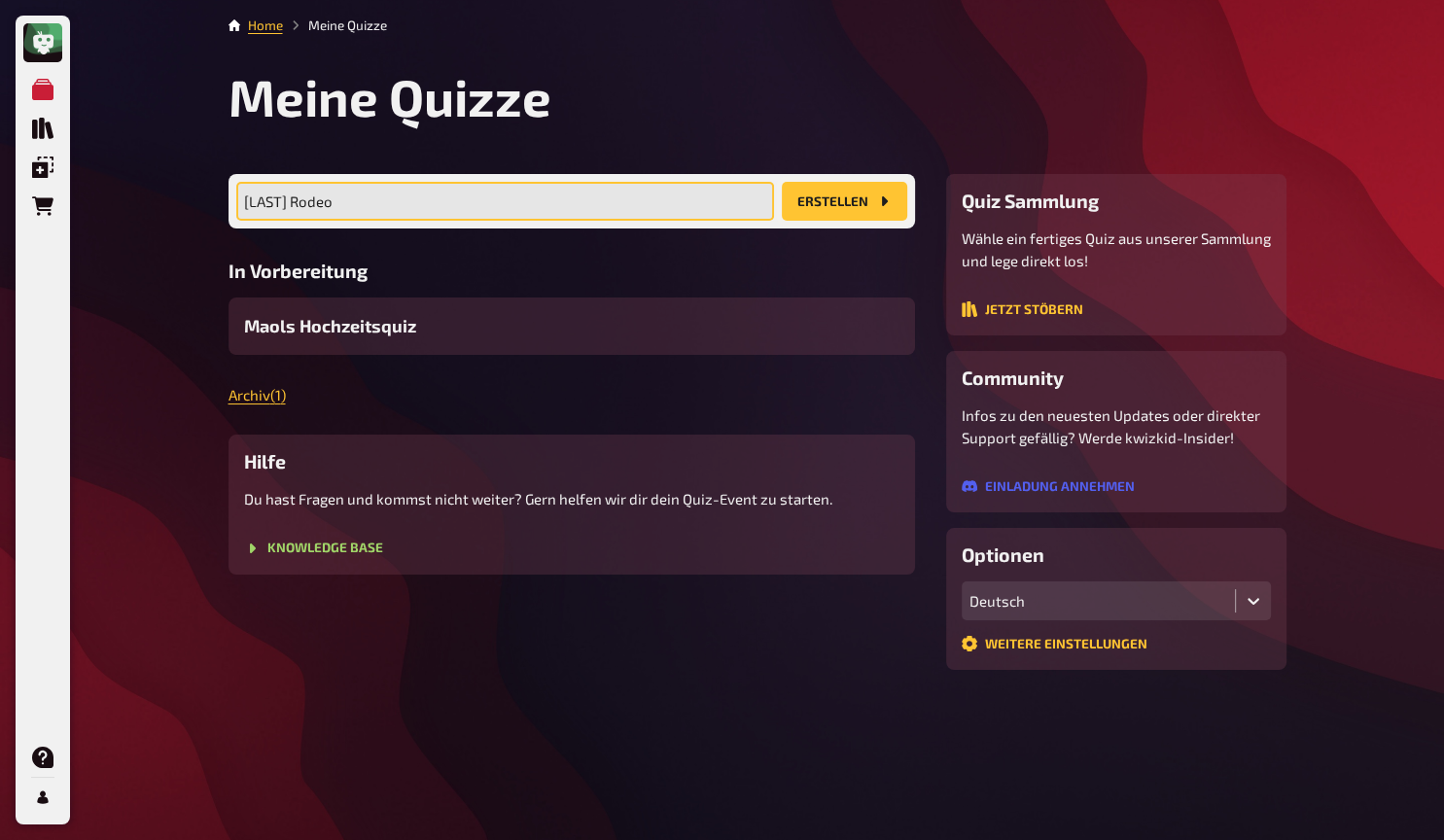 type on "[LAST] Rodeo" 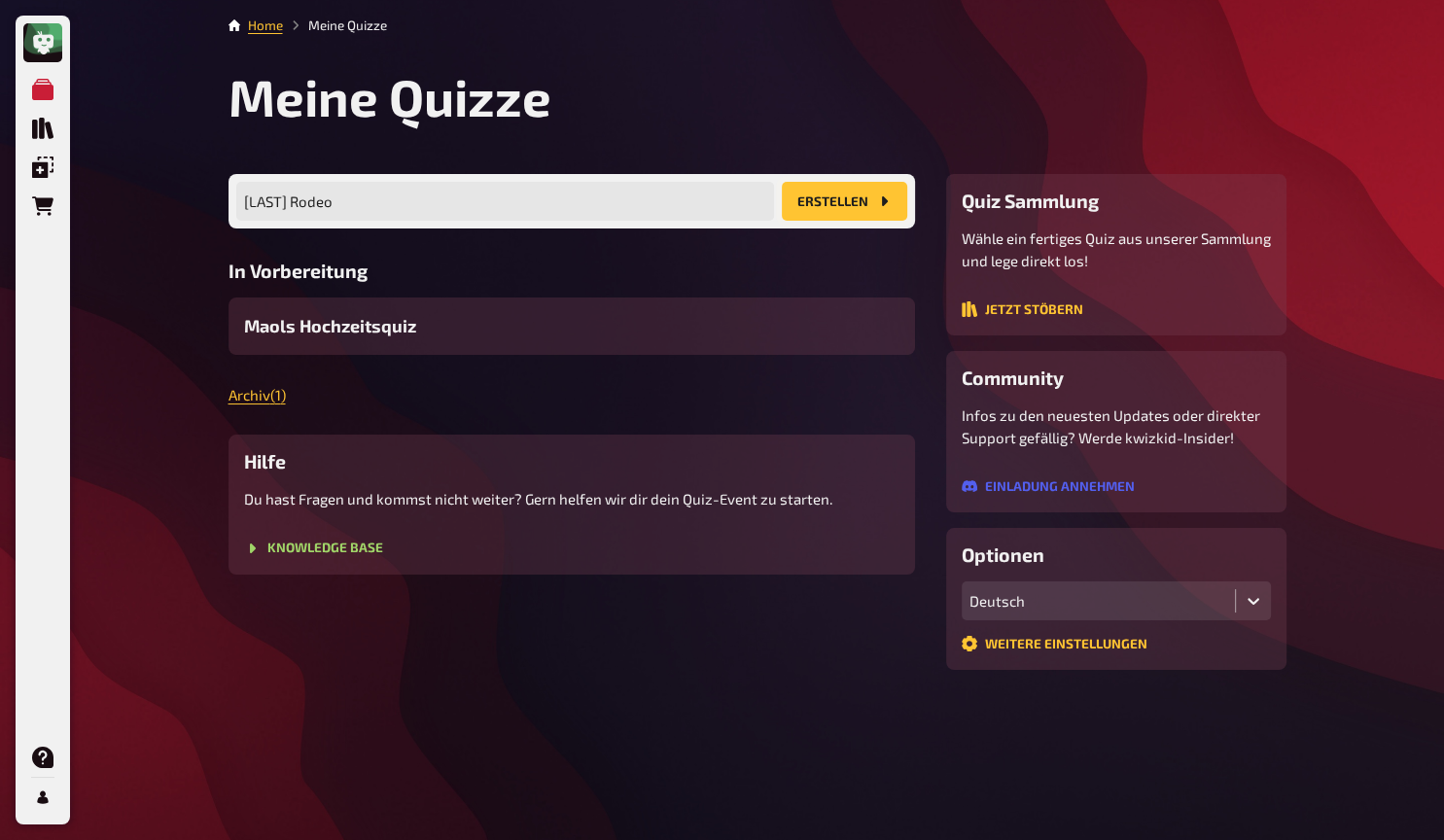 click on "Erstellen" at bounding box center [844, 201] 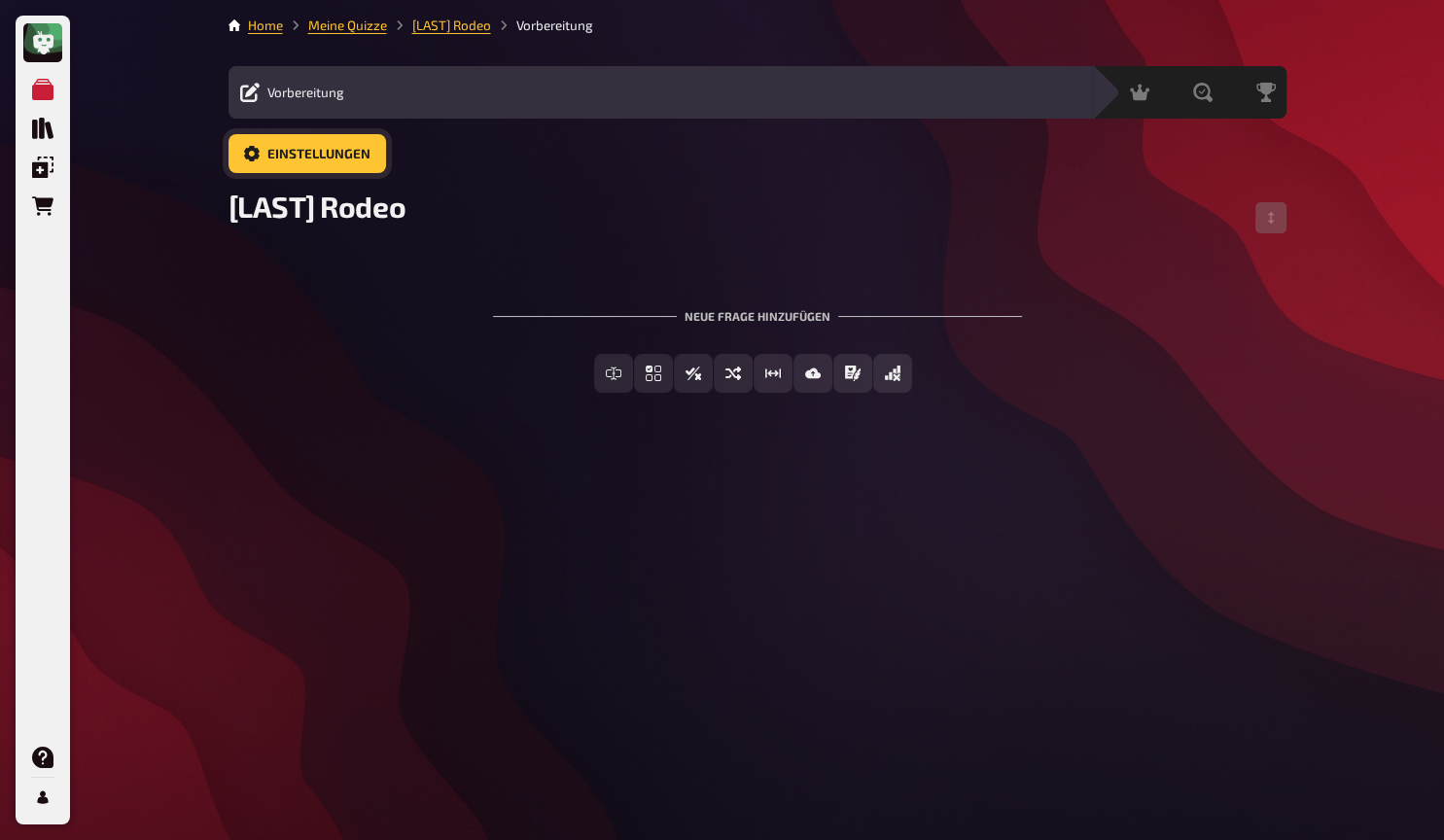 click on "Einstellungen" at bounding box center (319, 155) 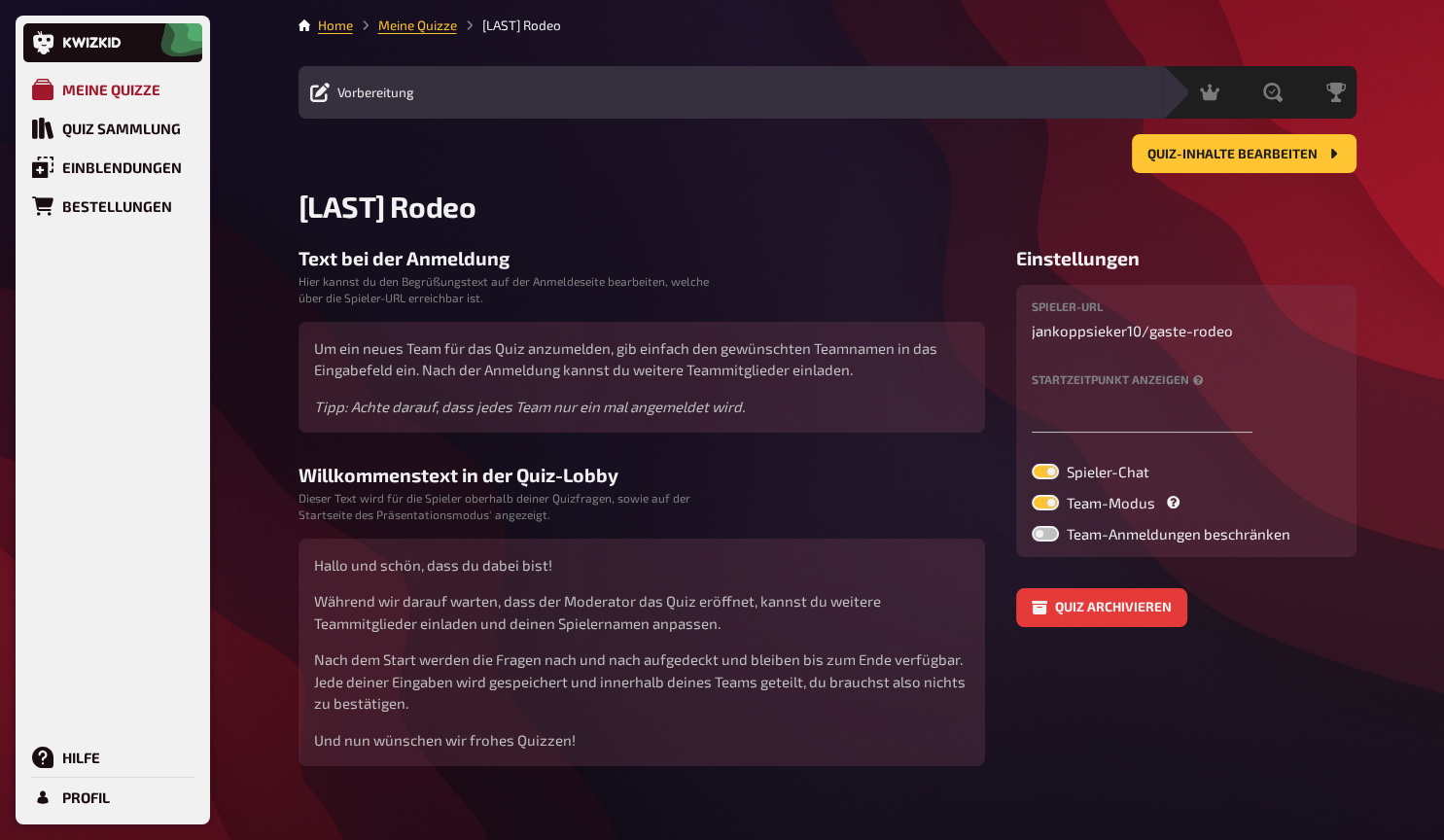 click 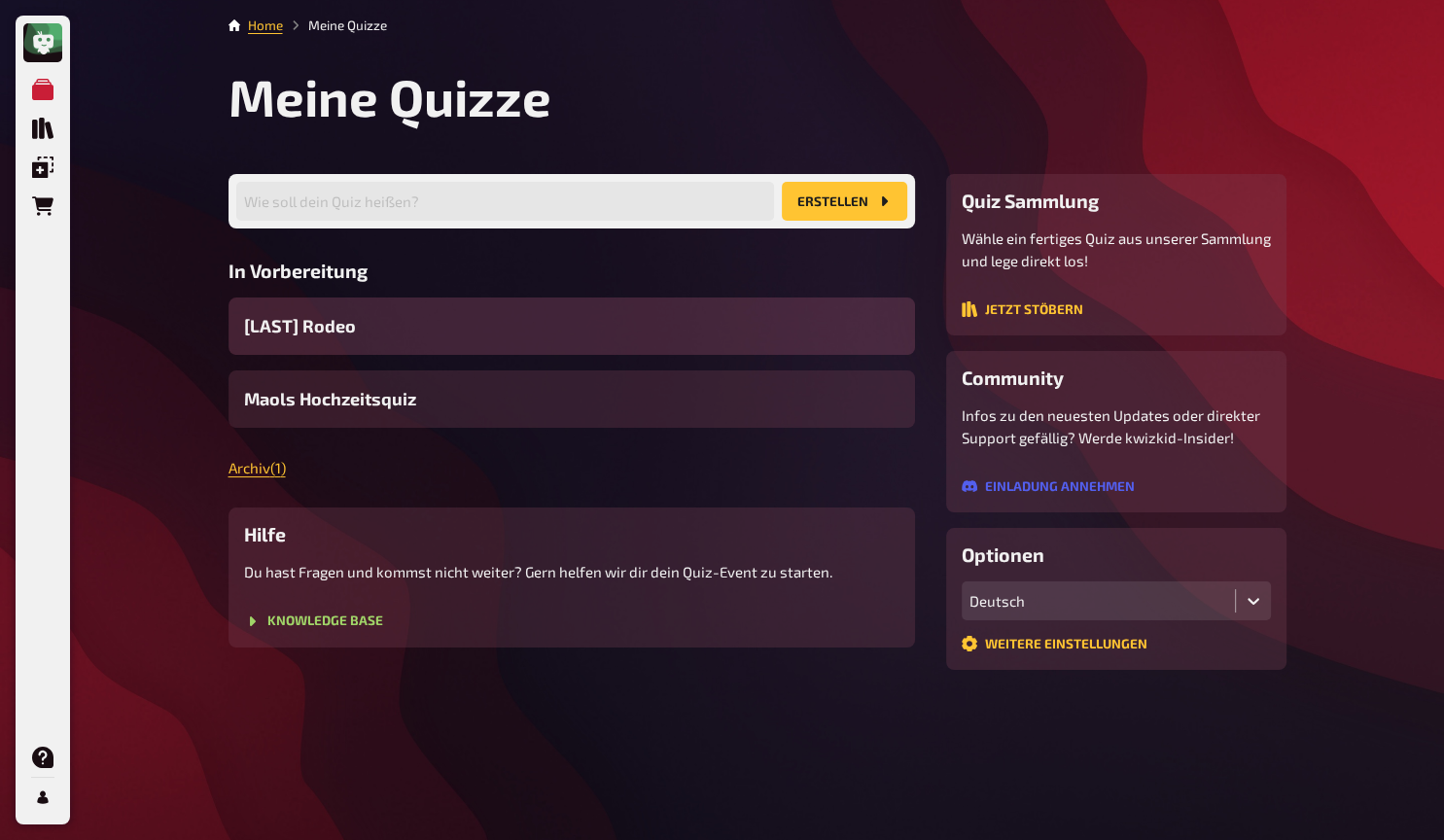 click on "[LAST] Rodeo" at bounding box center [572, 326] 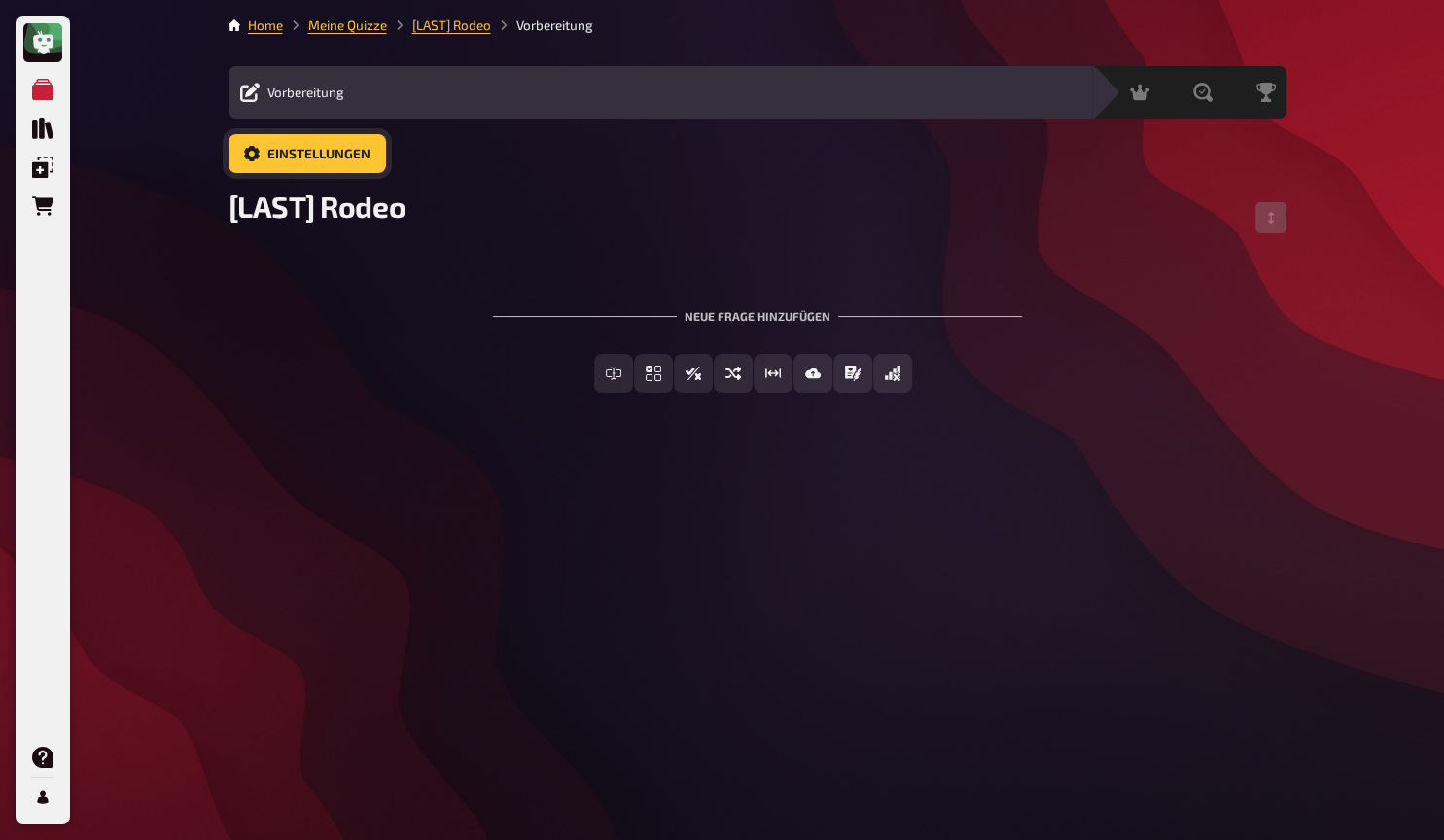 click on "Einstellungen" at bounding box center (319, 155) 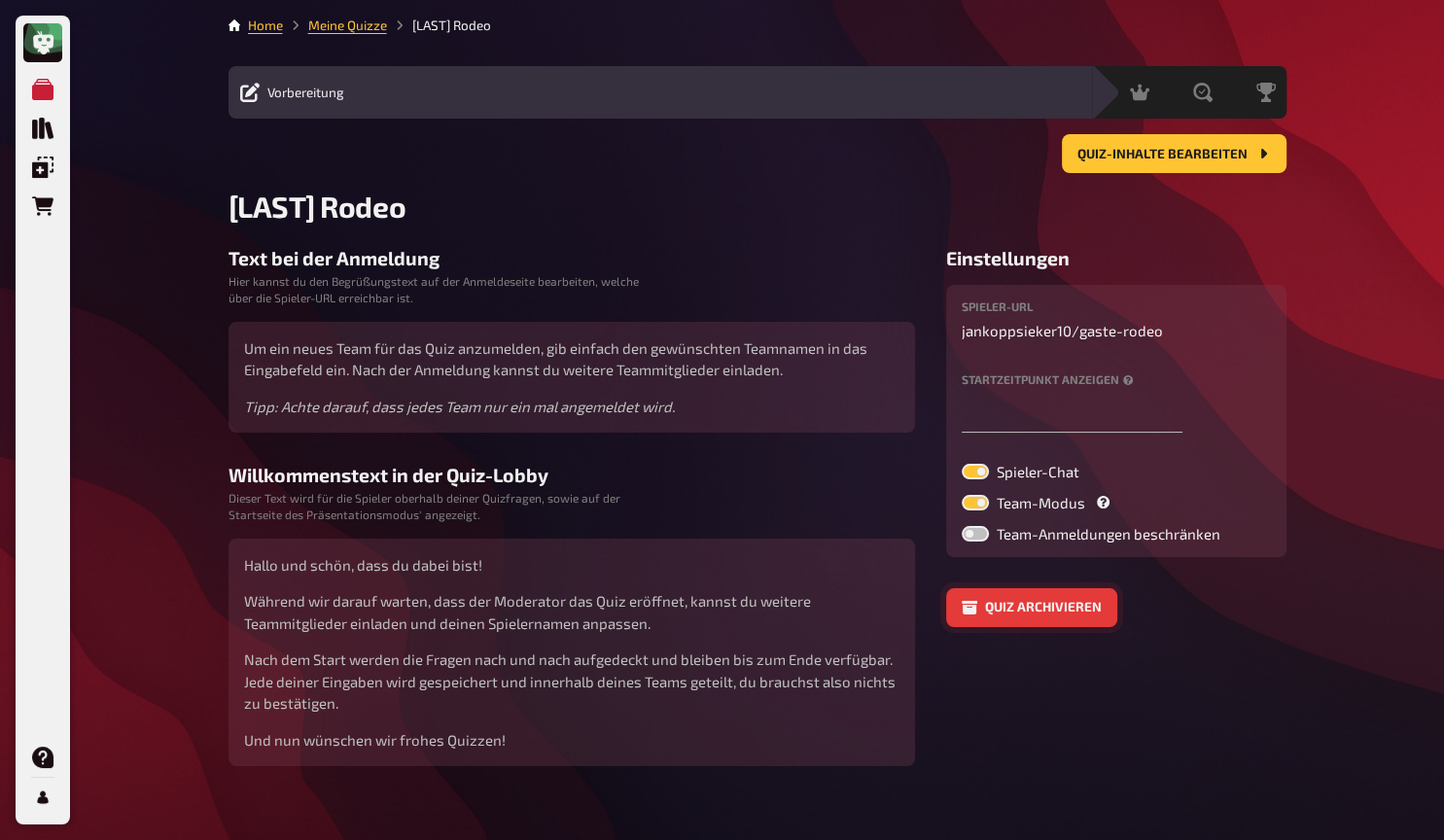 click on "Quiz archivieren" at bounding box center (1032, 608) 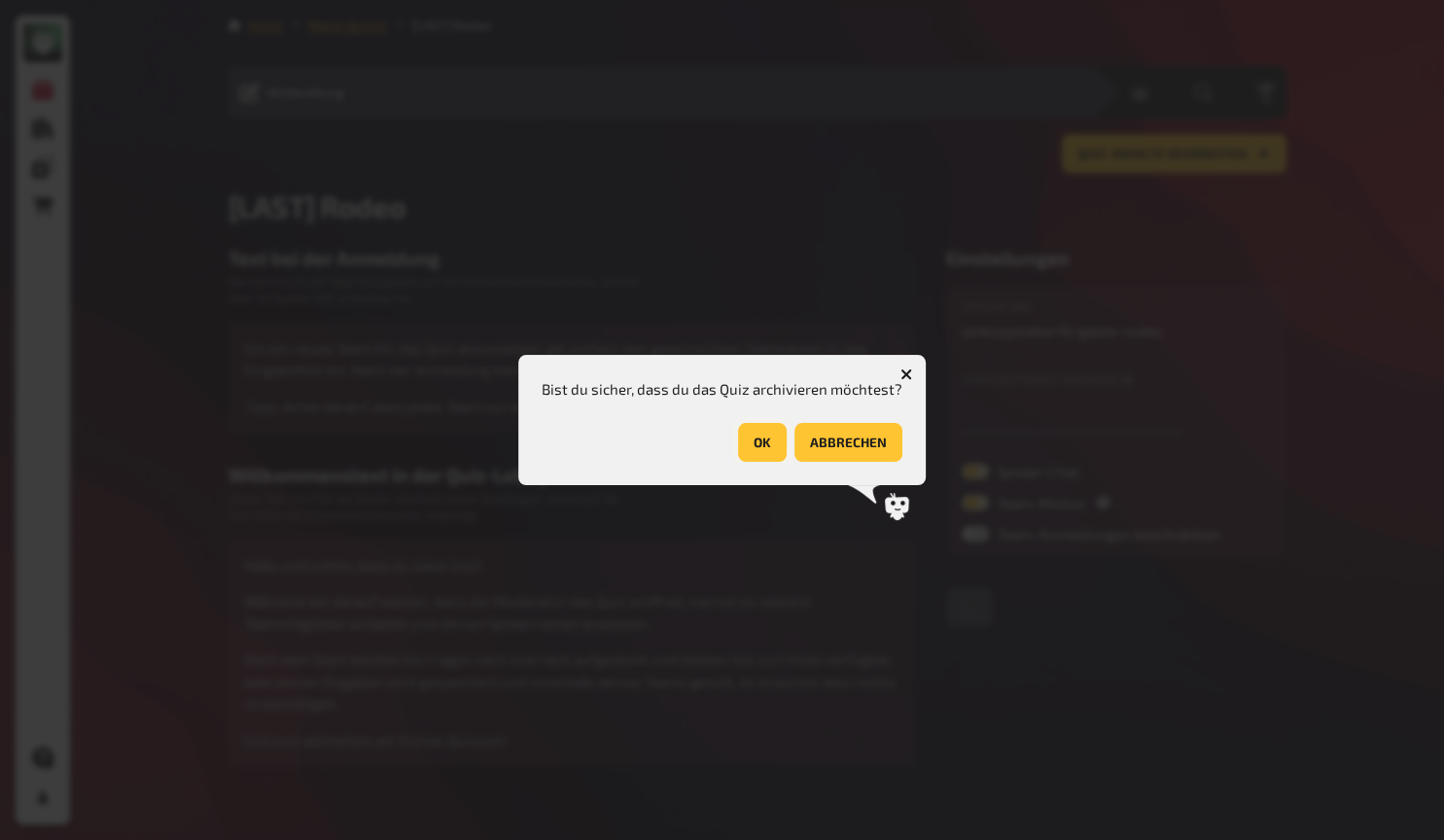 click on "OK" at bounding box center (762, 442) 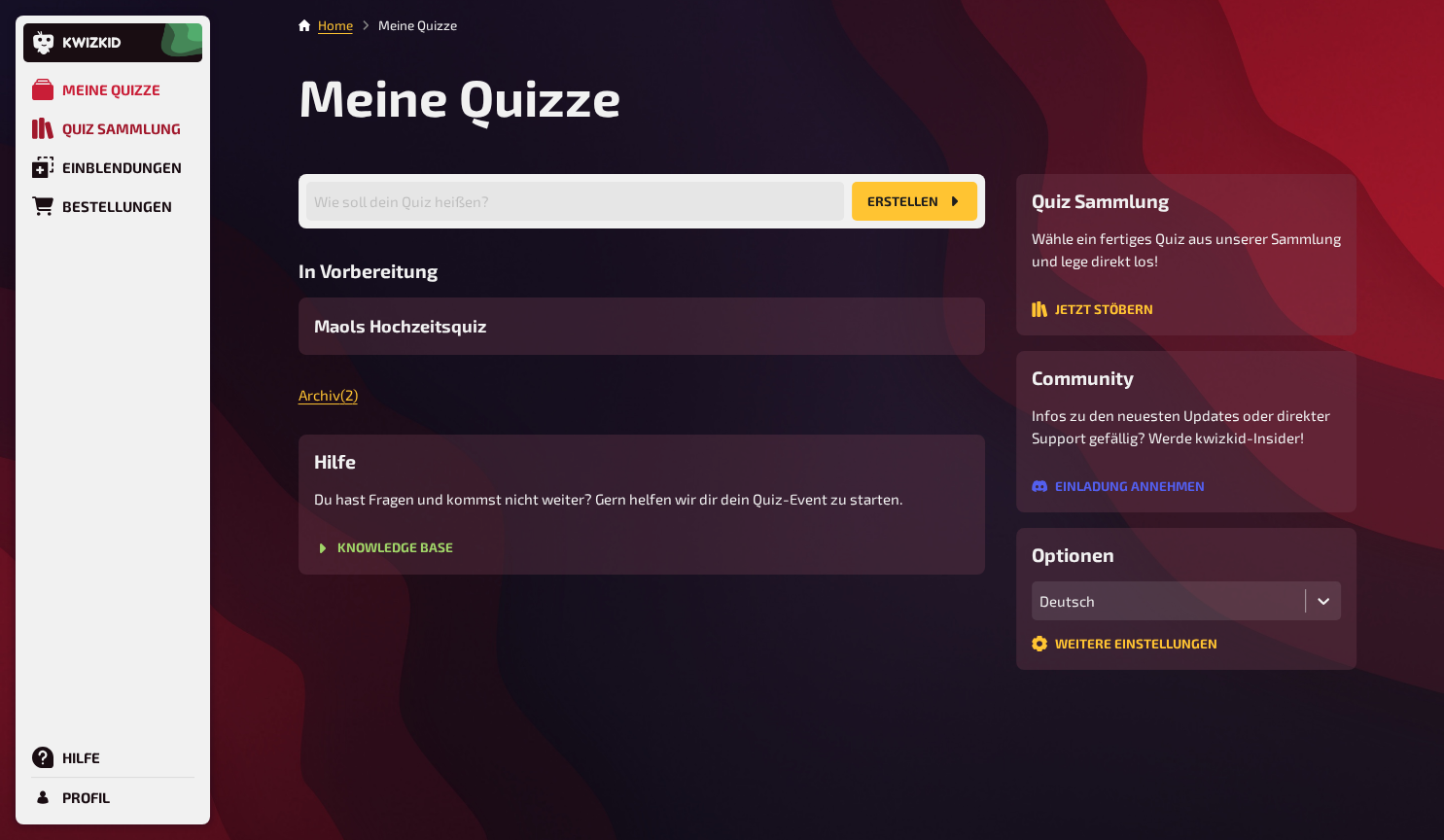 click on "Quiz Sammlung" at bounding box center [113, 128] 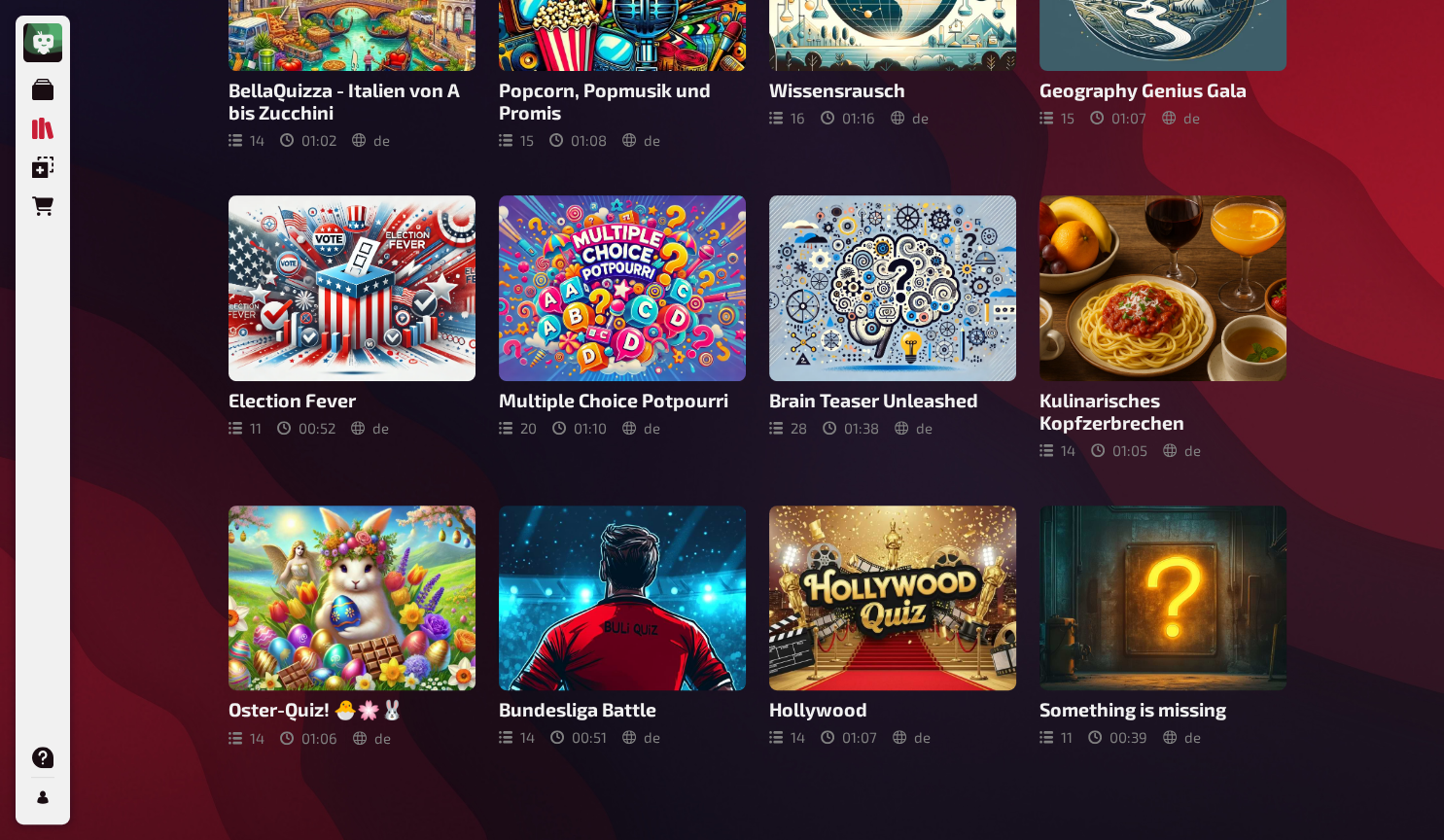 scroll, scrollTop: 0, scrollLeft: 0, axis: both 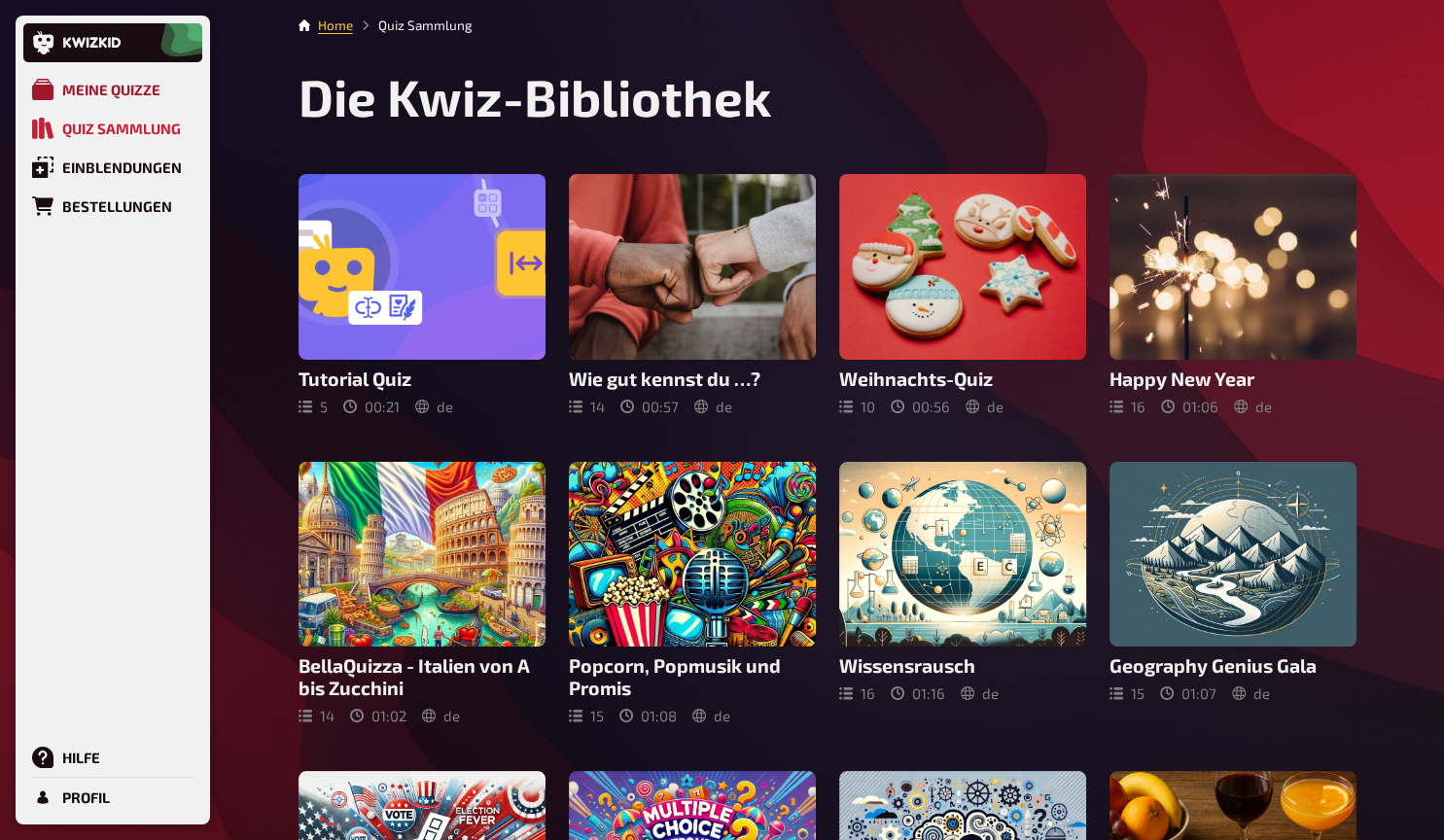click on "Meine Quizze" at bounding box center (113, 89) 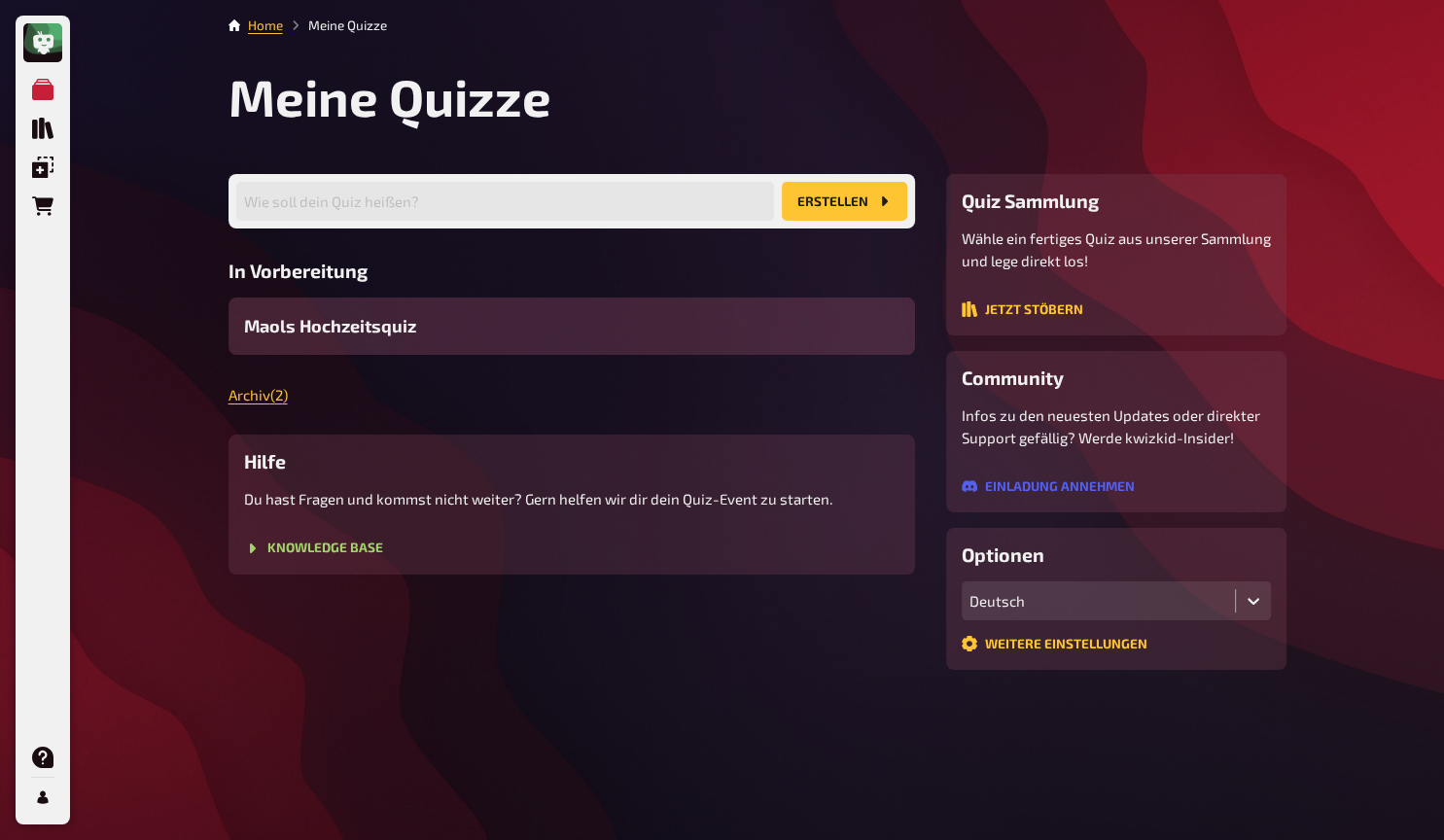 click on "Maols Hochzeitsquiz" at bounding box center [572, 326] 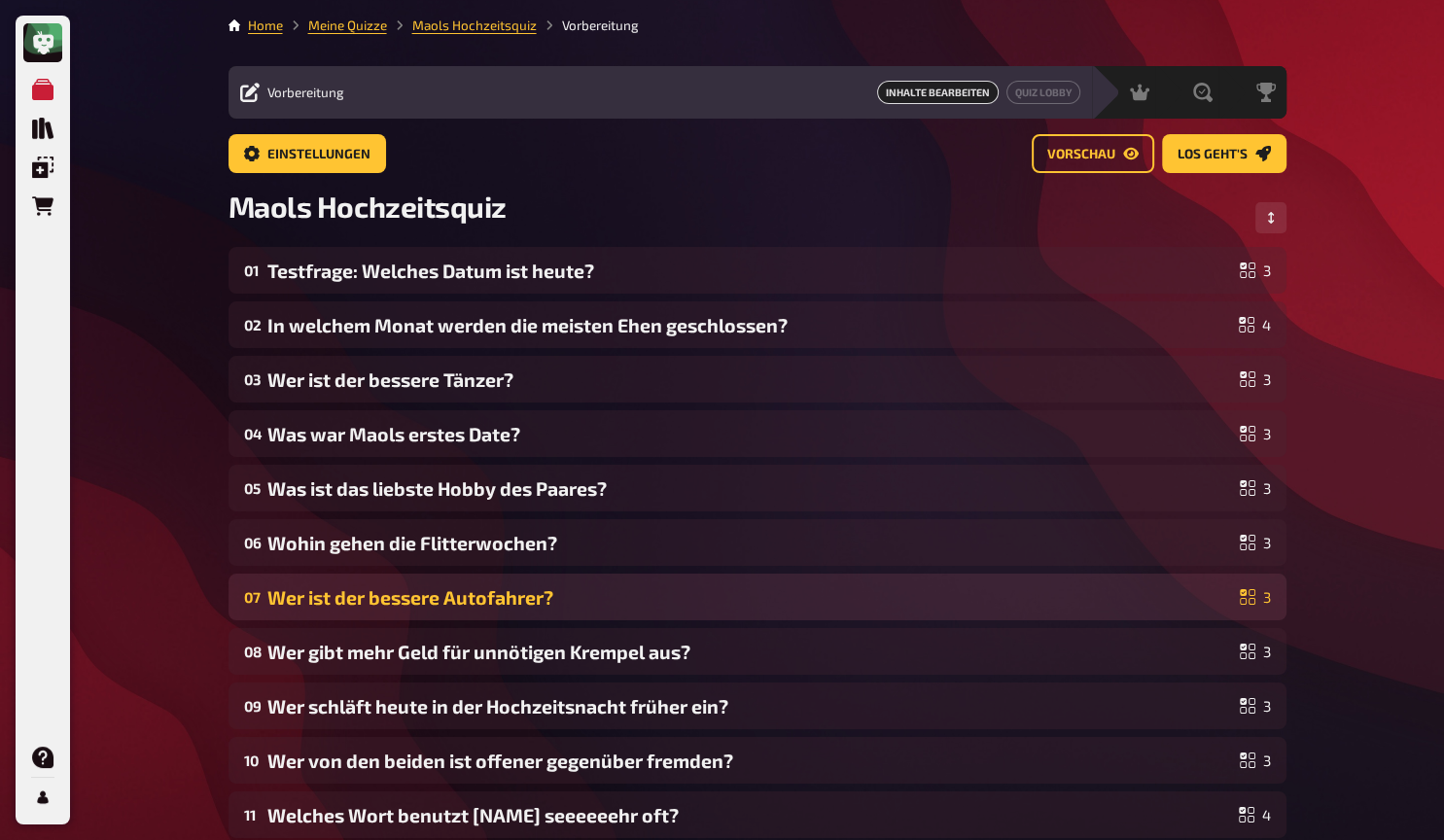 click on "Wer ist der bessere Autofahrer?" at bounding box center (750, 597) 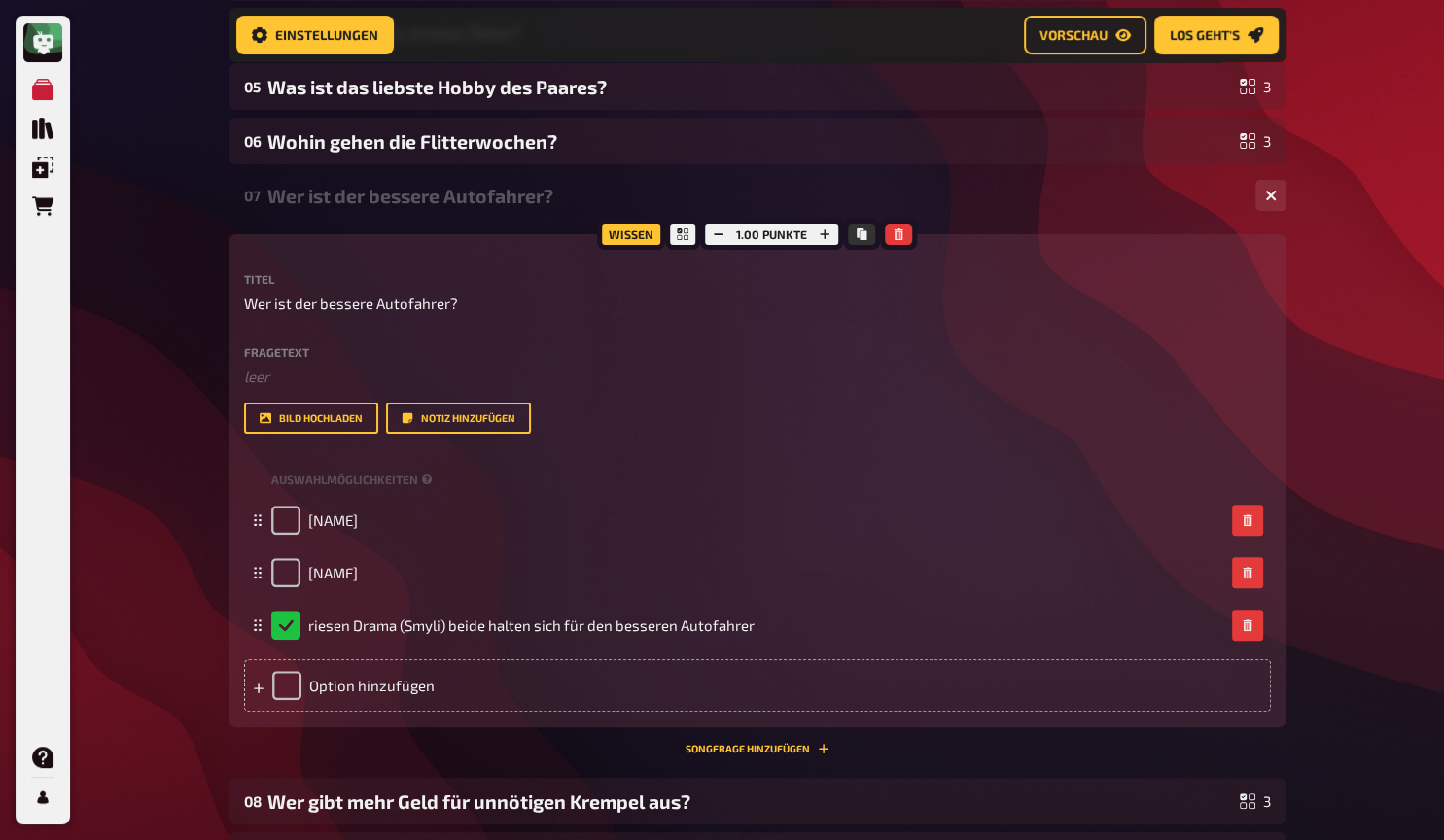 scroll, scrollTop: 420, scrollLeft: 0, axis: vertical 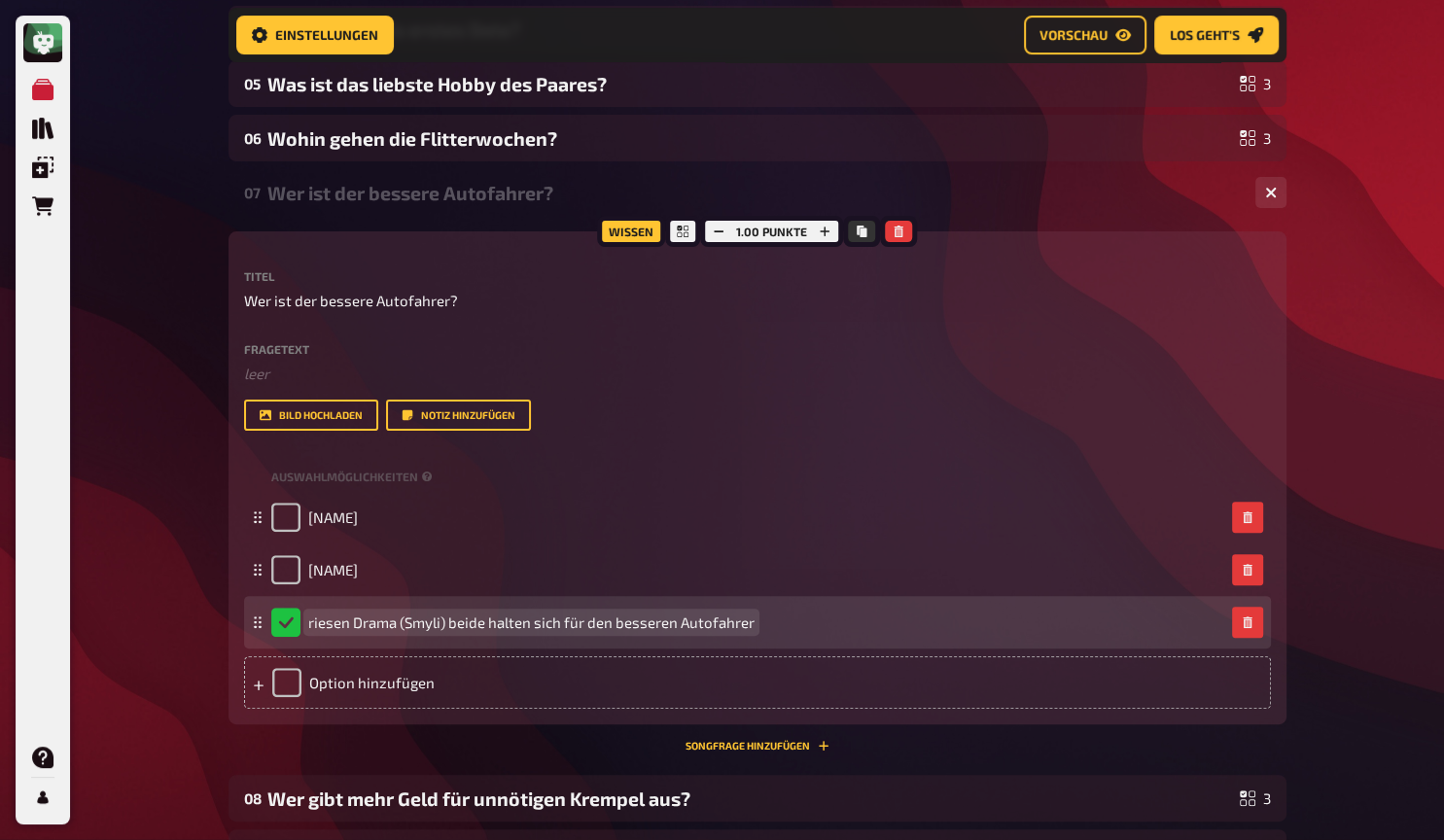 click on "riesen Drama (Smyli) beide halten sich für den besseren Autofahrer" at bounding box center (531, 622) 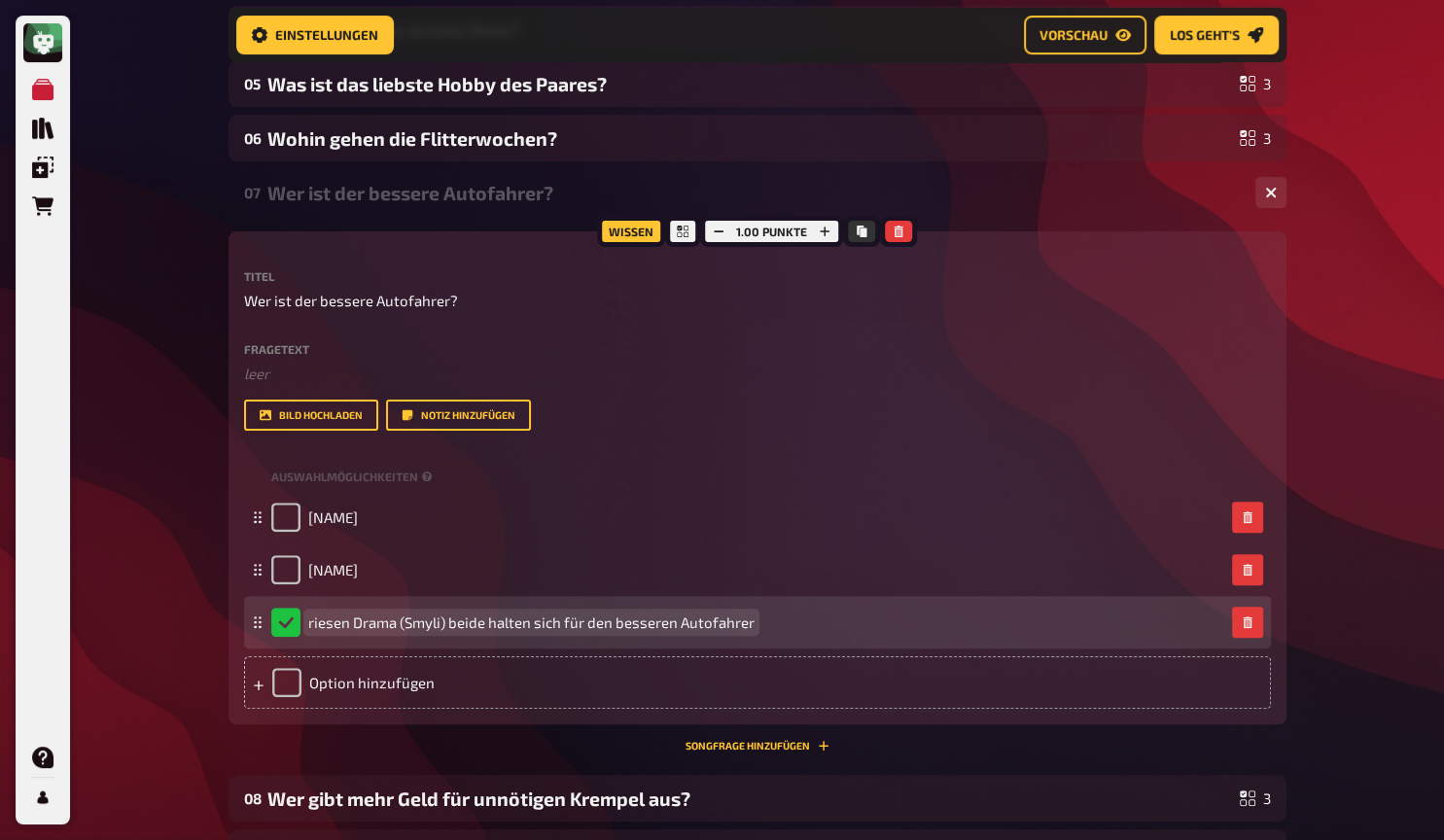 click on "riesen Drama (Smyli) beide halten sich für den besseren Autofahrer" at bounding box center [531, 622] 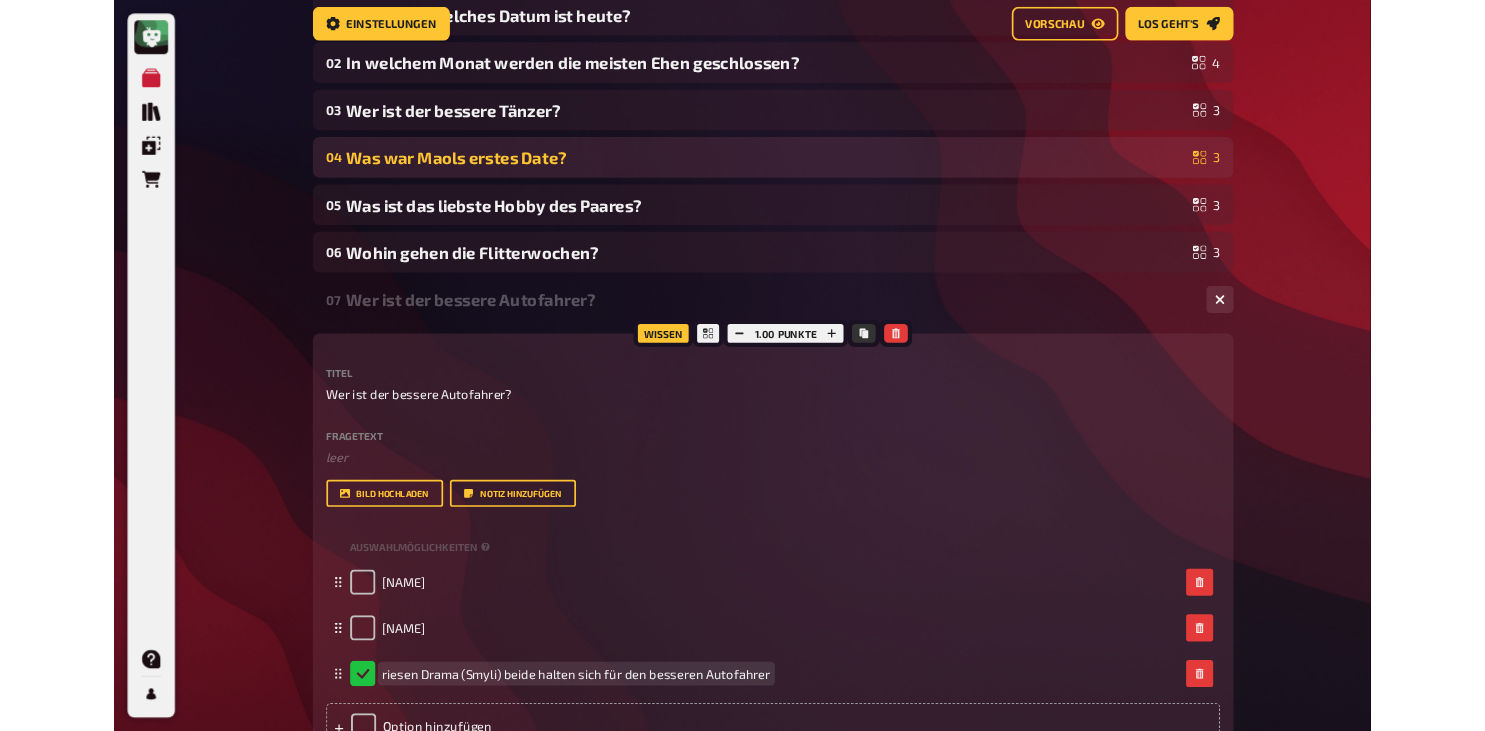 scroll, scrollTop: 0, scrollLeft: 0, axis: both 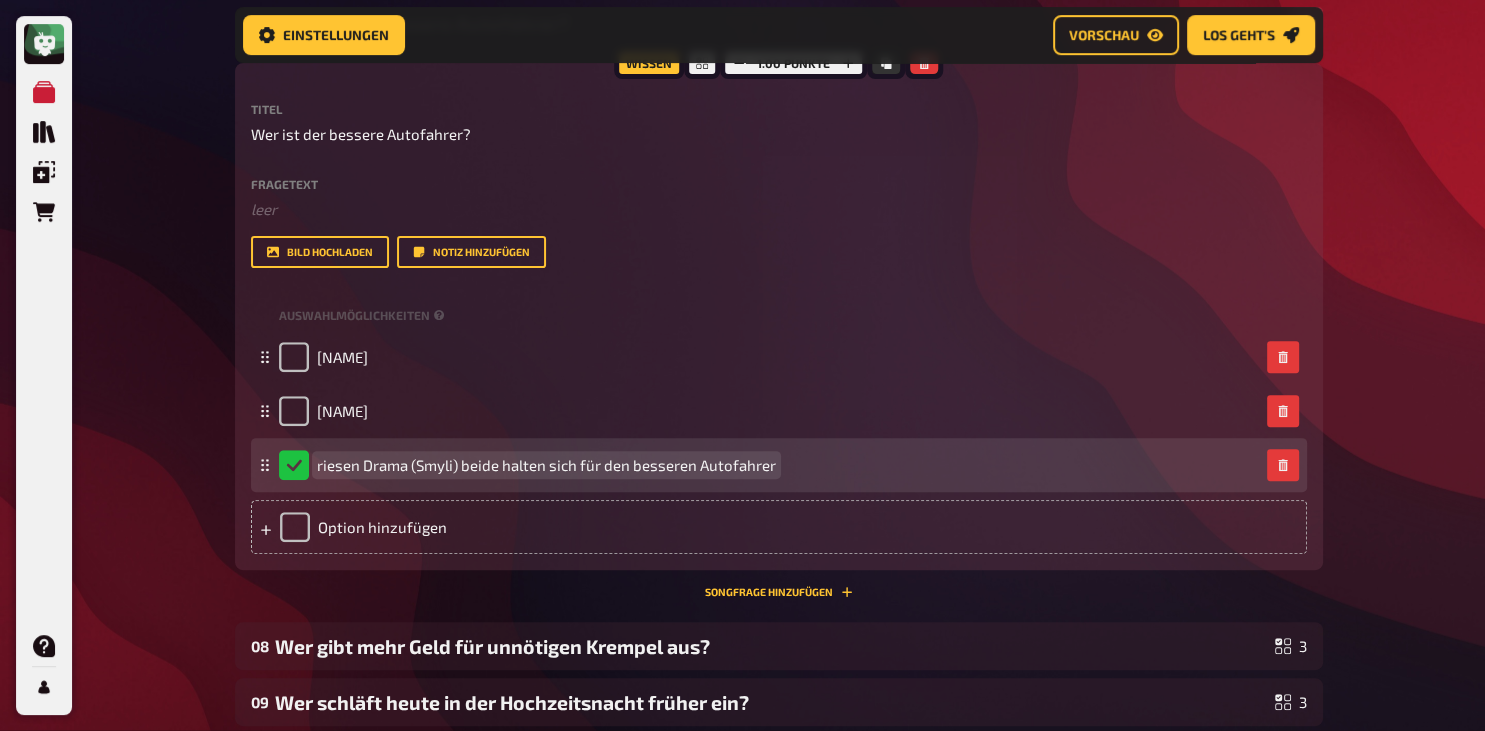 click on "riesen Drama (Smyli) beide halten sich für den besseren Autofahrer" at bounding box center (546, 465) 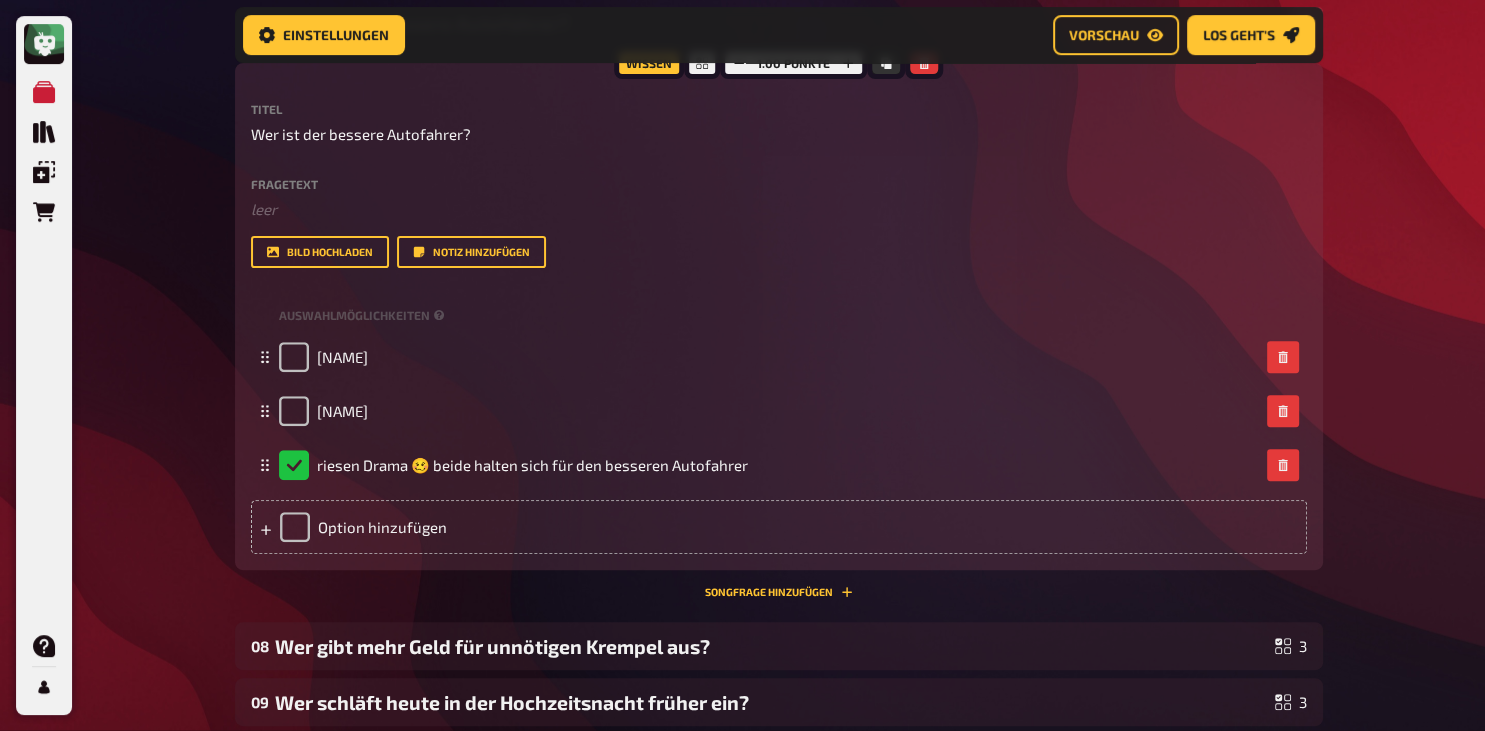 click on "Meine Quizze Quiz Sammlung Einblendungen Bestellungen Hilfe Profil Home Meine Quizze Maols Hochzeitsquiz Vorbereitung Vorbereitung Inhalte Bearbeiten Quiz Lobby Moderation undefined Auswertung Siegerehrung Einstellungen Vorschau Los geht's Los geht's Maols Hochzeitsquiz 01 Testfrage: Welches Datum ist heute? 3 02 In welchem Monat werden die meisten Ehen geschlossen? 4 03 Wer ist der bessere Tänzer? 3 04 Was war Maols erstes Date?  3 05 Was ist das liebste Hobby des Paares? 3 06 Wohin gehen die Flitterwochen? 3 07 Wer ist der bessere Autofahrer? 3 Wissen 1.00 Punkte Titel Wer ist der bessere Autofahrer? Fragetext ﻿ leer Hier hinziehen für Dateiupload Bild hochladen   Notiz hinzufügen Auswahlmöglichkeiten Marion Olli riesen Drama 🥴 beide halten sich für den besseren Autofahrer
To pick up a draggable item, press the space bar.
While dragging, use the arrow keys to move the item.
Press space again to drop the item in its new position, or press escape to cancel.
Option hinzufügen   08 3" at bounding box center [742, 282] 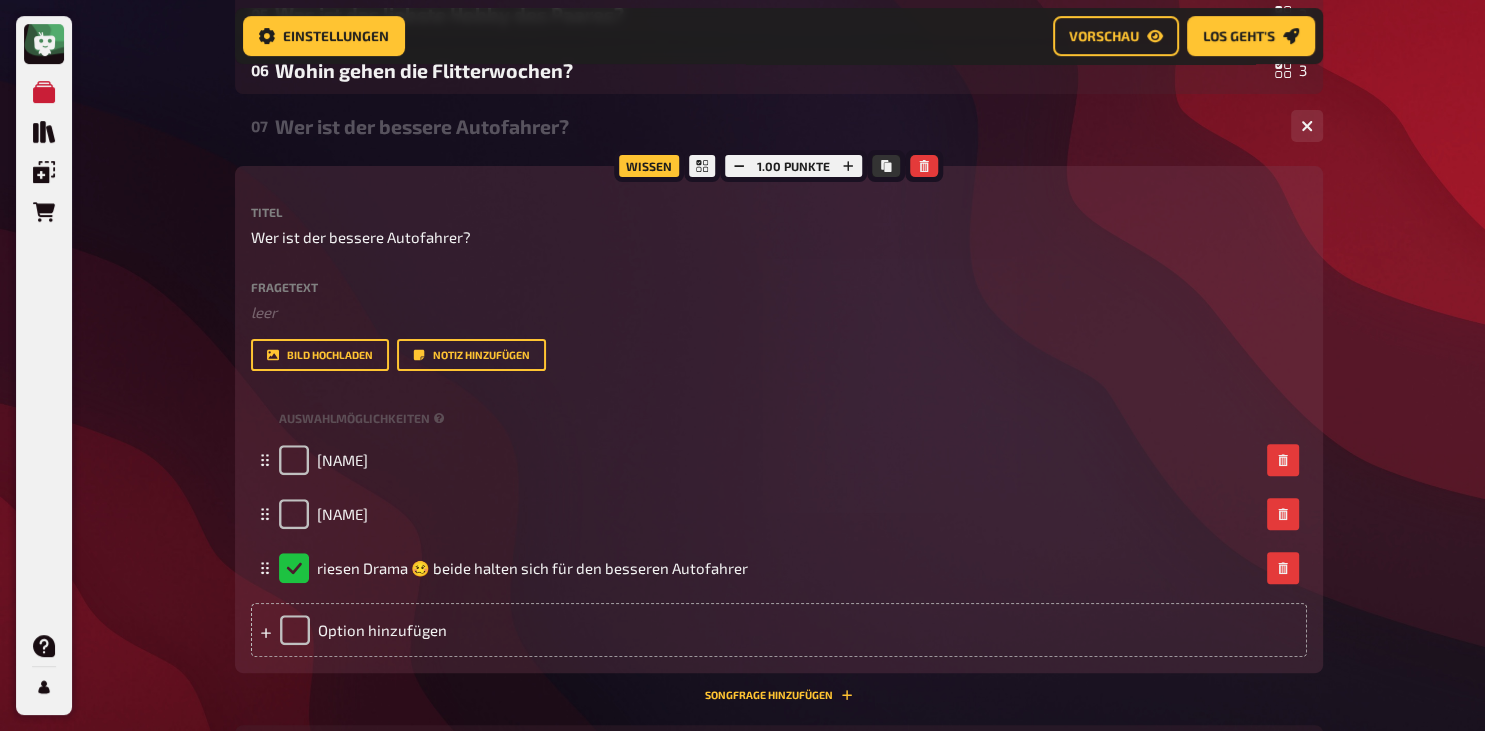 scroll, scrollTop: 503, scrollLeft: 0, axis: vertical 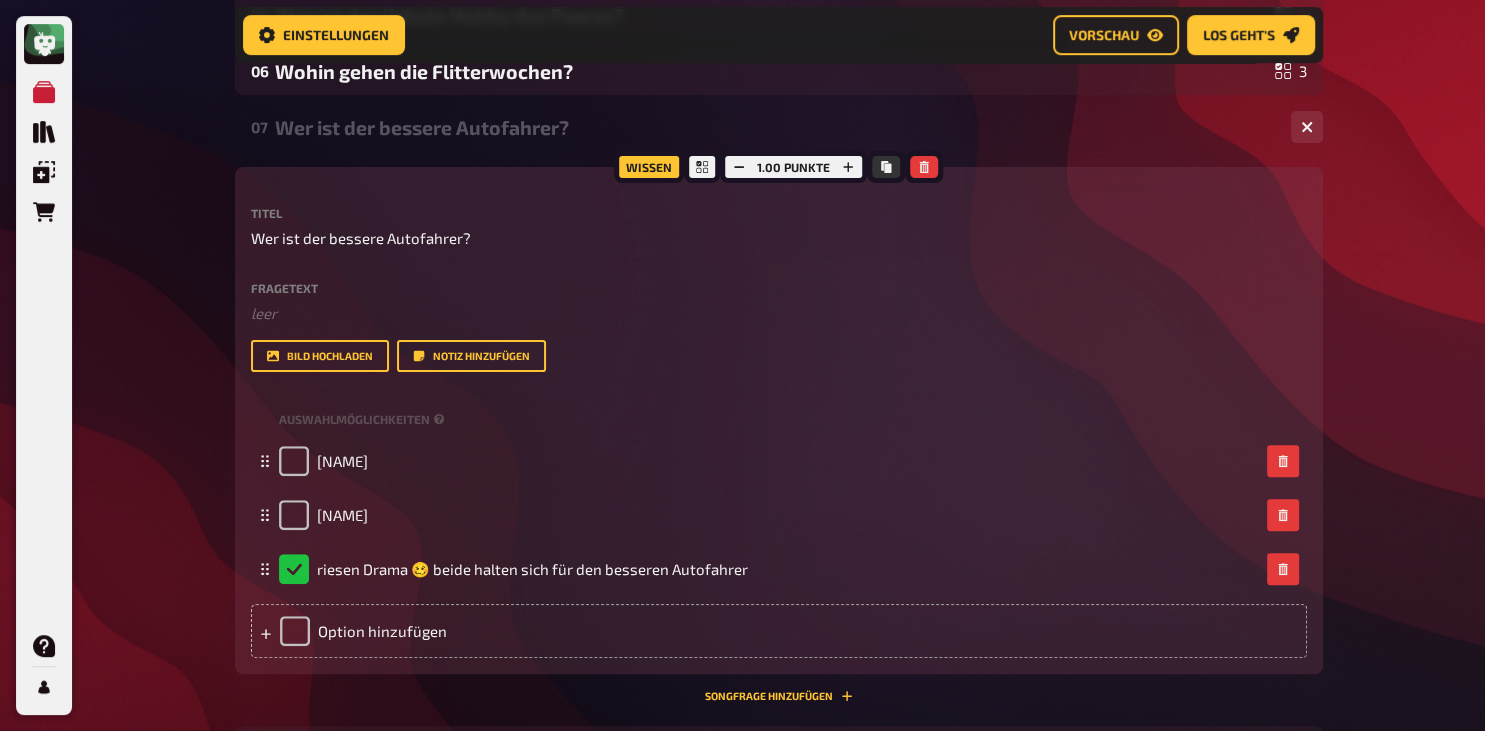 click on "Wissen 1.00 Punkte Titel Wer ist der bessere Autofahrer? Fragetext ﻿ leer Hier hinziehen für Dateiupload Bild hochladen   Notiz hinzufügen Auswahlmöglichkeiten Marion Olli riesen Drama 🥴 beide halten sich für den besseren Autofahrer
To pick up a draggable item, press the space bar.
While dragging, use the arrow keys to move the item.
Press space again to drop the item in its new position, or press escape to cancel.
Option hinzufügen" at bounding box center [779, 420] 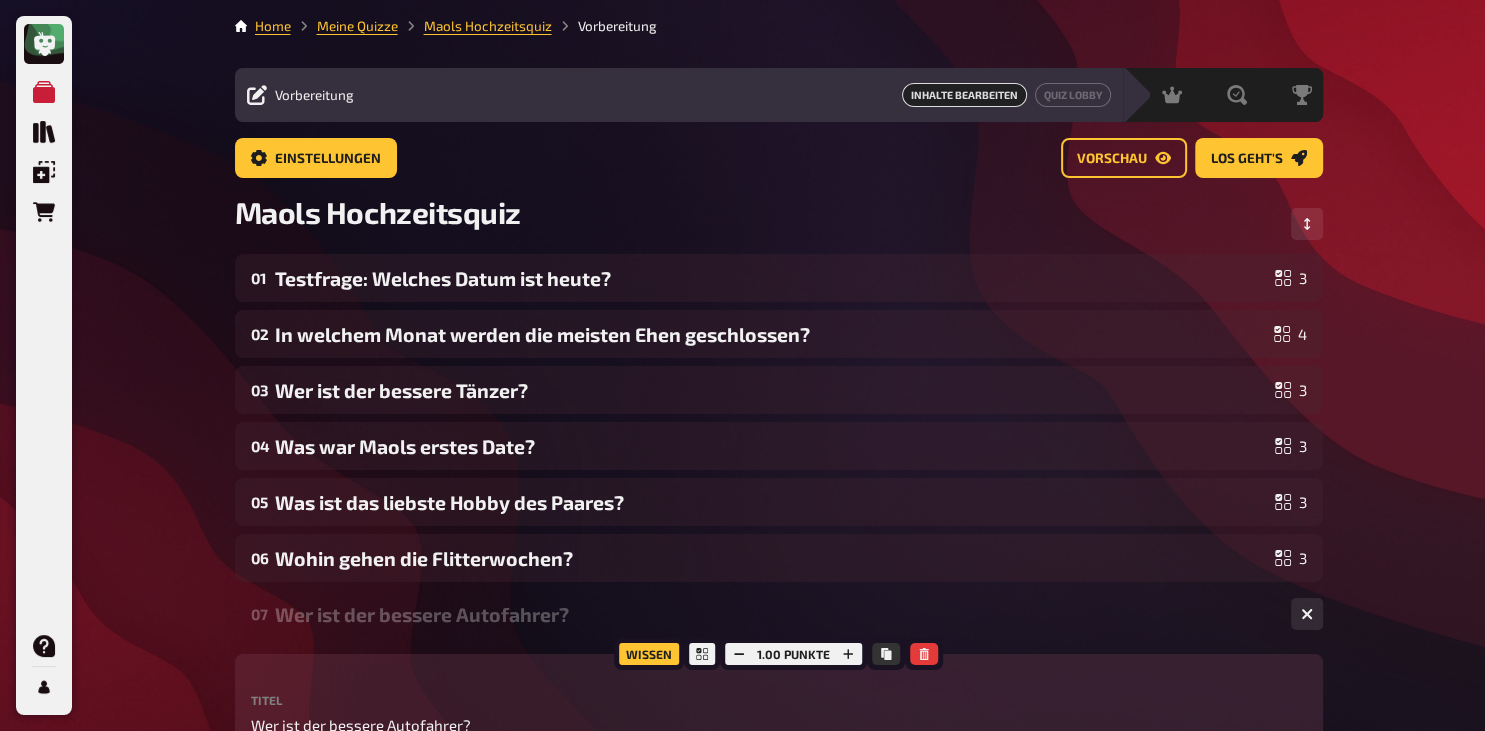 click on "Home Meine Quizze Maols Hochzeitsquiz Vorbereitung Vorbereitung Inhalte Bearbeiten Quiz Lobby Moderation undefined Auswertung Siegerehrung Einstellungen Vorschau Los geht's Los geht's Maols Hochzeitsquiz 01 Testfrage: Welches Datum ist heute? 3 02 In welchem Monat werden die meisten Ehen geschlossen? 4 03 Wer ist der bessere Tänzer? 3 04 Was war Maols erstes Date?  3 05 Was ist das liebste Hobby des Paares? 3 06 Wohin gehen die Flitterwochen? 3 07 Wer ist der bessere Autofahrer? 3 Wissen 1.00 Punkte Titel Wer ist der bessere Autofahrer? Fragetext ﻿ leer Hier hinziehen für Dateiupload Bild hochladen   Notiz hinzufügen Auswahlmöglichkeiten [NAME] Olli riesen Drama 🥴 beide halten sich für den besseren Autofahrer
To pick up a draggable item, press the space bar.
While dragging, use the arrow keys to move the item.
Press space again to drop the item in its new position, or press escape to cancel.
Option hinzufügen Songfrage hinzufügen   08 Wer gibt mehr Geld für unnötigen Krempel aus?" at bounding box center [779, 841] 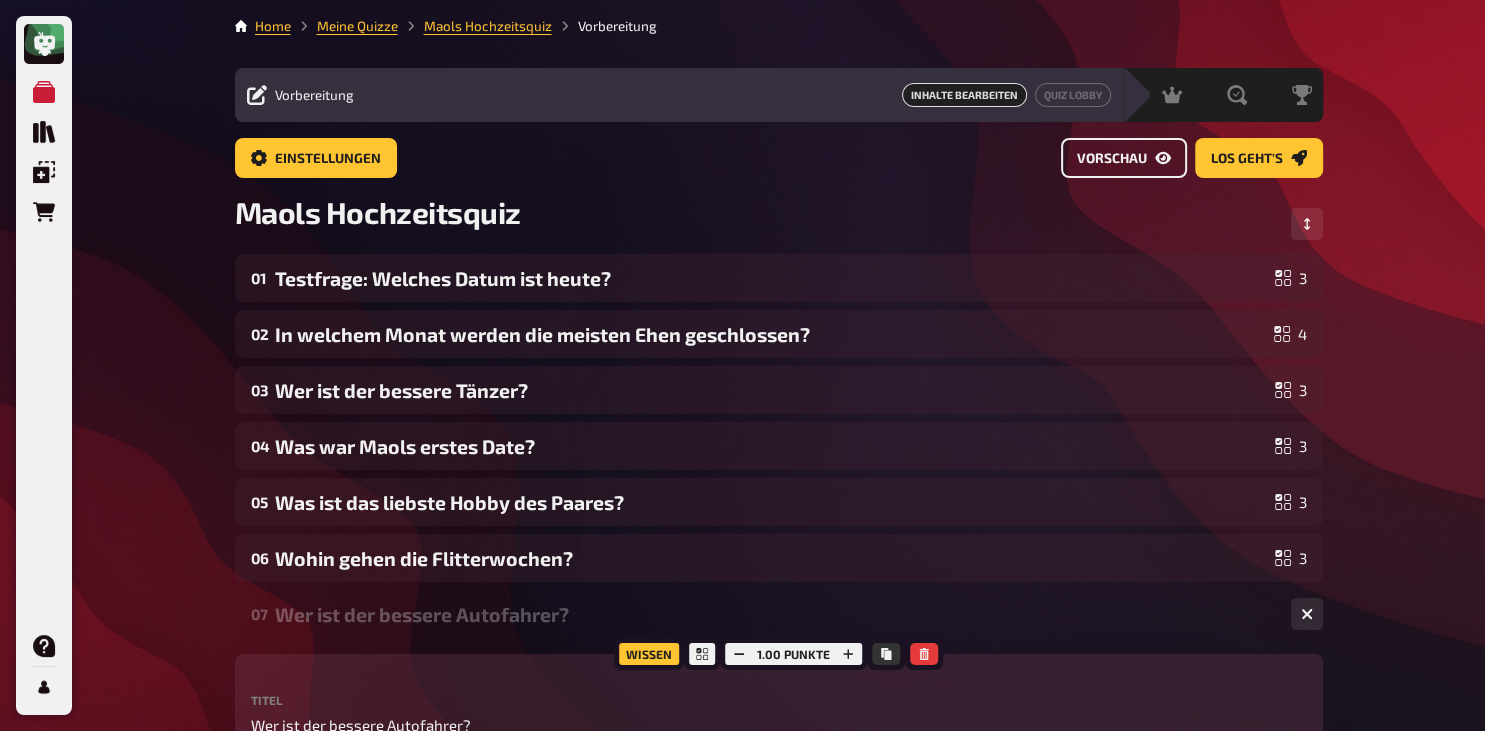 click on "Vorschau" at bounding box center (1112, 159) 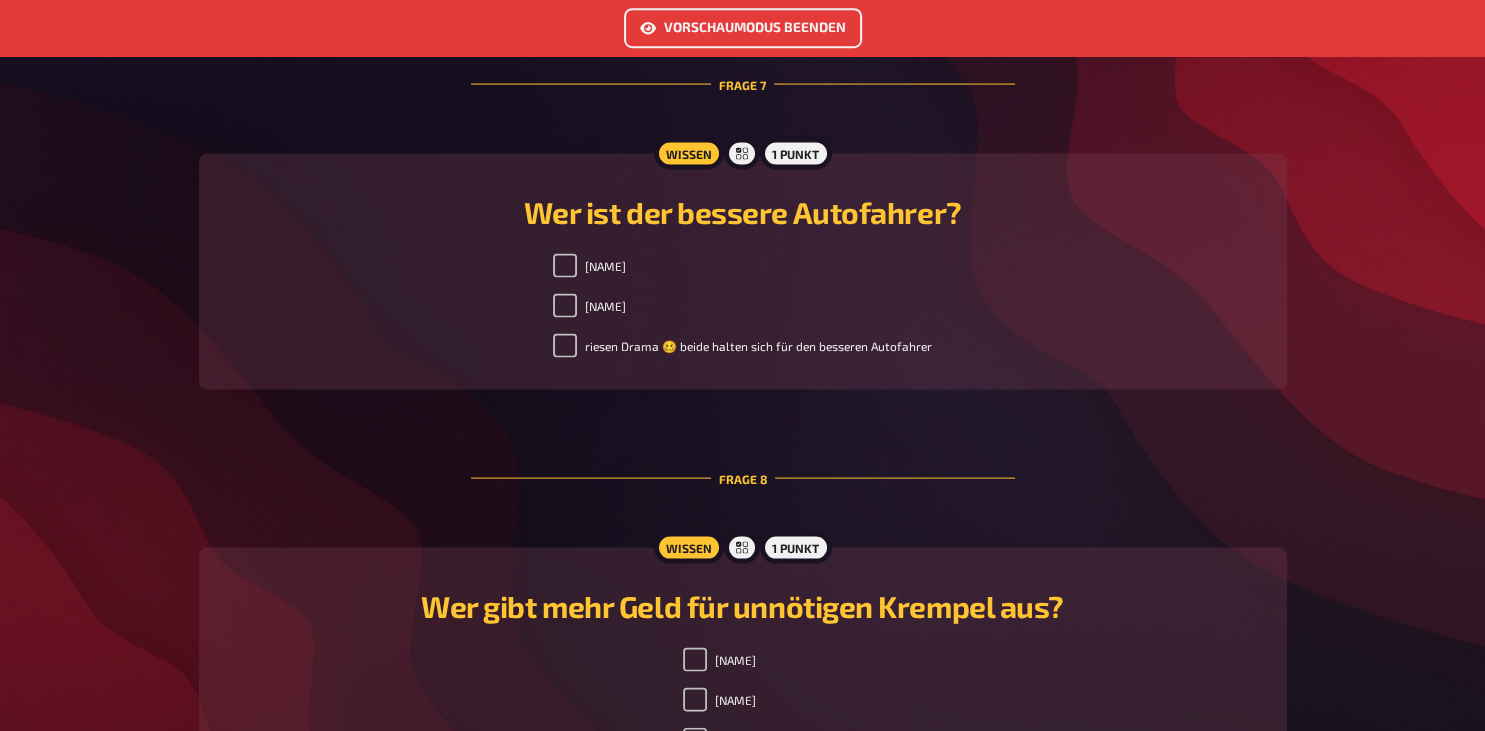 scroll, scrollTop: 3893, scrollLeft: 0, axis: vertical 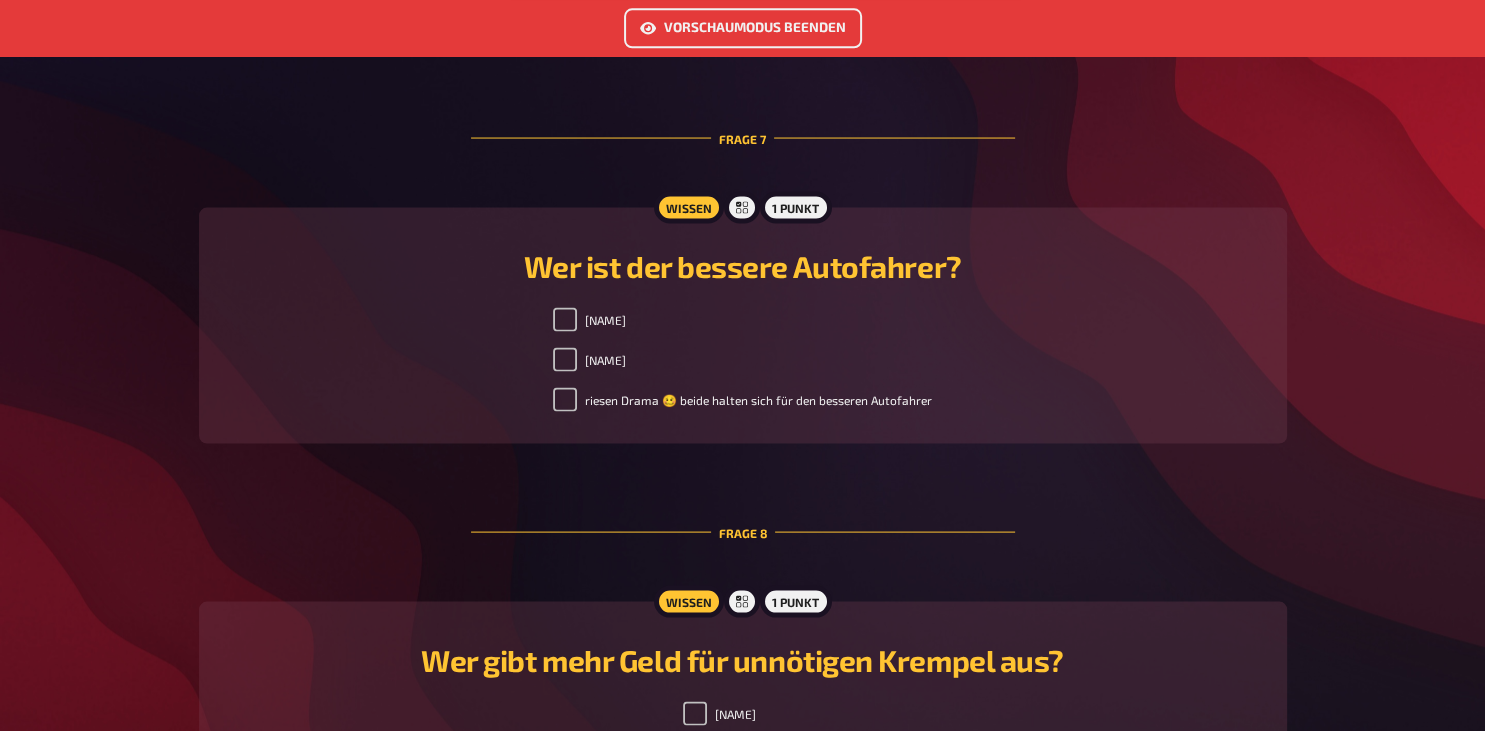 click on "Vorschaumodus beenden" at bounding box center (743, 28) 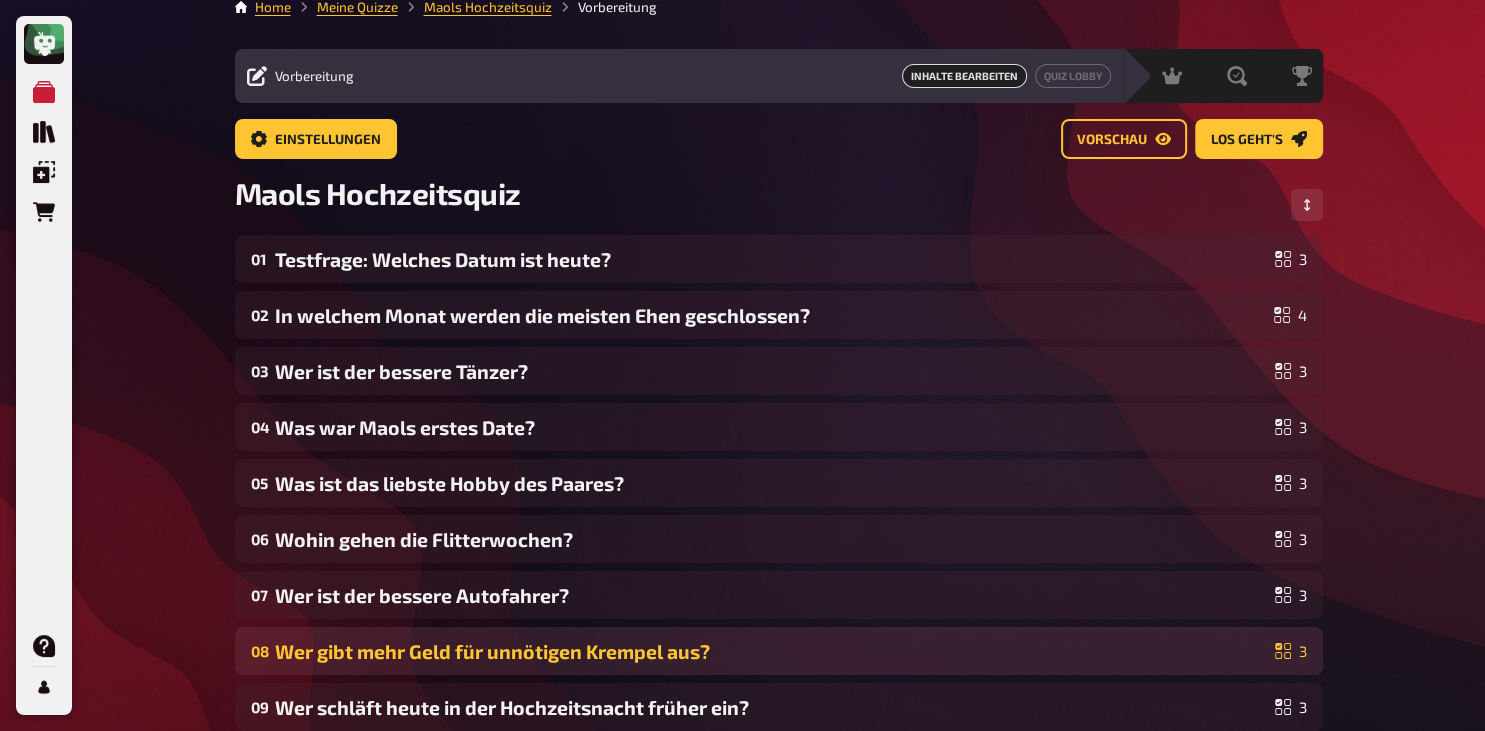 scroll, scrollTop: 0, scrollLeft: 0, axis: both 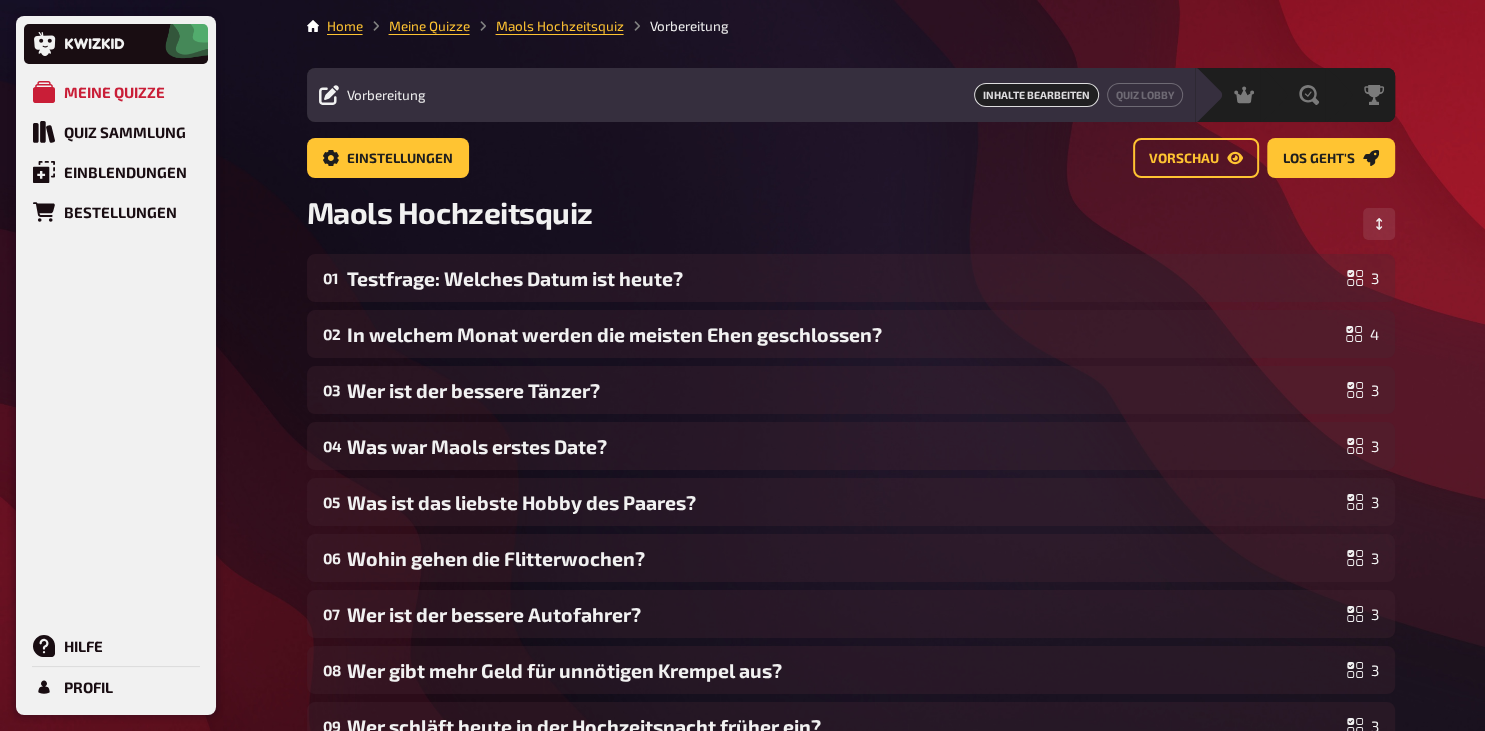 click on "Vorbereitung" at bounding box center (386, 95) 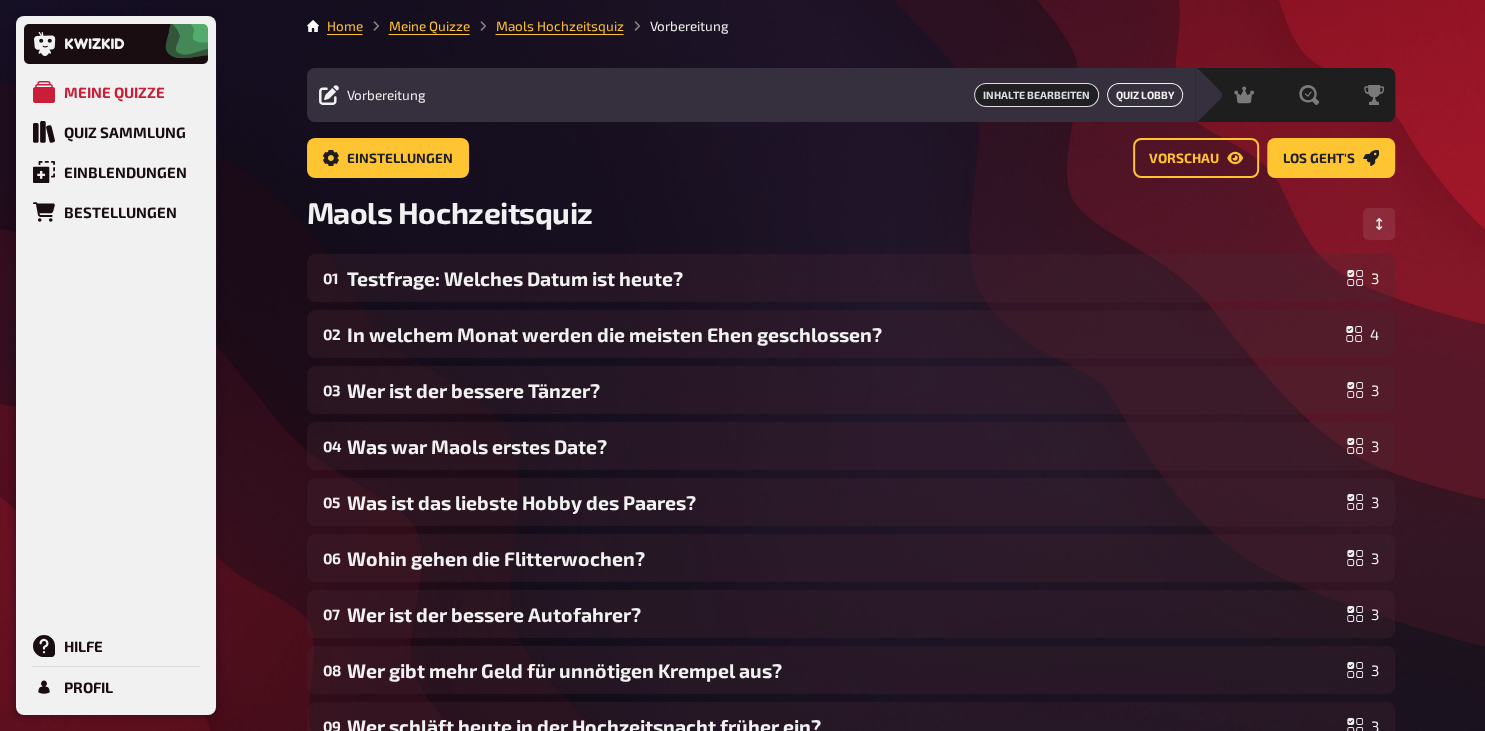 click on "Quiz Lobby" at bounding box center (1145, 95) 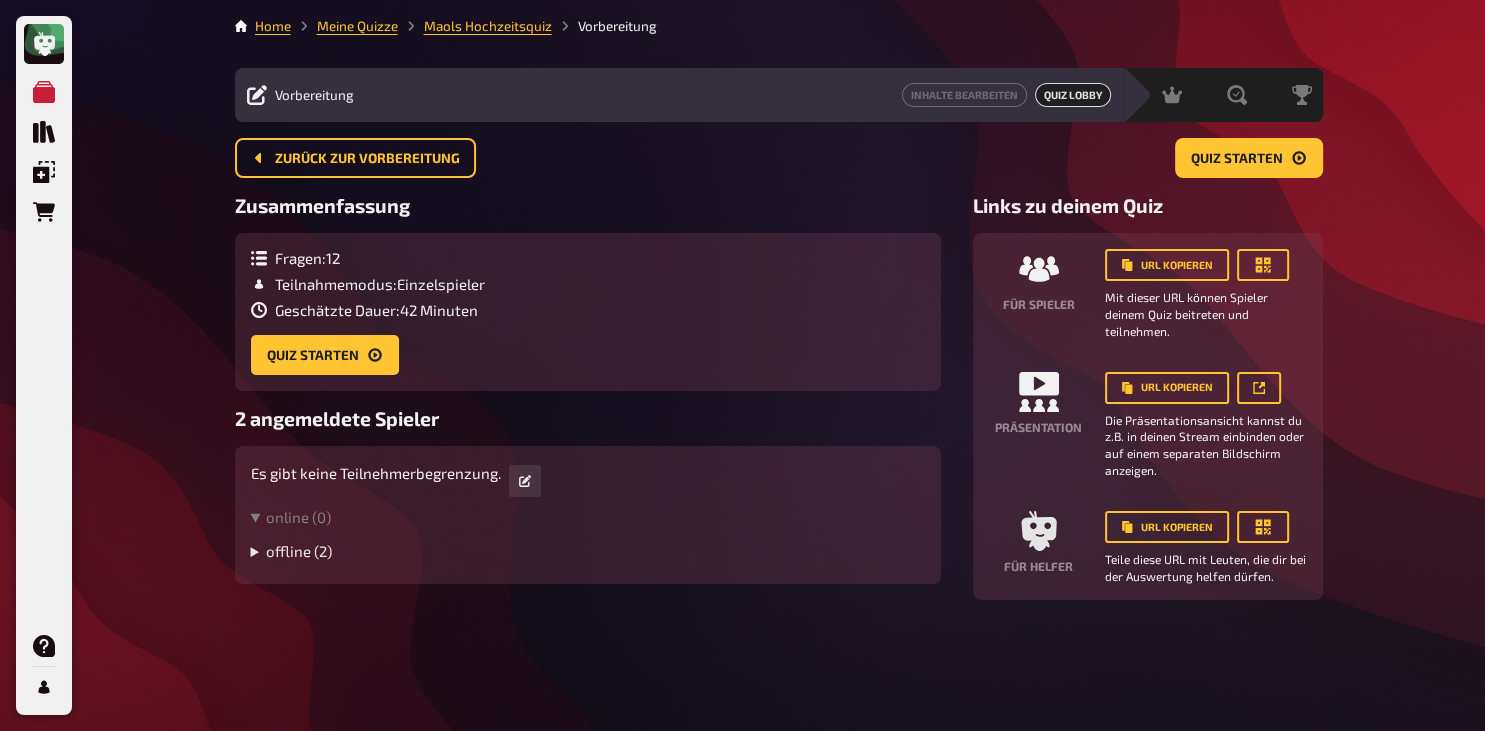 click on "offline ( 2 )" at bounding box center [588, 551] 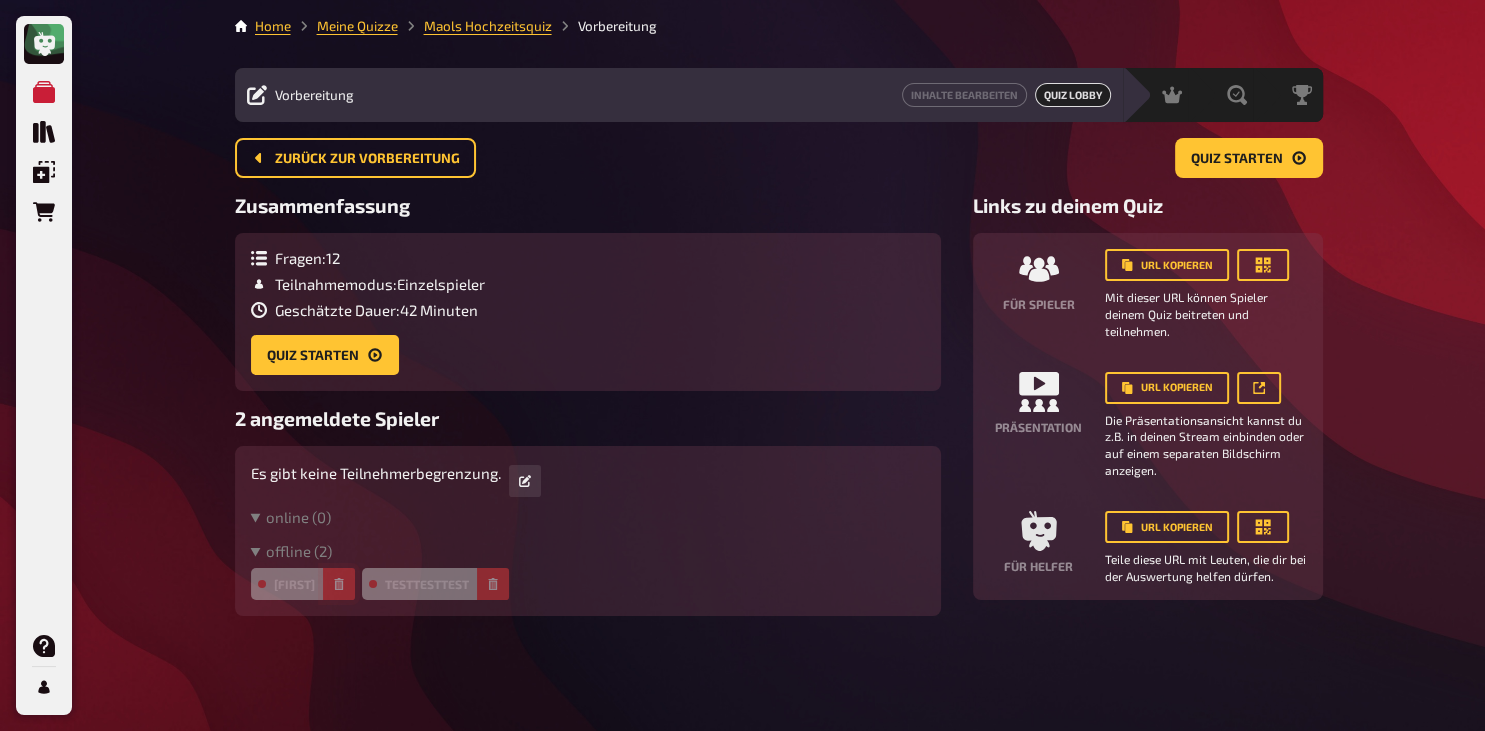 click at bounding box center (339, 584) 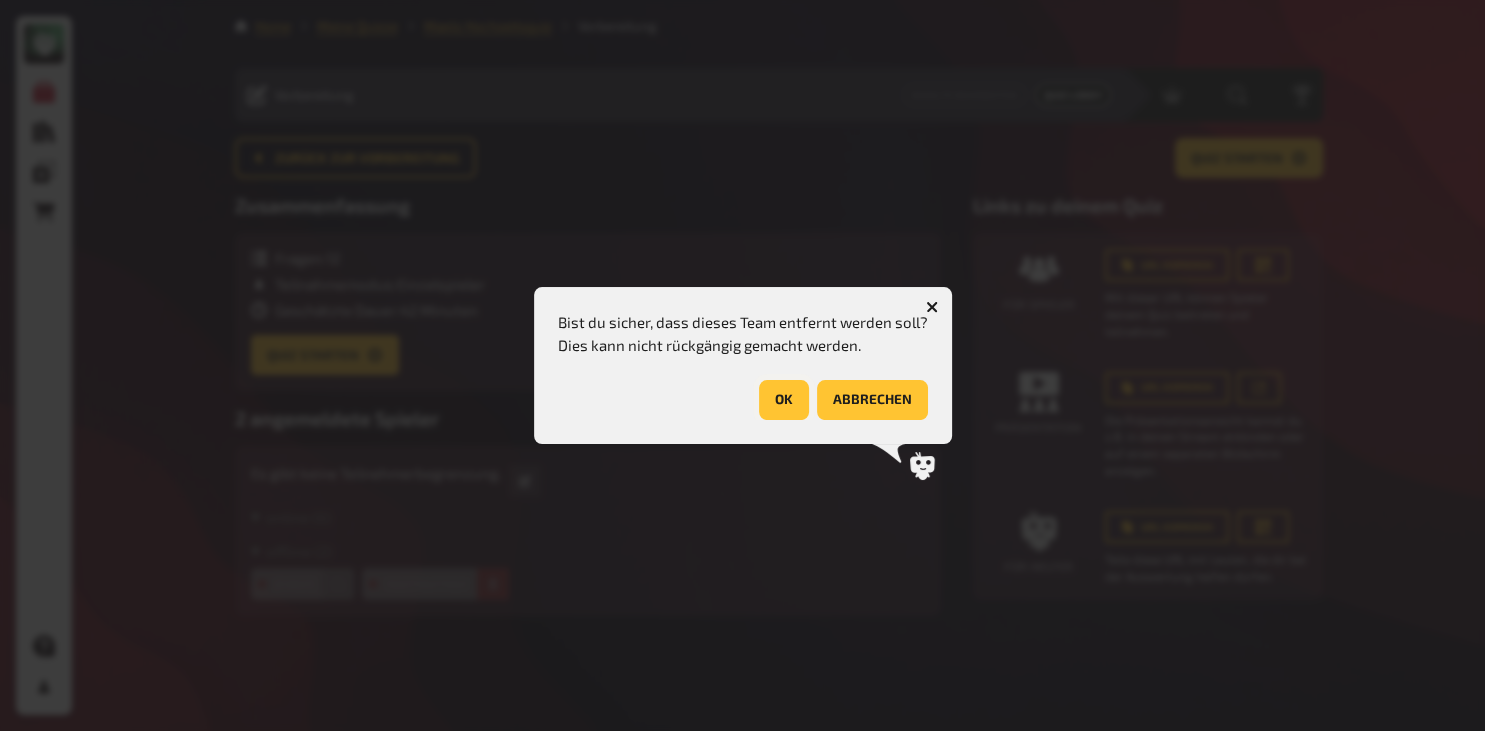 click on "OK" at bounding box center [784, 400] 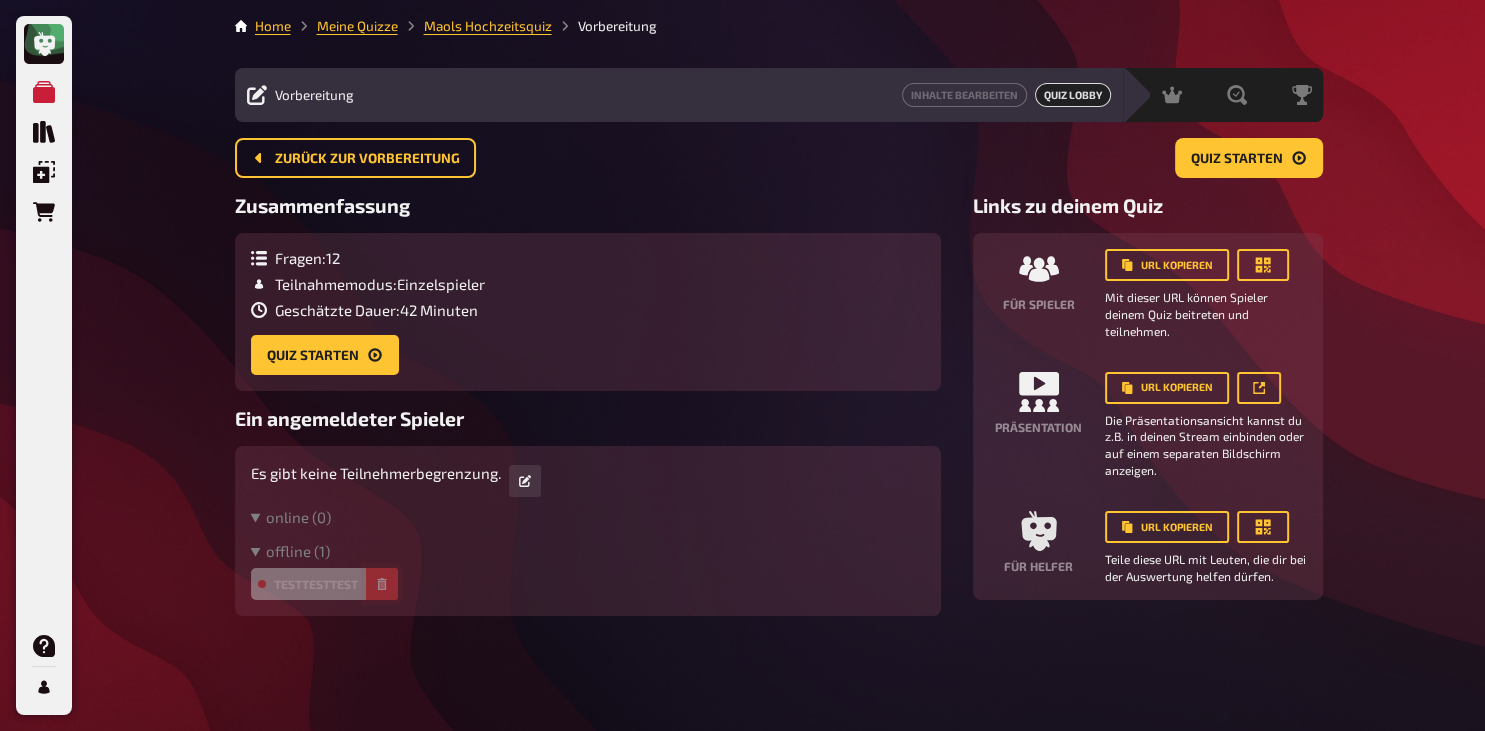 click 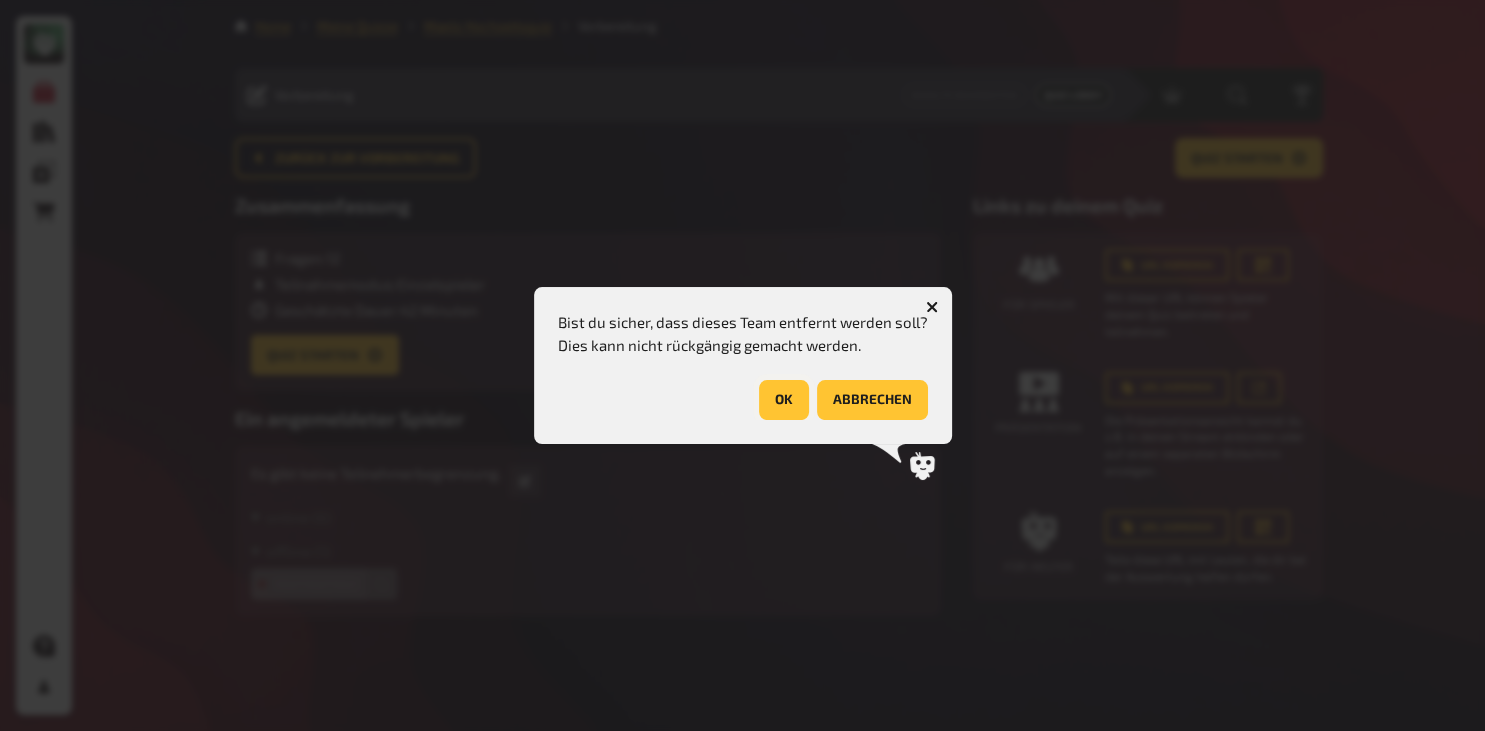 click on "OK" at bounding box center (784, 400) 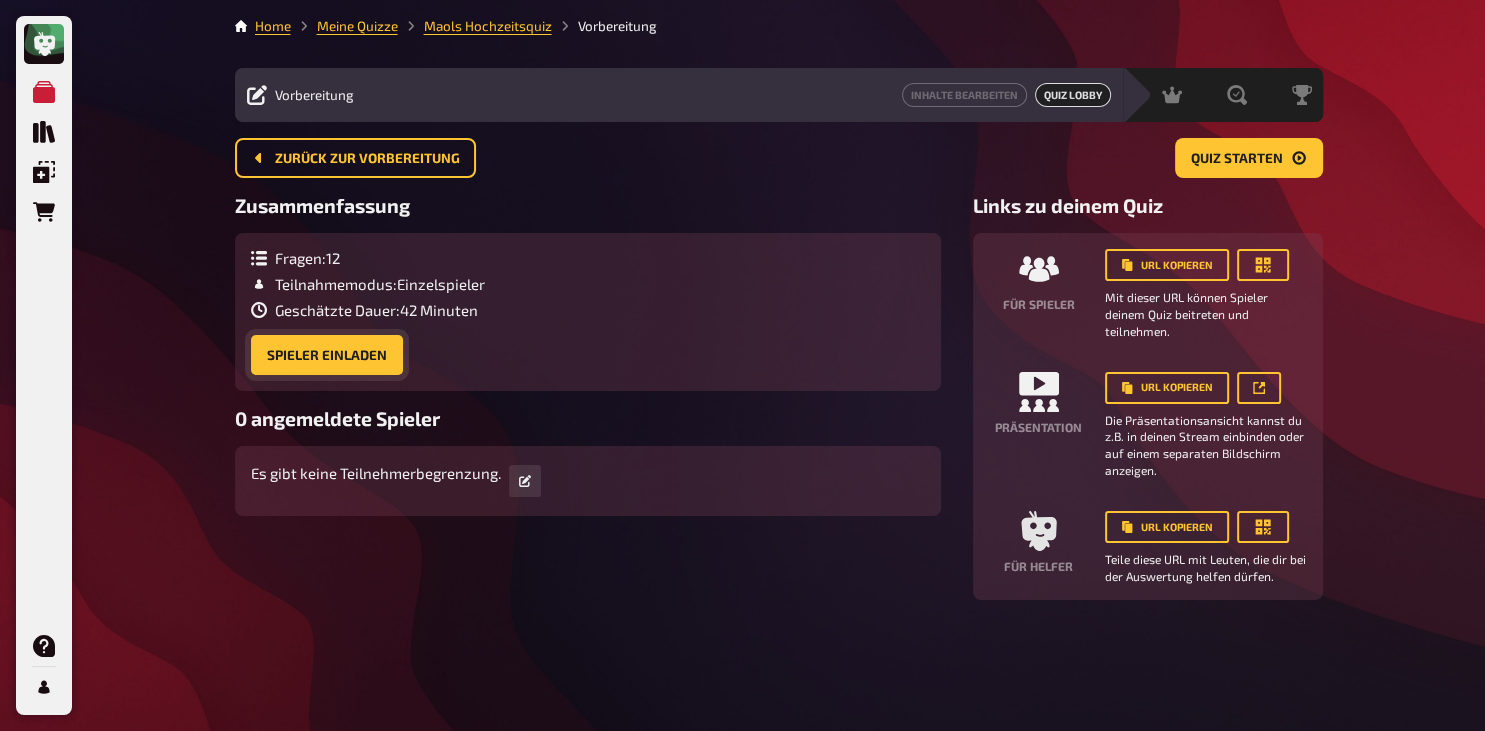 click on "Spieler einladen" at bounding box center [327, 355] 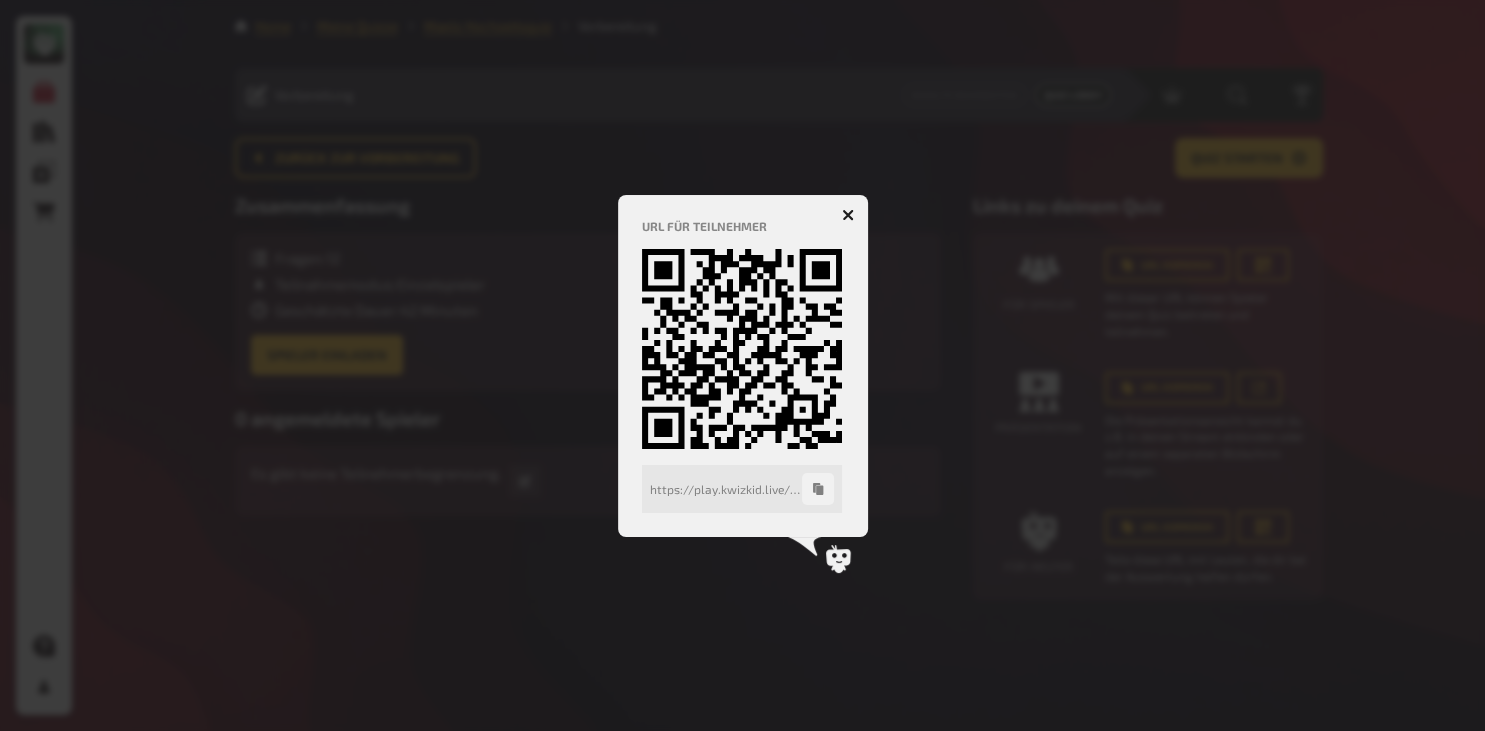 click 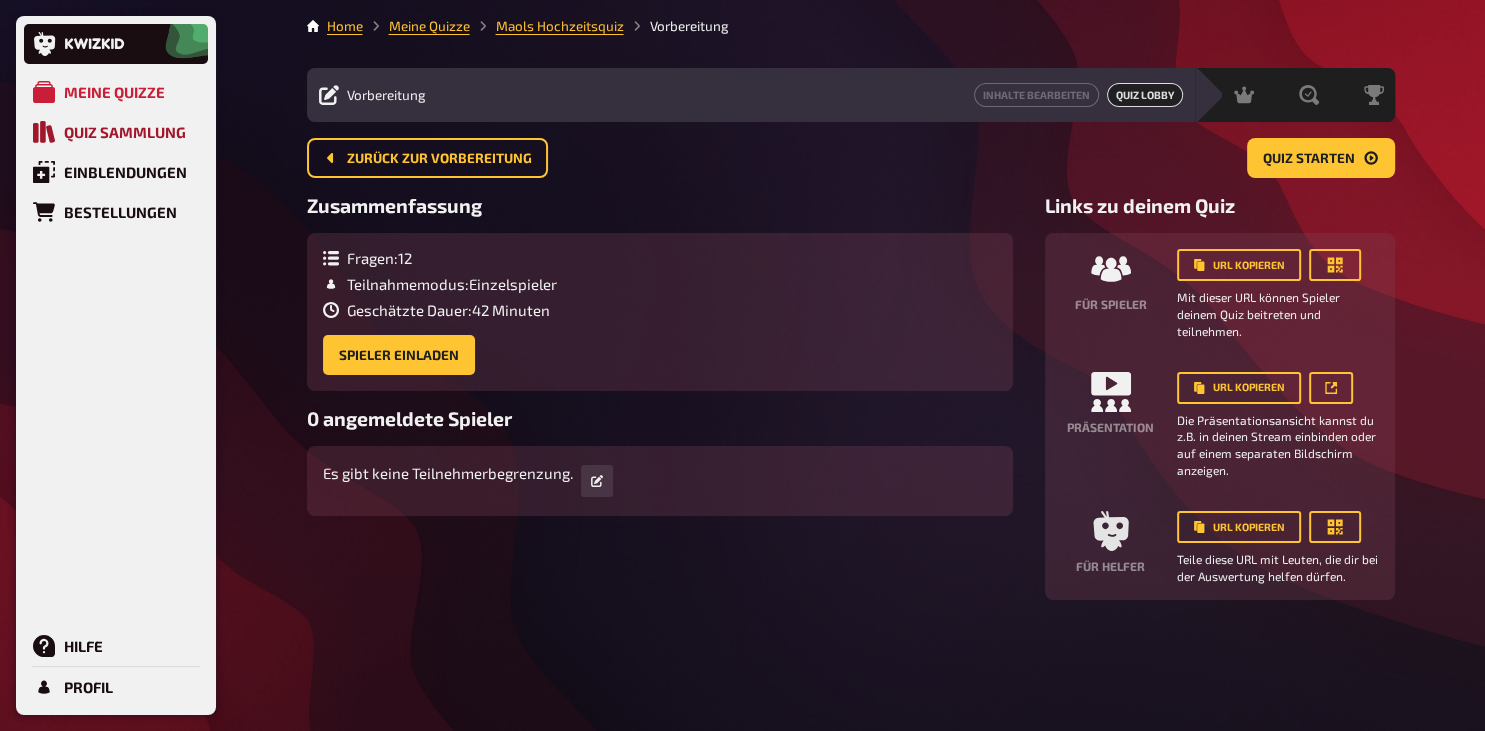 click on "Quiz Sammlung" at bounding box center (125, 132) 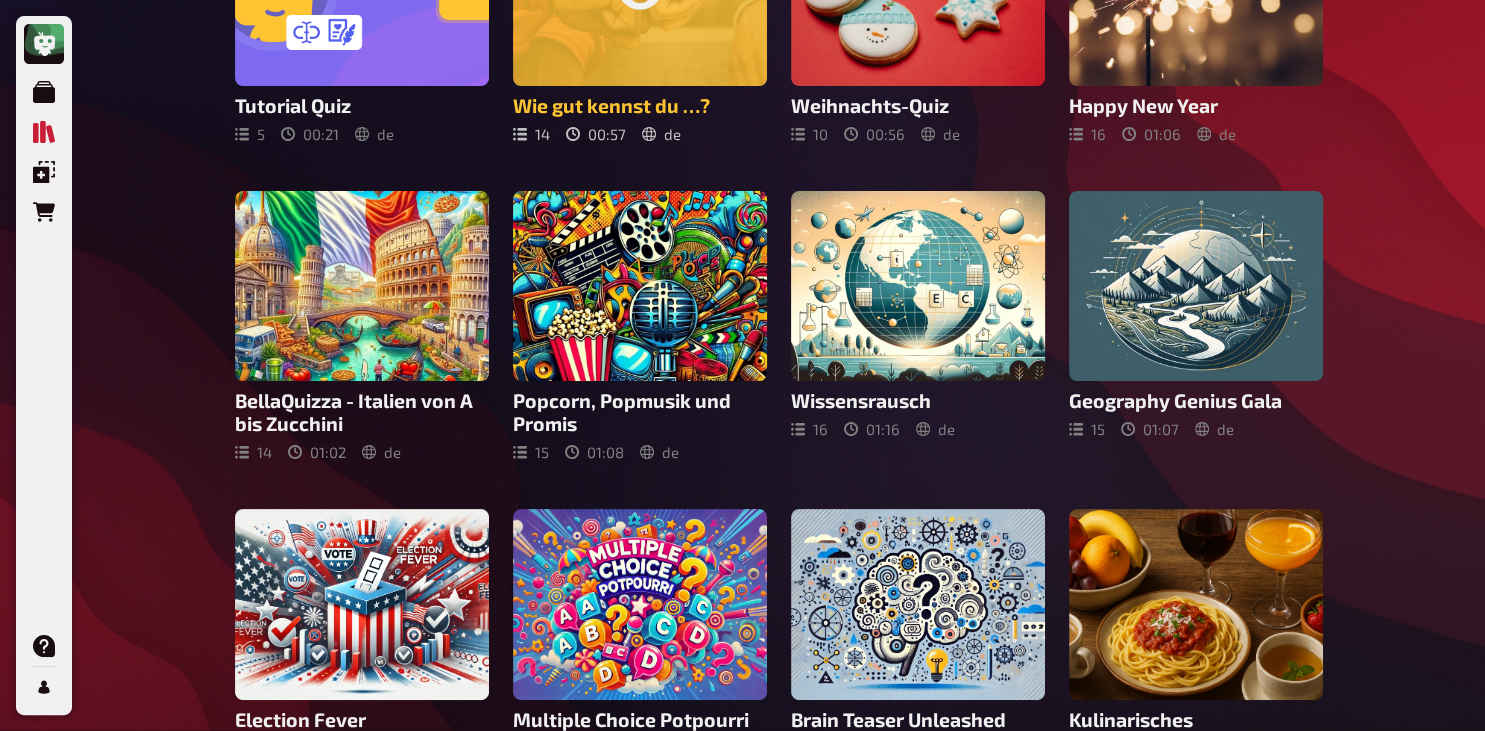 scroll, scrollTop: 0, scrollLeft: 0, axis: both 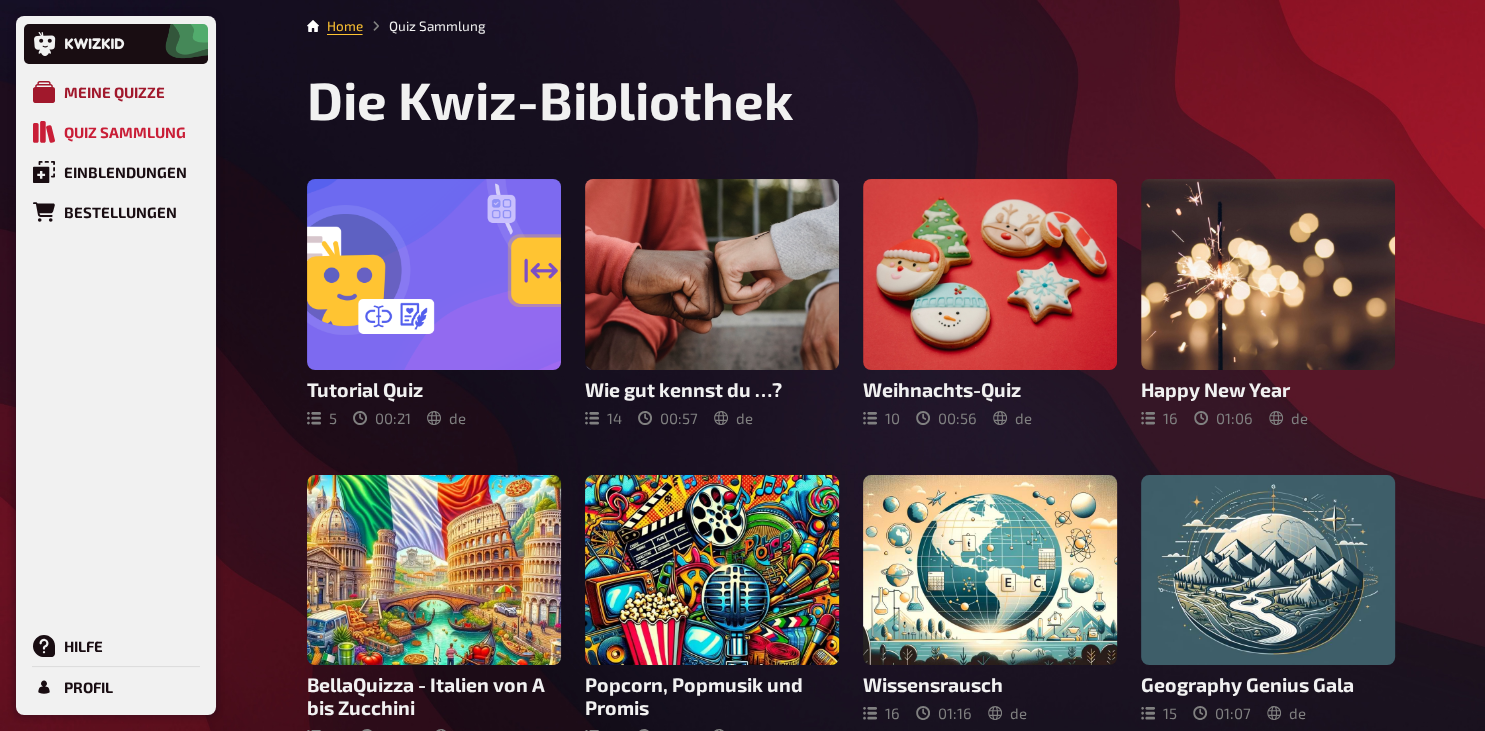 click on "Meine Quizze" at bounding box center (114, 92) 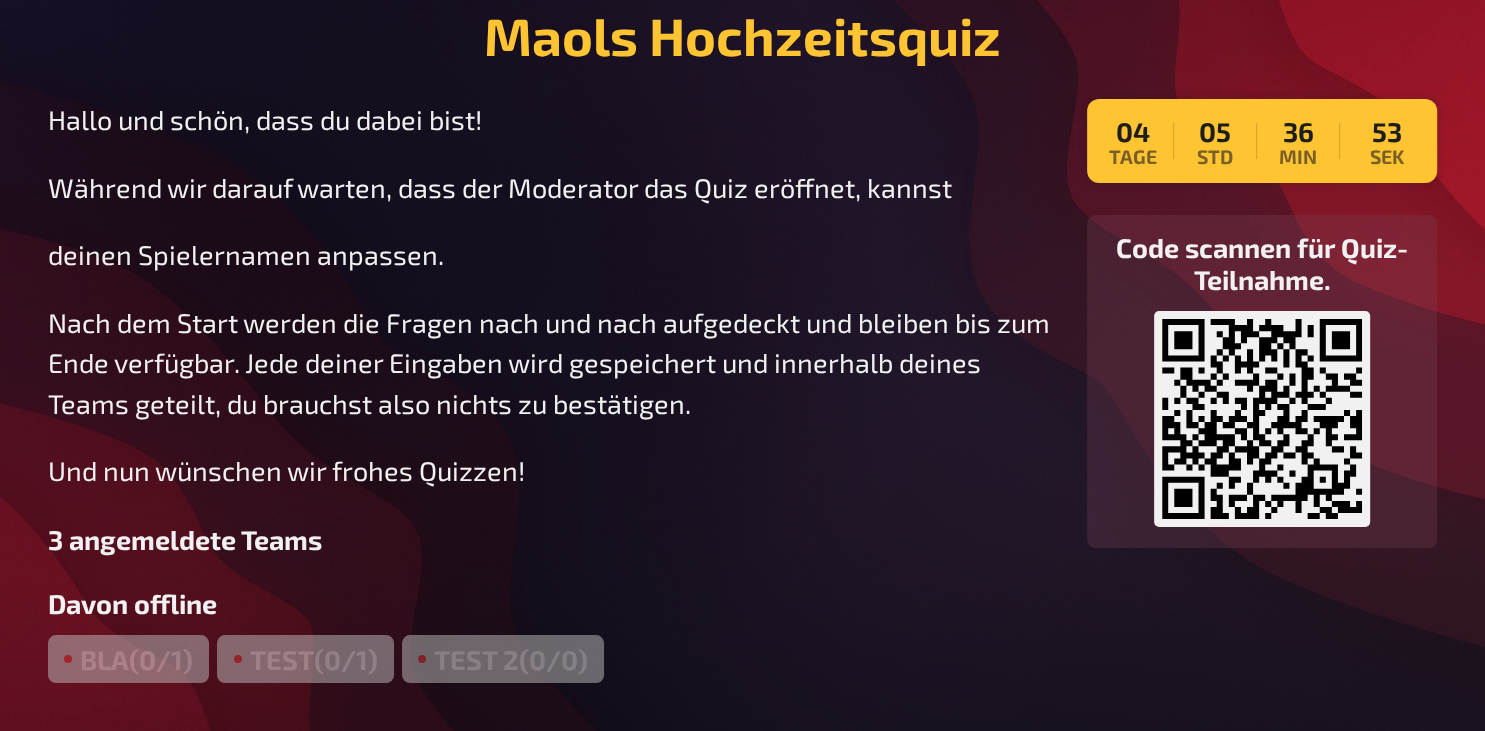 scroll, scrollTop: 0, scrollLeft: 0, axis: both 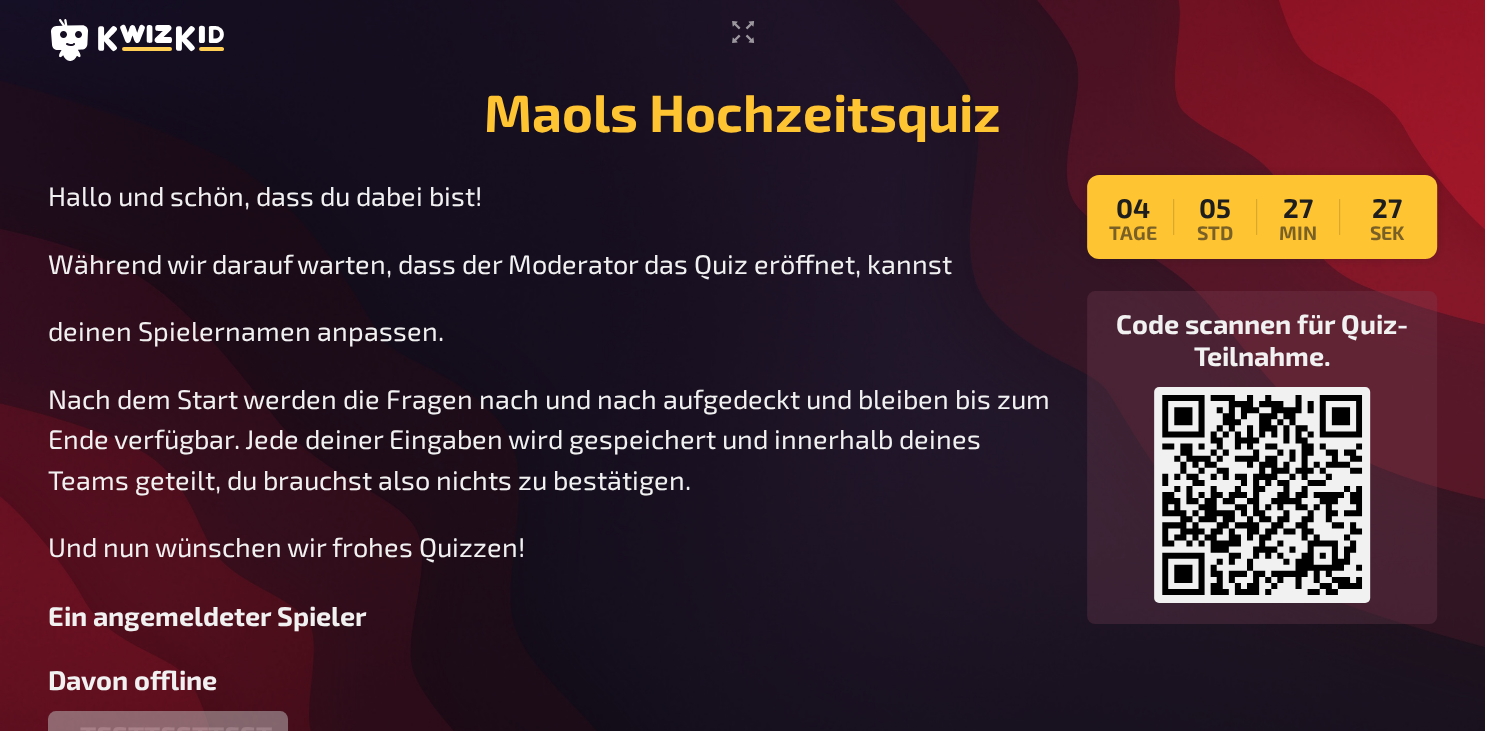 click 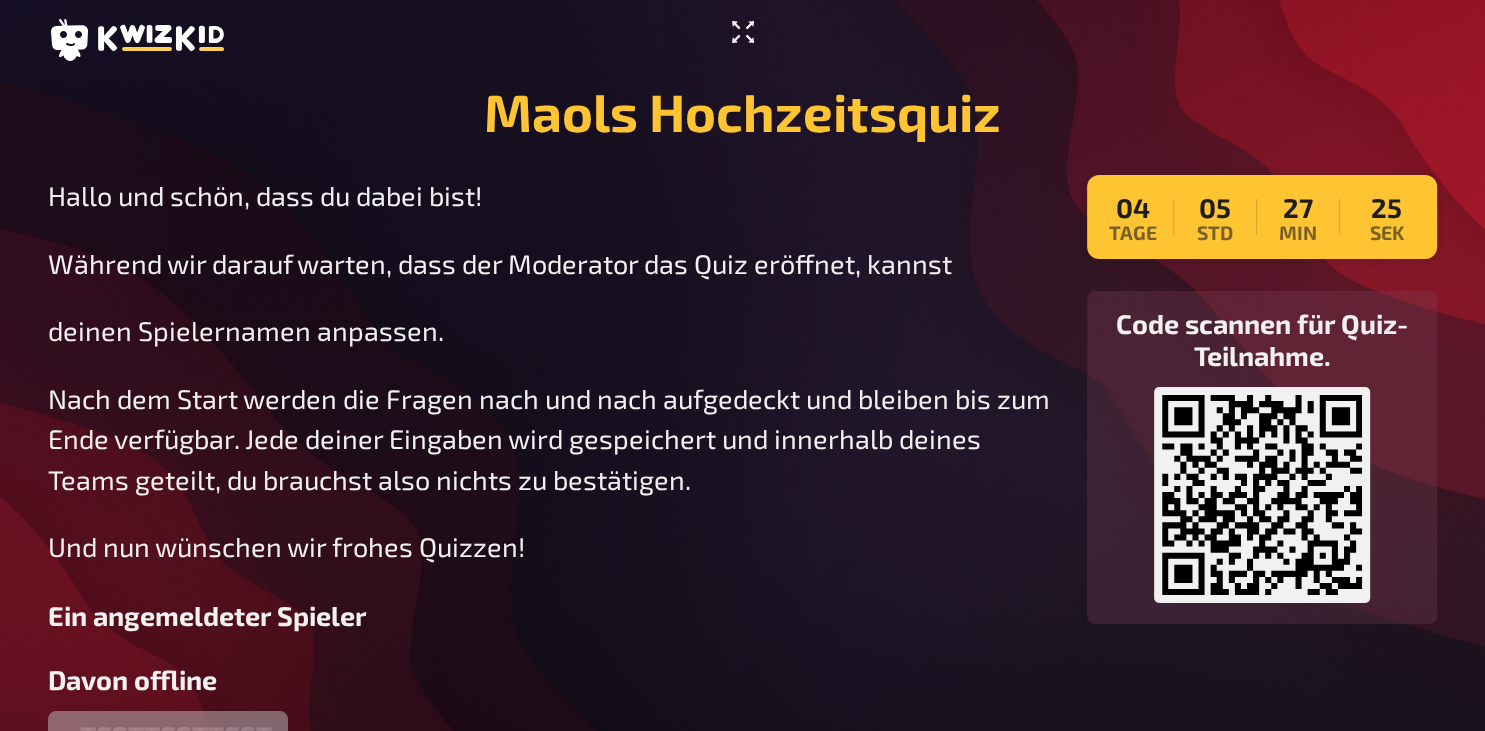 click 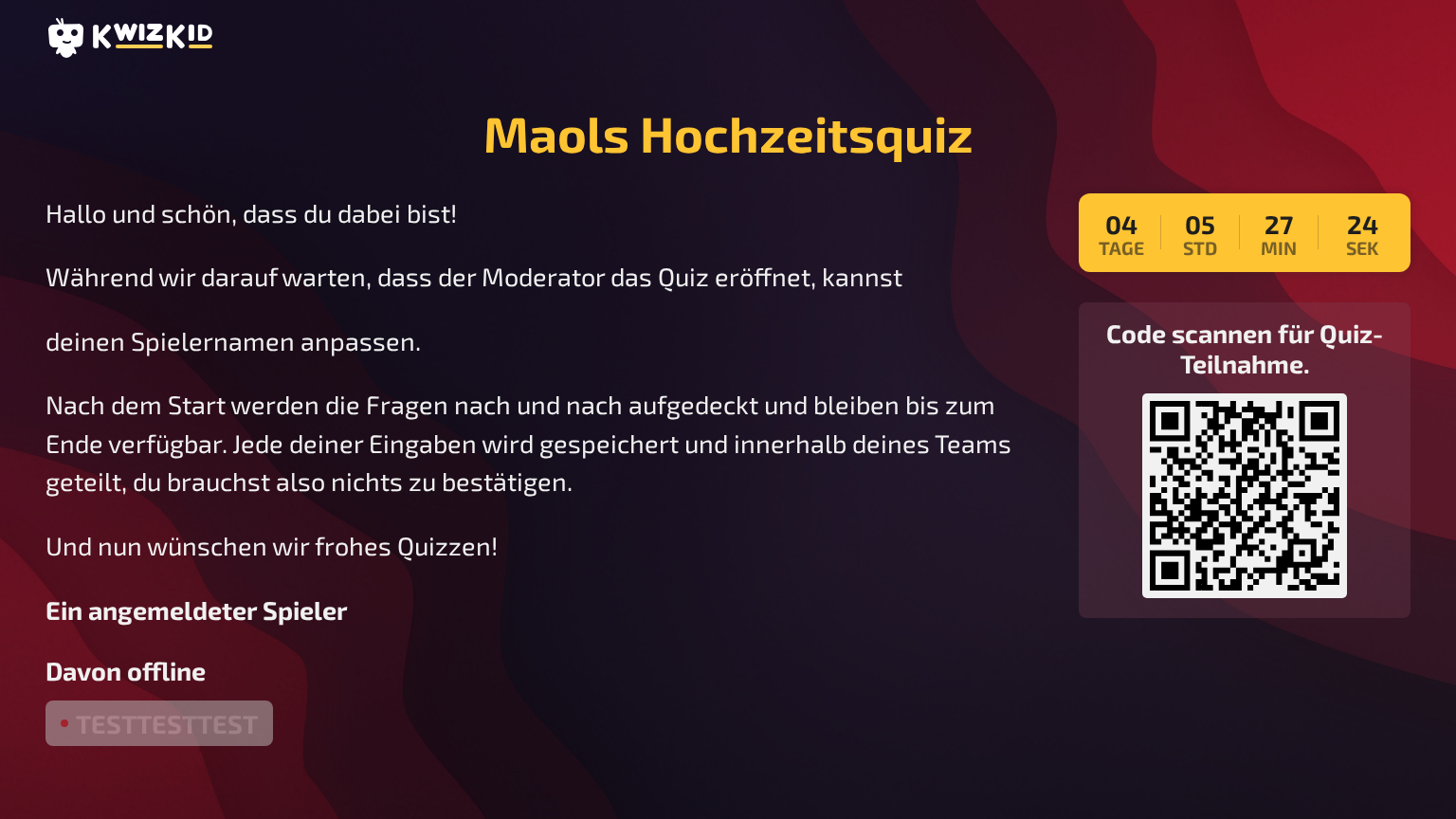 click on "Nach dem Start werden die Fragen nach und nach aufgedeckt und bleiben bis zum Ende verfügbar. Jede deiner Eingaben wird gespeichert und innerhalb deines Teams geteilt, du brauchst also nichts zu bestätigen." at bounding box center [531, 442] 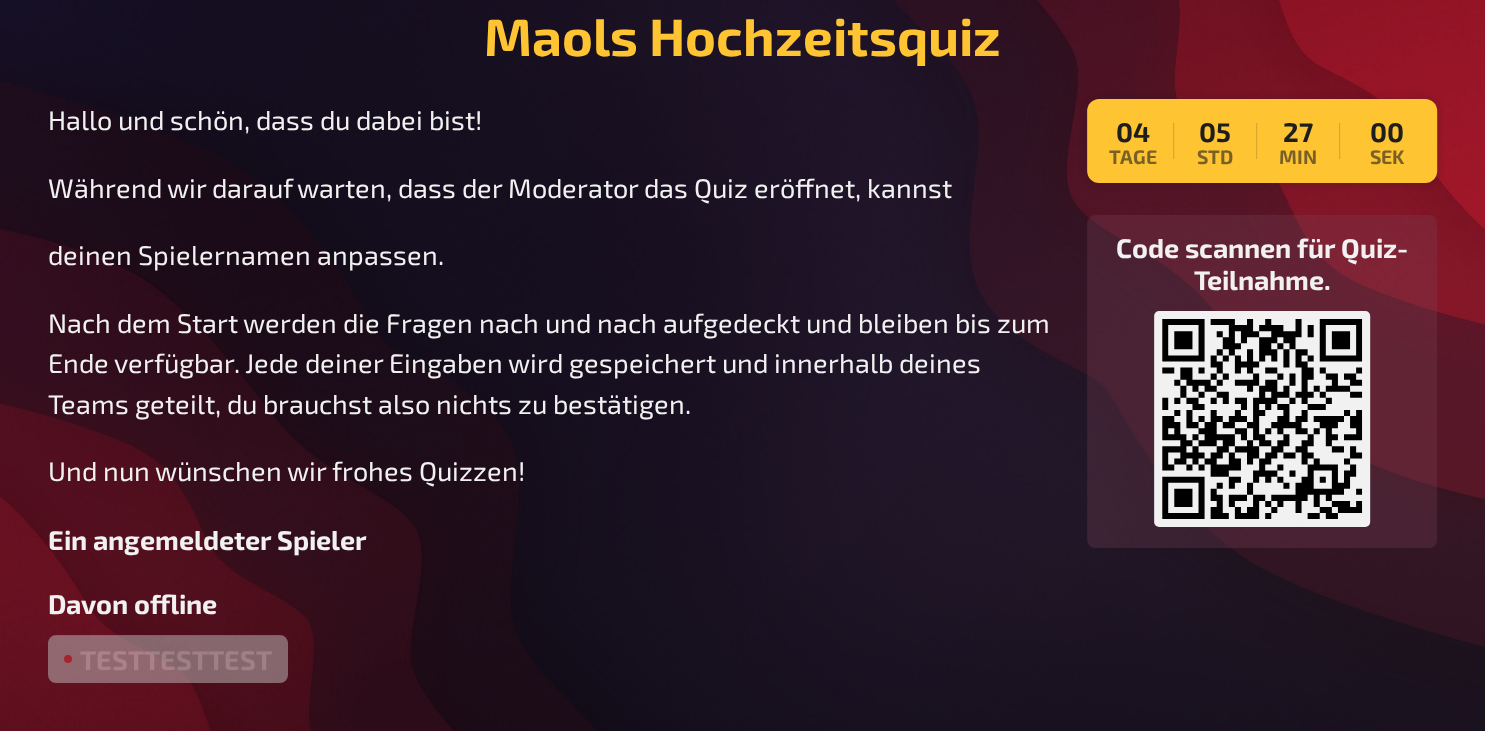 scroll, scrollTop: 0, scrollLeft: 0, axis: both 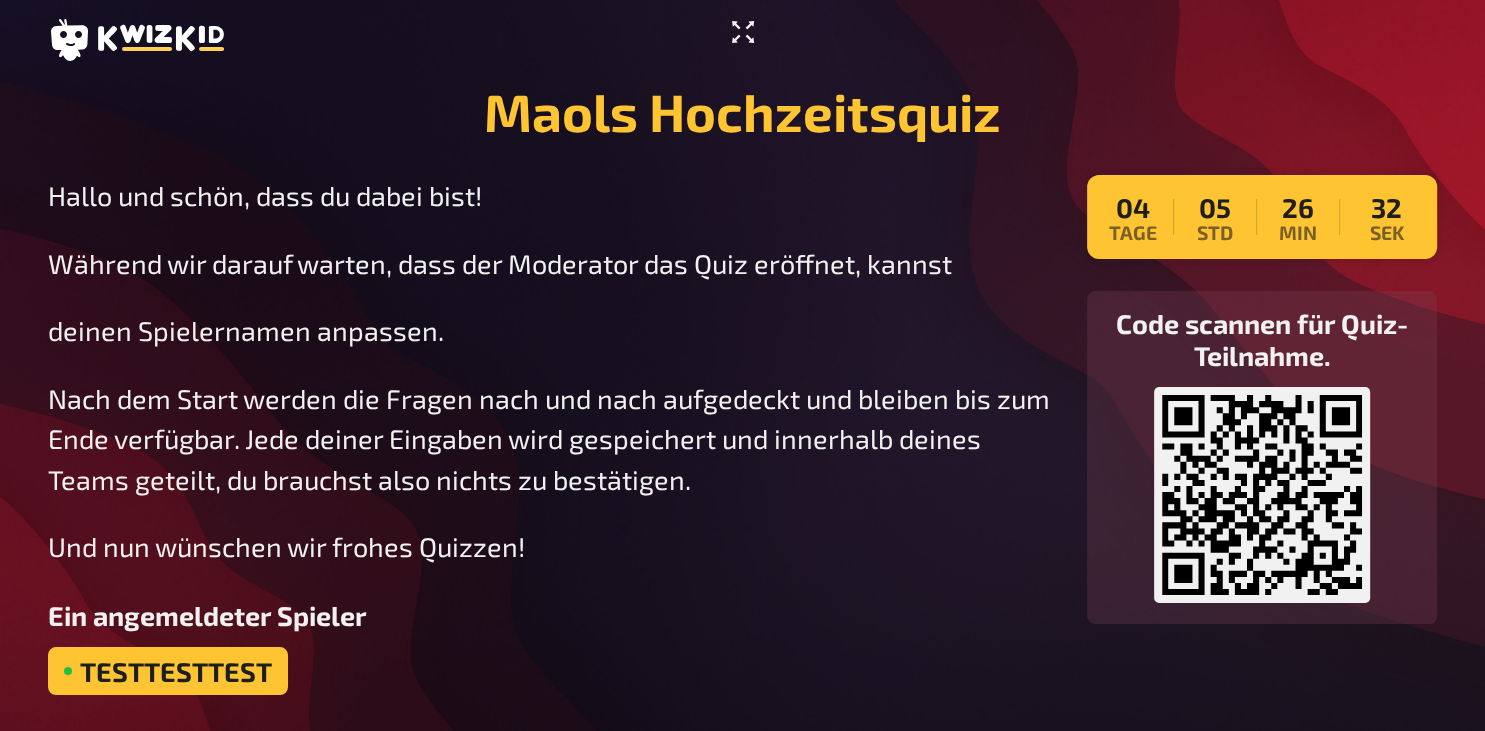 click 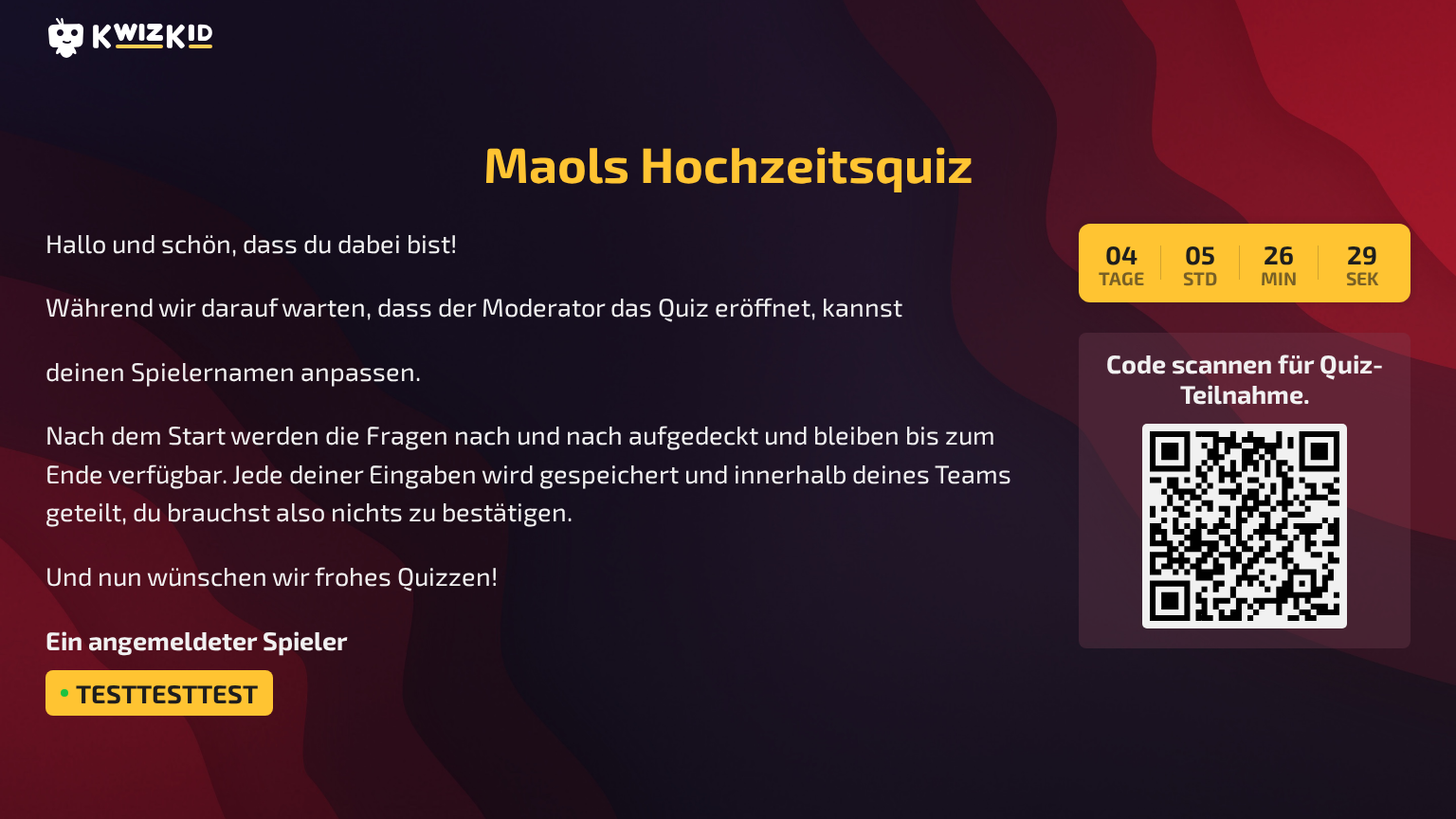 click on "TestTestTest" at bounding box center (159, 693) 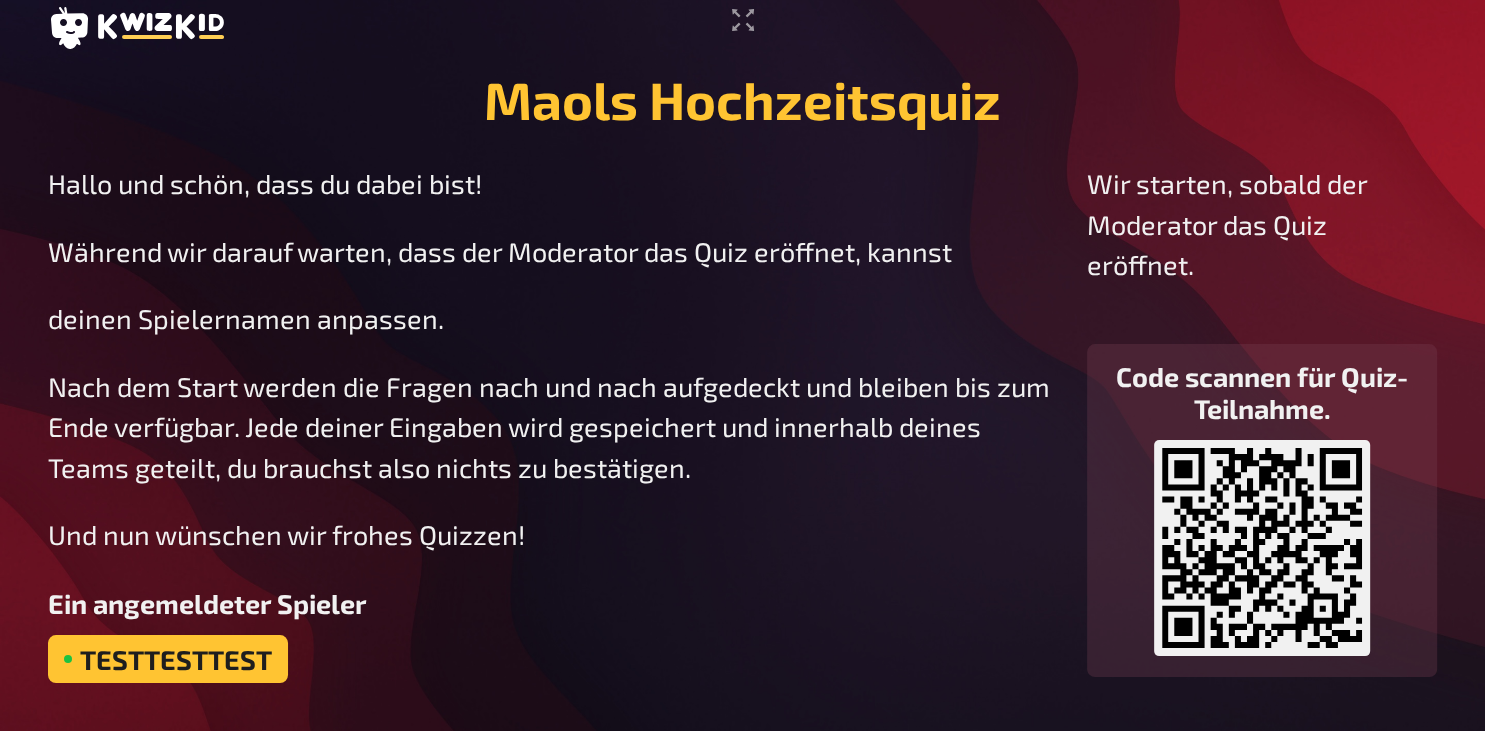 scroll, scrollTop: 0, scrollLeft: 0, axis: both 